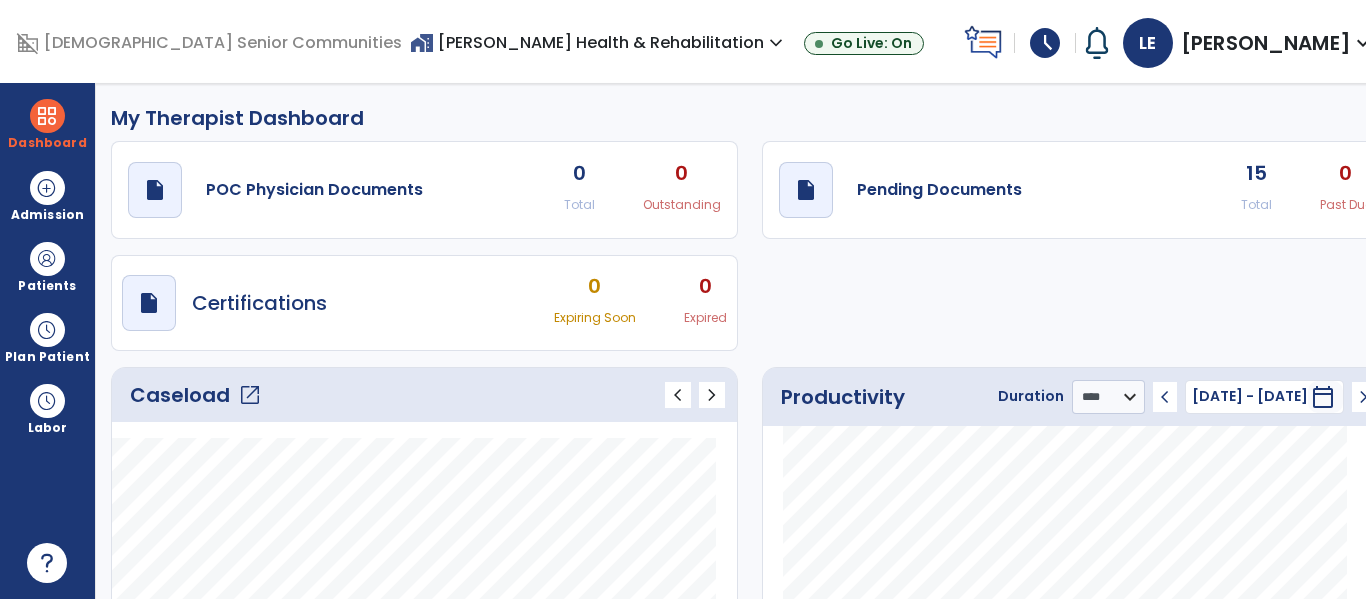select on "****" 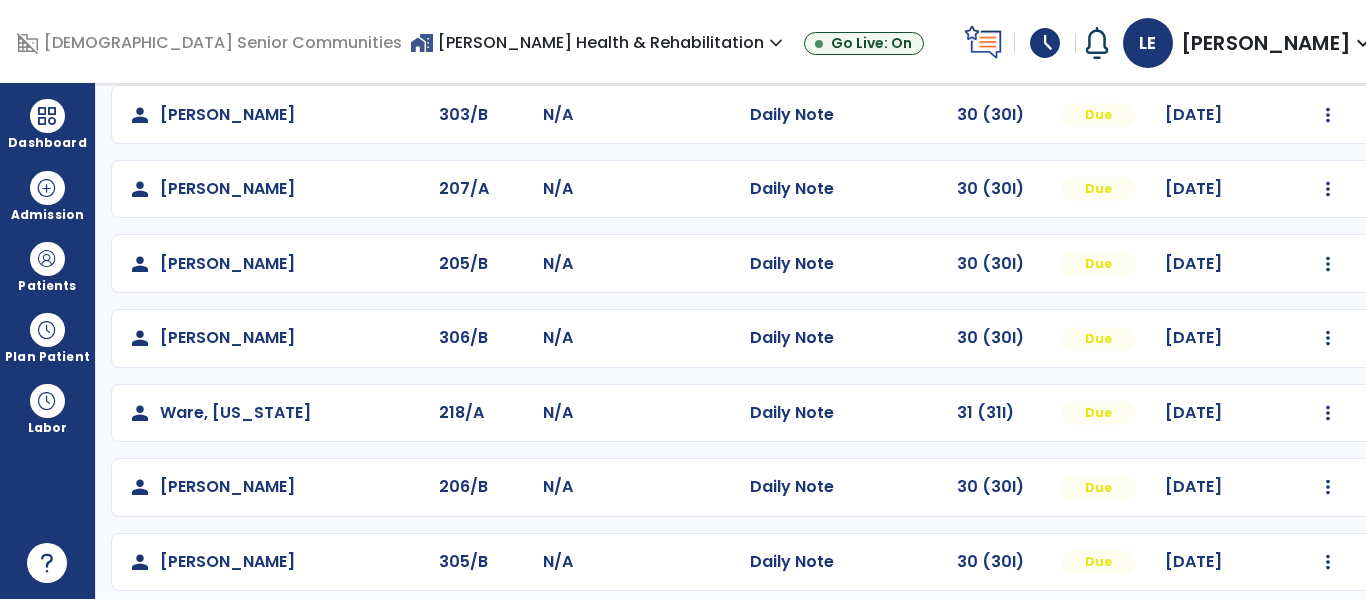 scroll, scrollTop: 786, scrollLeft: 0, axis: vertical 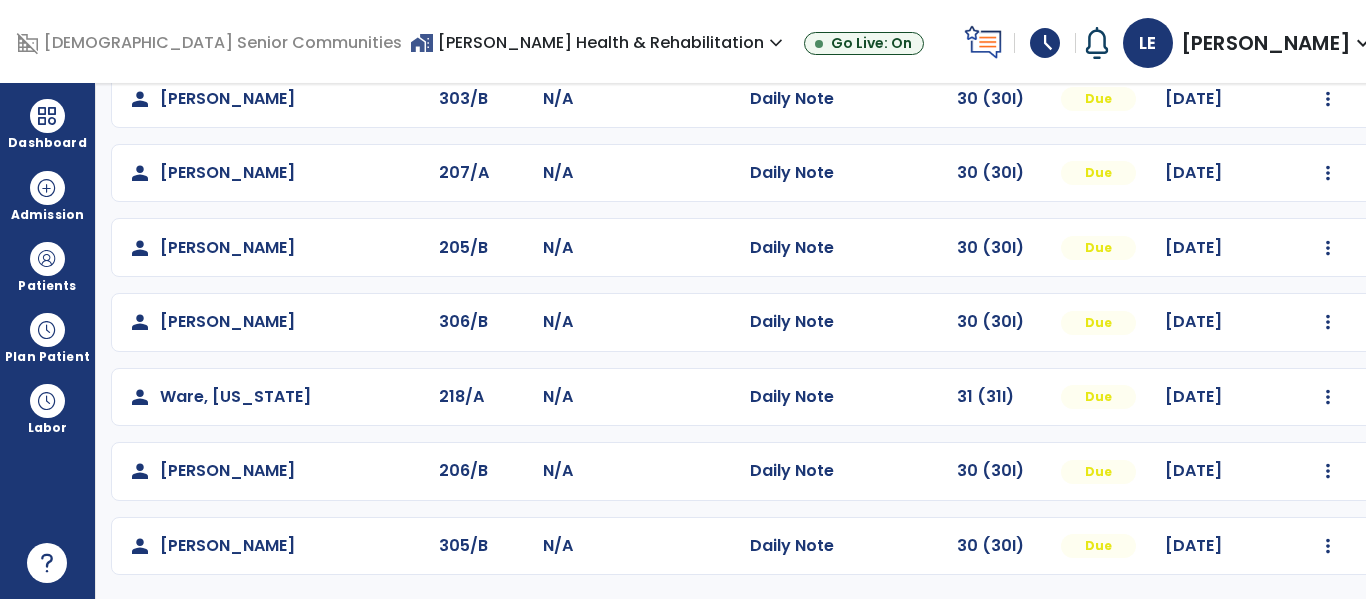 click on "Daily Note" 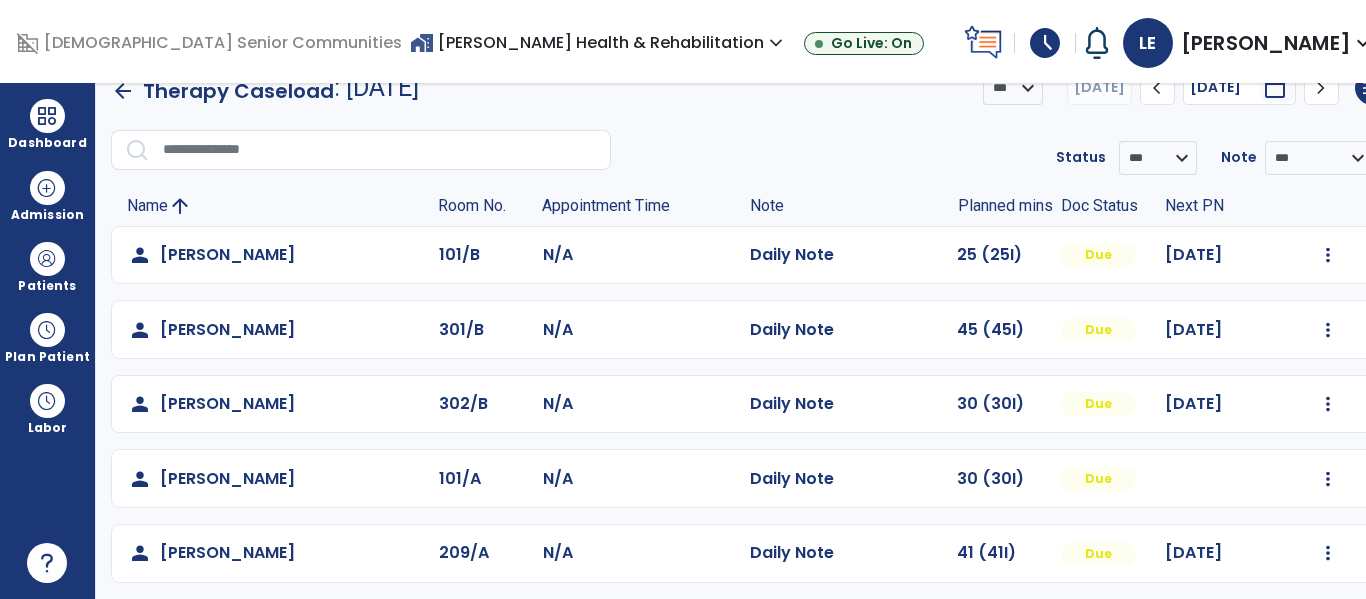 scroll, scrollTop: 0, scrollLeft: 0, axis: both 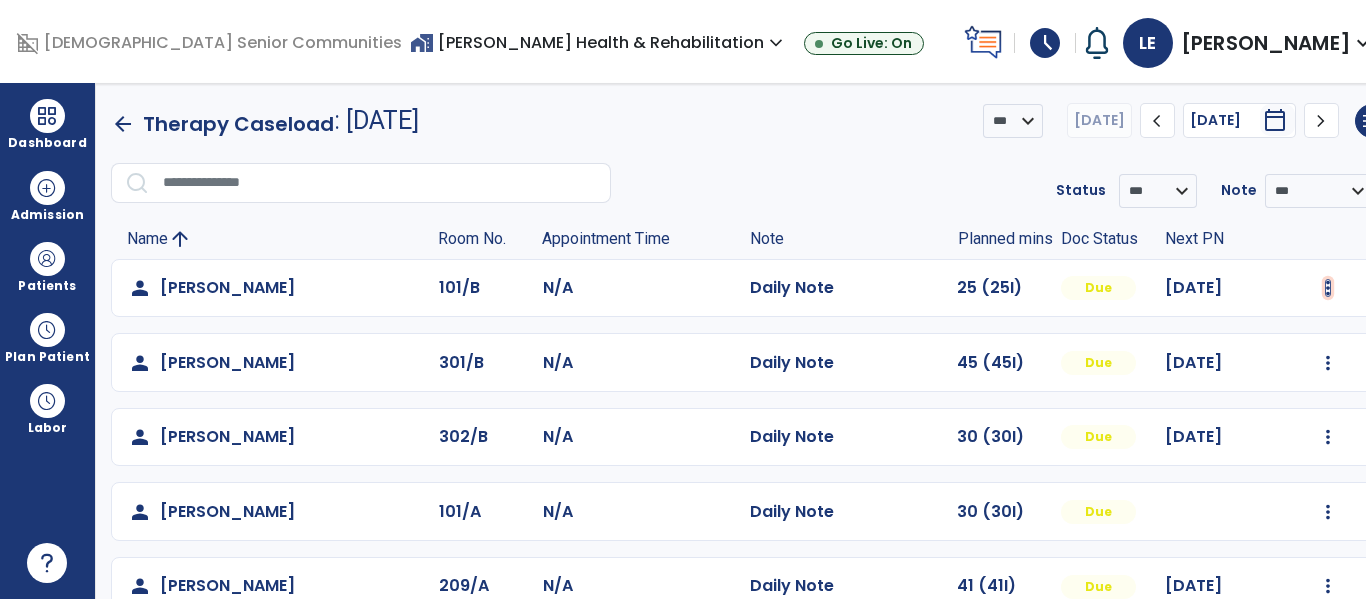 click at bounding box center (1328, 288) 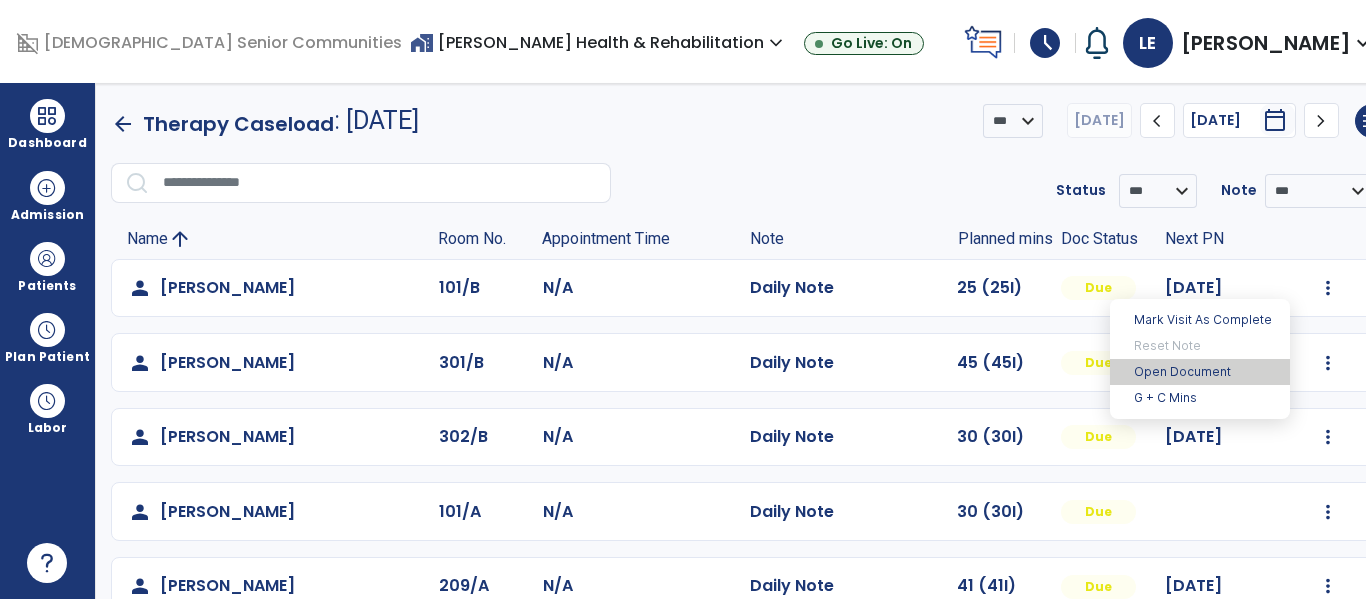 click on "Open Document" at bounding box center [1200, 372] 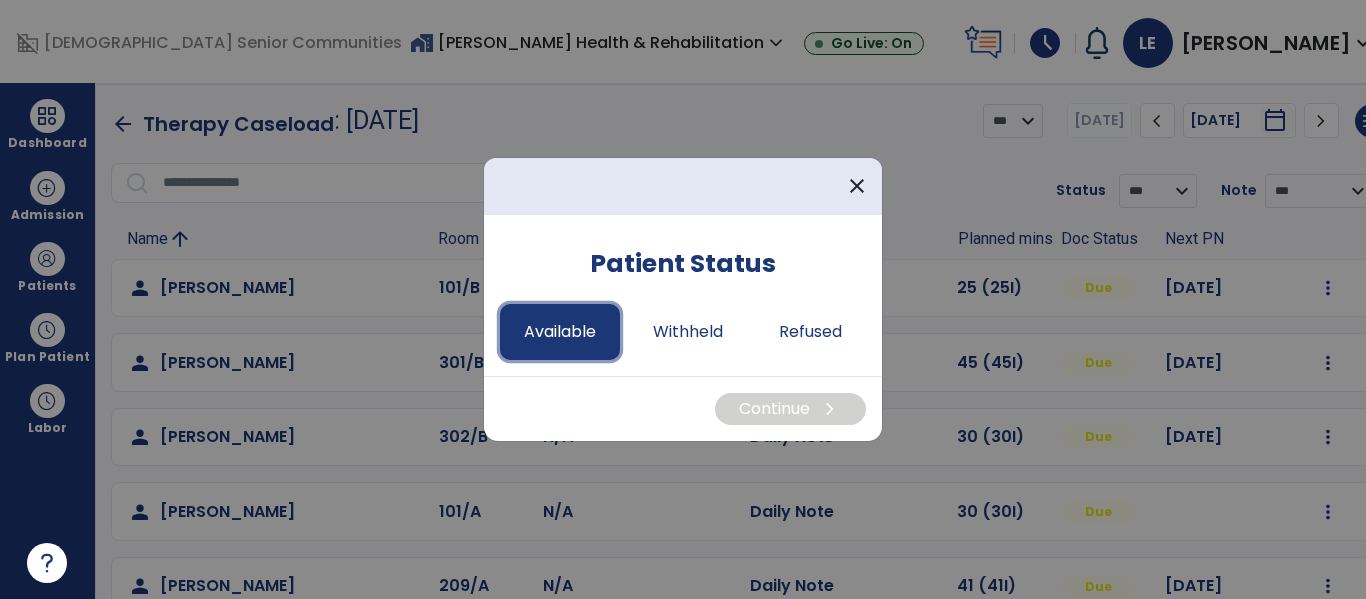 click on "Available" at bounding box center (560, 332) 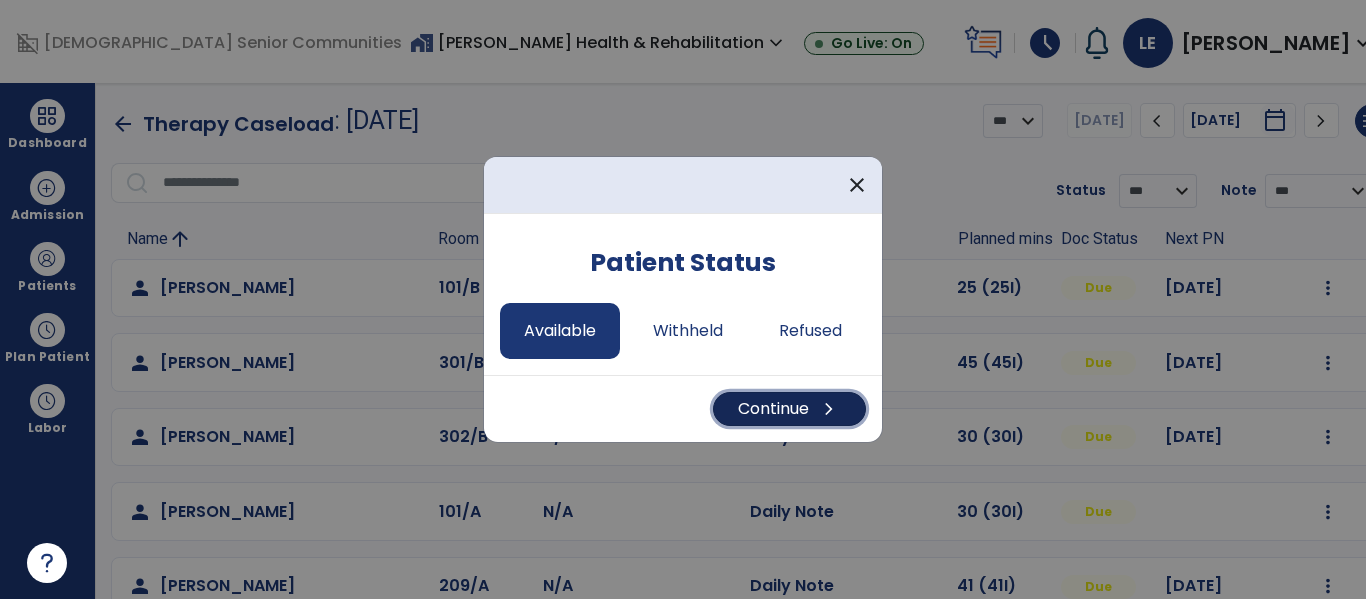 click on "Continue   chevron_right" at bounding box center [789, 409] 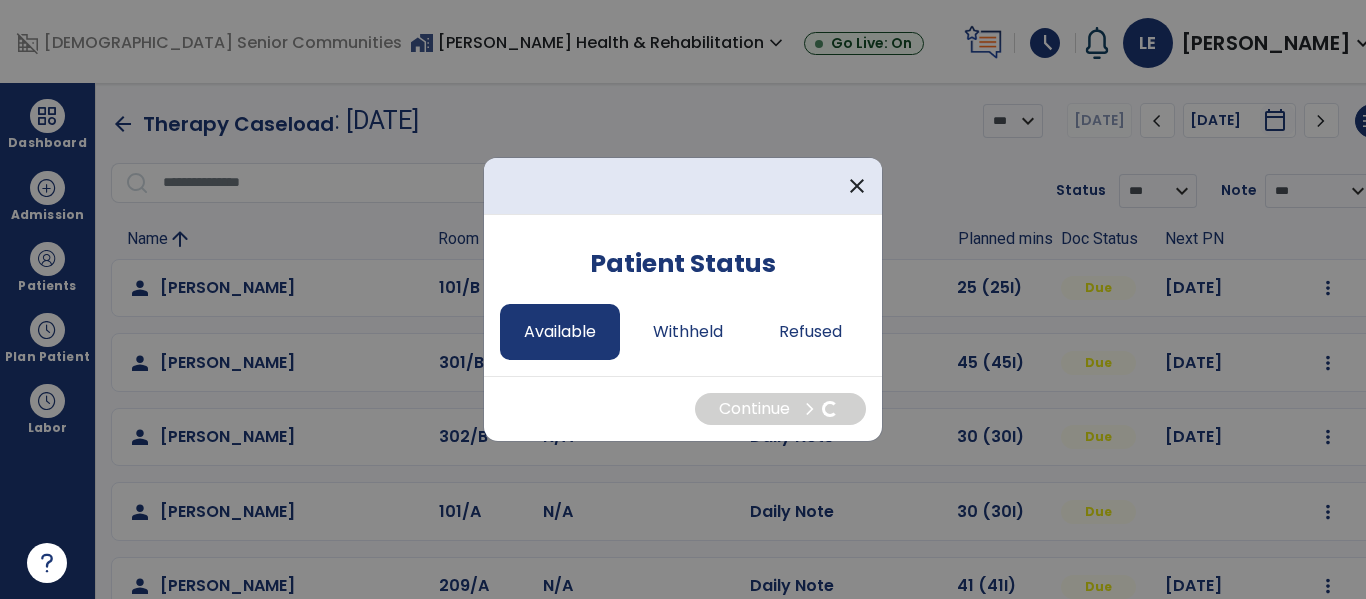 select on "*" 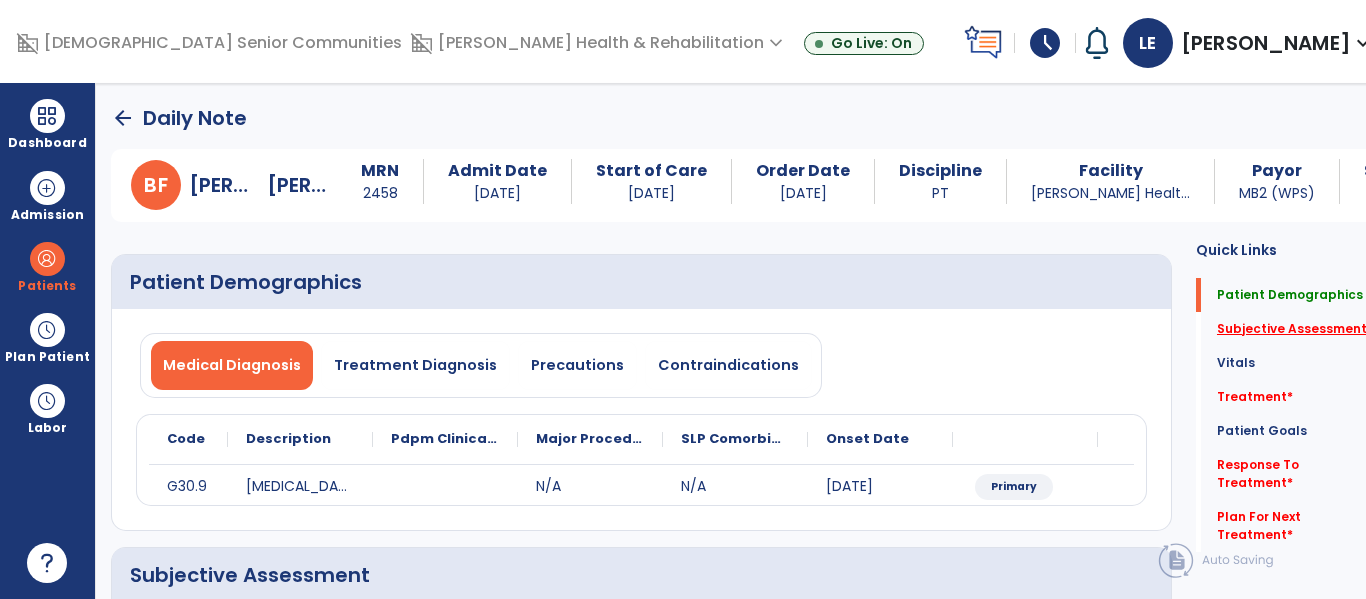 click on "Subjective Assessment   *" 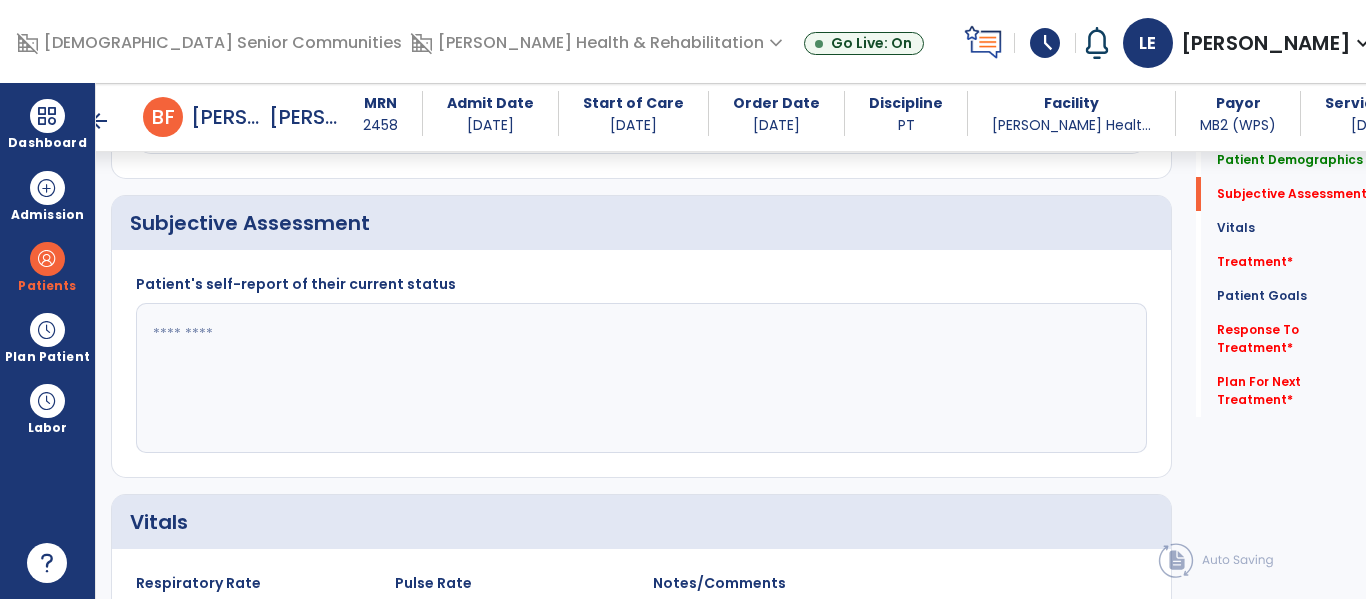 scroll, scrollTop: 347, scrollLeft: 0, axis: vertical 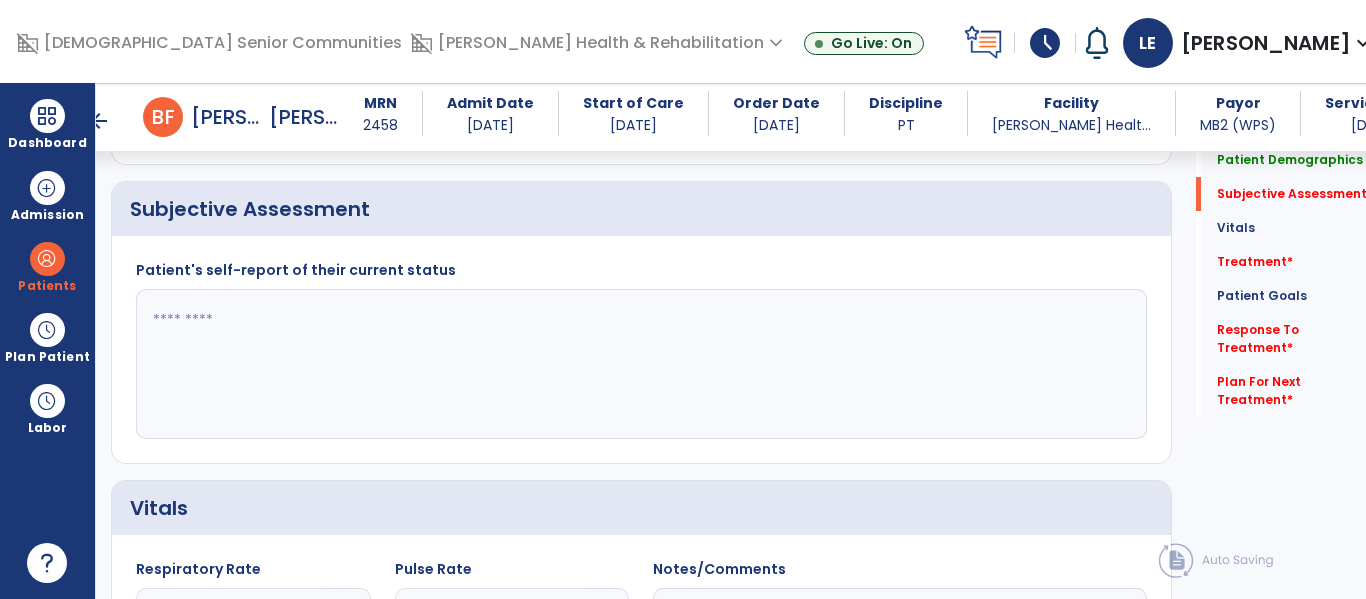 click 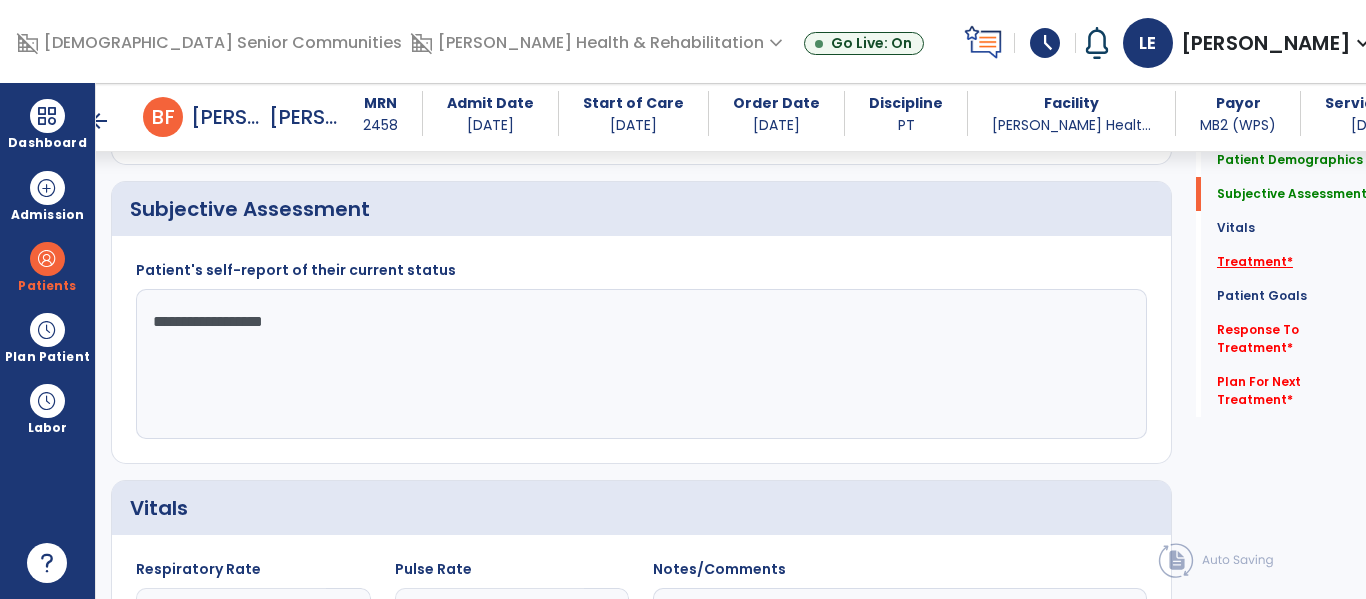 type on "**********" 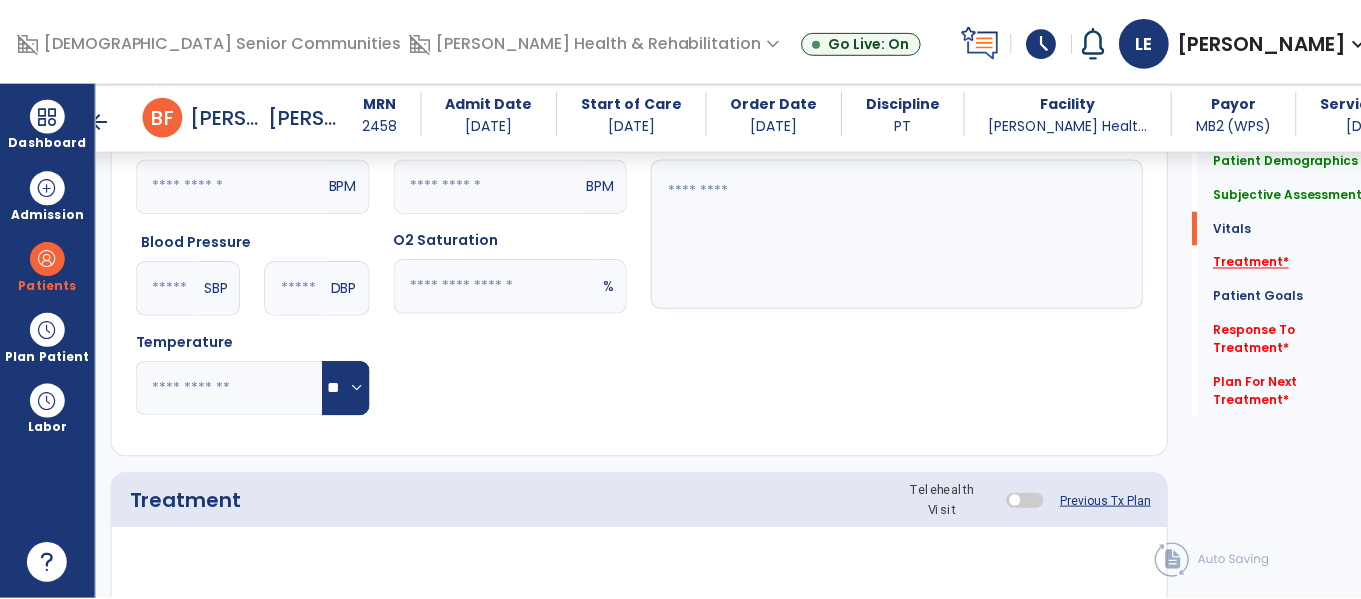 scroll, scrollTop: 1036, scrollLeft: 0, axis: vertical 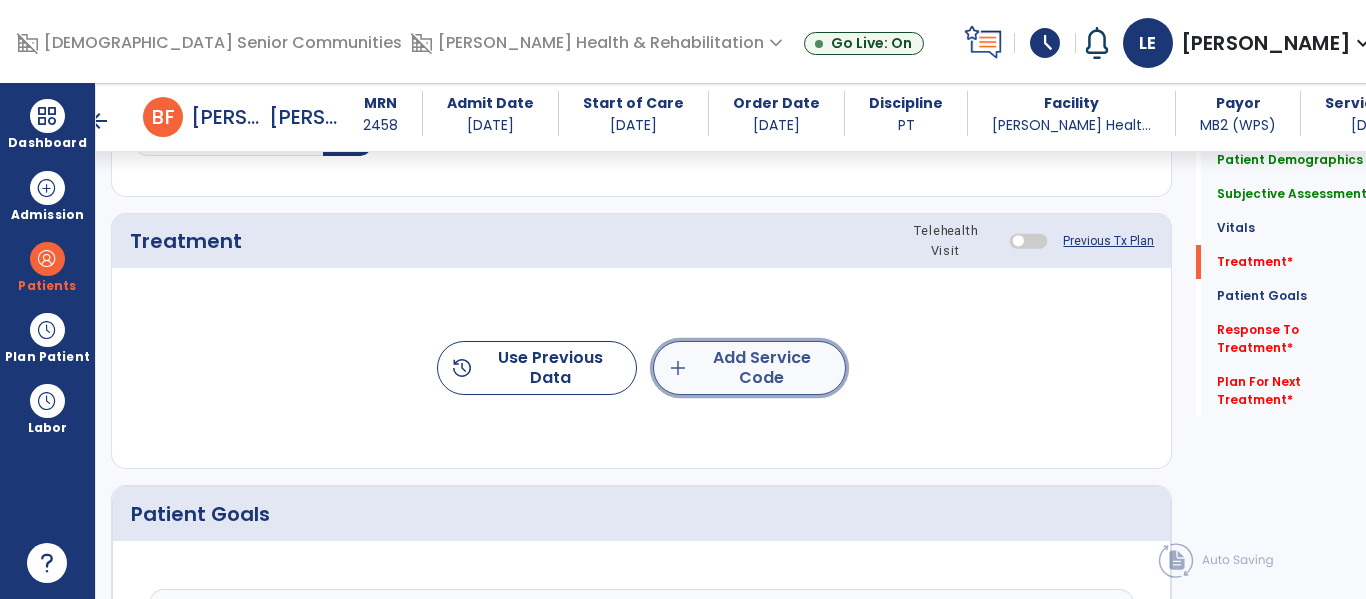 click on "add  Add Service Code" 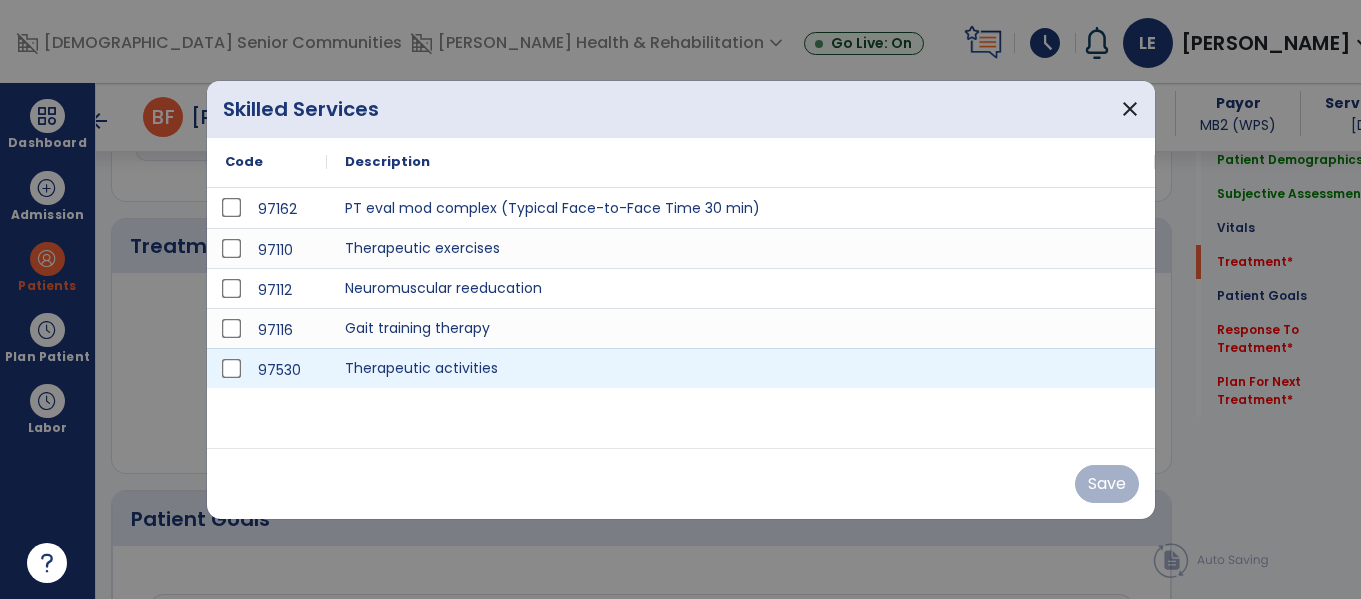 scroll, scrollTop: 1036, scrollLeft: 0, axis: vertical 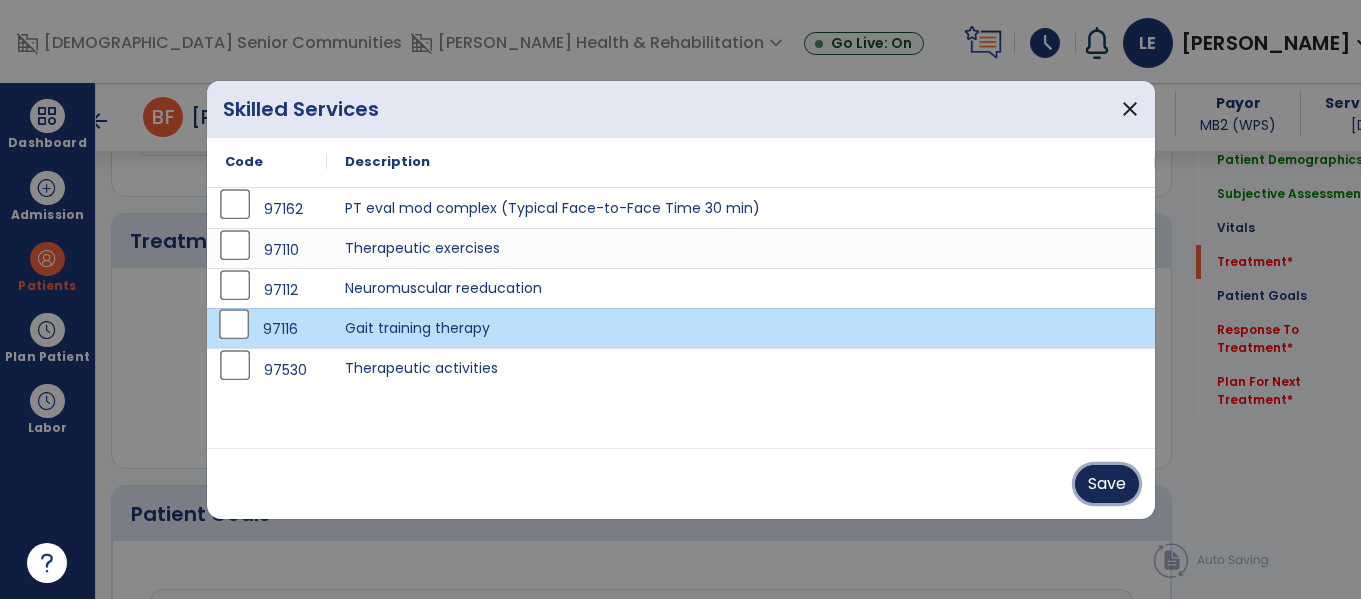 click on "Save" at bounding box center [1107, 484] 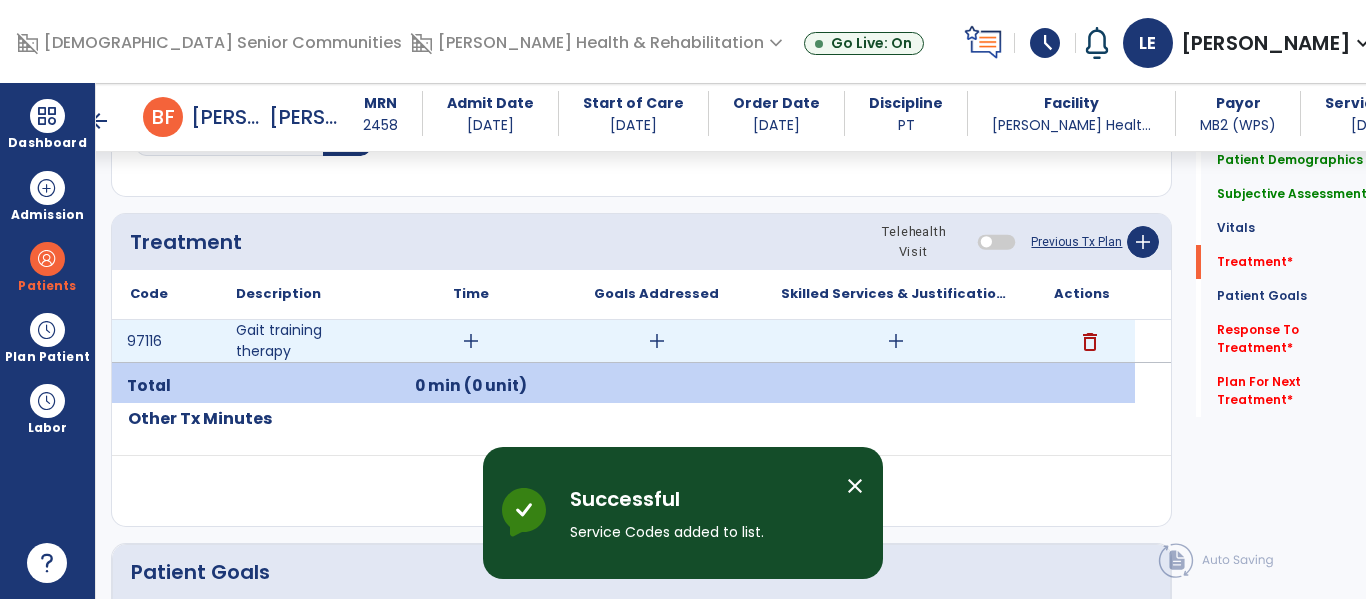 click on "add" at bounding box center [471, 341] 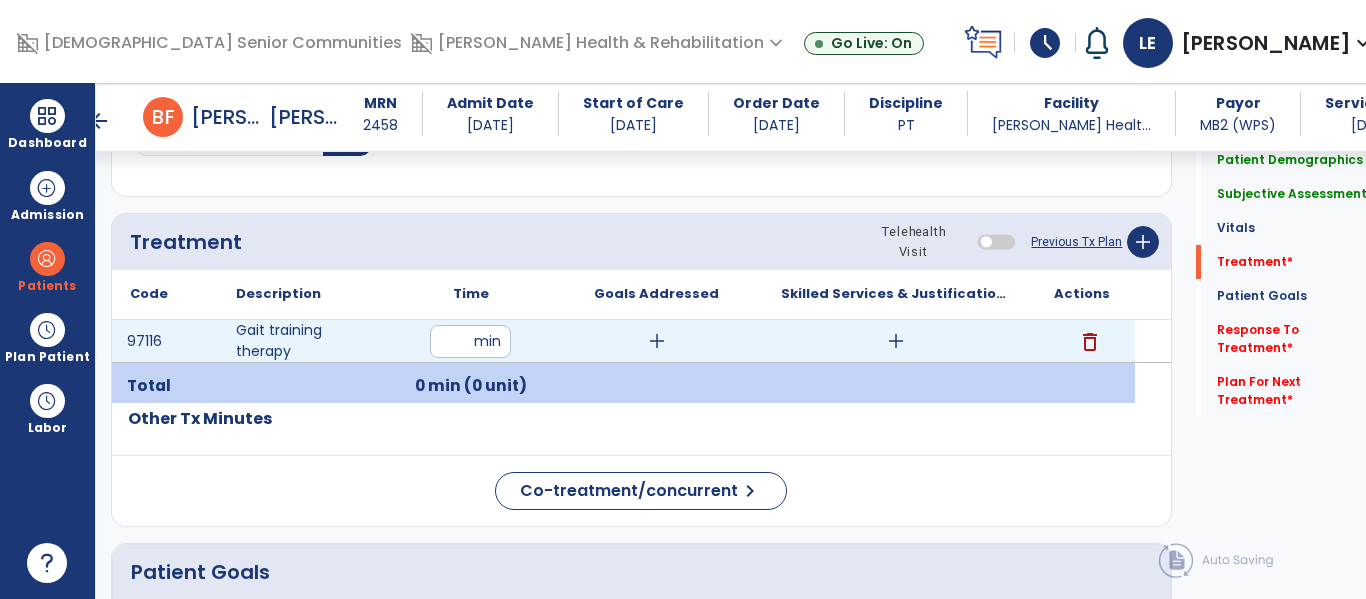 type on "**" 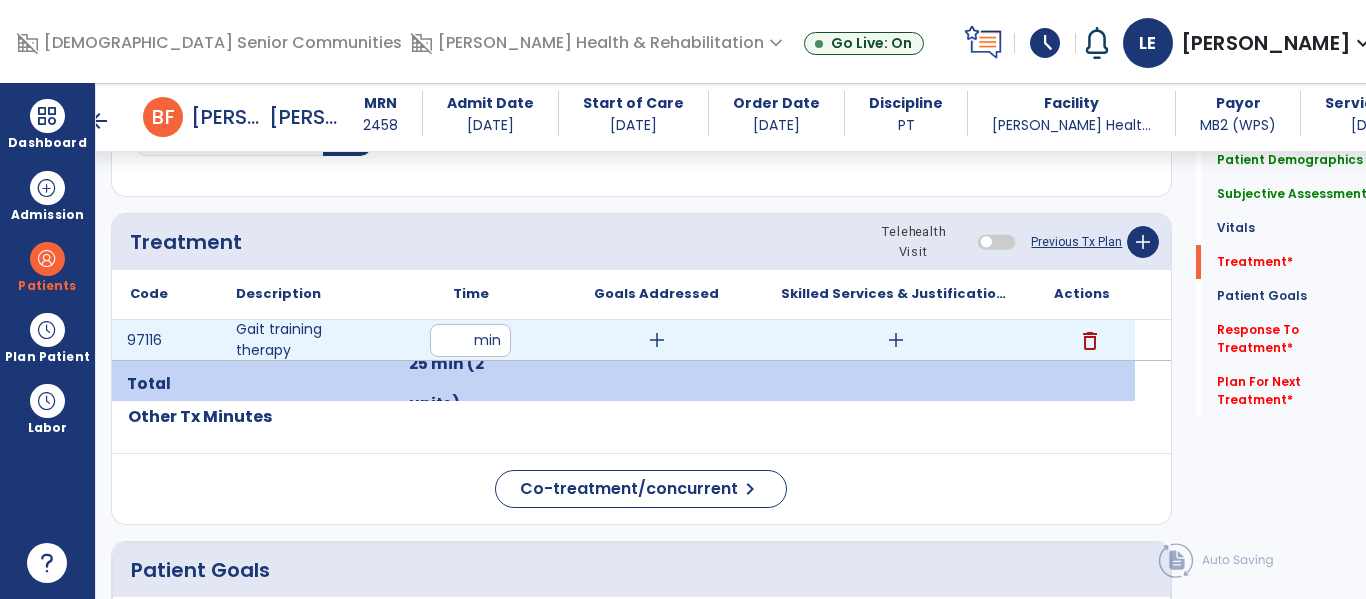 click on "add" at bounding box center (657, 340) 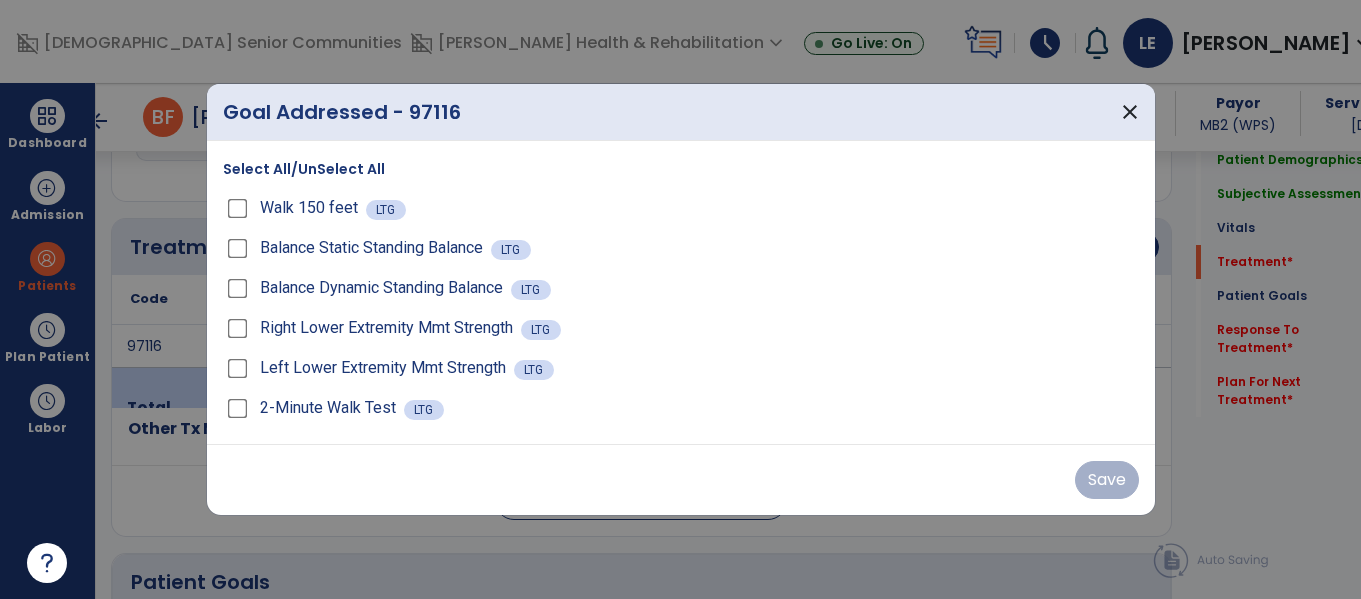 scroll, scrollTop: 1036, scrollLeft: 0, axis: vertical 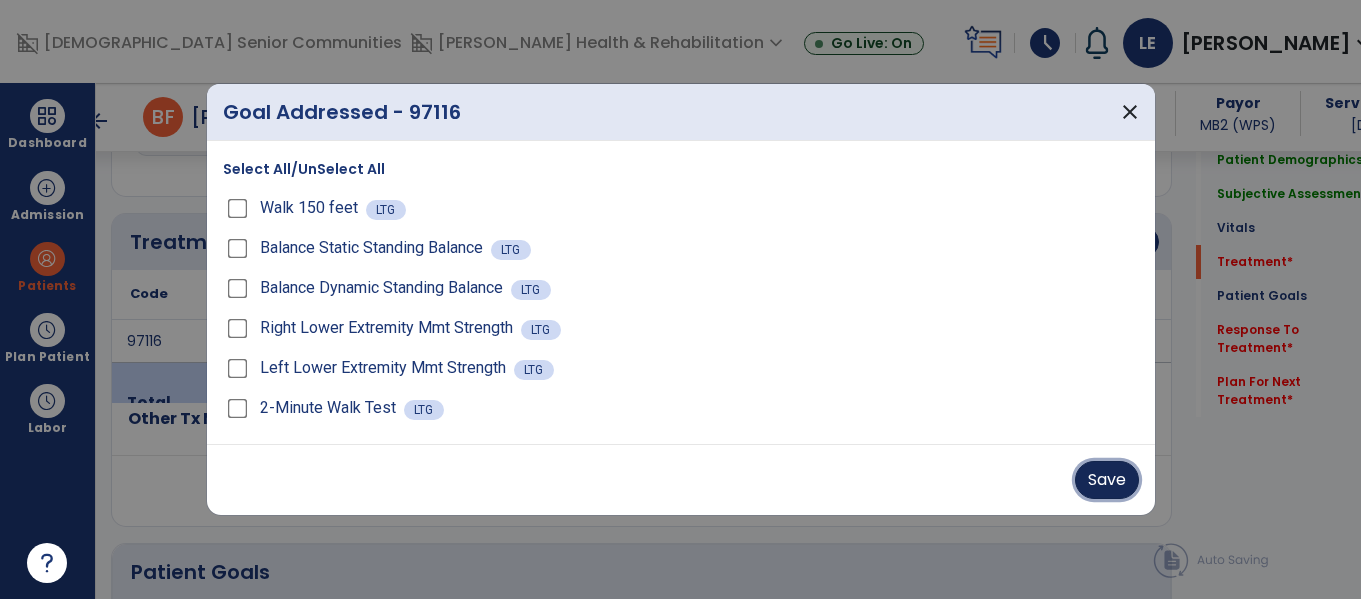 click on "Save" at bounding box center (1107, 480) 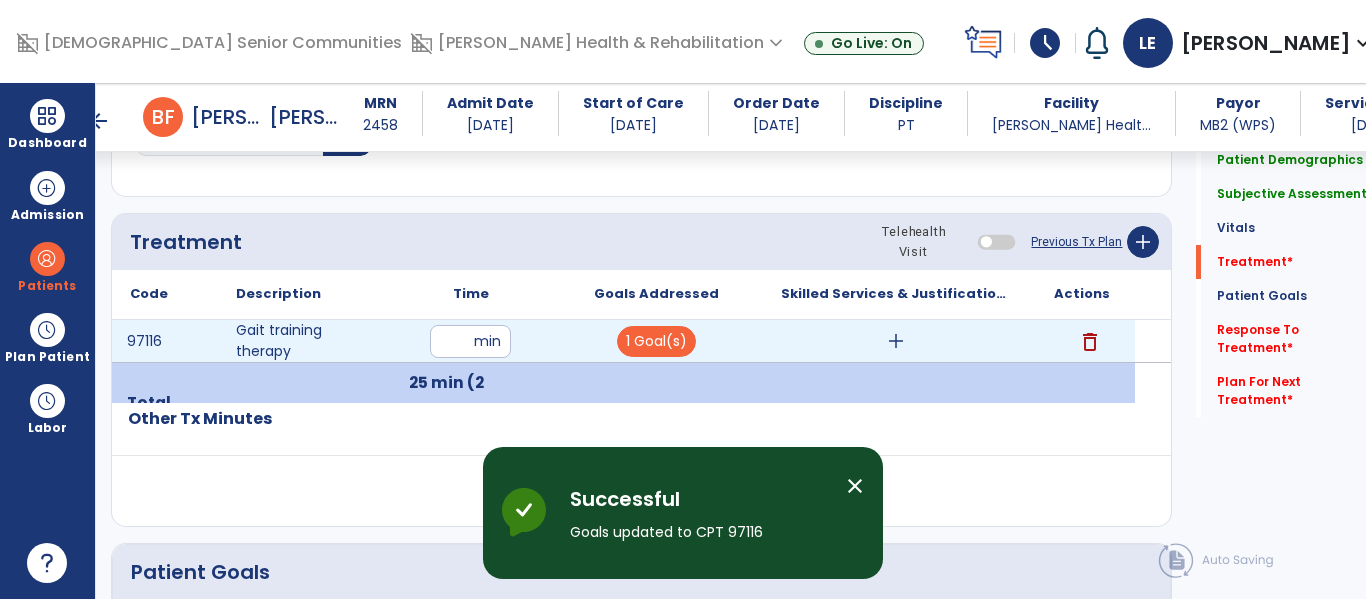 click on "add" at bounding box center [896, 341] 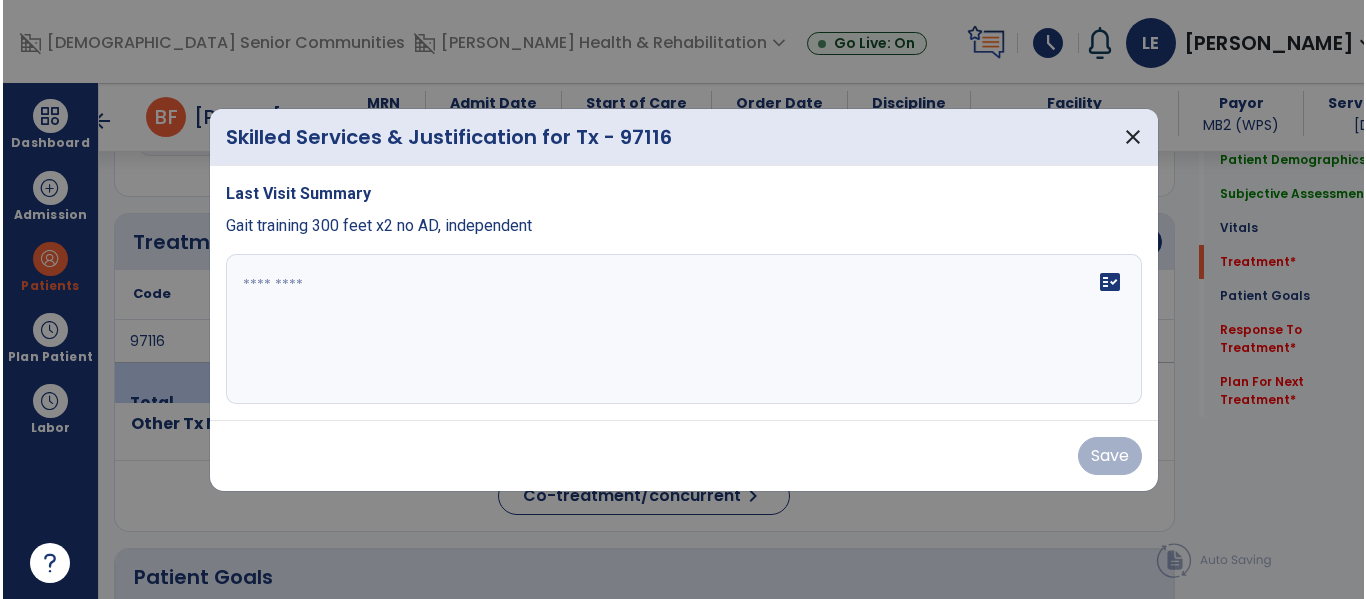 scroll, scrollTop: 1036, scrollLeft: 0, axis: vertical 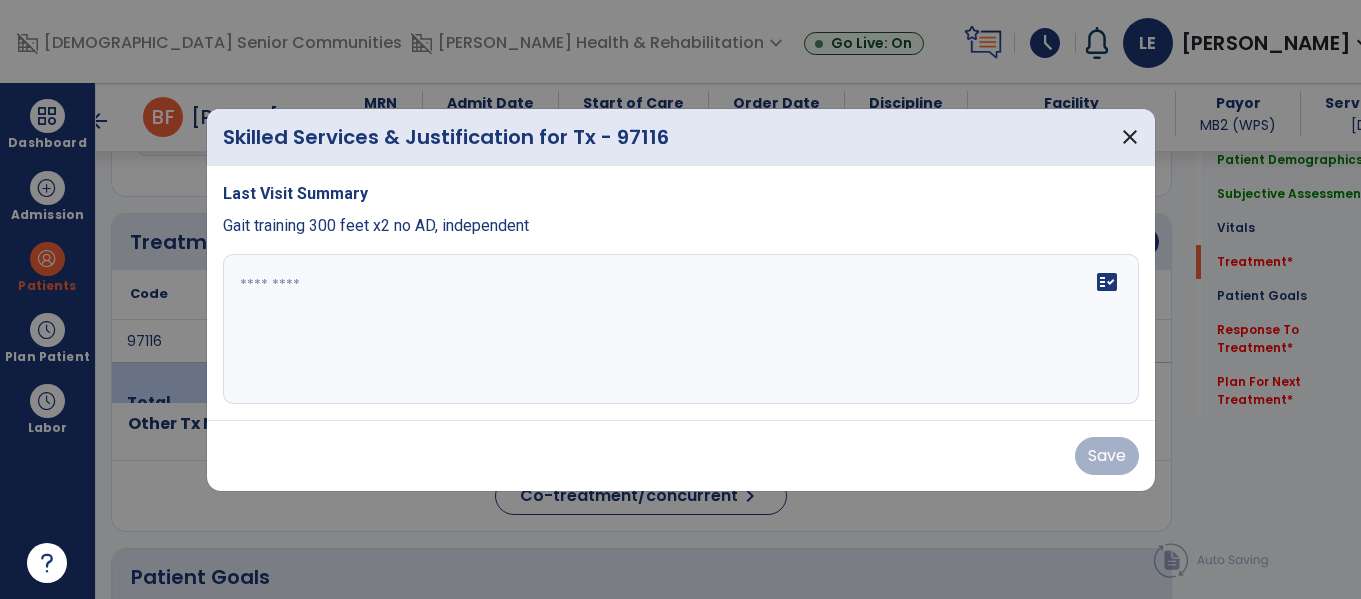 click on "fact_check" at bounding box center (681, 329) 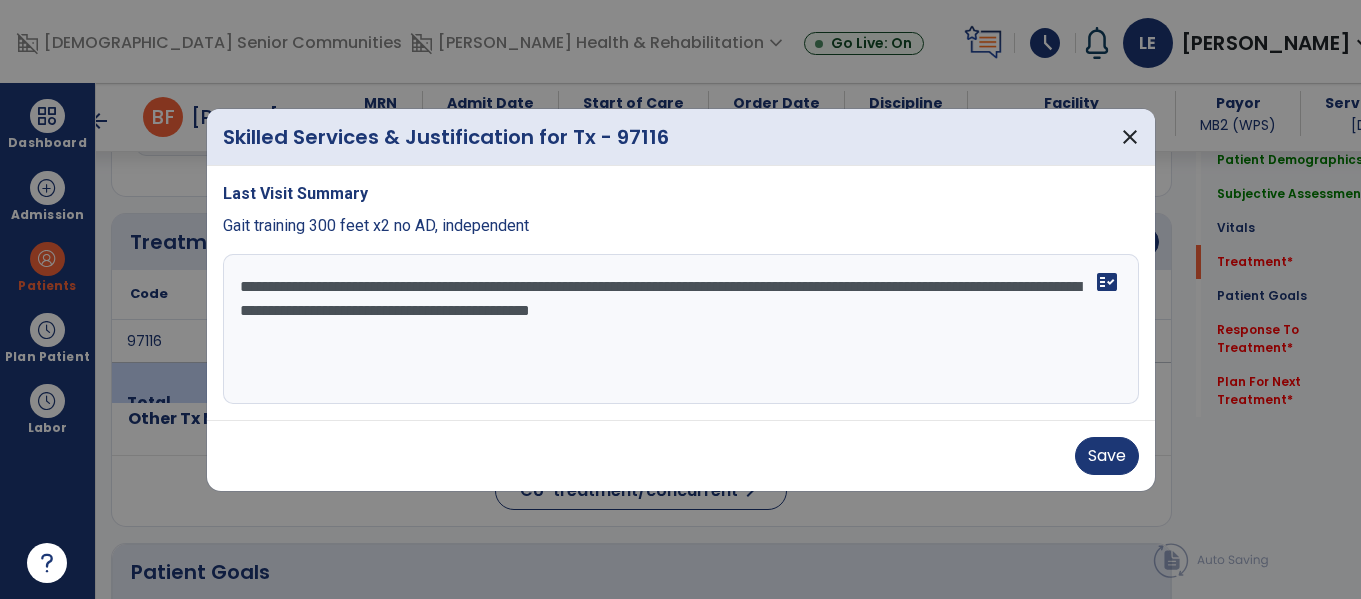 type on "**********" 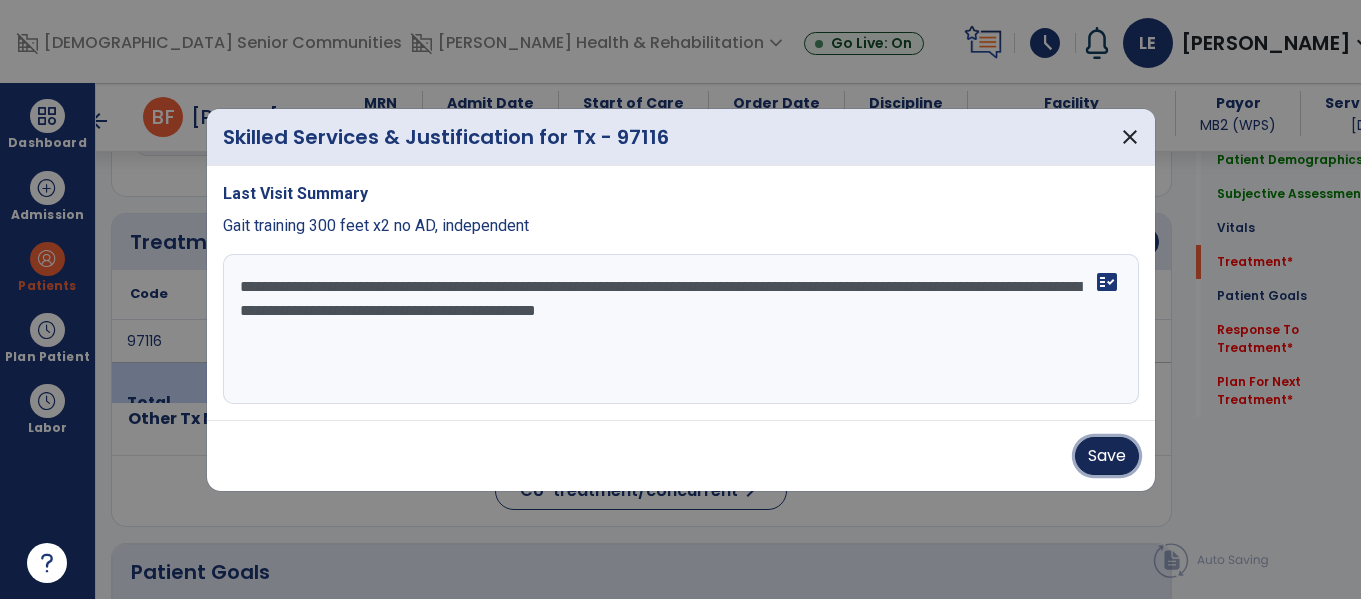 click on "Save" at bounding box center (1107, 456) 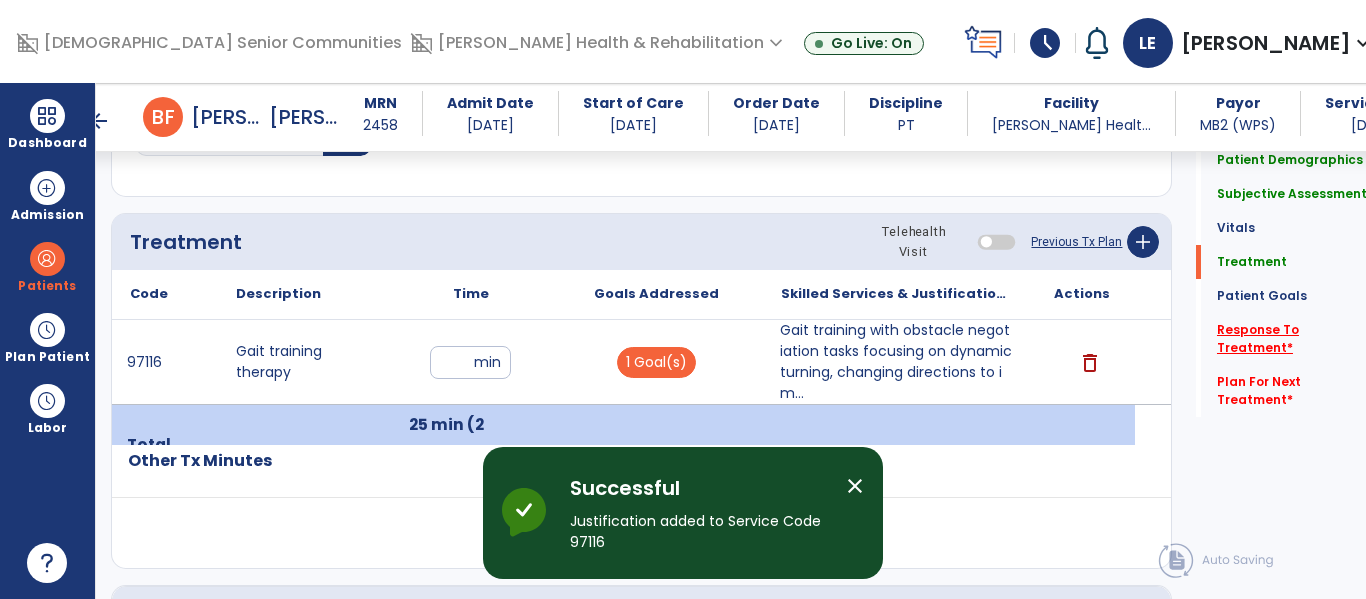 click on "Response To Treatment   *" 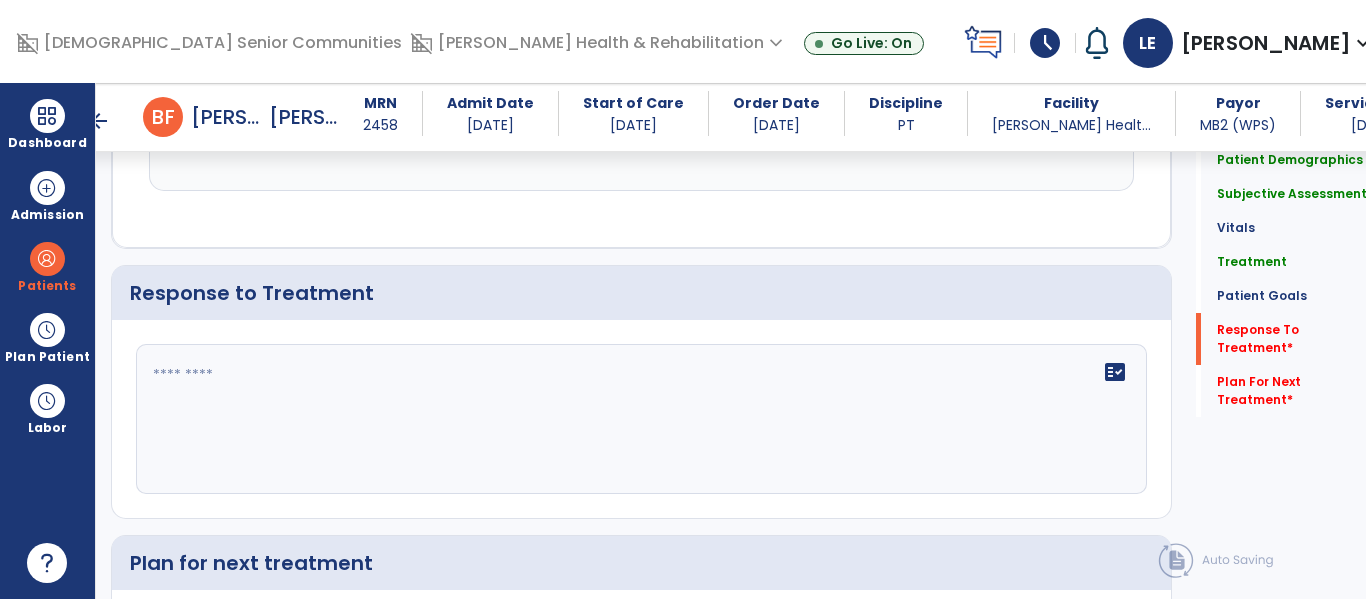 scroll, scrollTop: 2851, scrollLeft: 0, axis: vertical 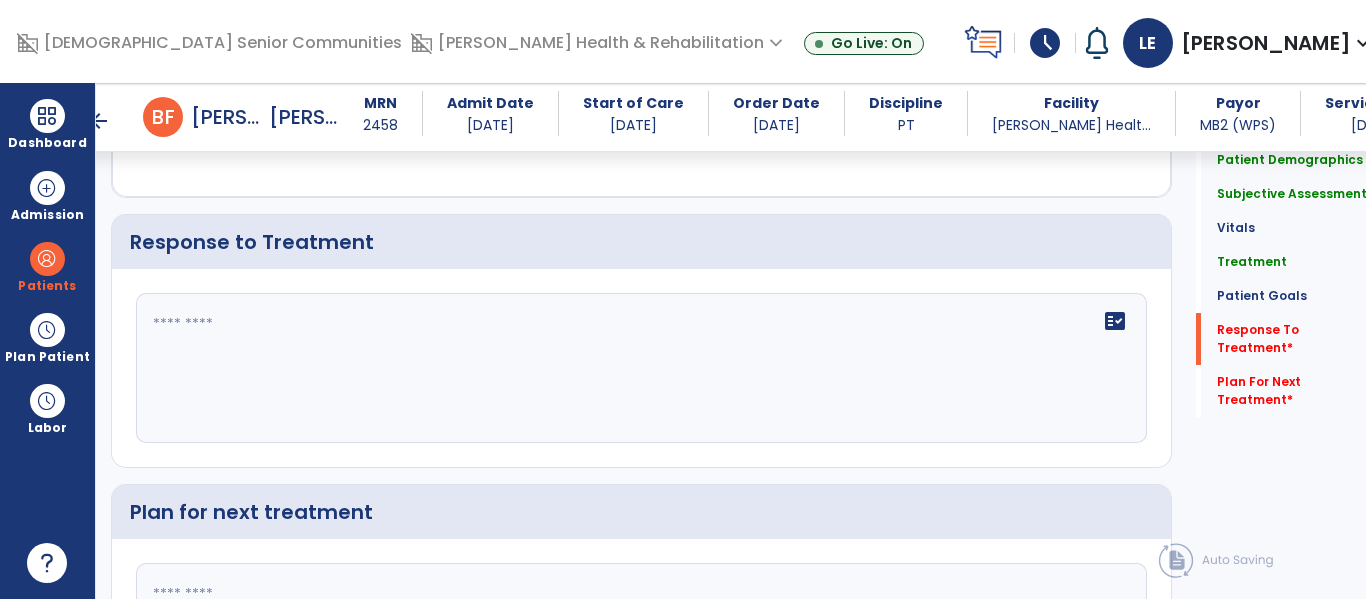 click on "fact_check" 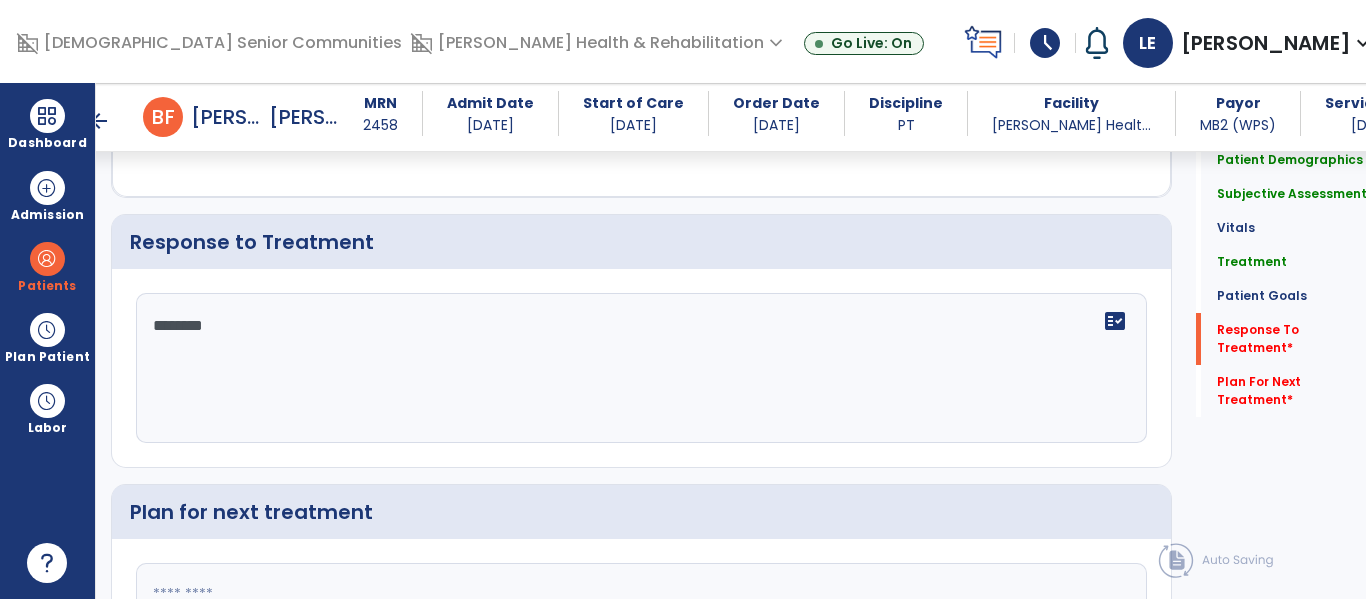 type on "*********" 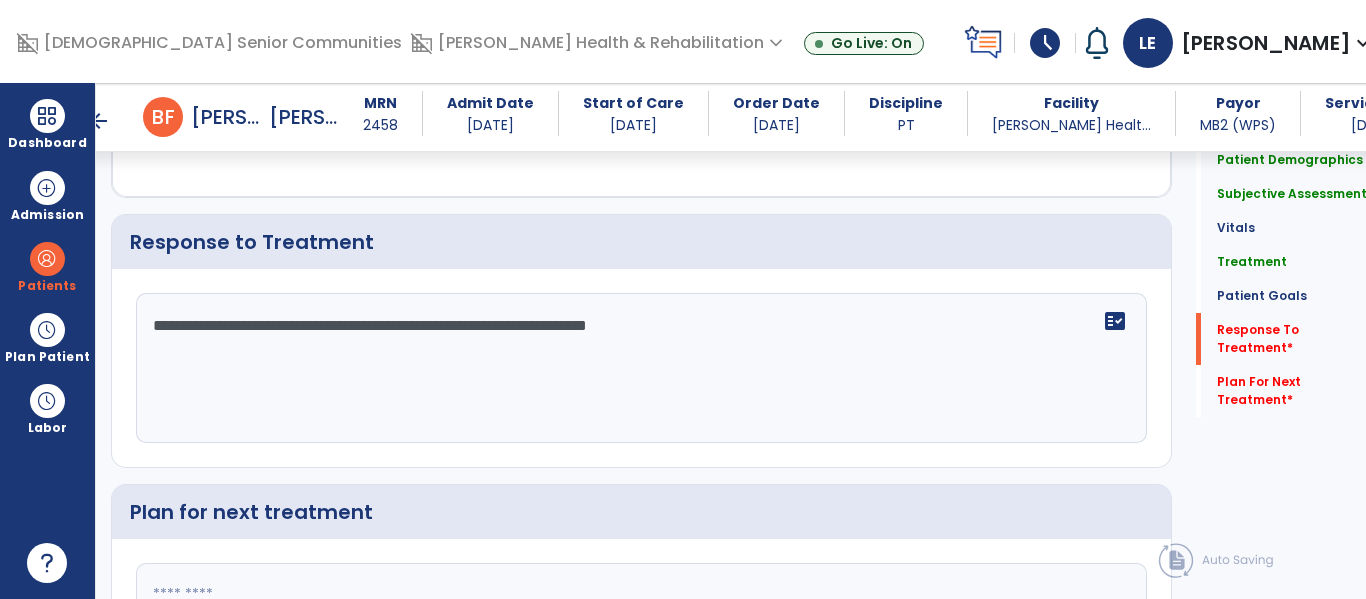 scroll, scrollTop: 3056, scrollLeft: 0, axis: vertical 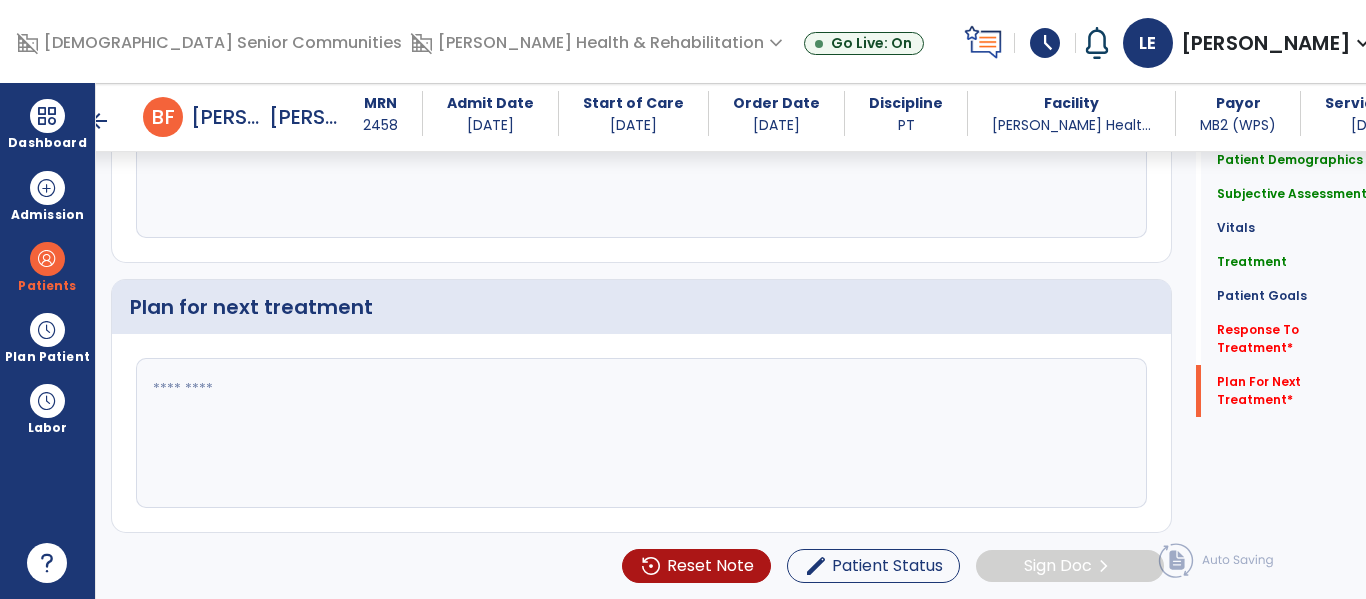 type on "**********" 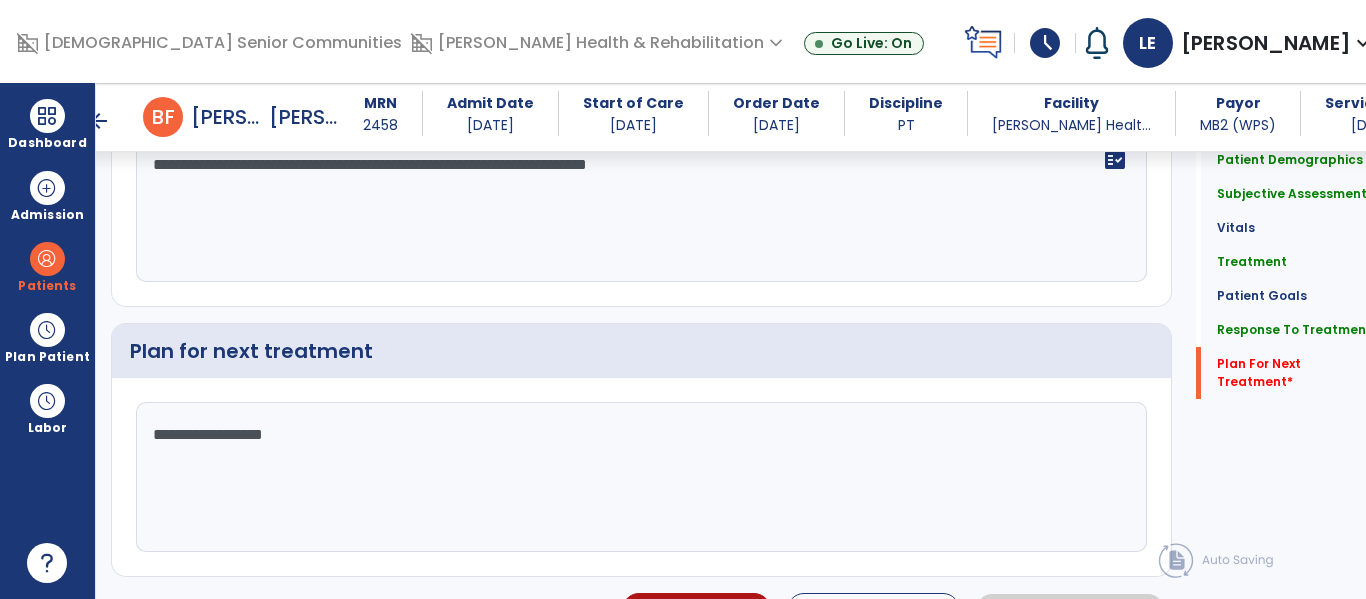 scroll, scrollTop: 3056, scrollLeft: 0, axis: vertical 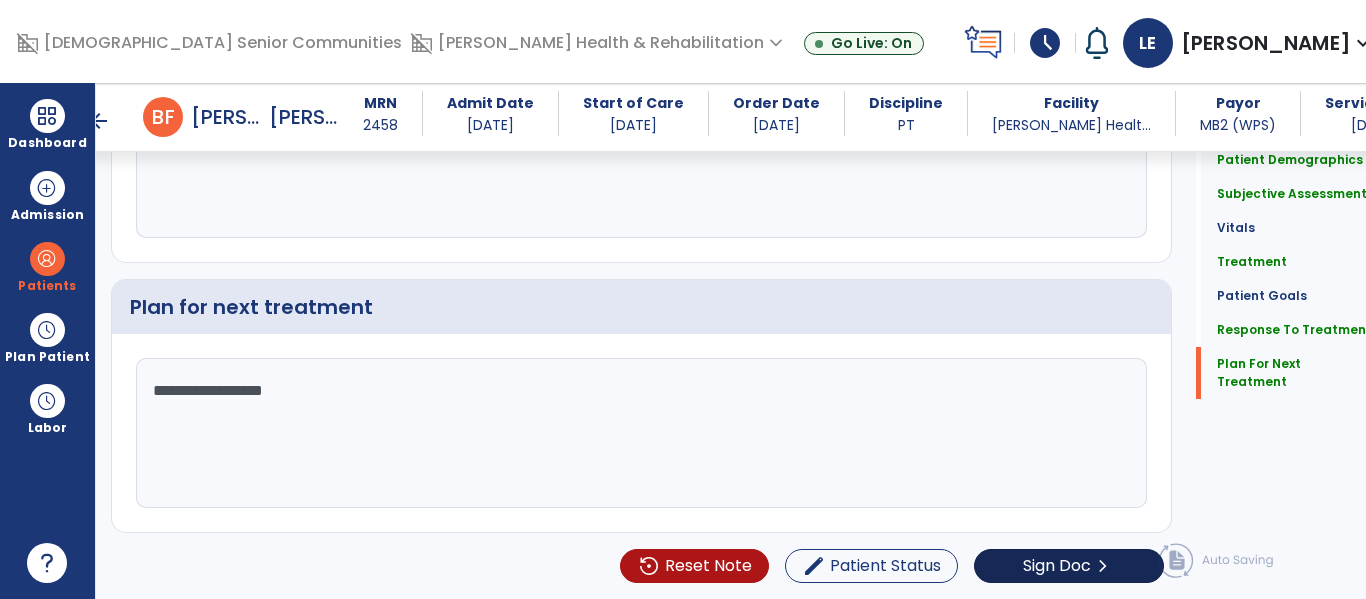 type on "**********" 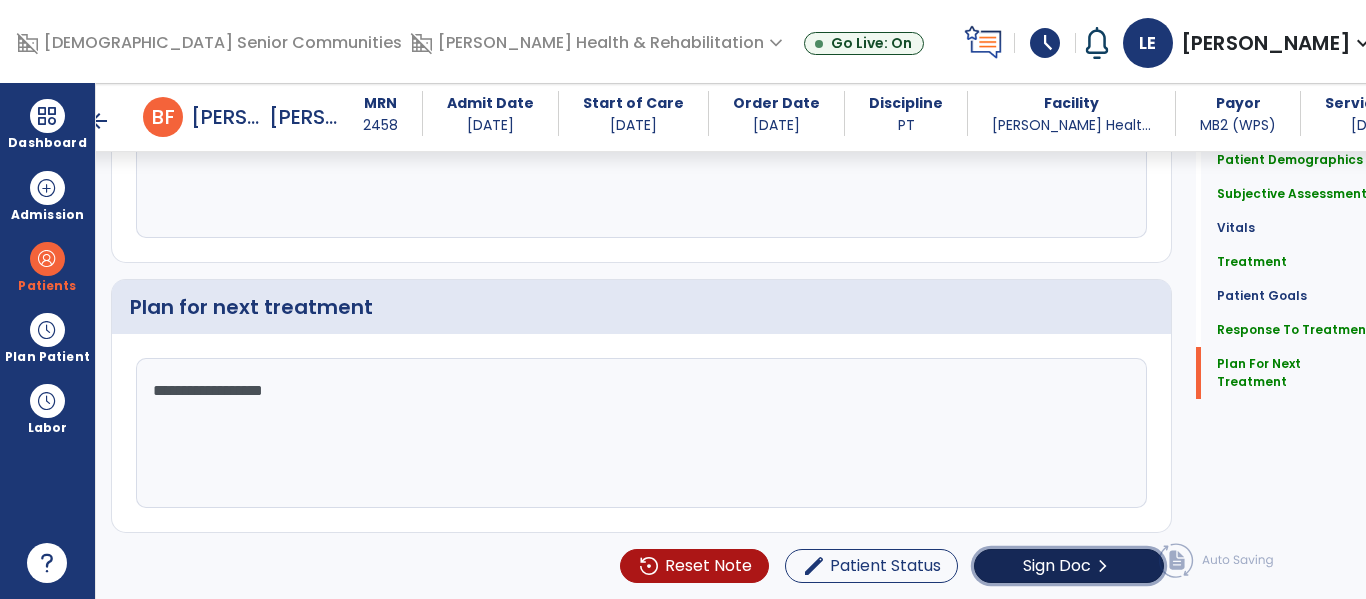 click on "Sign Doc" 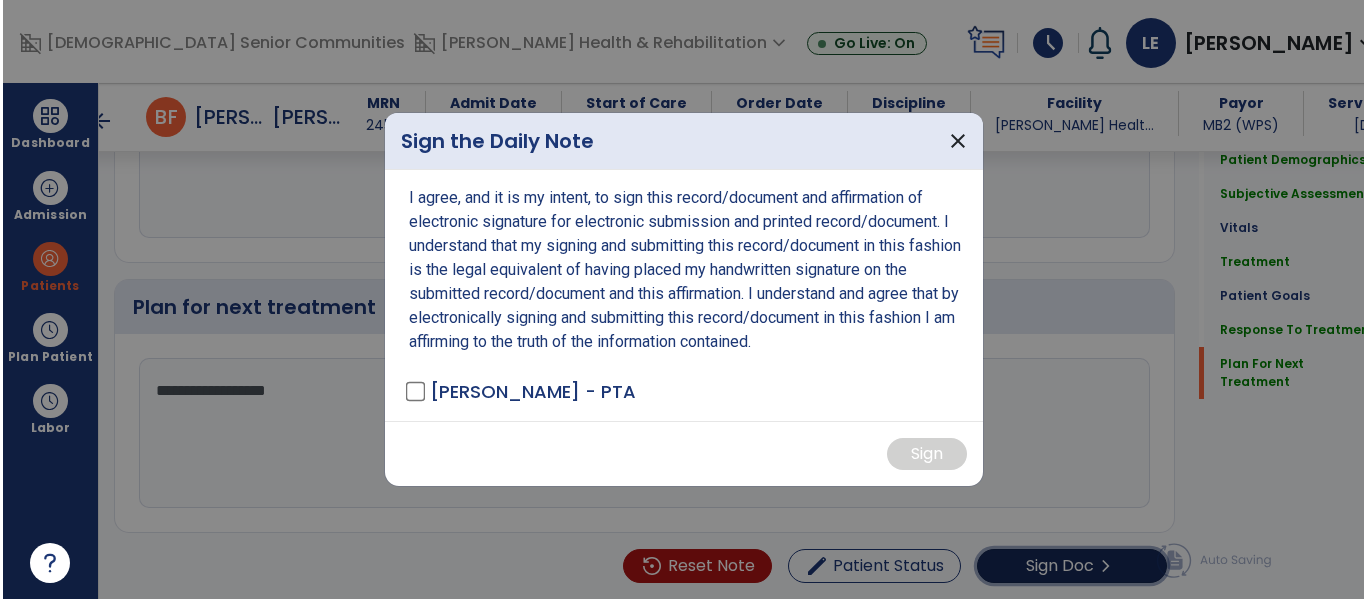 scroll, scrollTop: 3056, scrollLeft: 0, axis: vertical 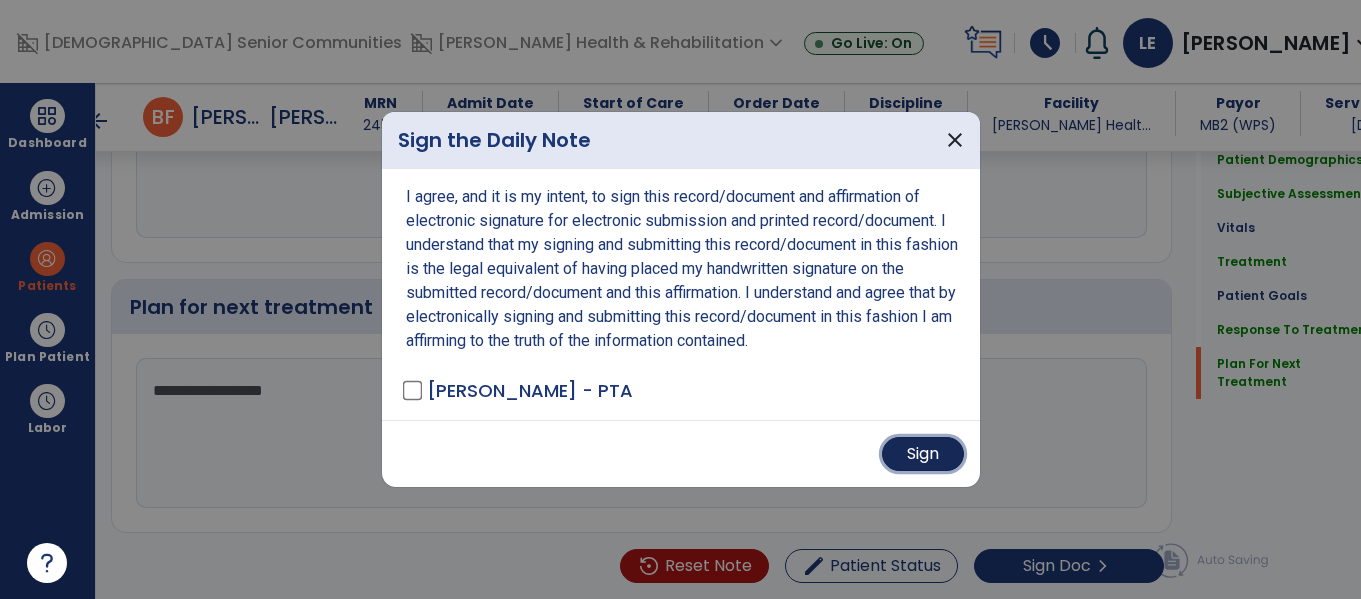 click on "Sign" at bounding box center (923, 454) 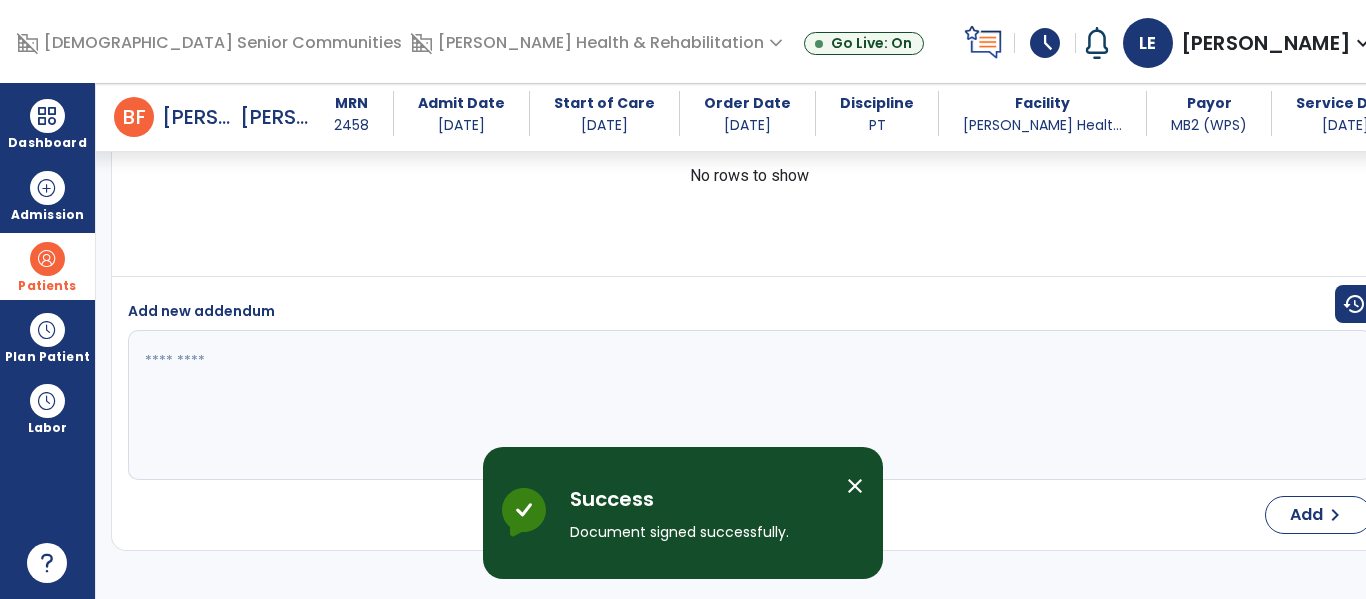 scroll, scrollTop: 3702, scrollLeft: 0, axis: vertical 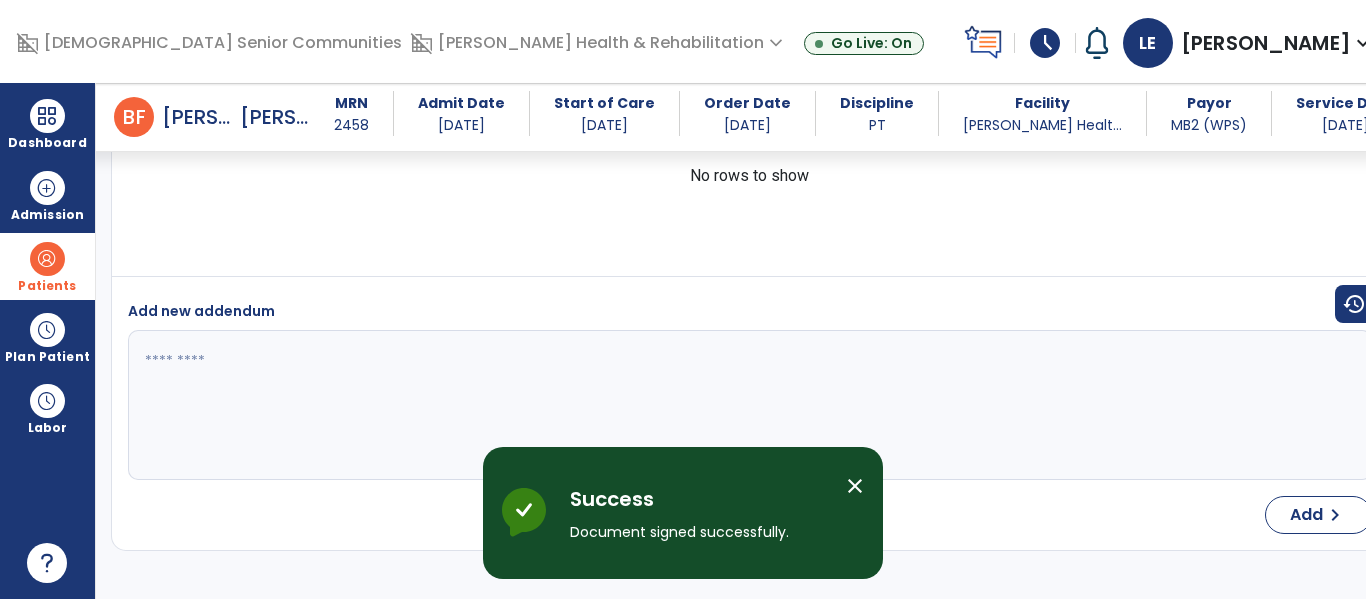 click at bounding box center (47, 259) 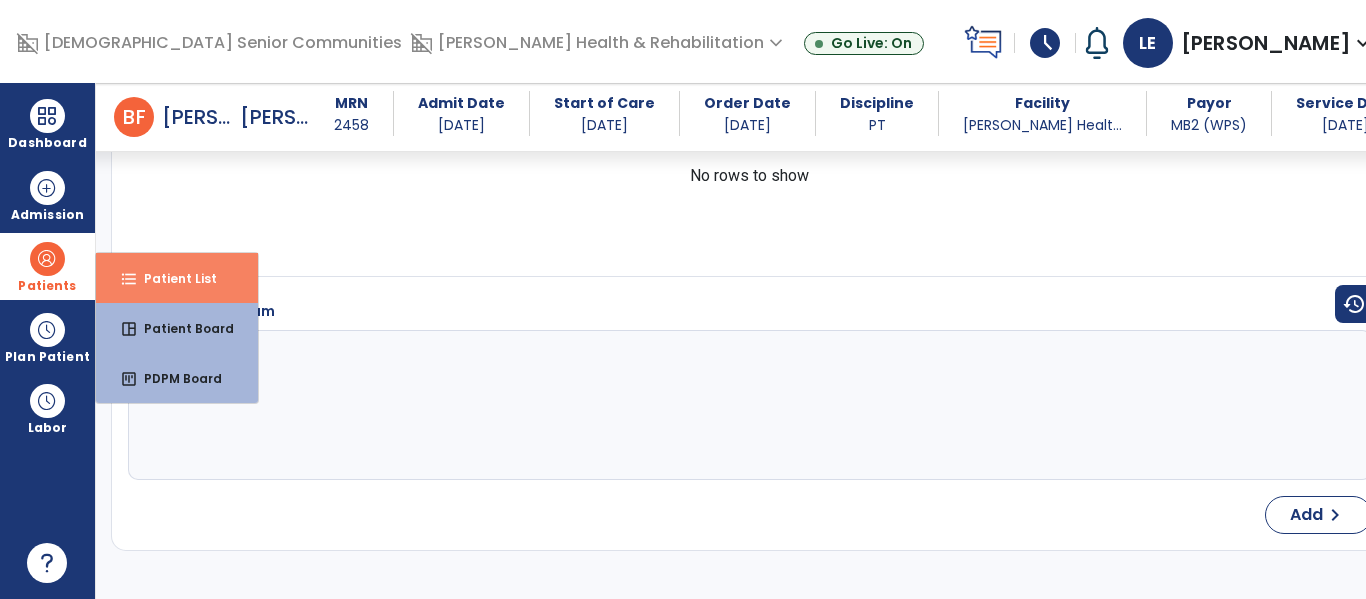 click on "format_list_bulleted  Patient List" at bounding box center [177, 278] 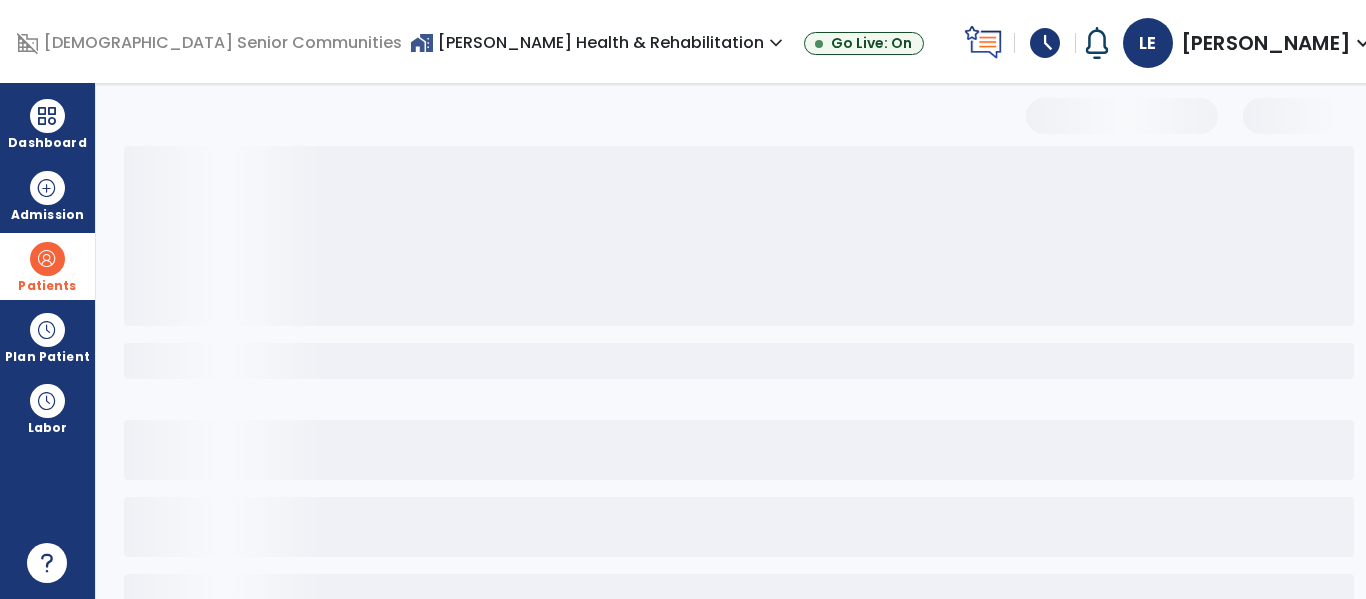 scroll, scrollTop: 0, scrollLeft: 0, axis: both 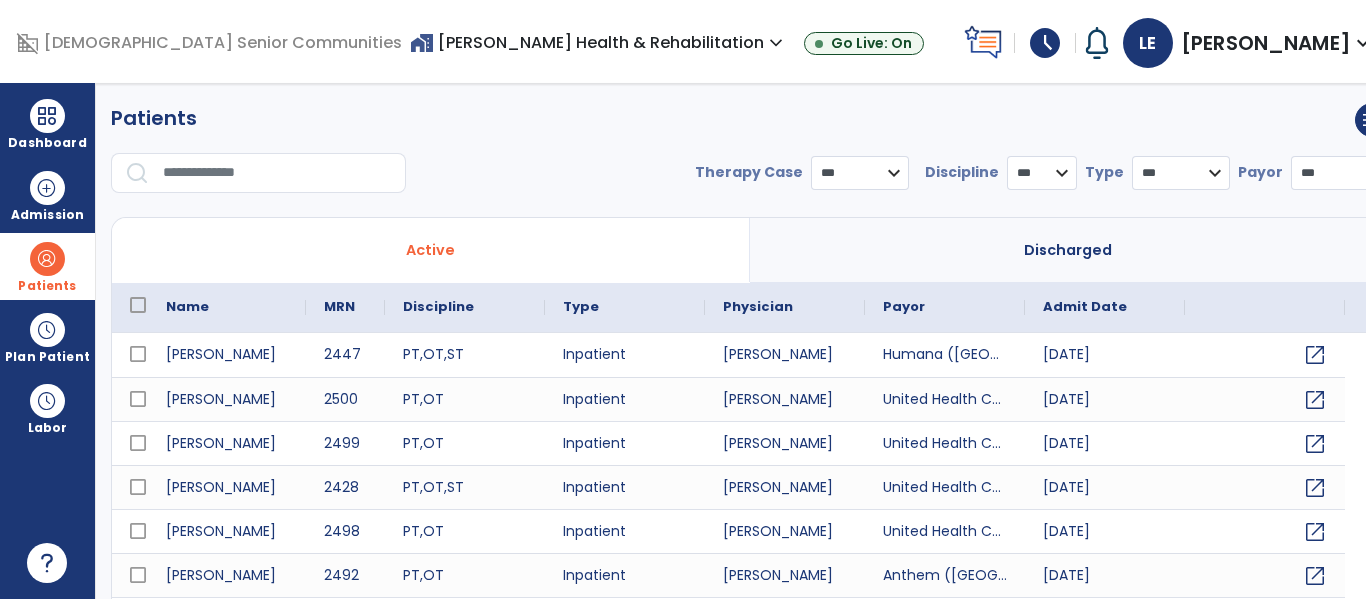 click on "*** **** ******" at bounding box center (860, 173) 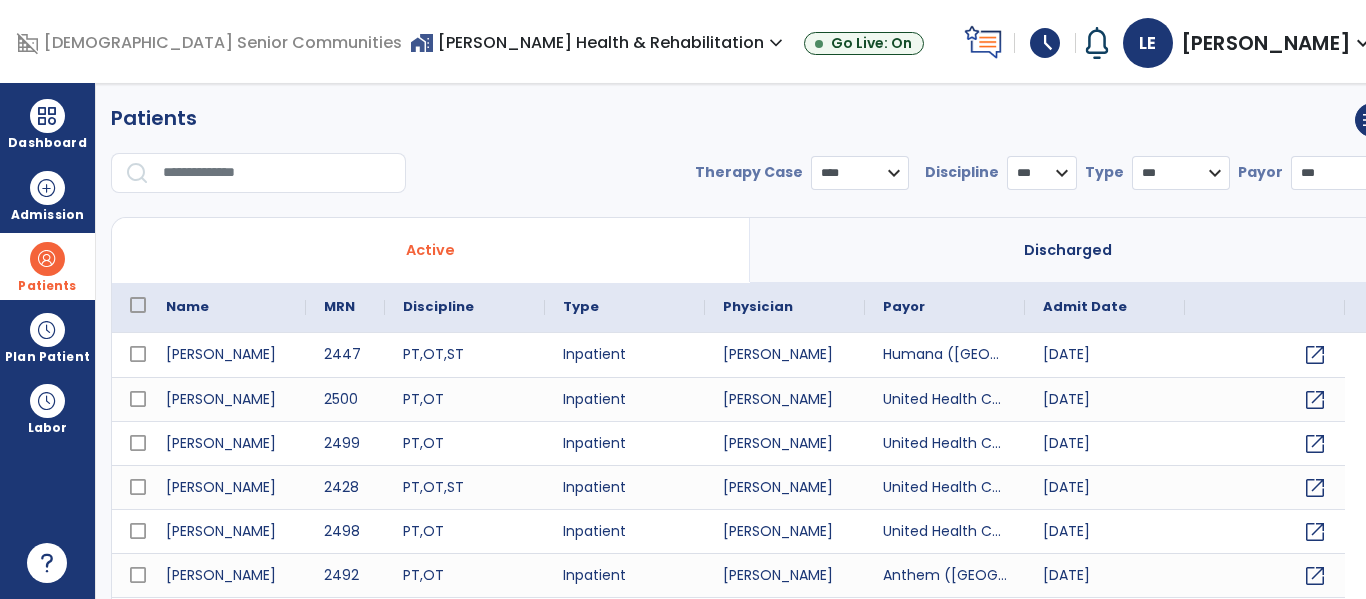 click on "*** **** ******" at bounding box center [860, 173] 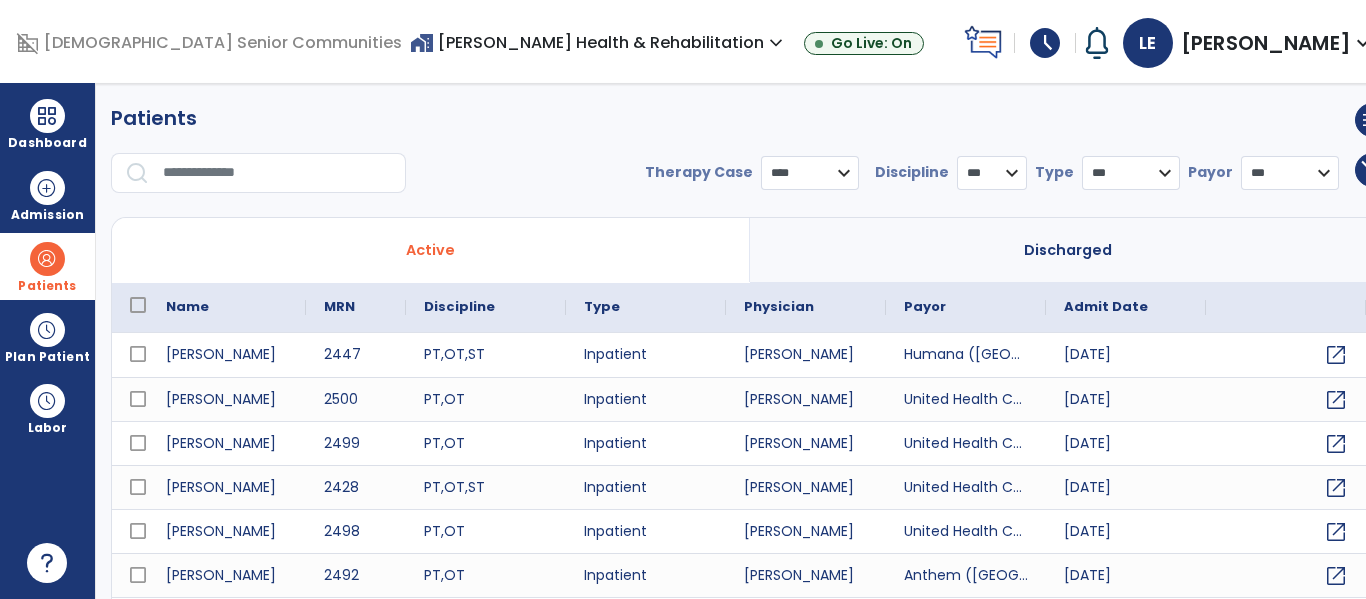 click on "* *** ** ** **" at bounding box center [992, 173] 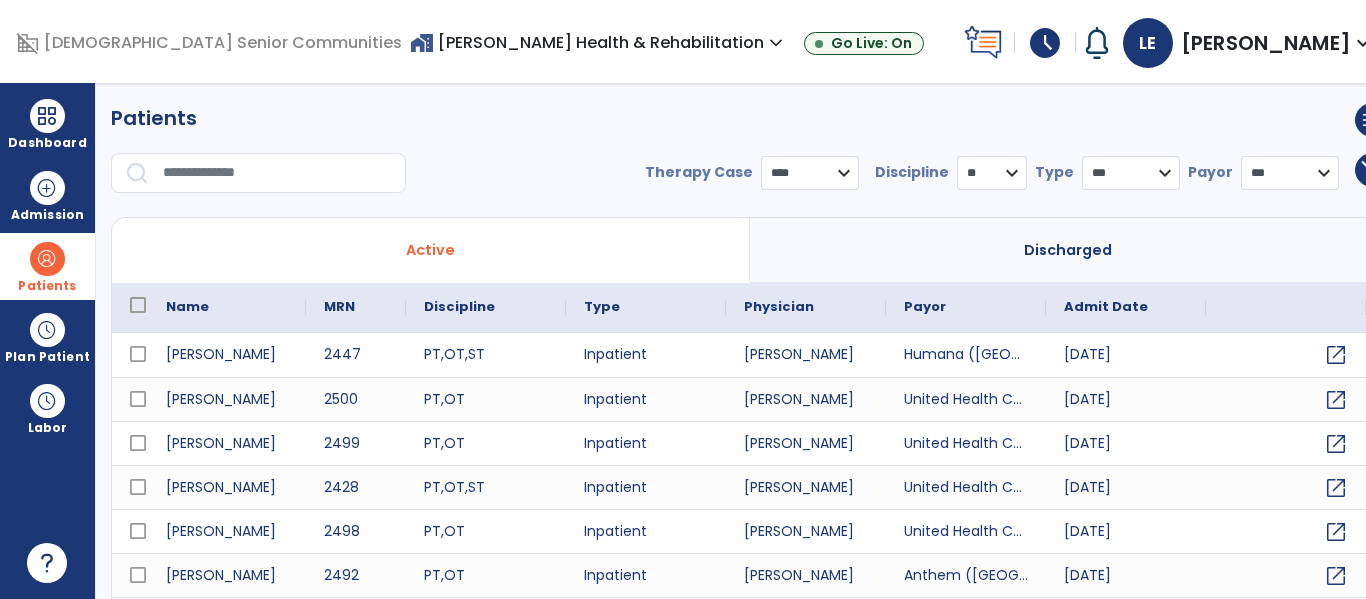 click on "* *** ** ** **" at bounding box center [992, 173] 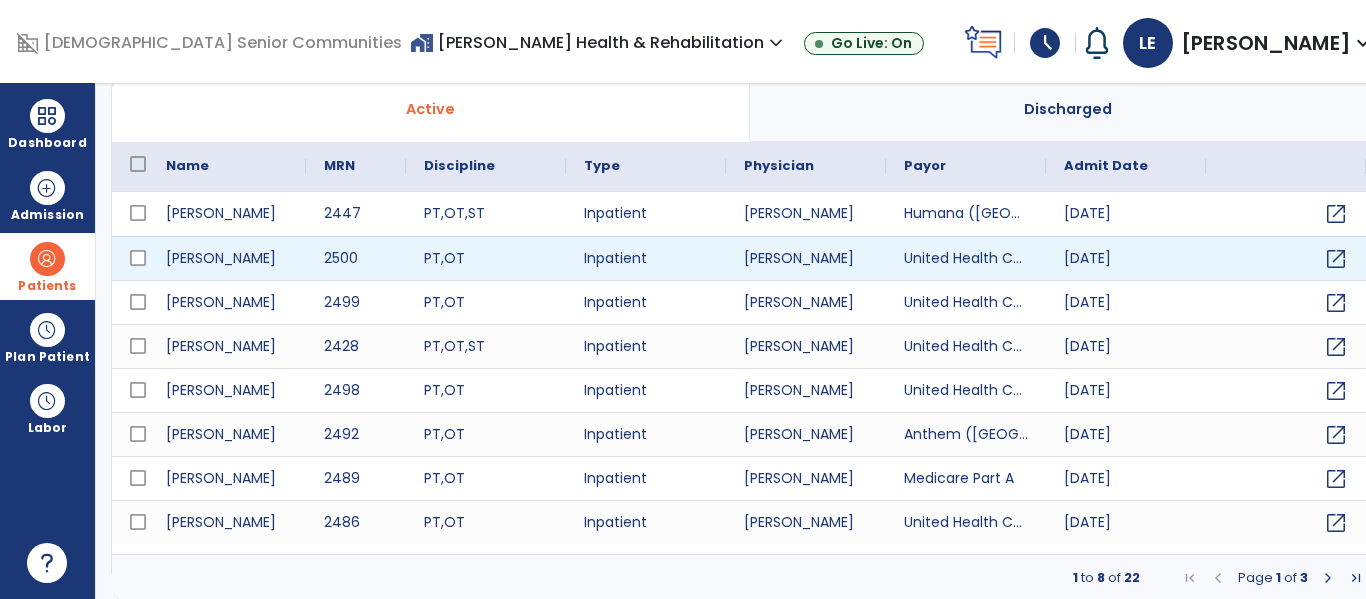 scroll, scrollTop: 144, scrollLeft: 0, axis: vertical 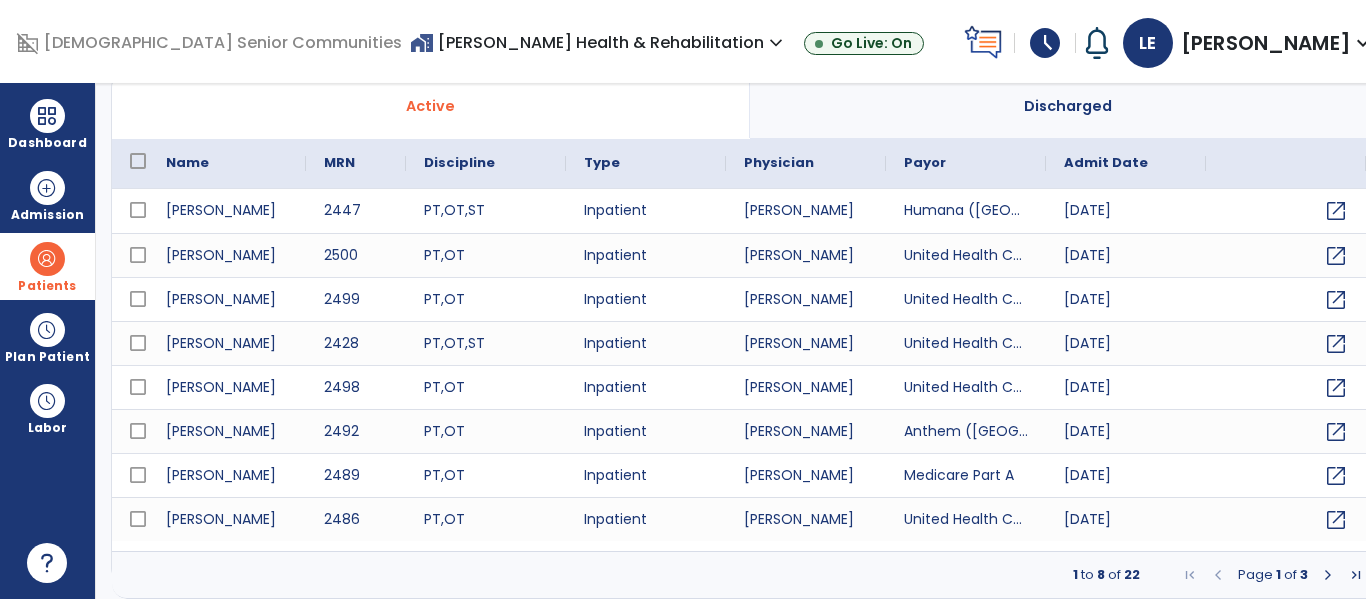 click at bounding box center [1328, 575] 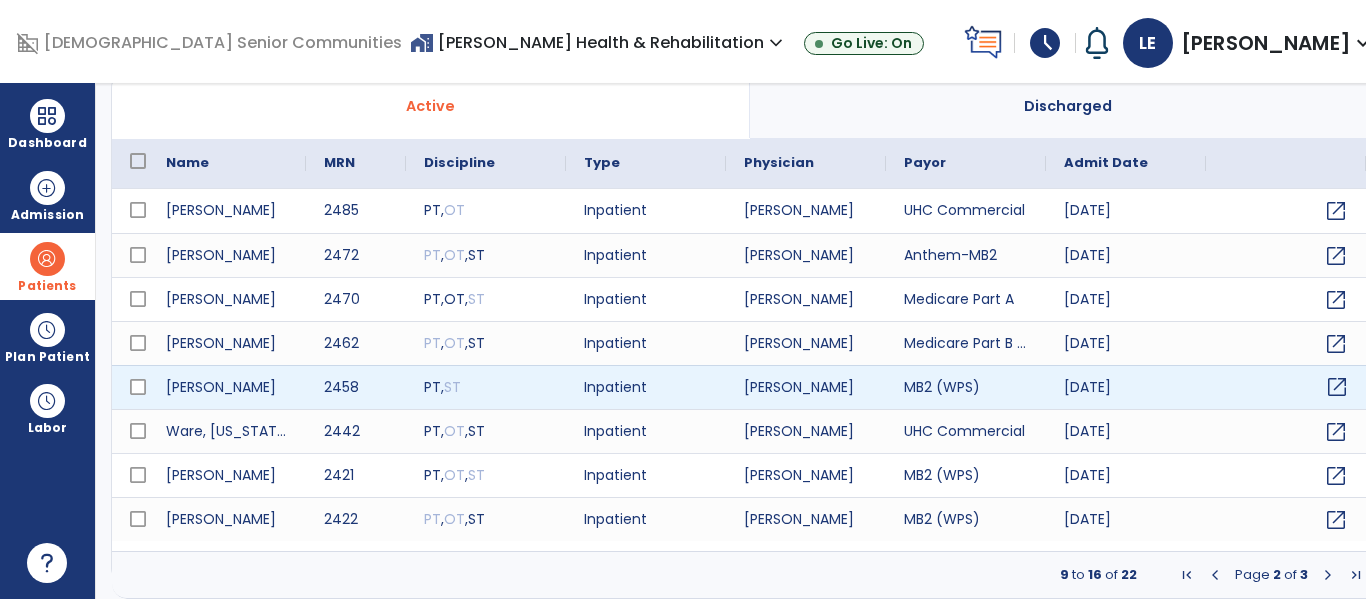 click on "open_in_new" at bounding box center (1337, 387) 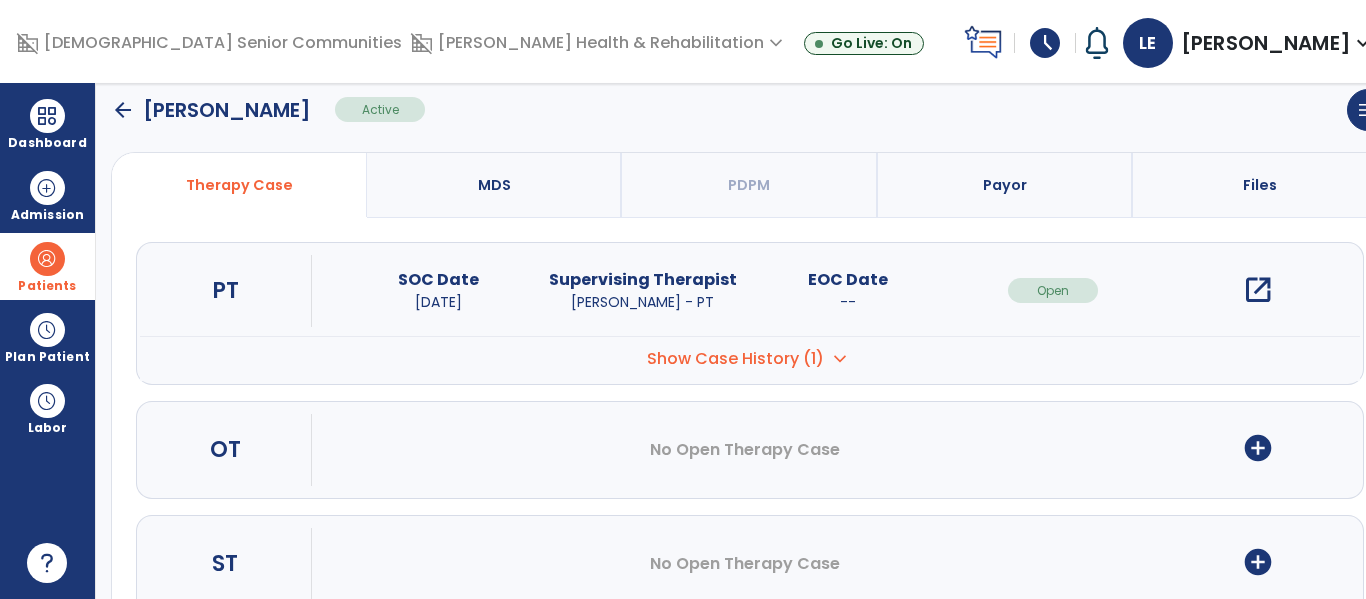 scroll, scrollTop: 0, scrollLeft: 0, axis: both 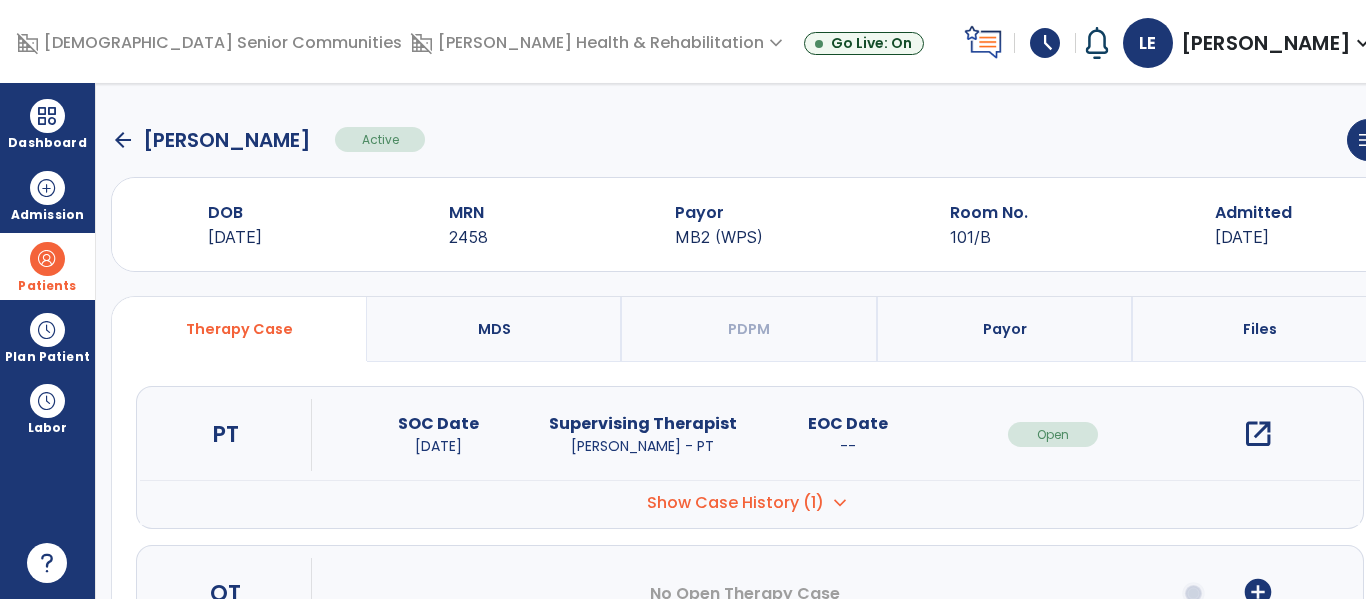 click on "open_in_new" at bounding box center (1258, 434) 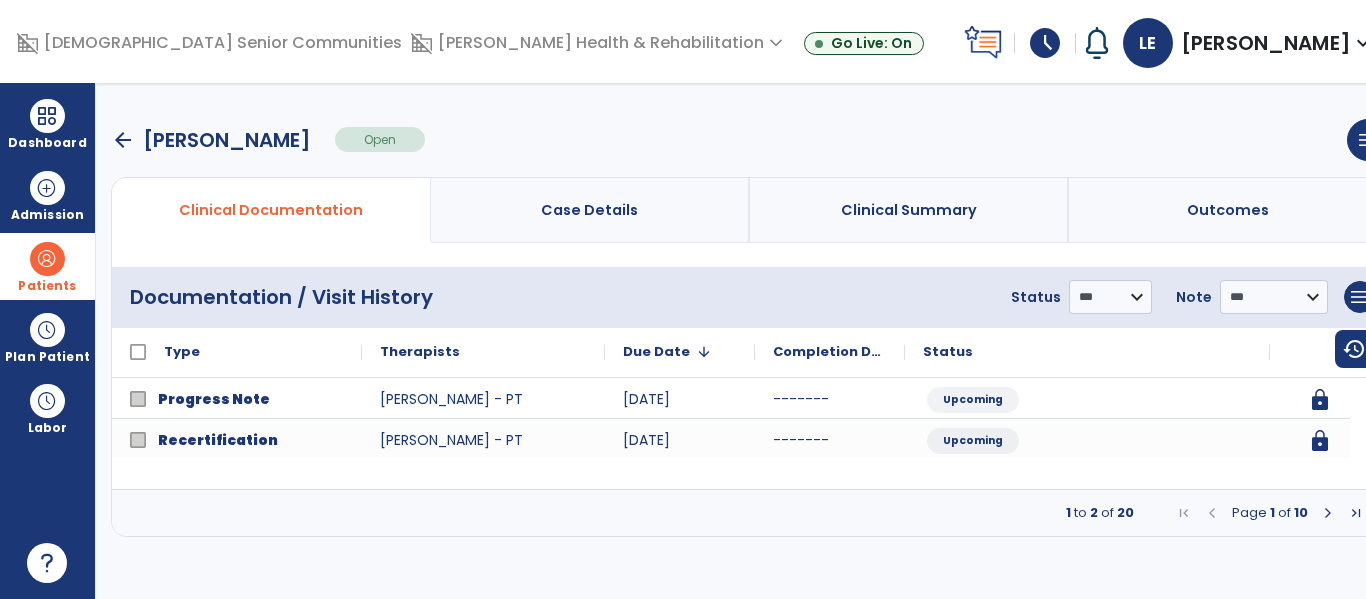 click on "Progress Note  [PERSON_NAME] - PT [DATE] ------- Upcoming lock
Recertification  [PERSON_NAME] - PT [DATE] ------- Upcoming lock" 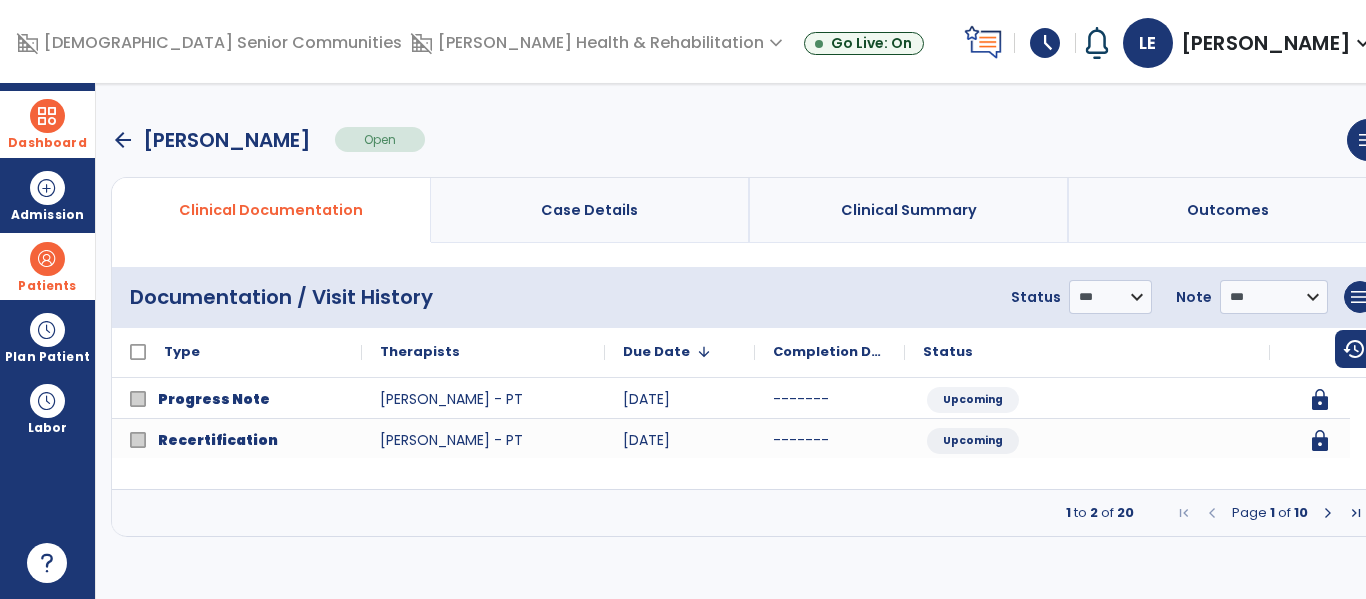 click at bounding box center (47, 116) 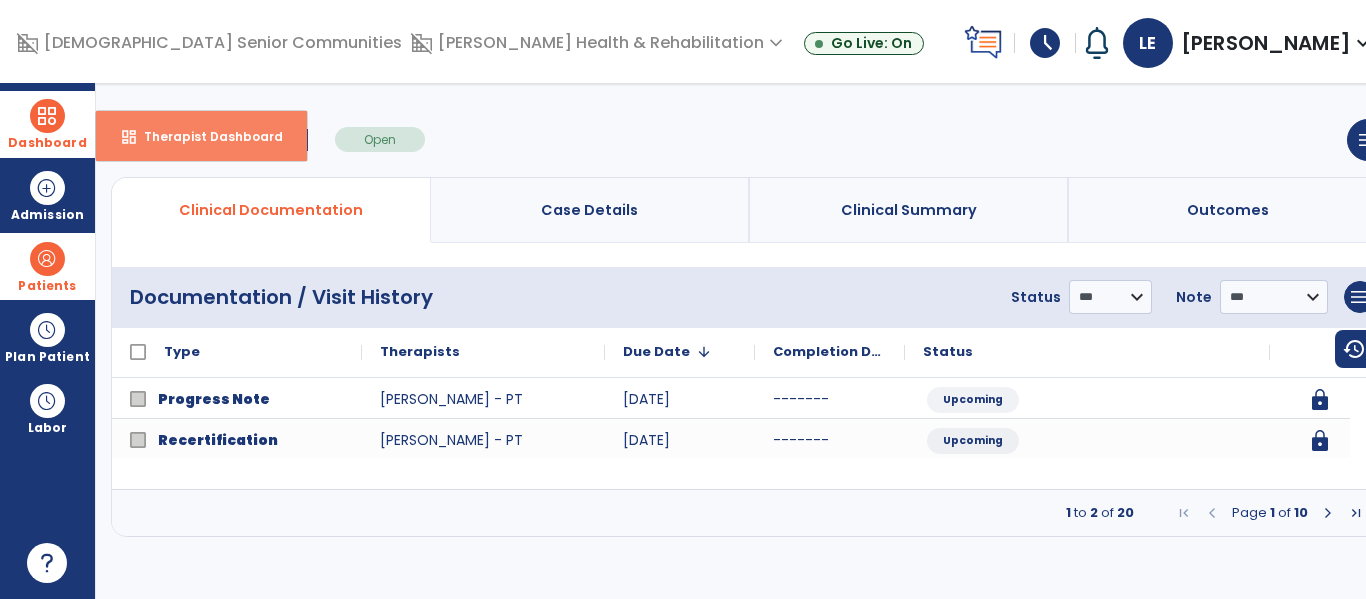 click on "dashboard" at bounding box center [129, 137] 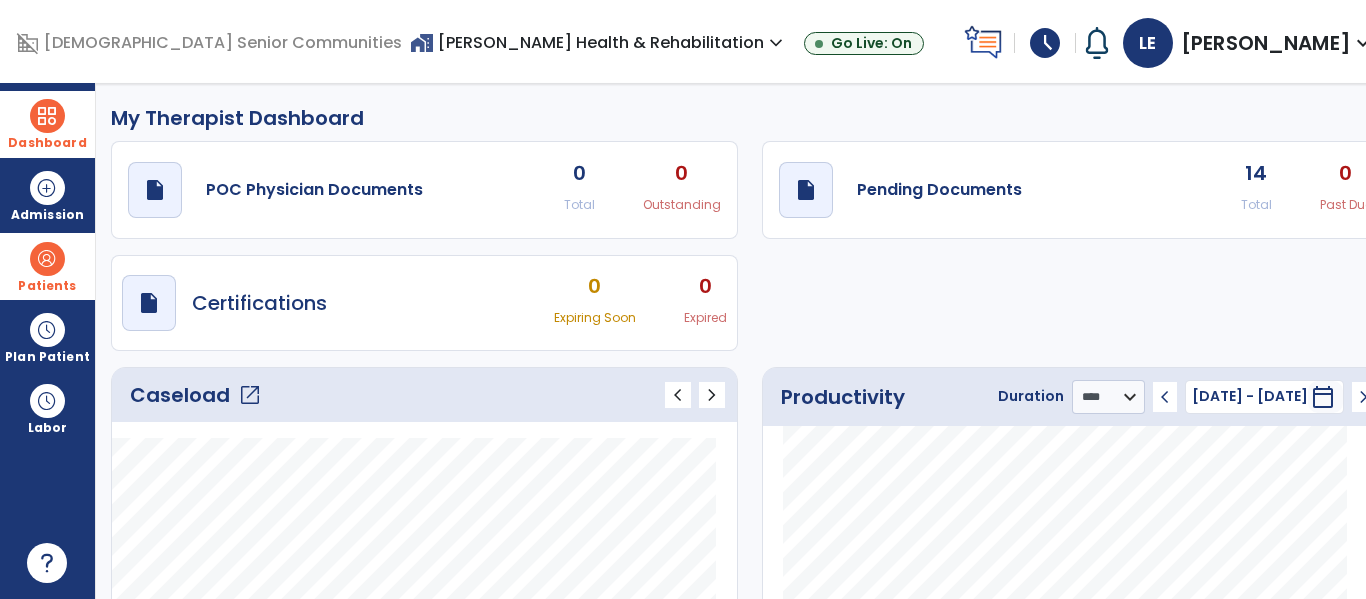click on "Patients" at bounding box center [47, 266] 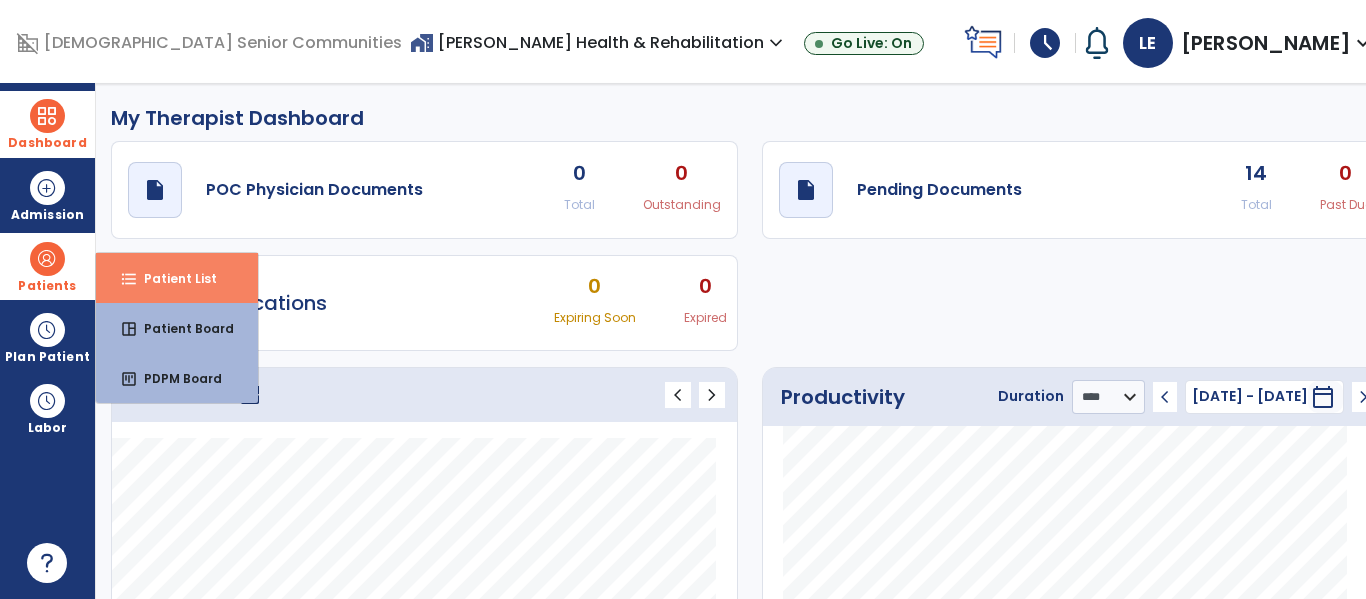 click on "Patient List" at bounding box center [172, 278] 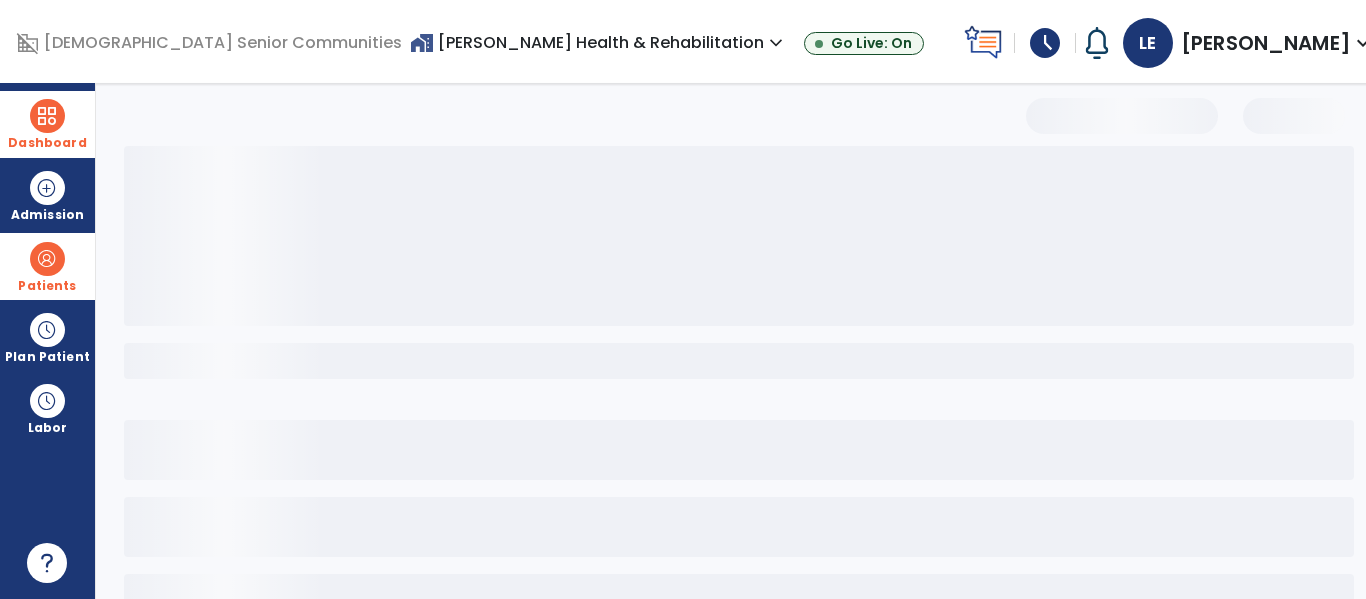 select on "***" 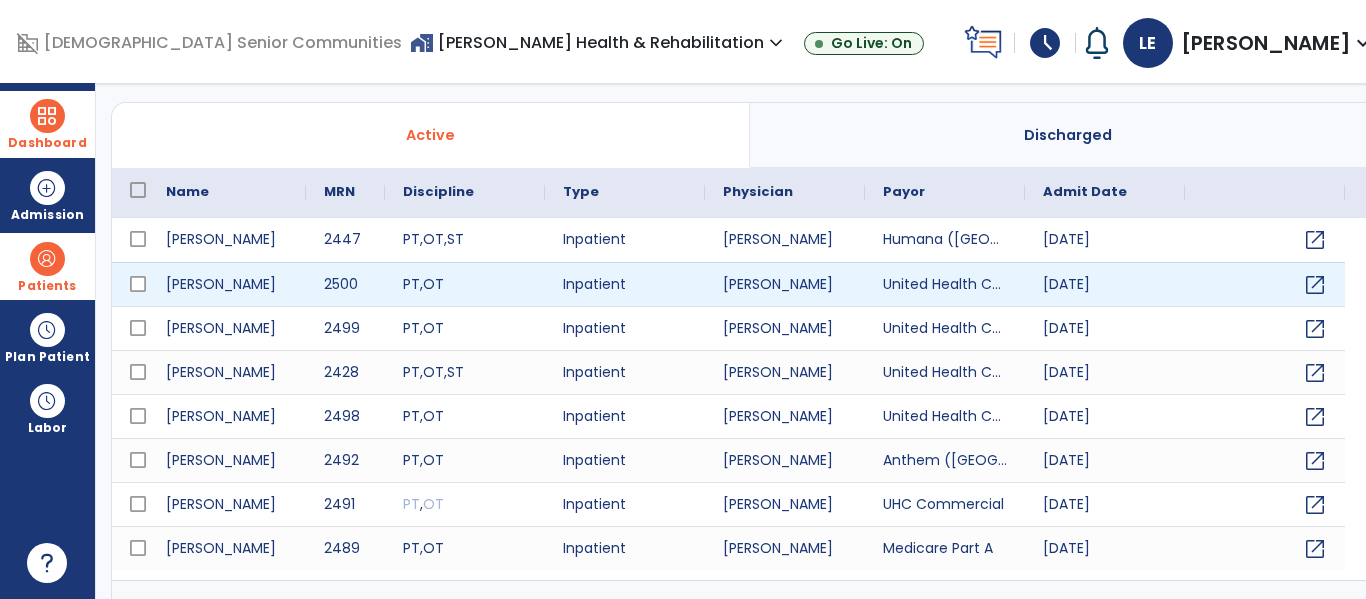 scroll, scrollTop: 0, scrollLeft: 0, axis: both 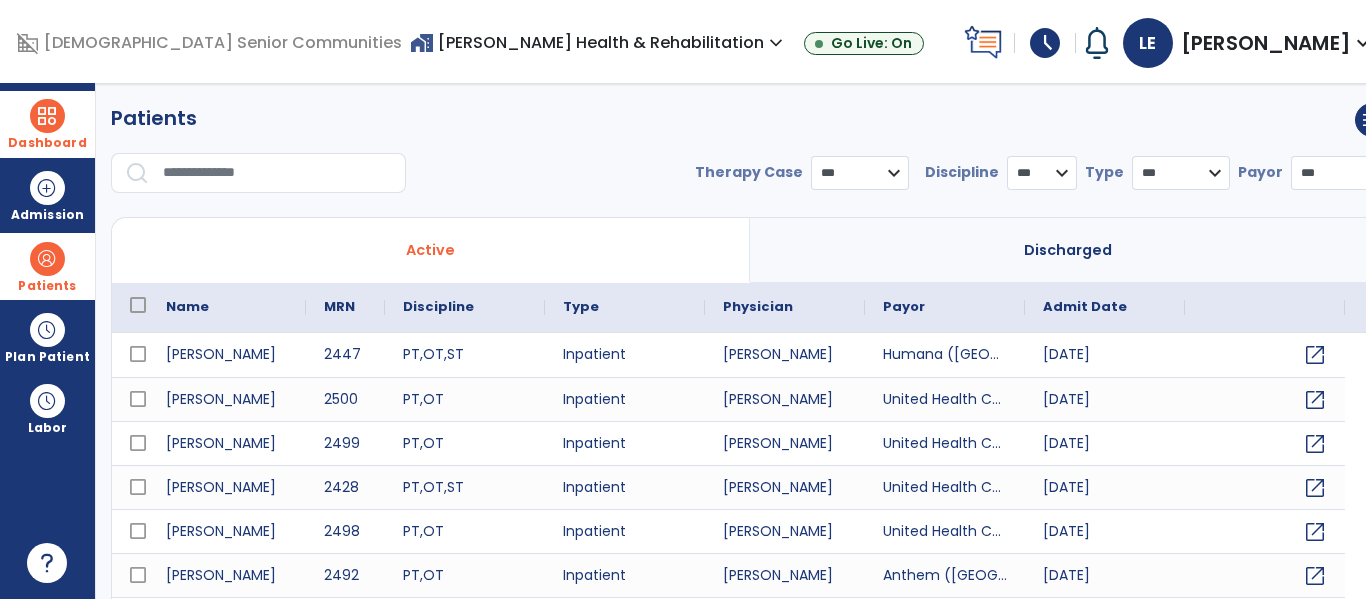 click on "*** **** ******" at bounding box center (860, 173) 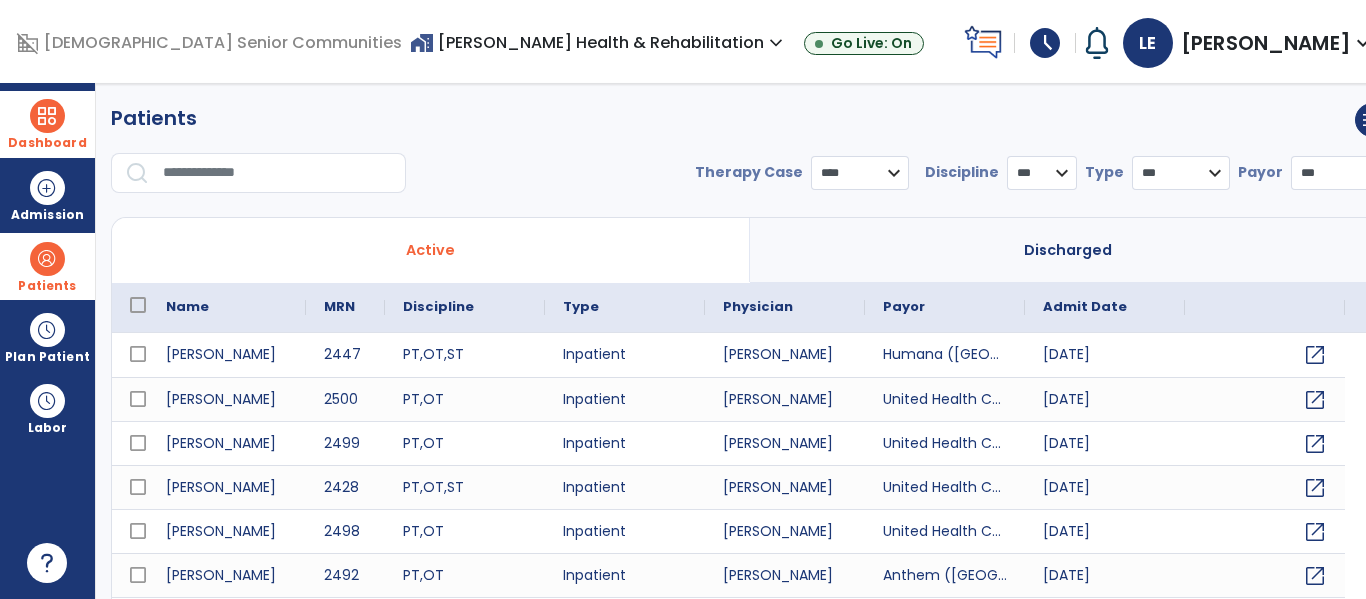 click on "*** **** ******" at bounding box center (860, 173) 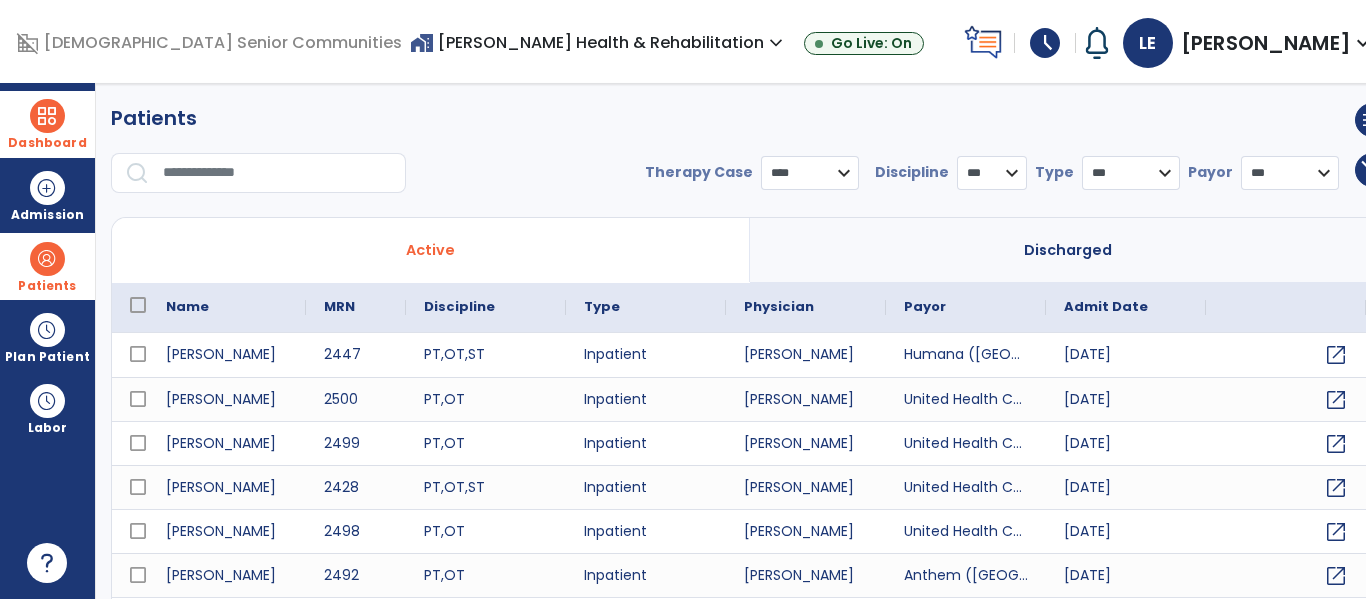 click on "* *** ** ** **" at bounding box center [992, 173] 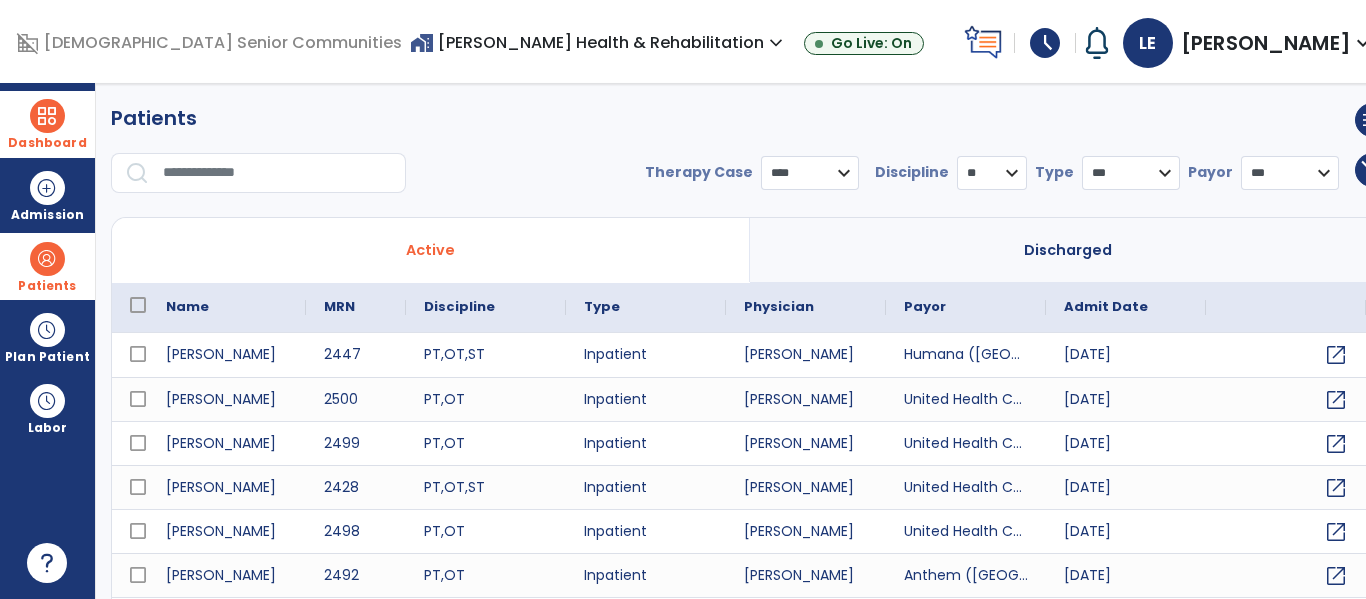 click on "* *** ** ** **" at bounding box center [992, 173] 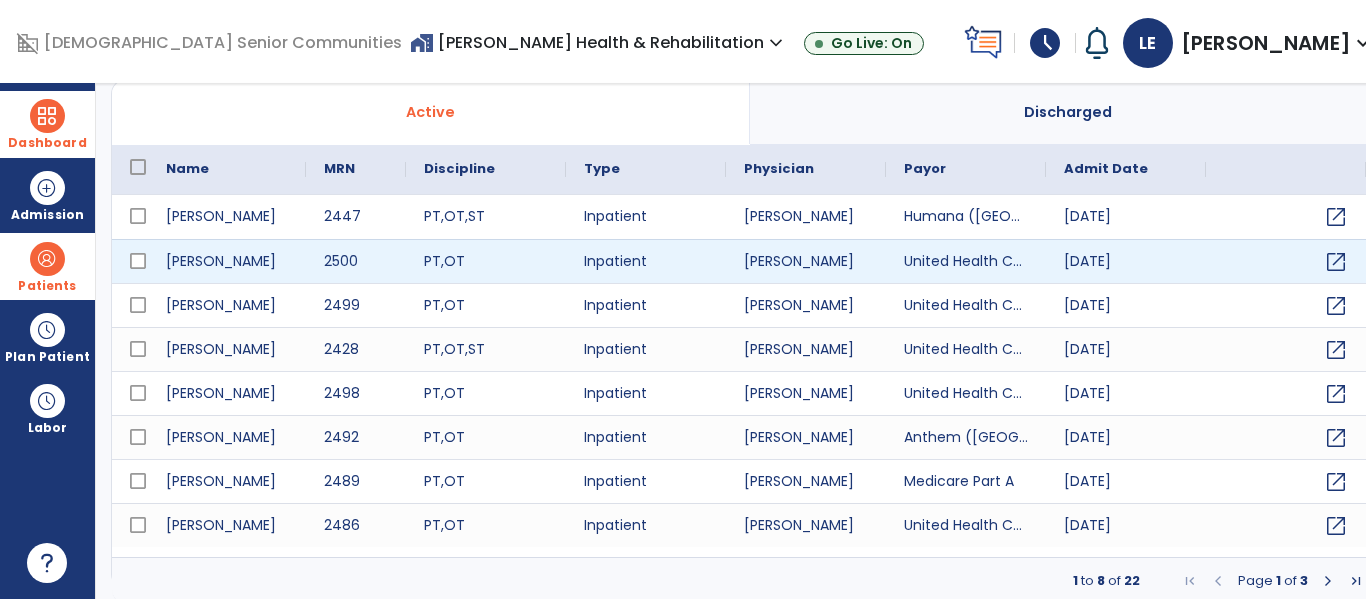 scroll, scrollTop: 144, scrollLeft: 0, axis: vertical 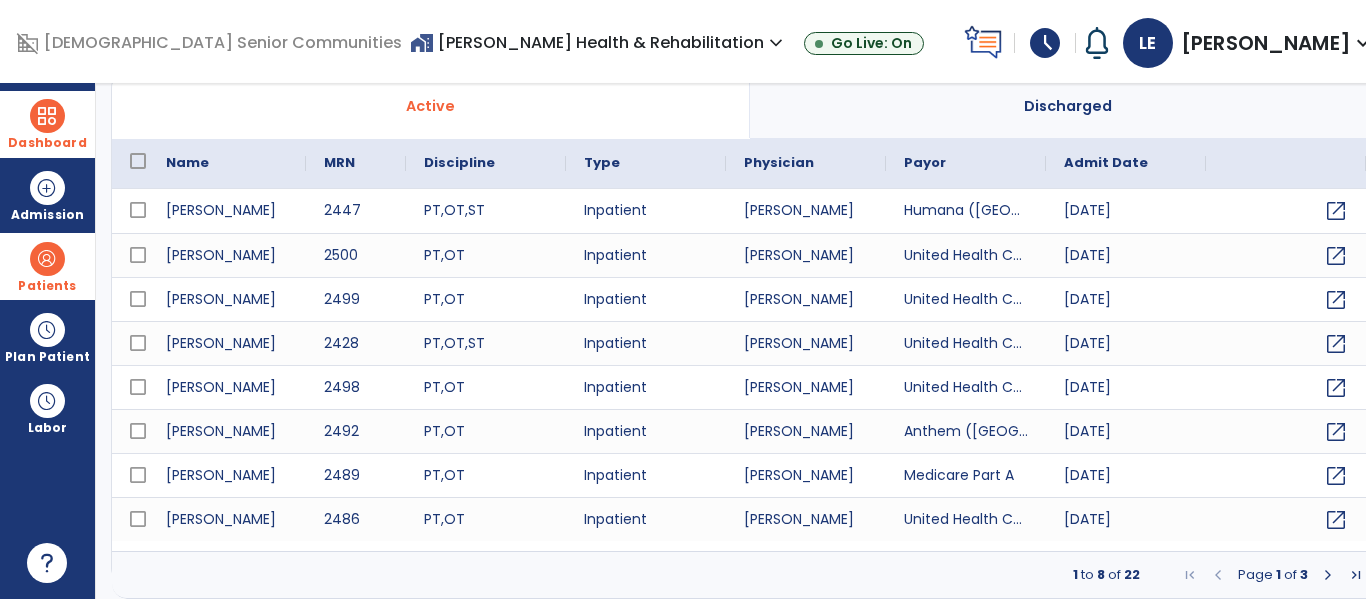 click at bounding box center (1328, 575) 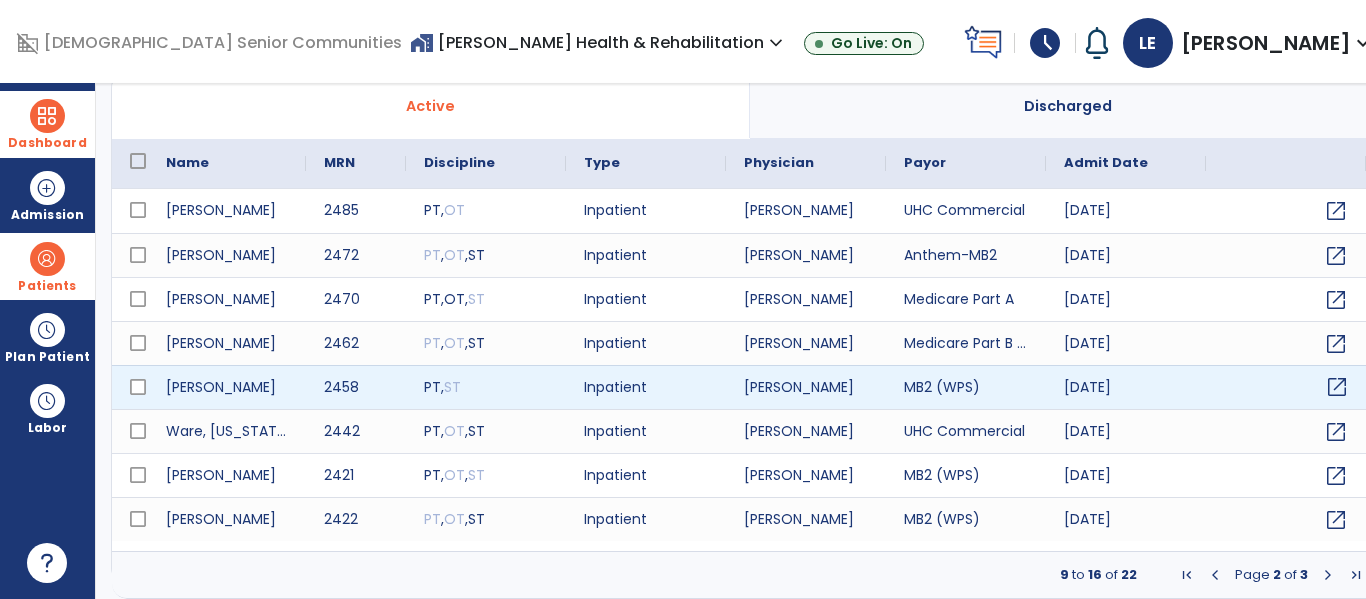 click on "open_in_new" at bounding box center (1337, 387) 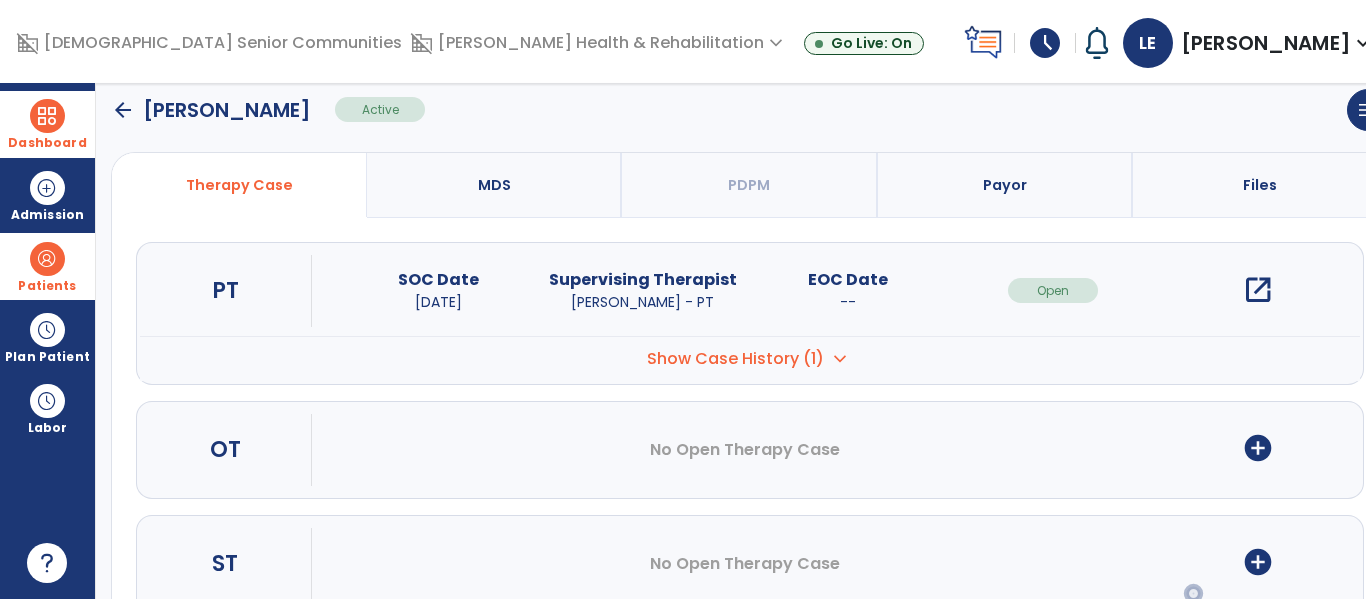 scroll, scrollTop: 0, scrollLeft: 0, axis: both 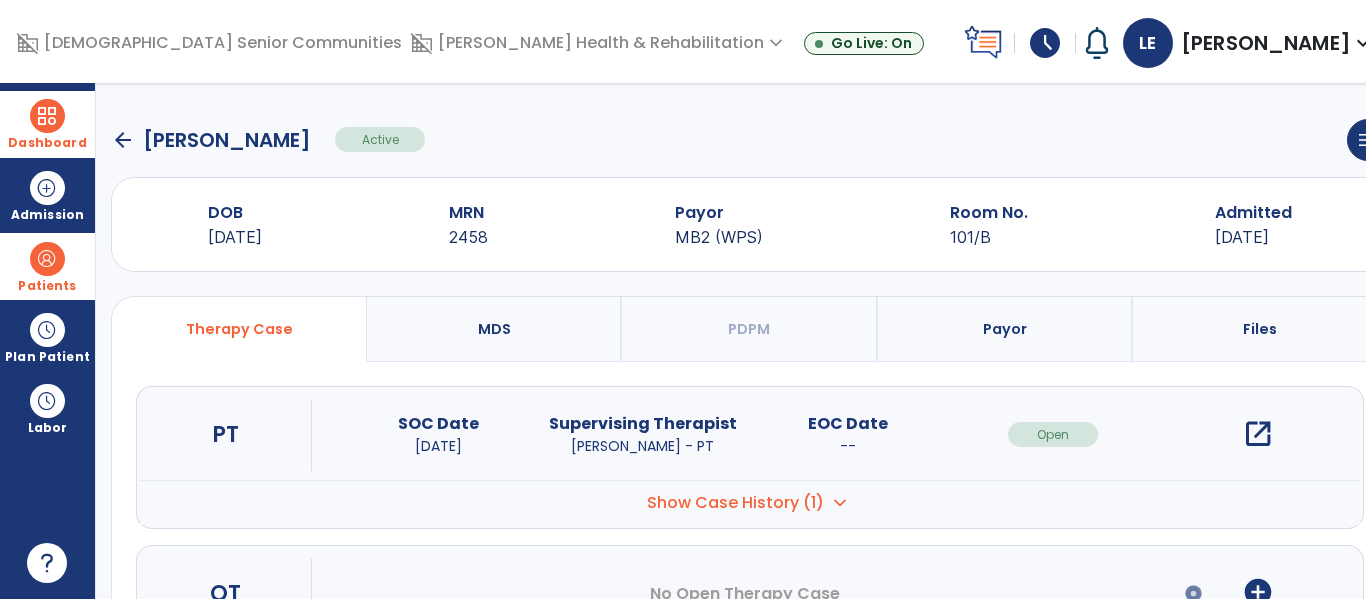click on "open_in_new" at bounding box center (1258, 434) 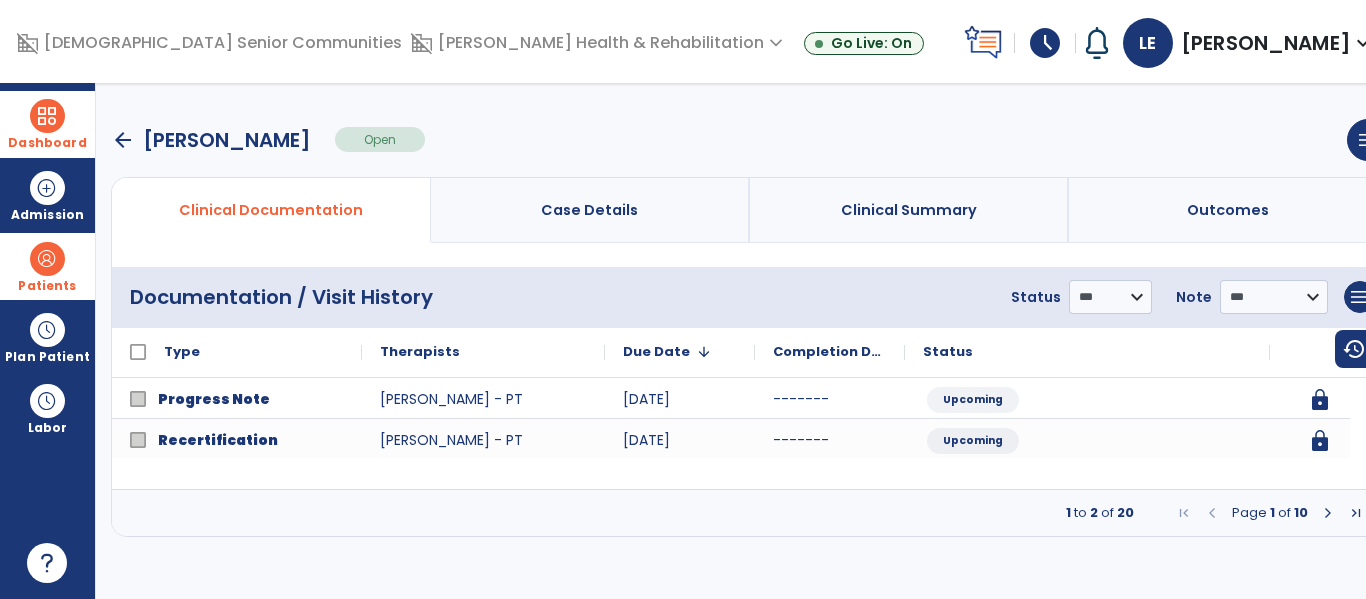 click at bounding box center (1356, 513) 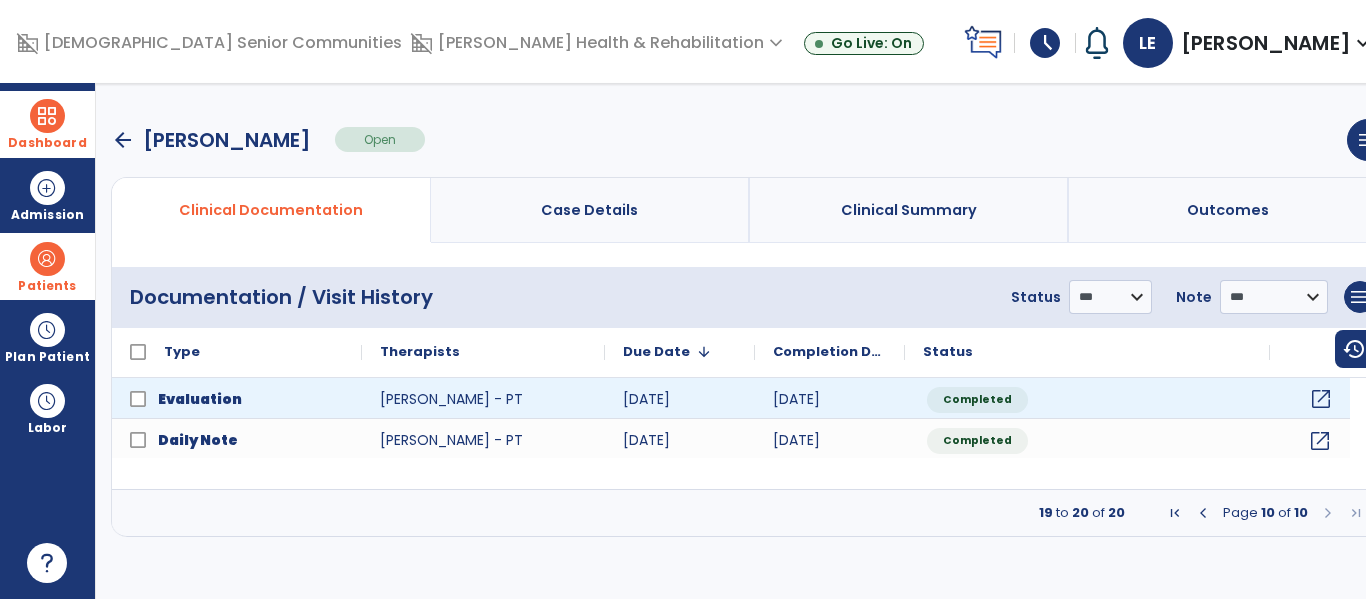 click on "open_in_new" 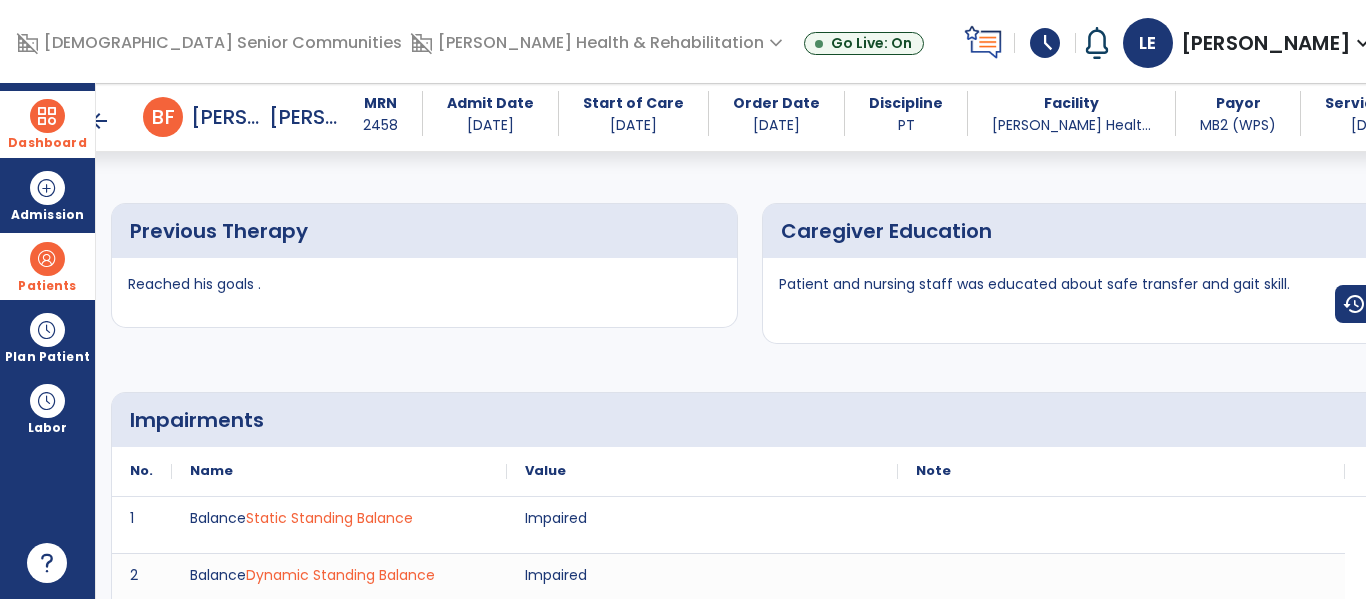scroll, scrollTop: 0, scrollLeft: 0, axis: both 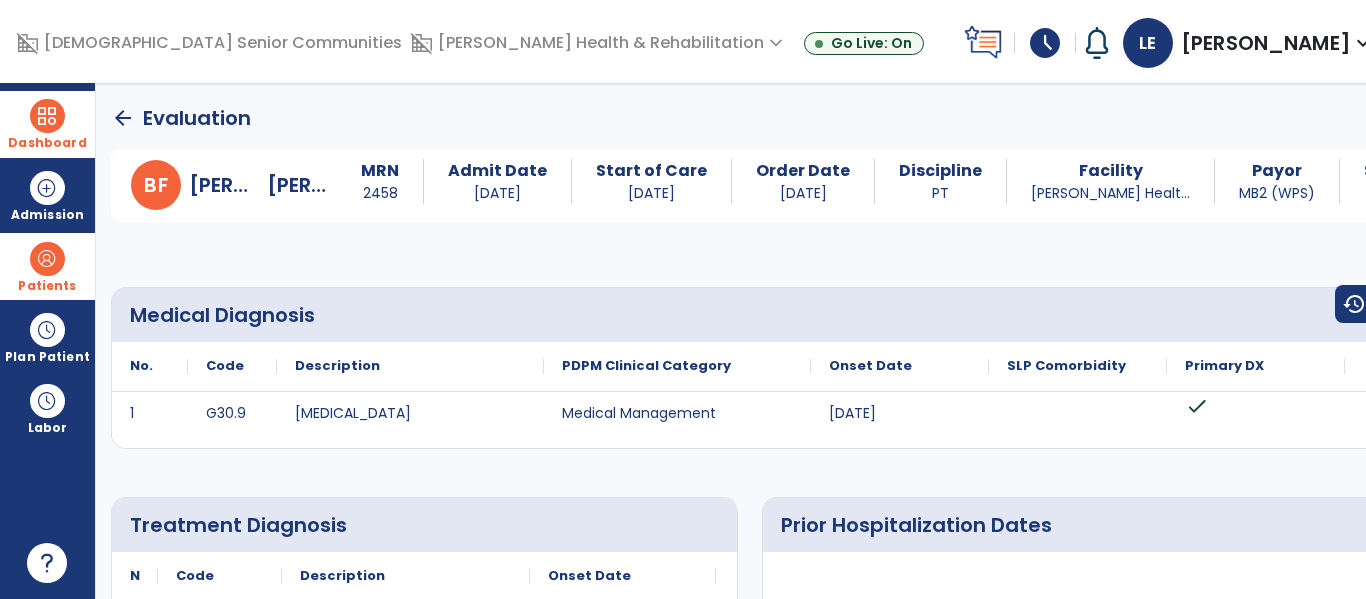 click on "arrow_back" 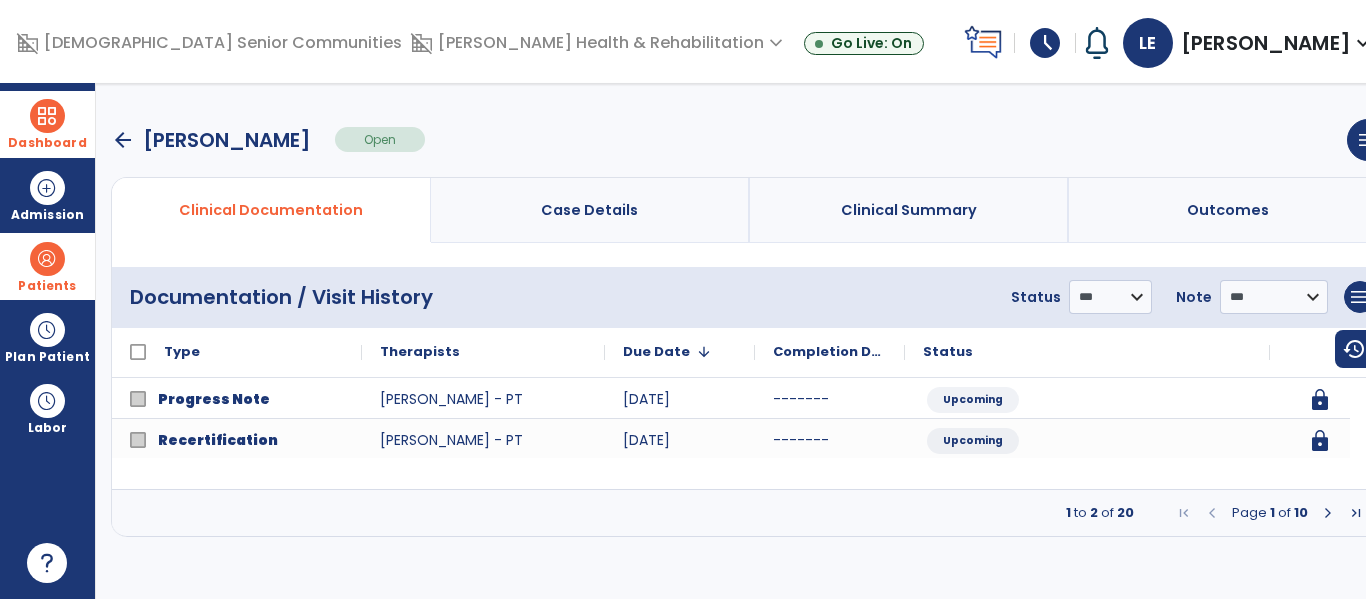 click at bounding box center (1328, 513) 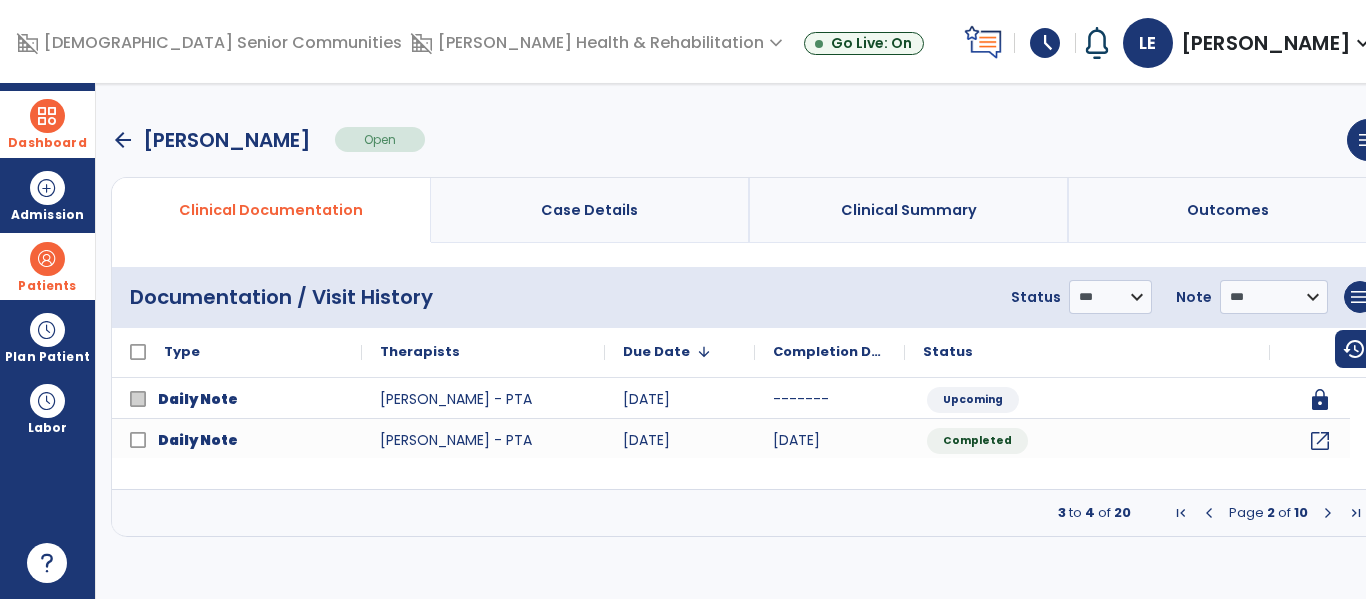 click at bounding box center [1328, 513] 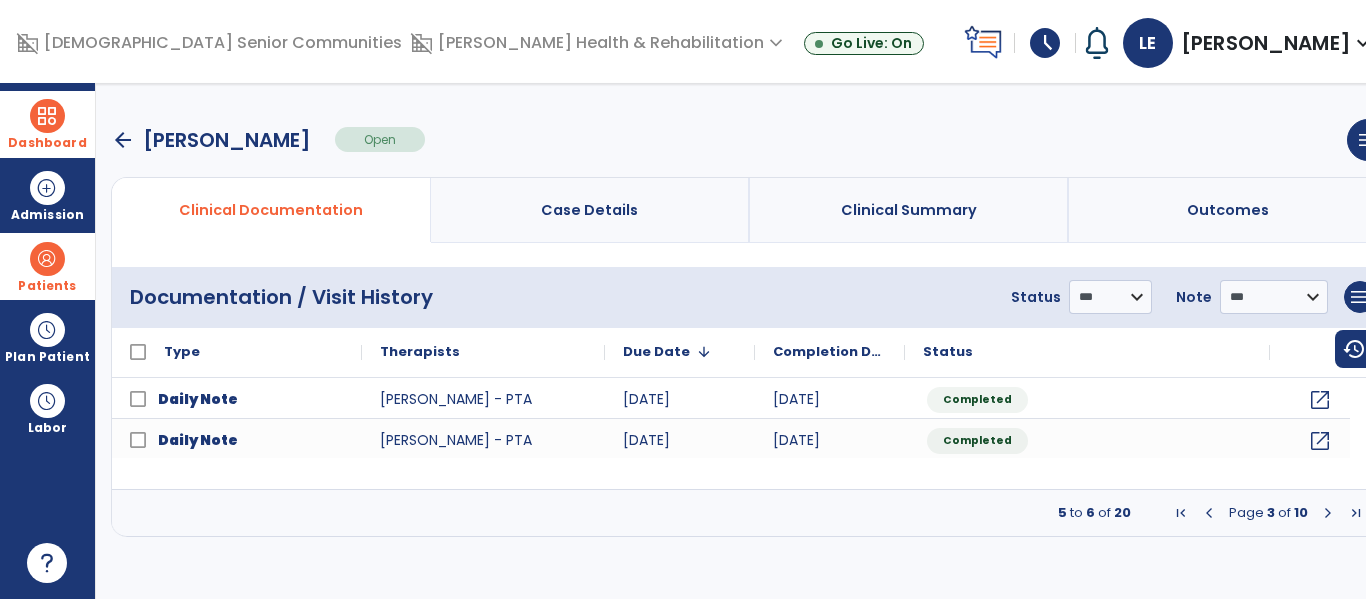 click at bounding box center (1328, 513) 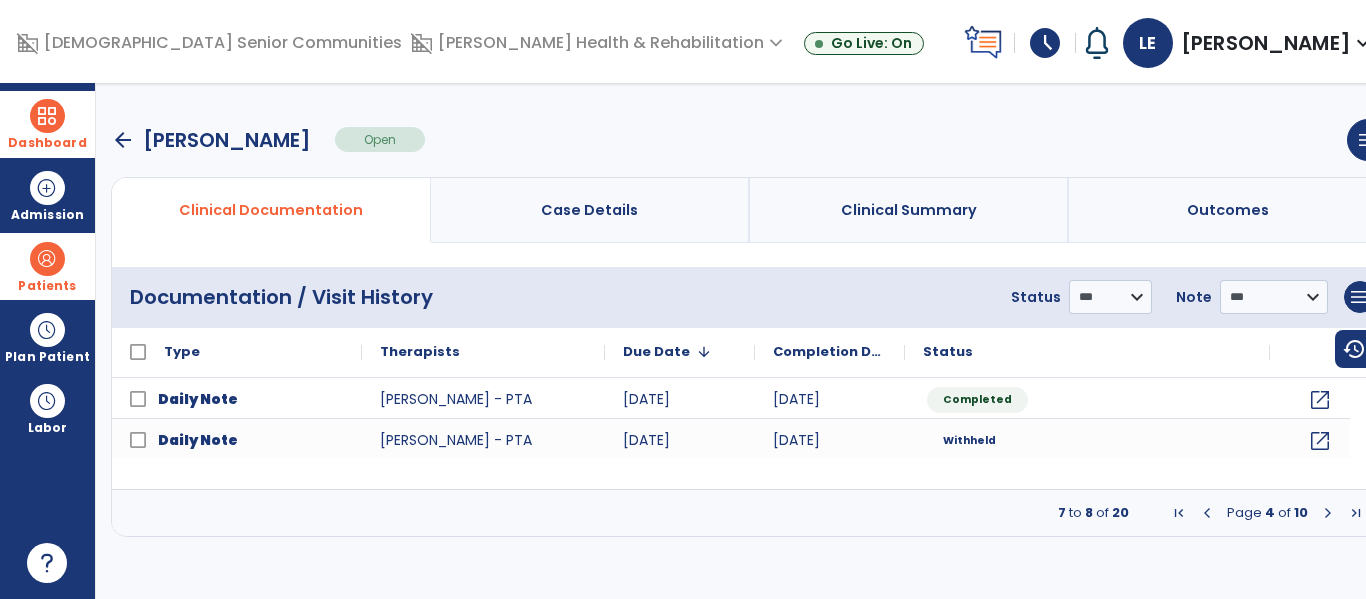 click at bounding box center (1328, 513) 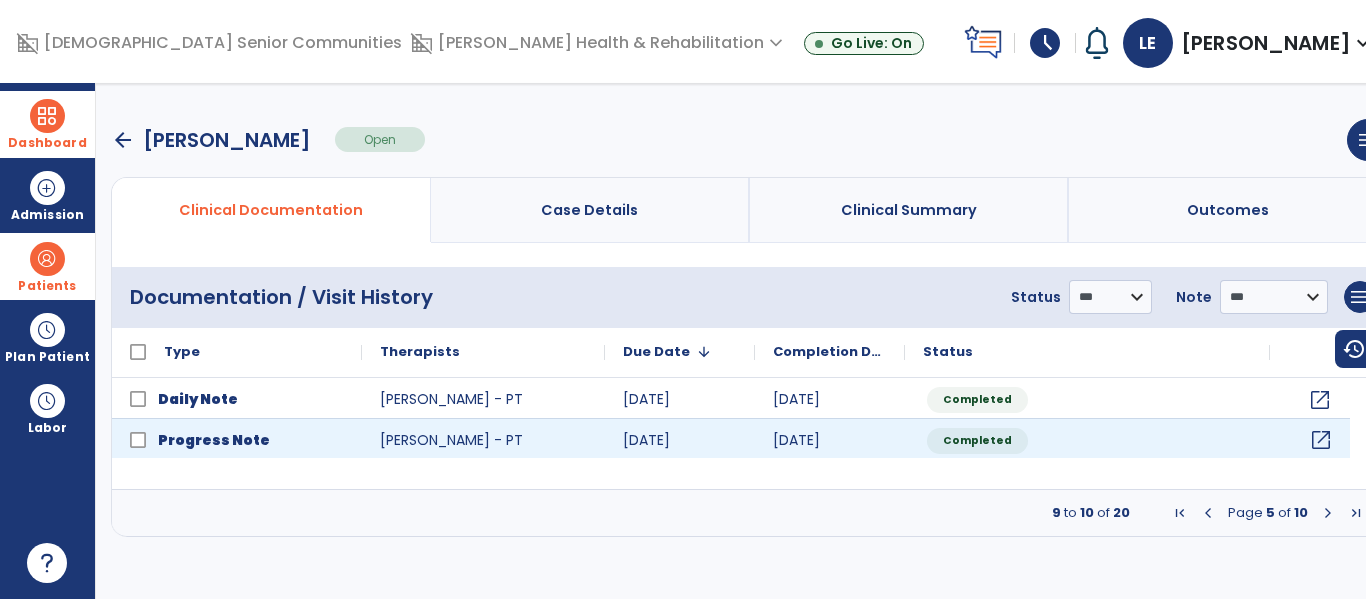 click on "open_in_new" 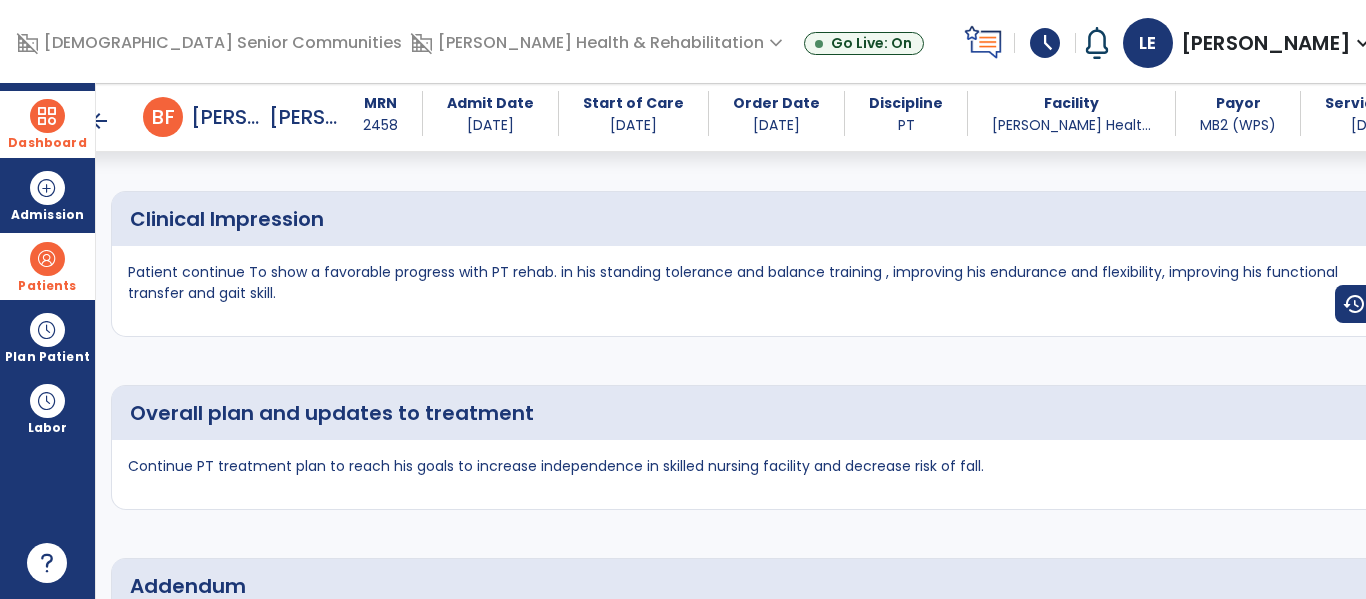 scroll, scrollTop: 0, scrollLeft: 0, axis: both 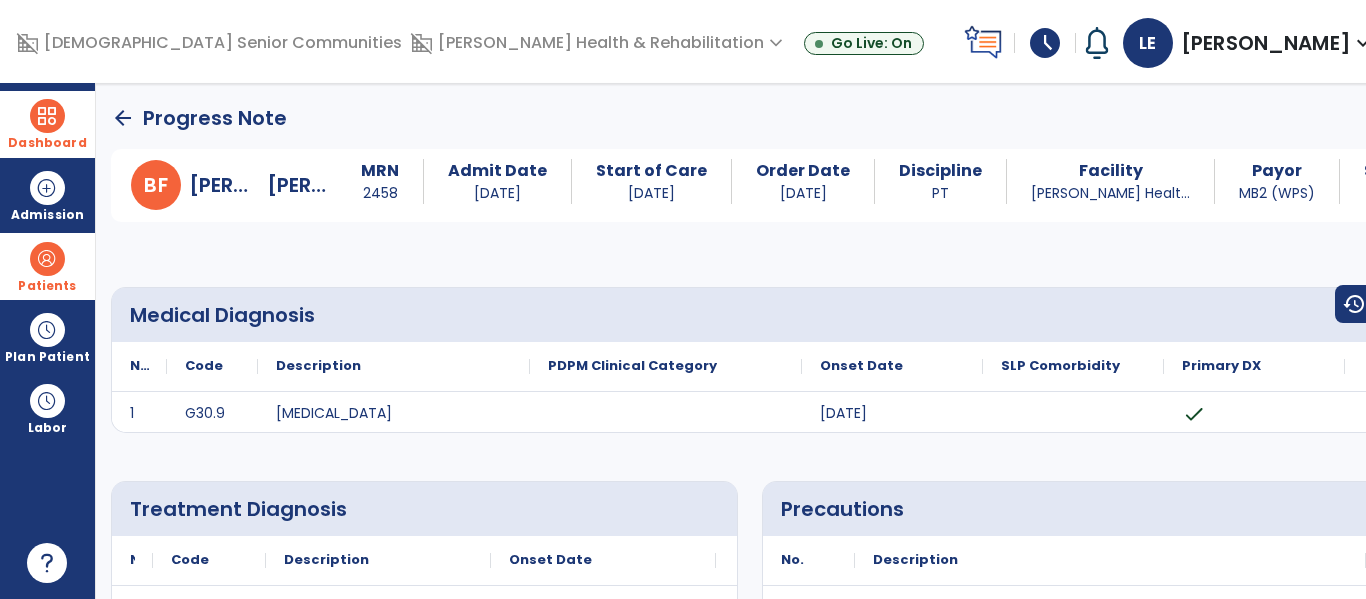 click at bounding box center (47, 116) 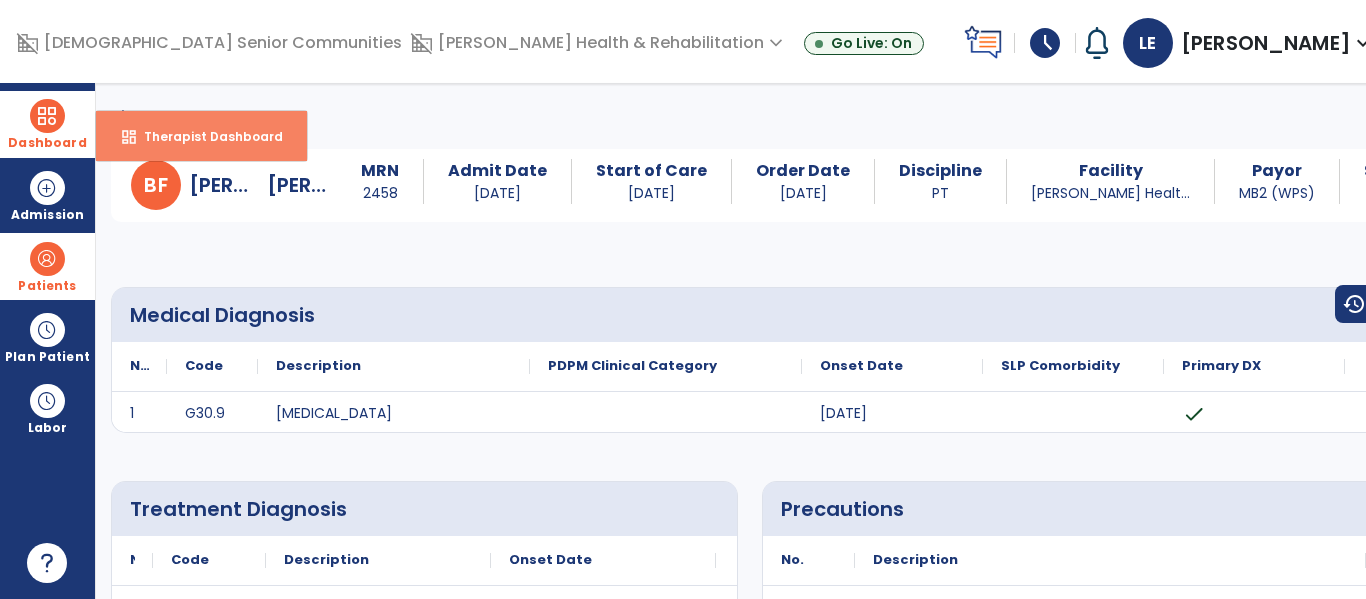 click on "dashboard  Therapist Dashboard" at bounding box center (201, 136) 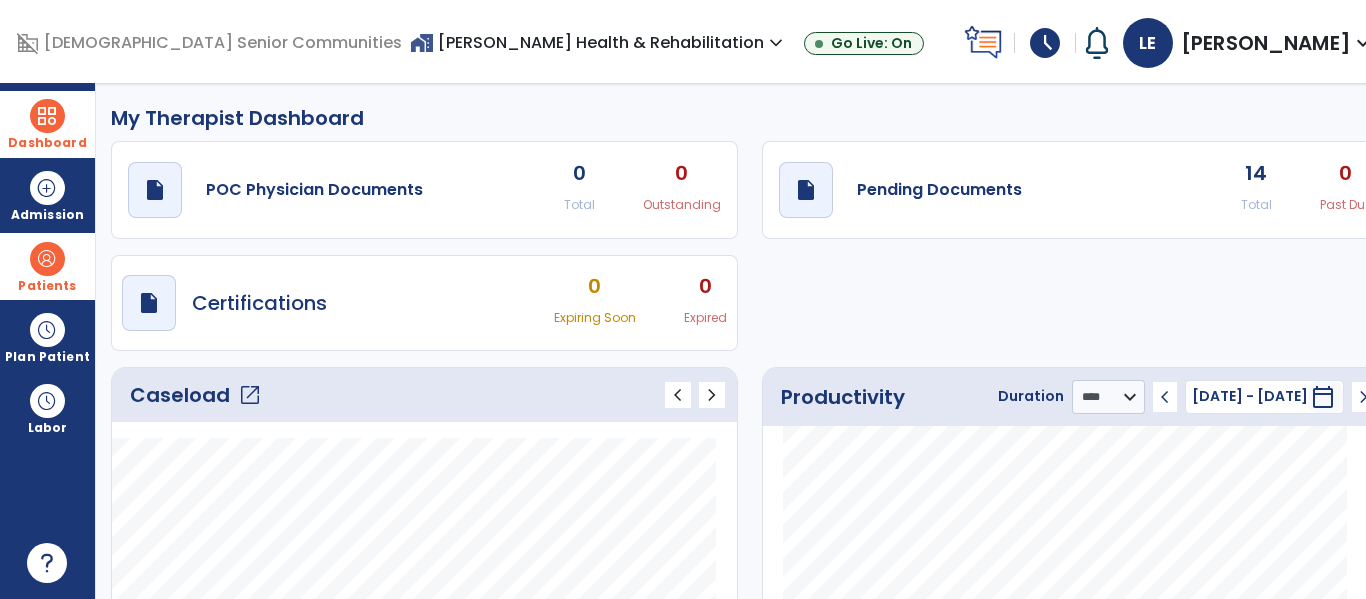 click on "open_in_new" 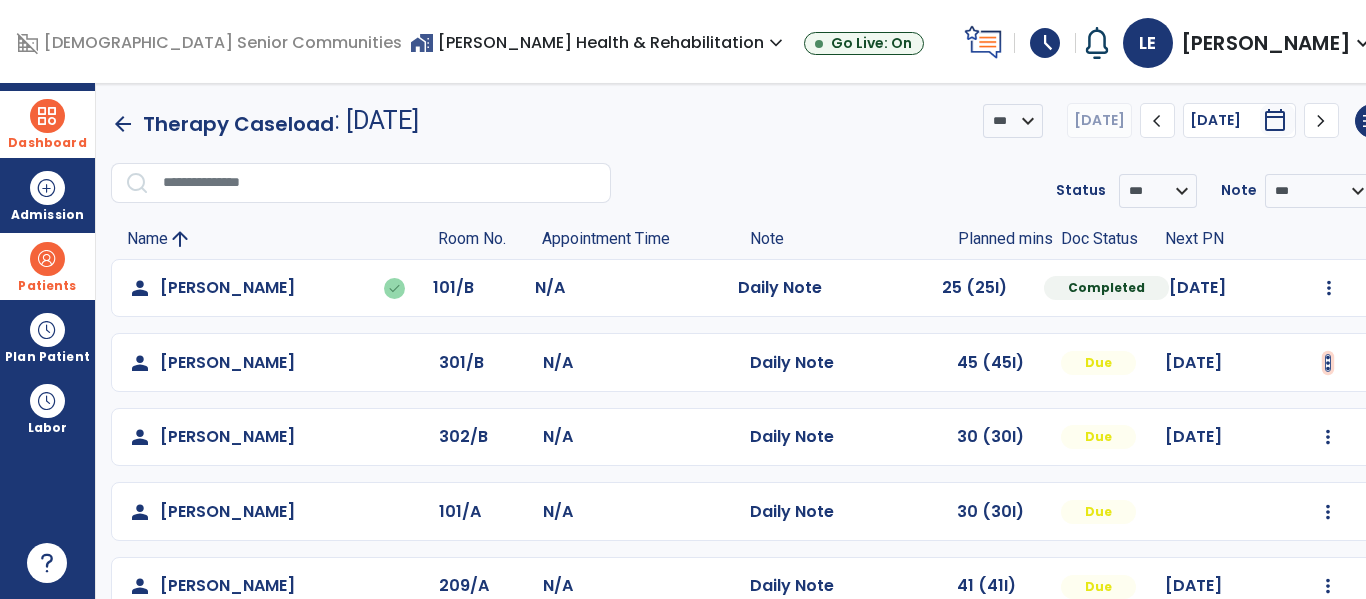 click at bounding box center (1329, 288) 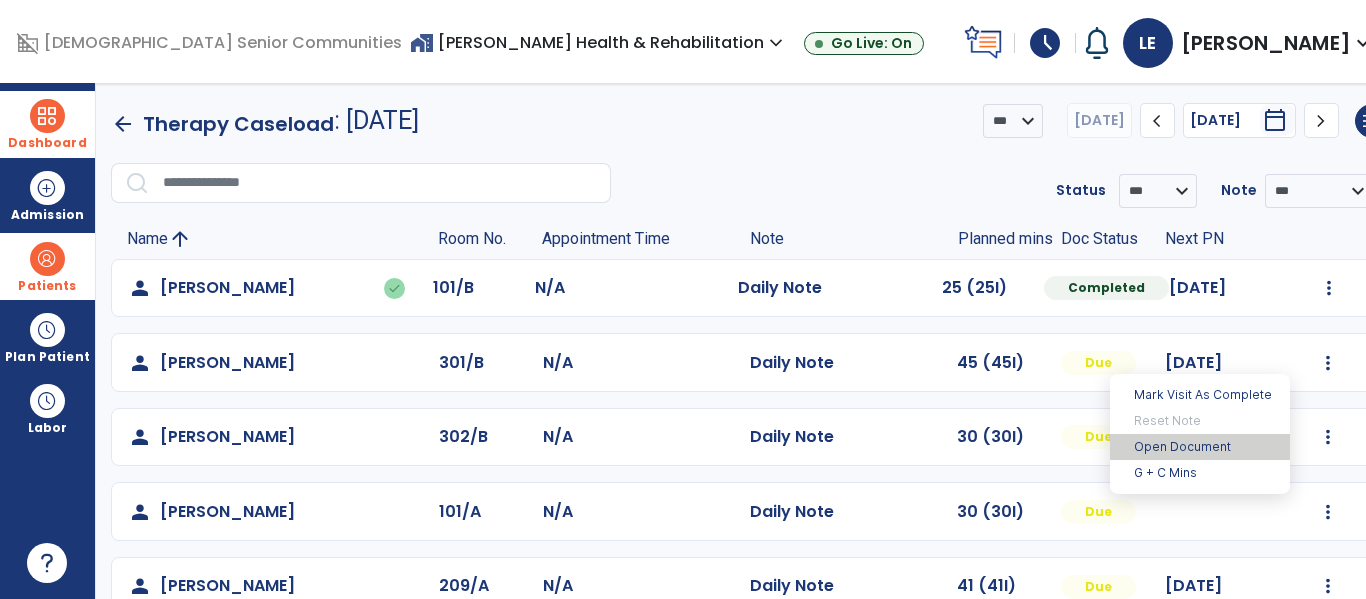 click on "Open Document" at bounding box center (1200, 447) 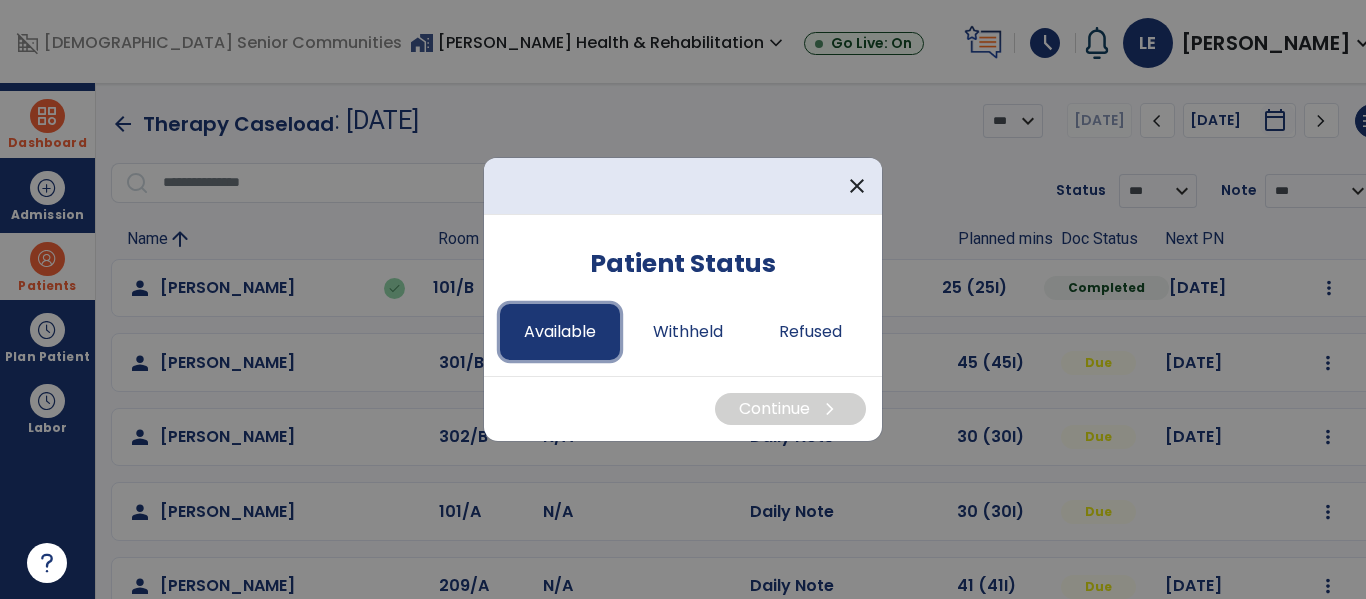 click on "Available" at bounding box center (560, 332) 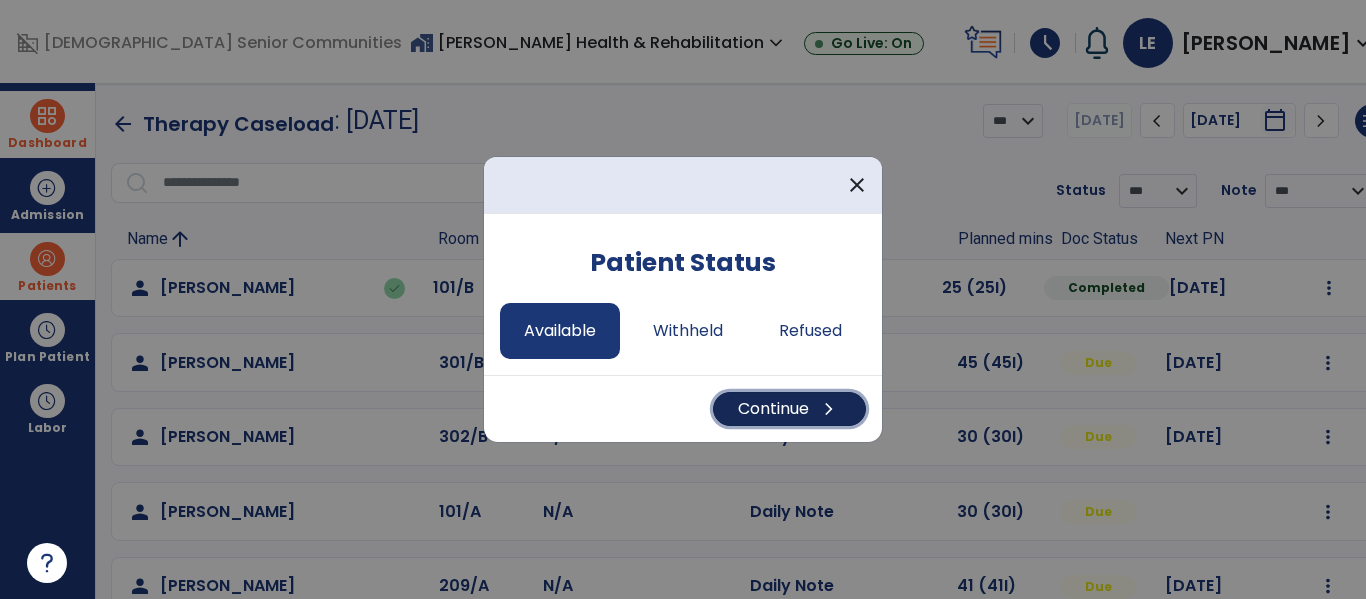 click on "Continue   chevron_right" at bounding box center [789, 409] 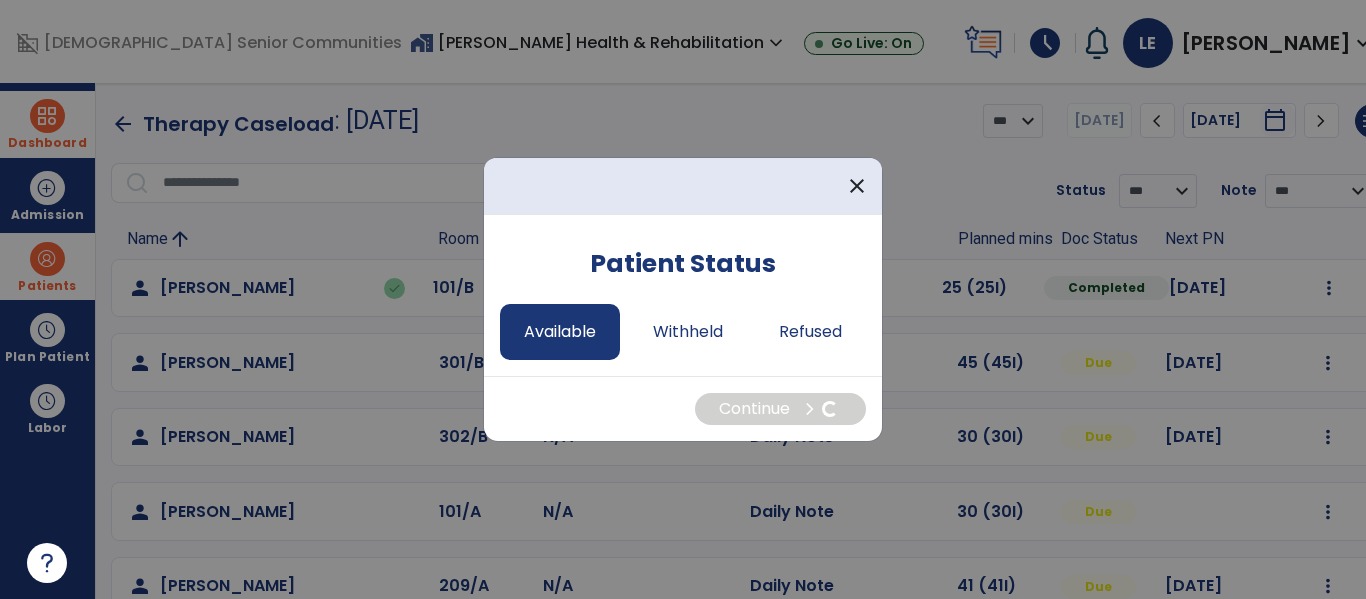 select on "*" 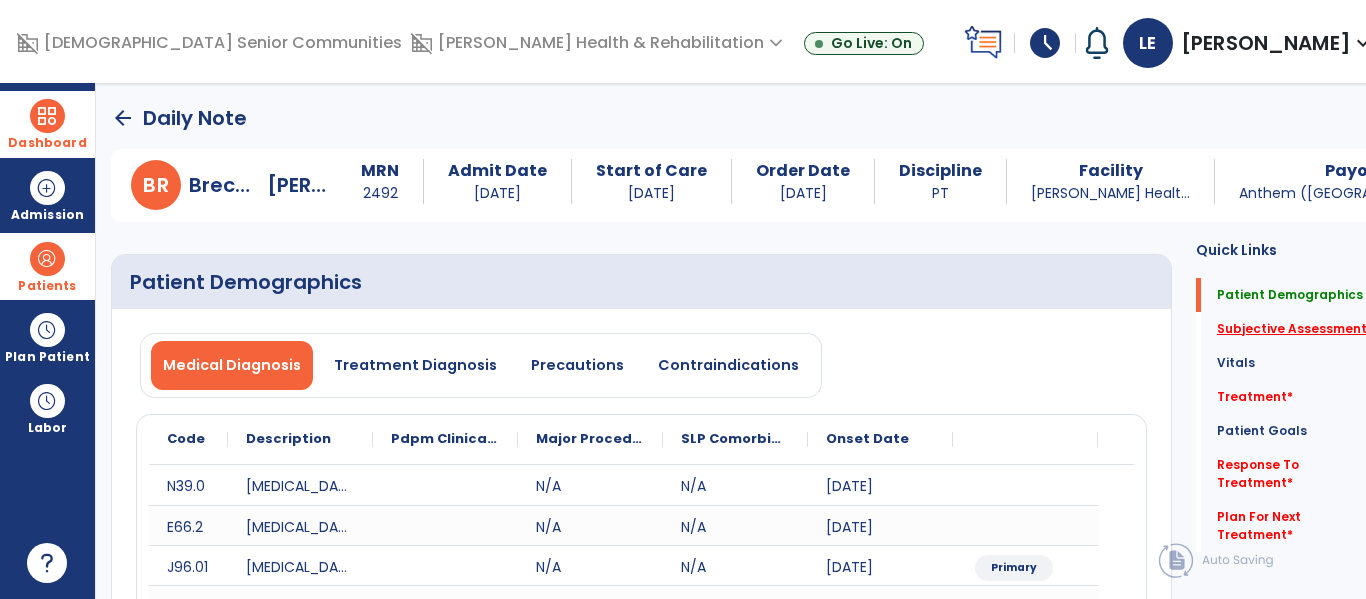 click on "Subjective Assessment   *" 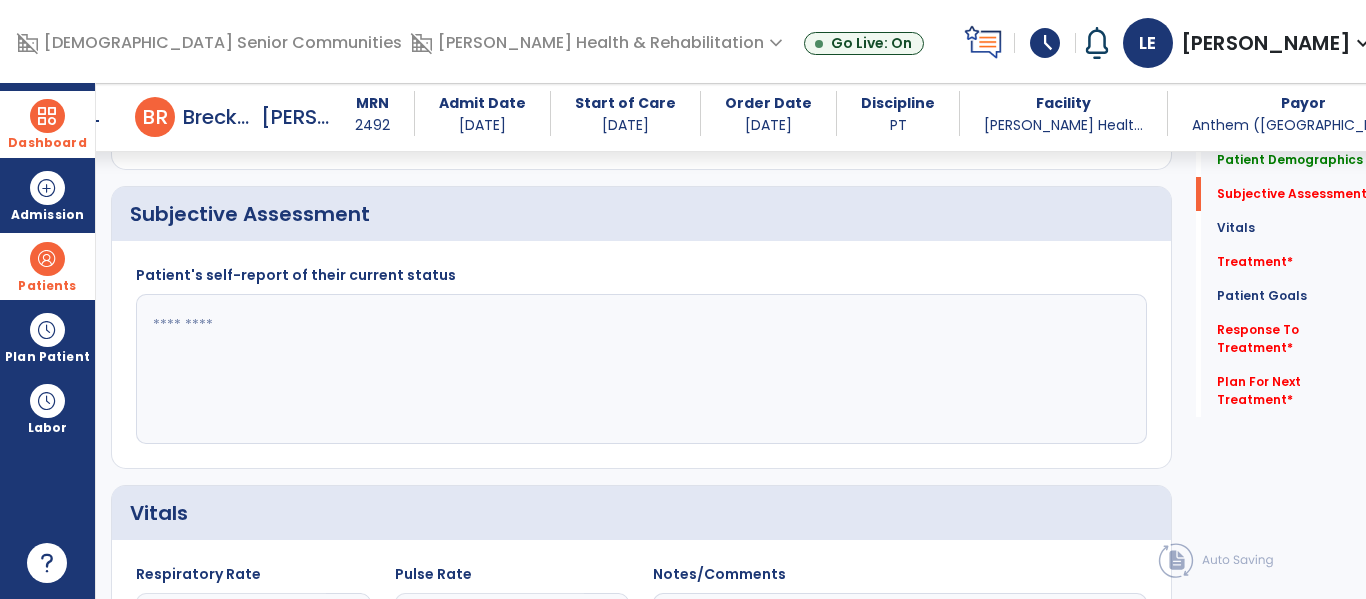 scroll, scrollTop: 467, scrollLeft: 0, axis: vertical 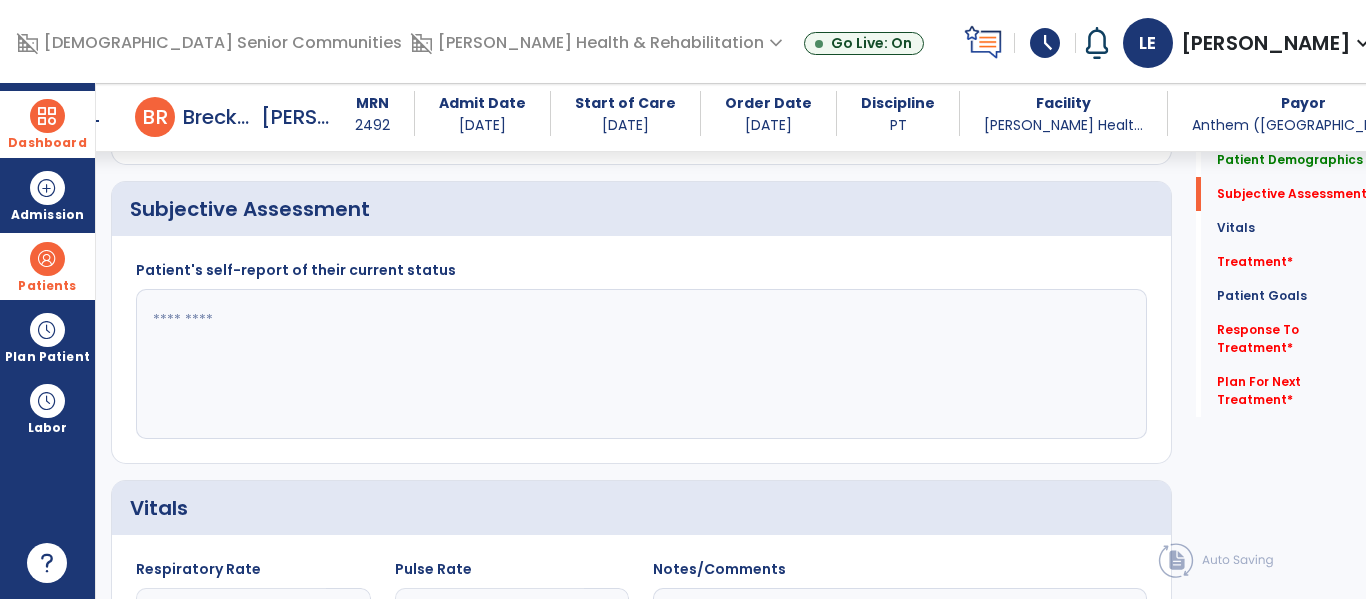 click 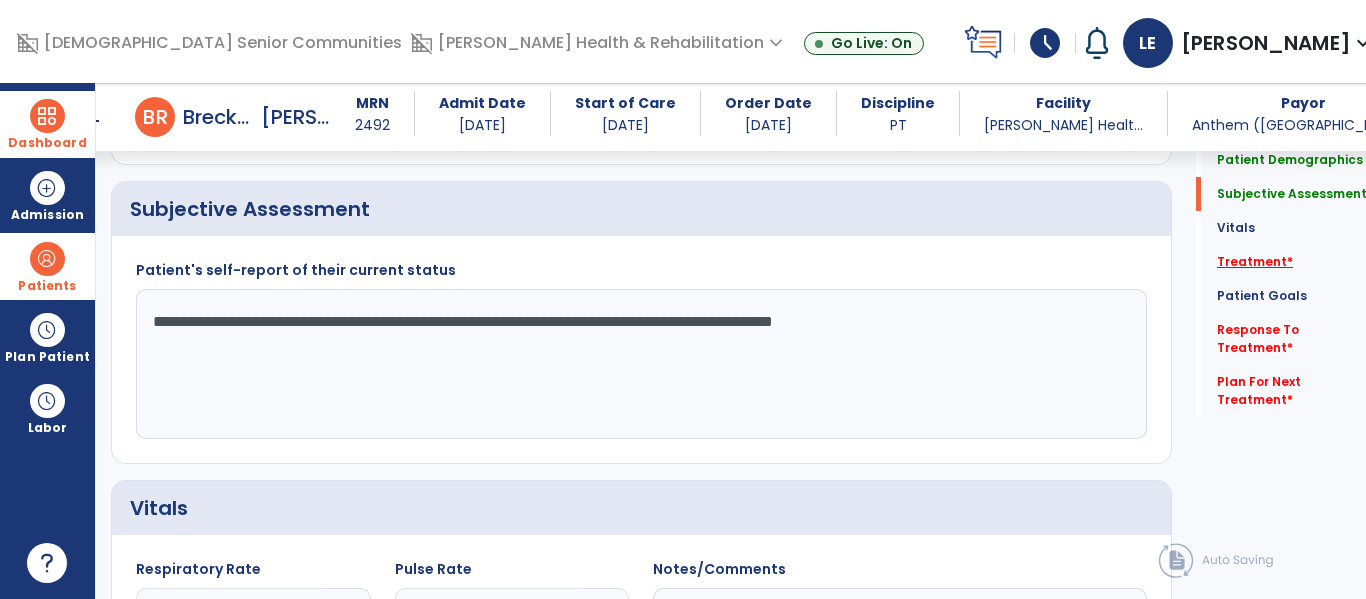 type on "**********" 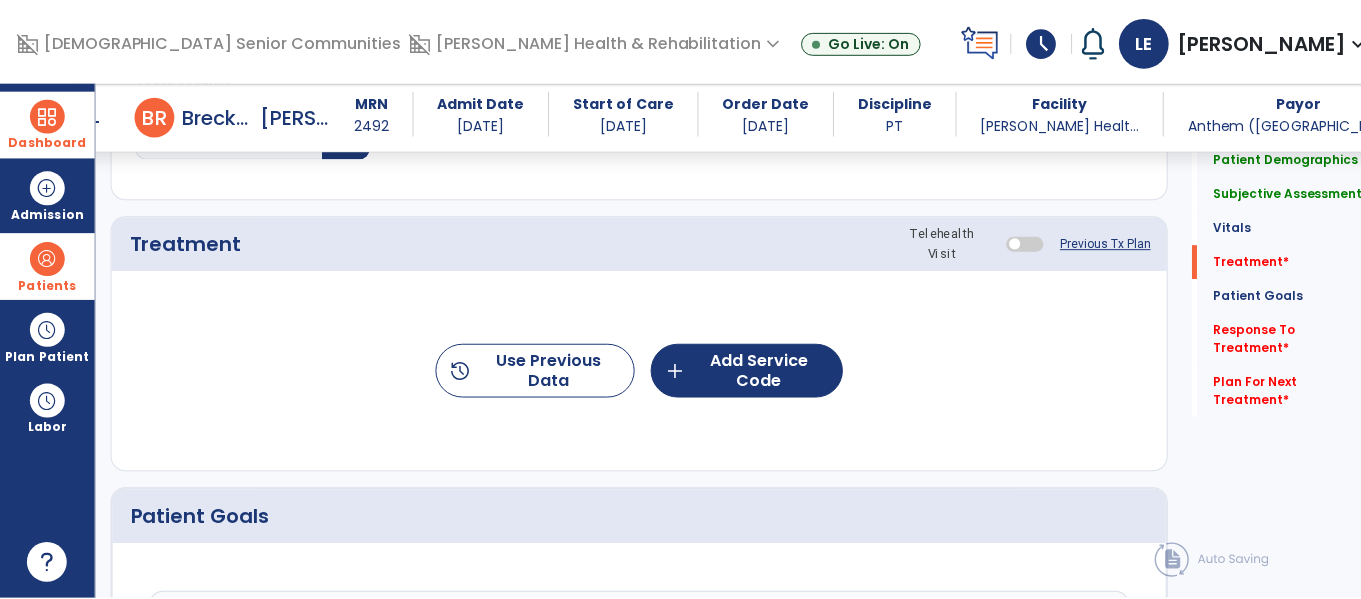 scroll, scrollTop: 1156, scrollLeft: 0, axis: vertical 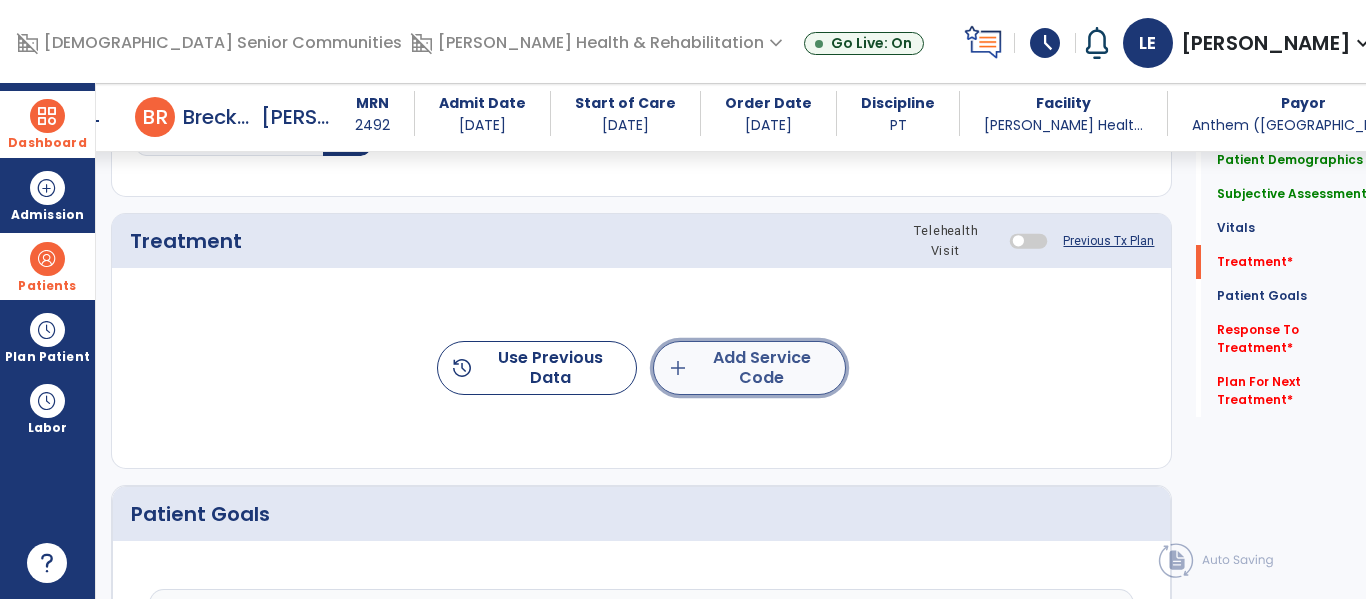 click on "add  Add Service Code" 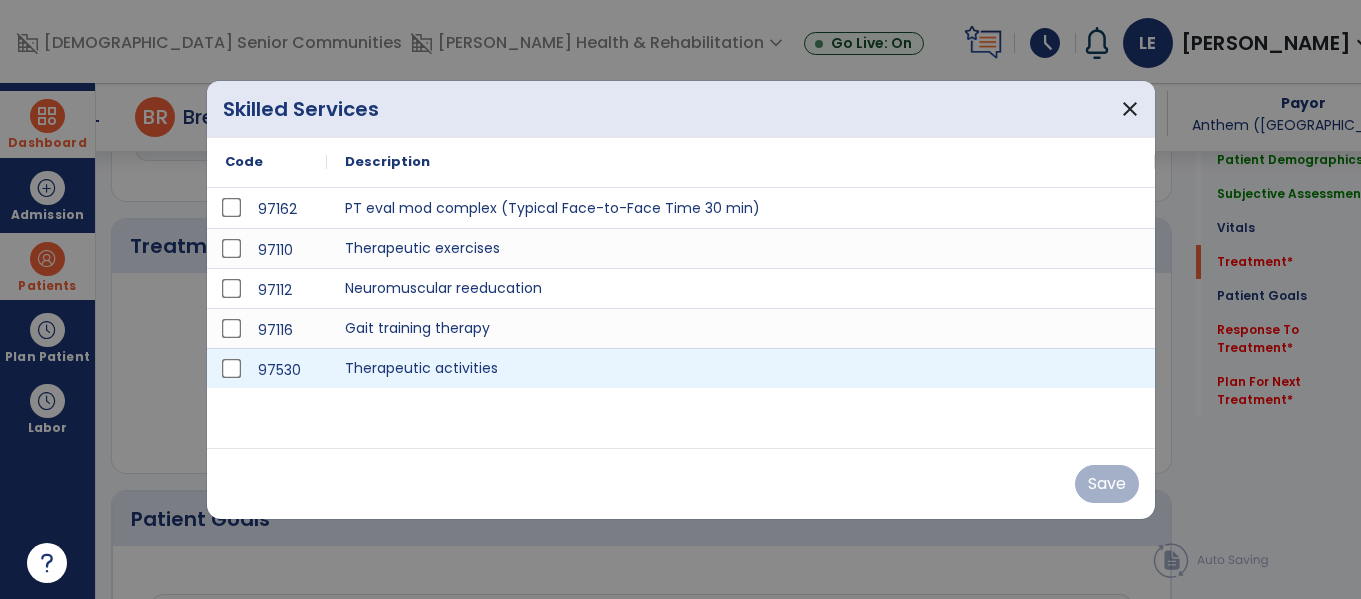 scroll, scrollTop: 1156, scrollLeft: 0, axis: vertical 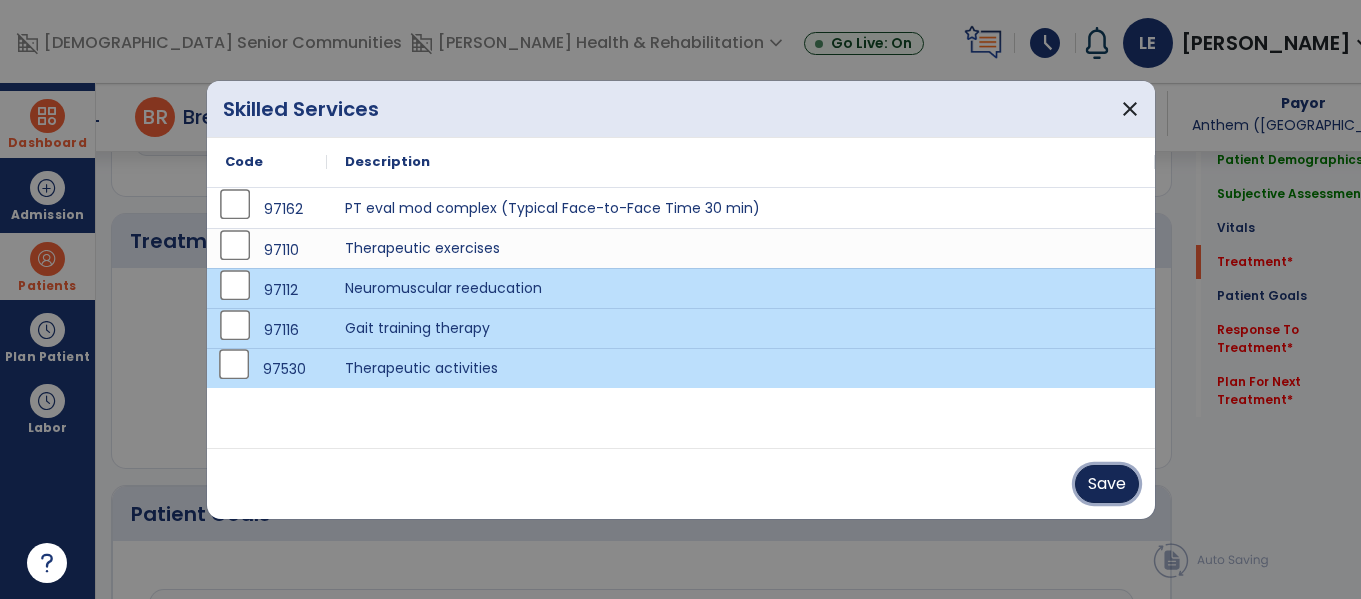 click on "Save" at bounding box center (1107, 484) 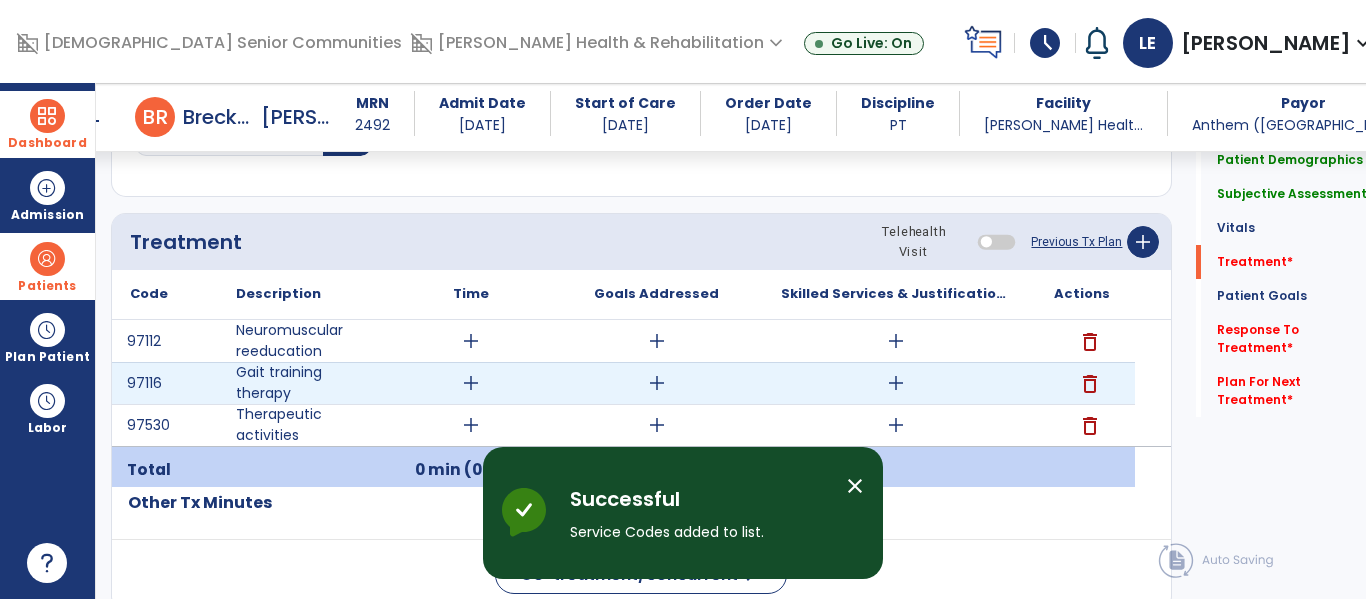 click on "add" at bounding box center (471, 383) 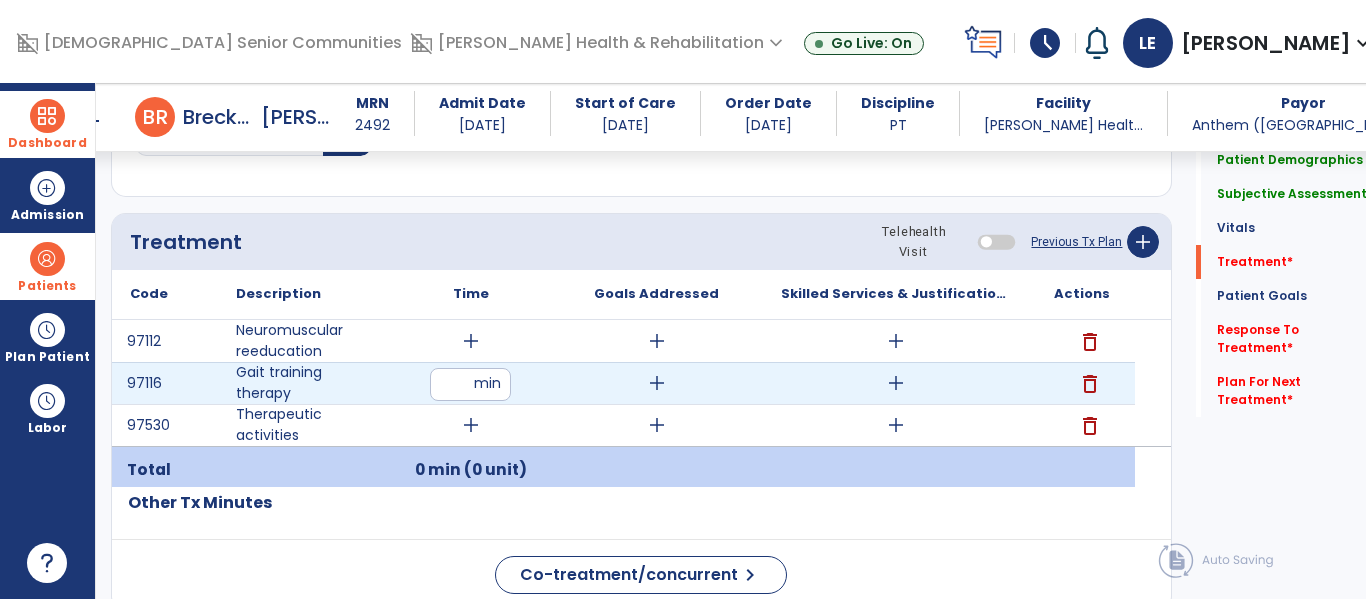type on "**" 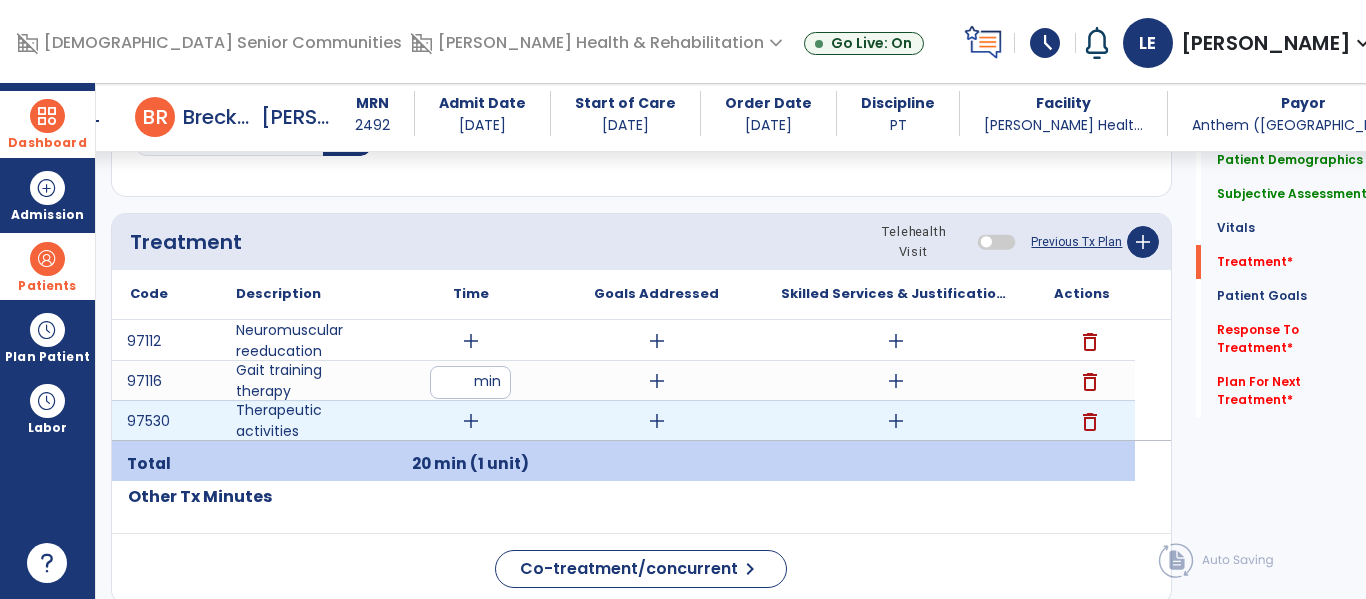 click on "add" at bounding box center (471, 421) 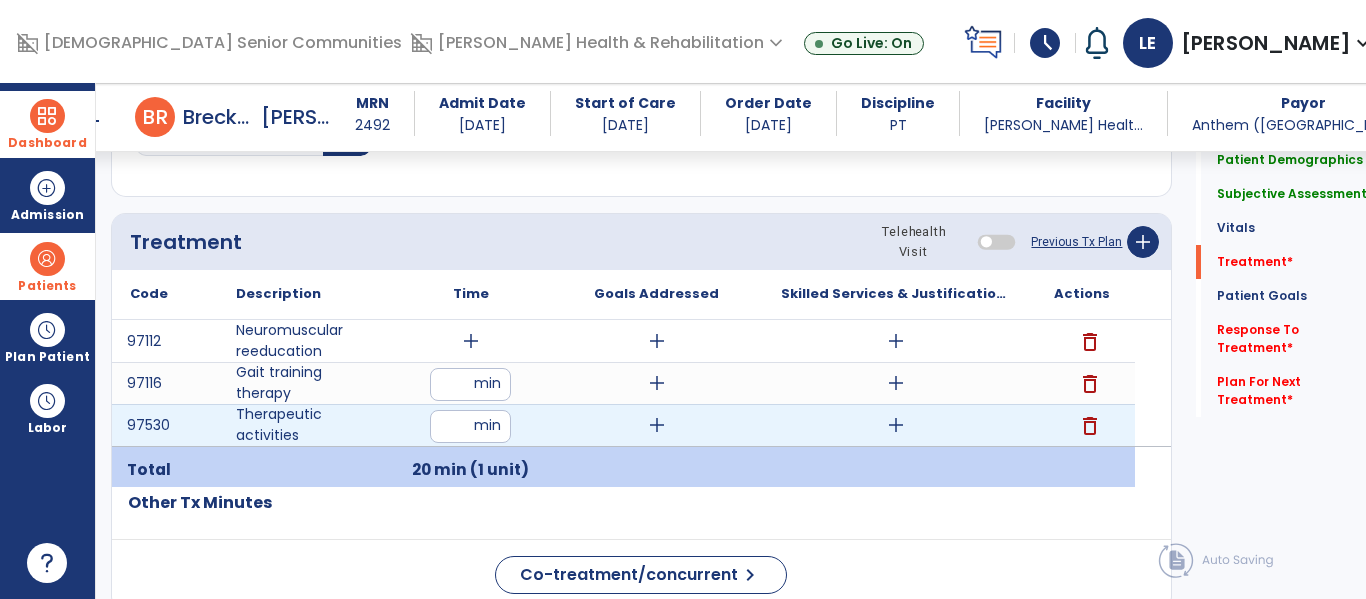 type on "**" 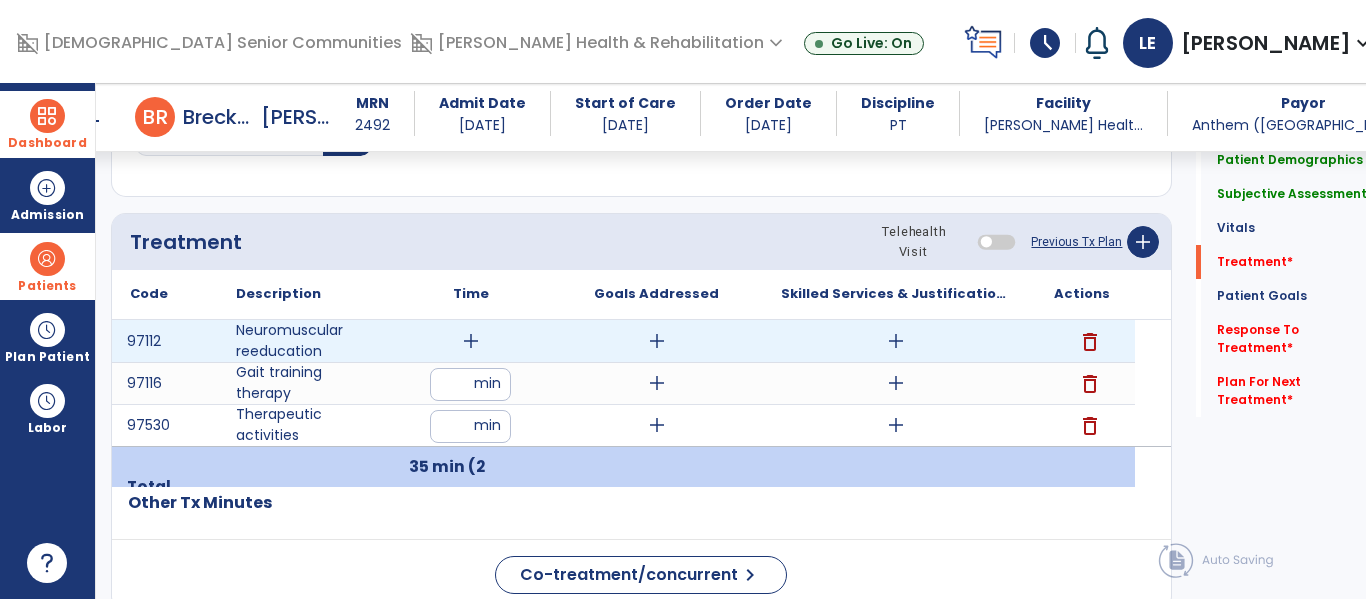 click on "add" at bounding box center (471, 341) 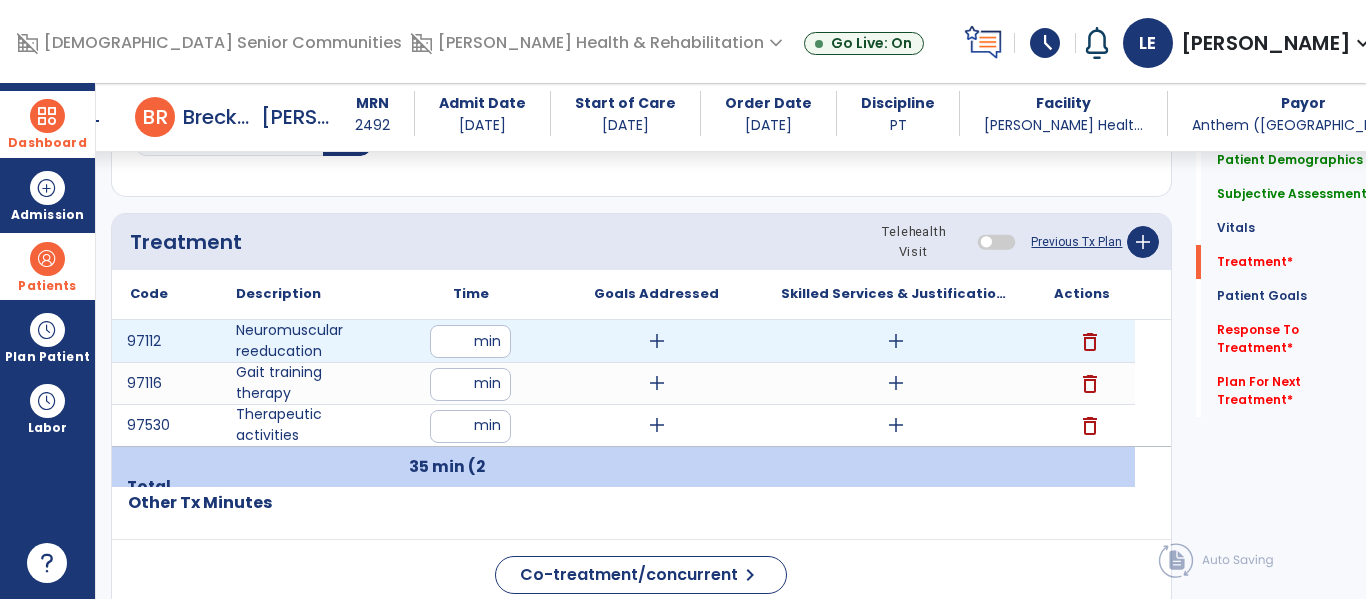type on "**" 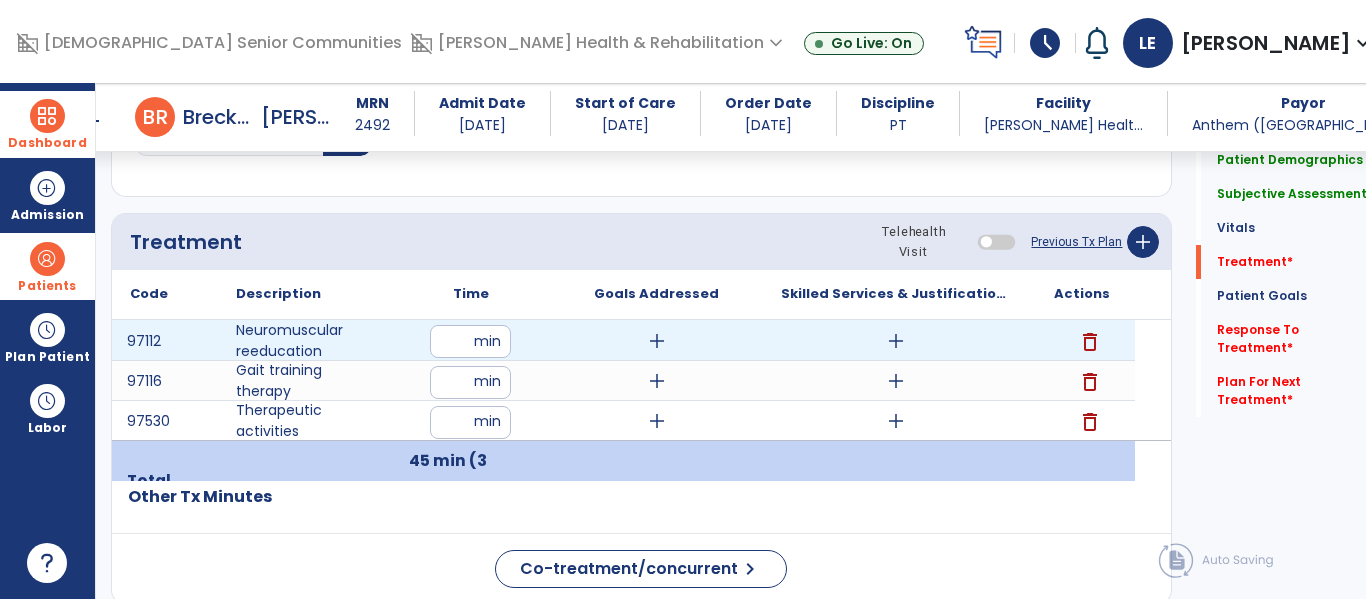 click on "add" at bounding box center [657, 341] 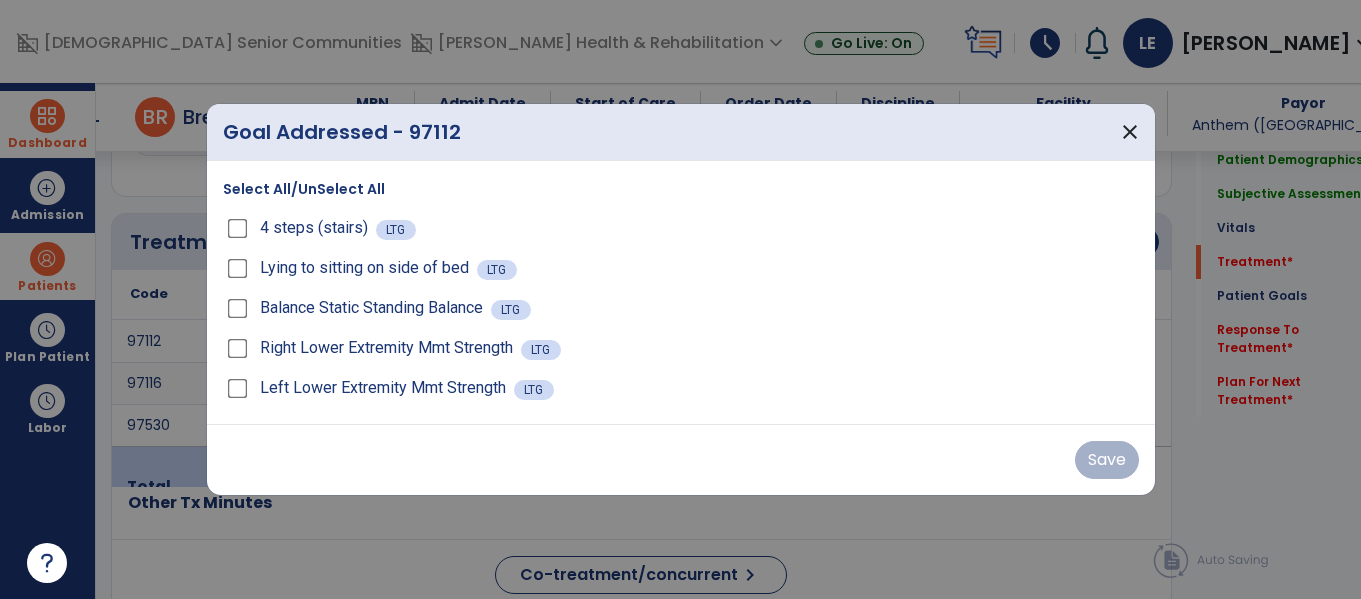 scroll, scrollTop: 1156, scrollLeft: 0, axis: vertical 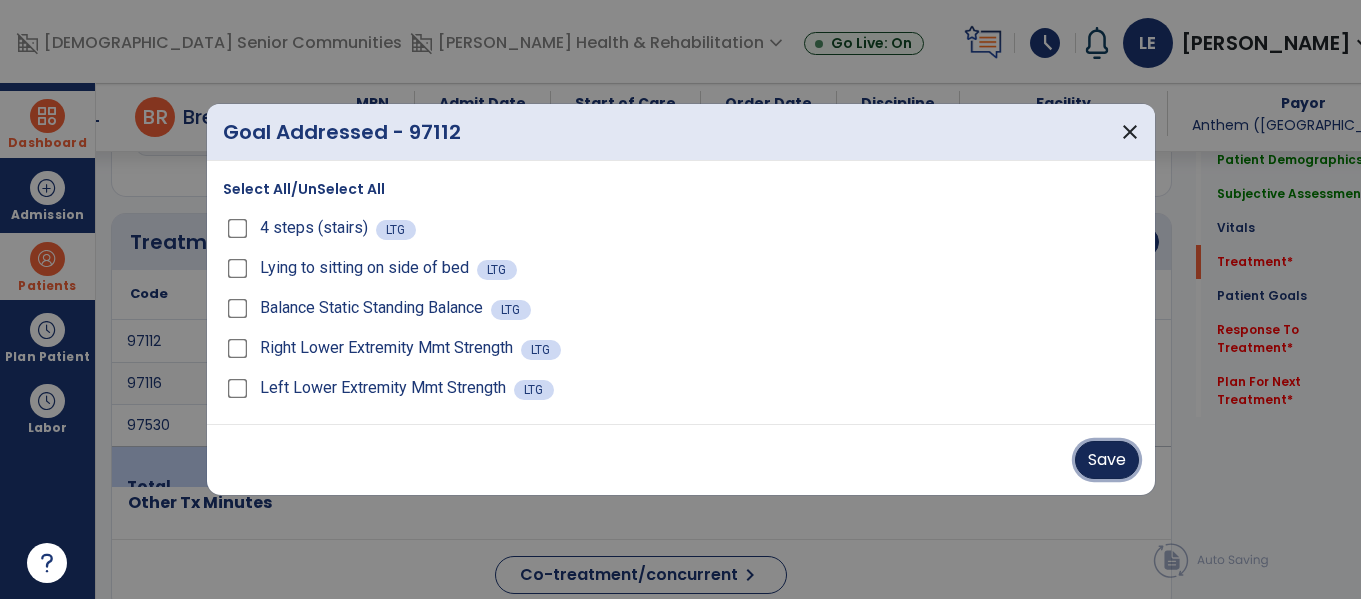 click on "Save" at bounding box center [1107, 460] 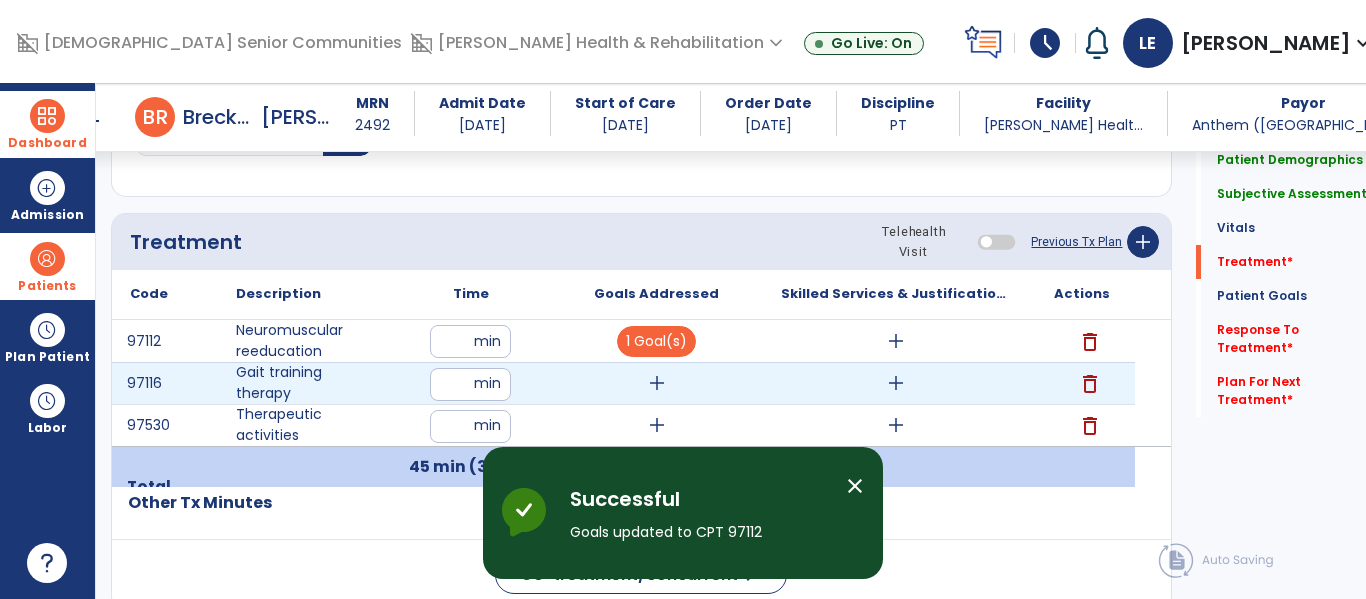 click on "add" at bounding box center [657, 383] 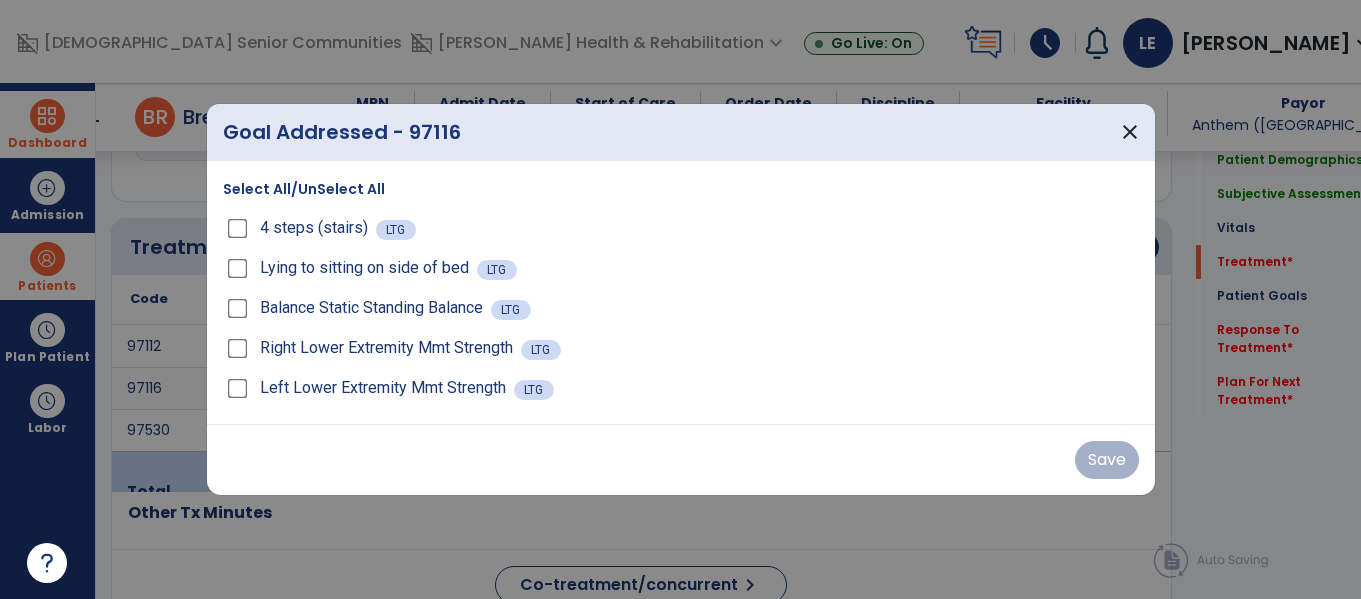 scroll, scrollTop: 1156, scrollLeft: 0, axis: vertical 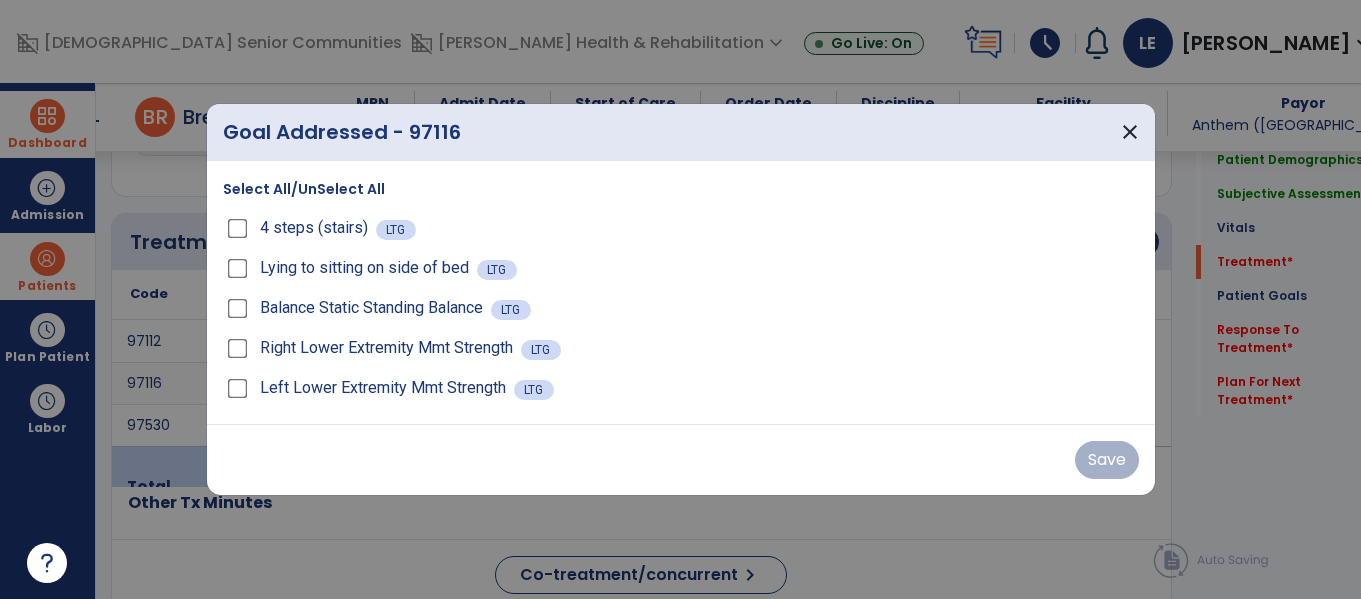 click on "Balance  Static Standing Balance  LTG" at bounding box center [681, 308] 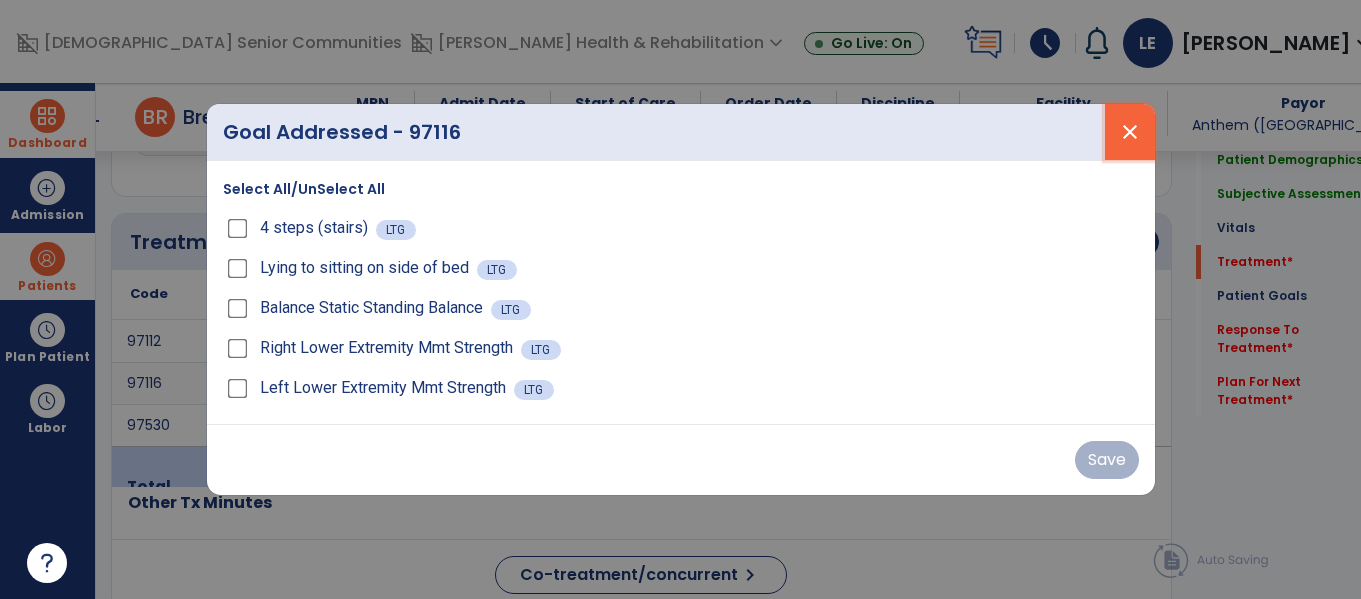 click on "close" at bounding box center [1130, 132] 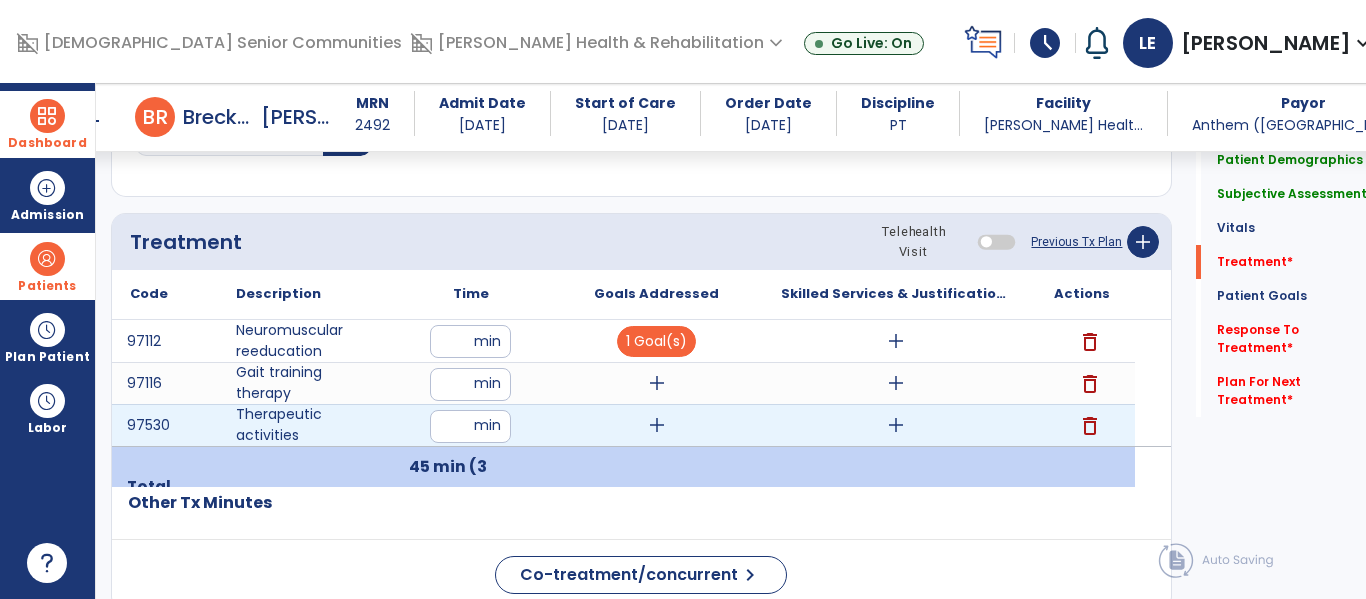 click on "add" at bounding box center (657, 425) 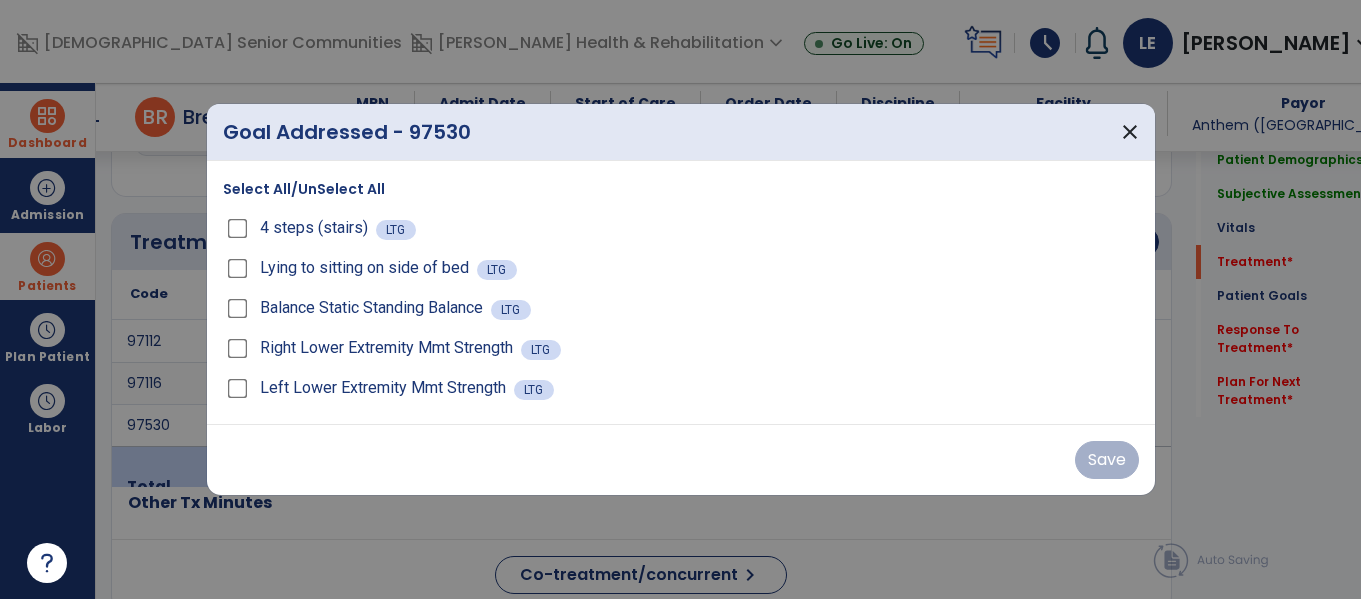 scroll, scrollTop: 1156, scrollLeft: 0, axis: vertical 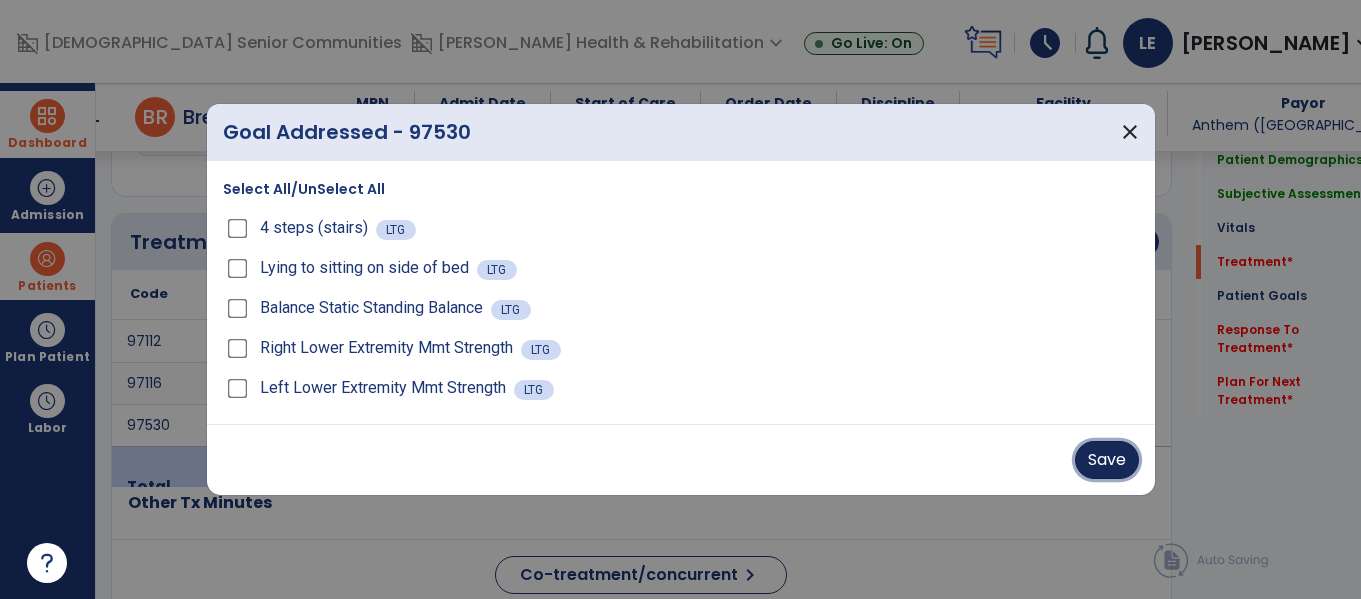 click on "Save" at bounding box center (1107, 460) 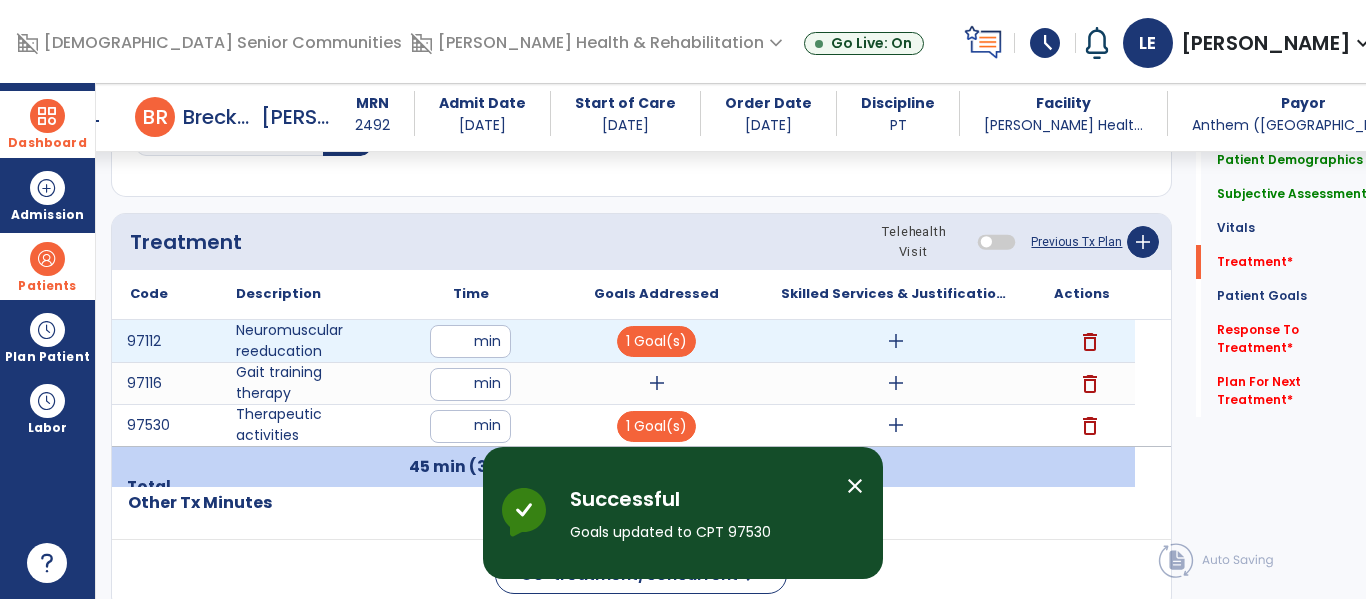 click on "add" at bounding box center (896, 341) 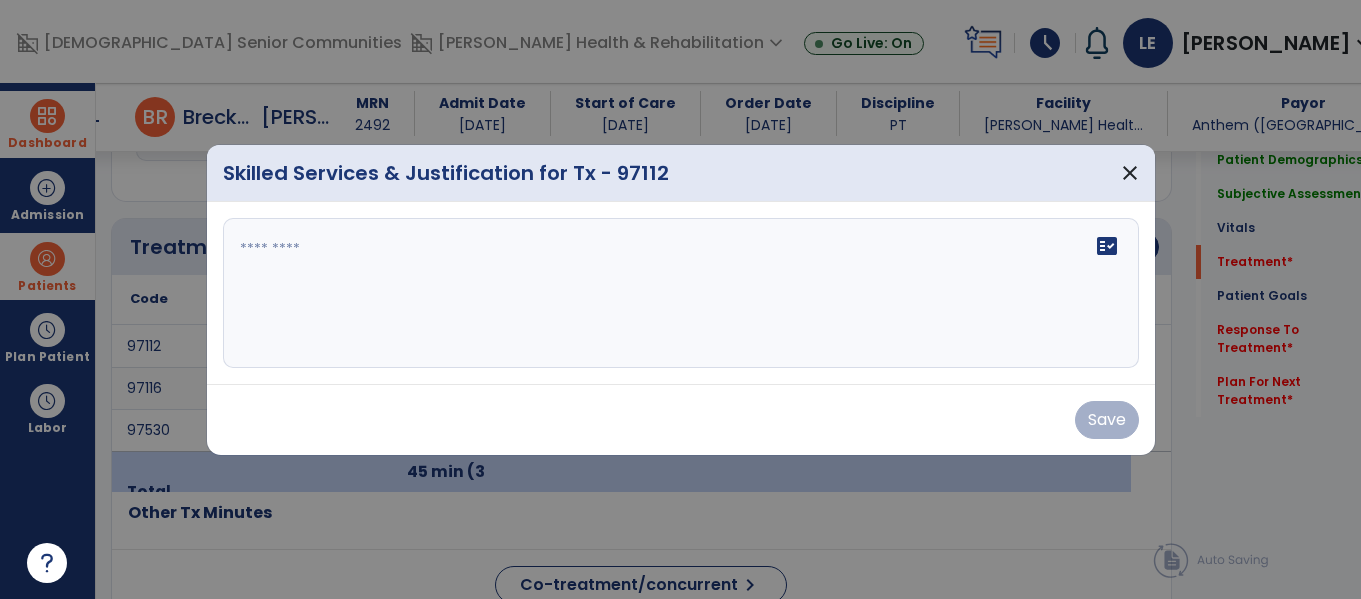 scroll, scrollTop: 1156, scrollLeft: 0, axis: vertical 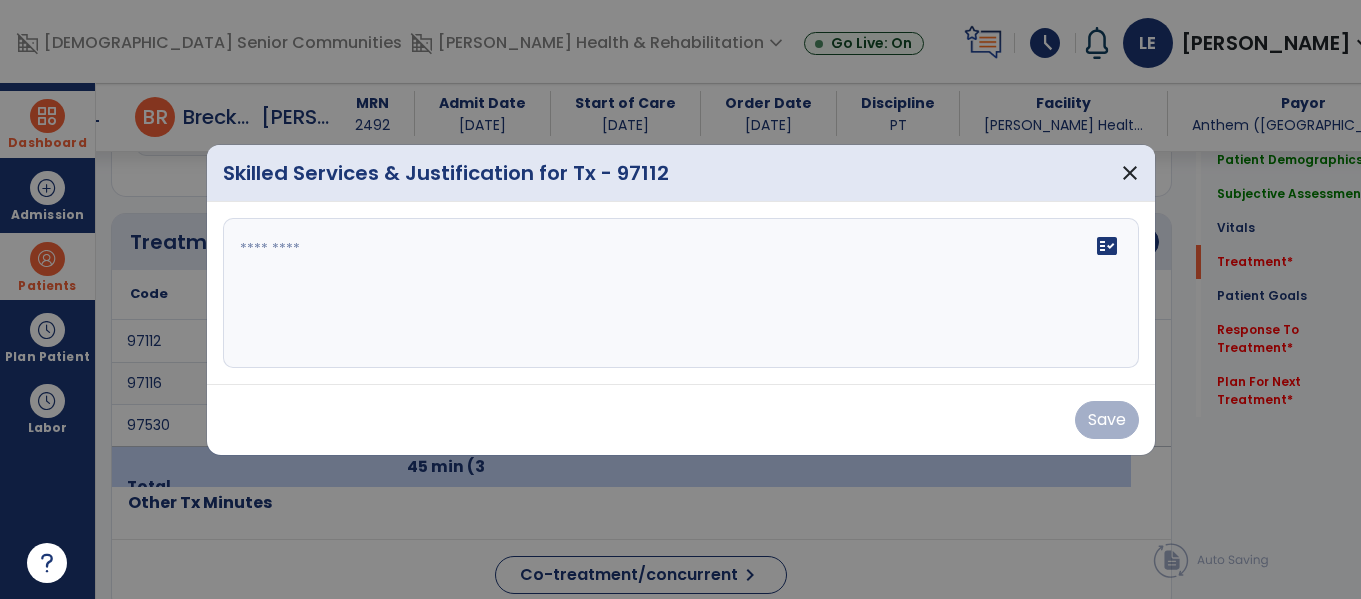 click on "fact_check" at bounding box center (681, 293) 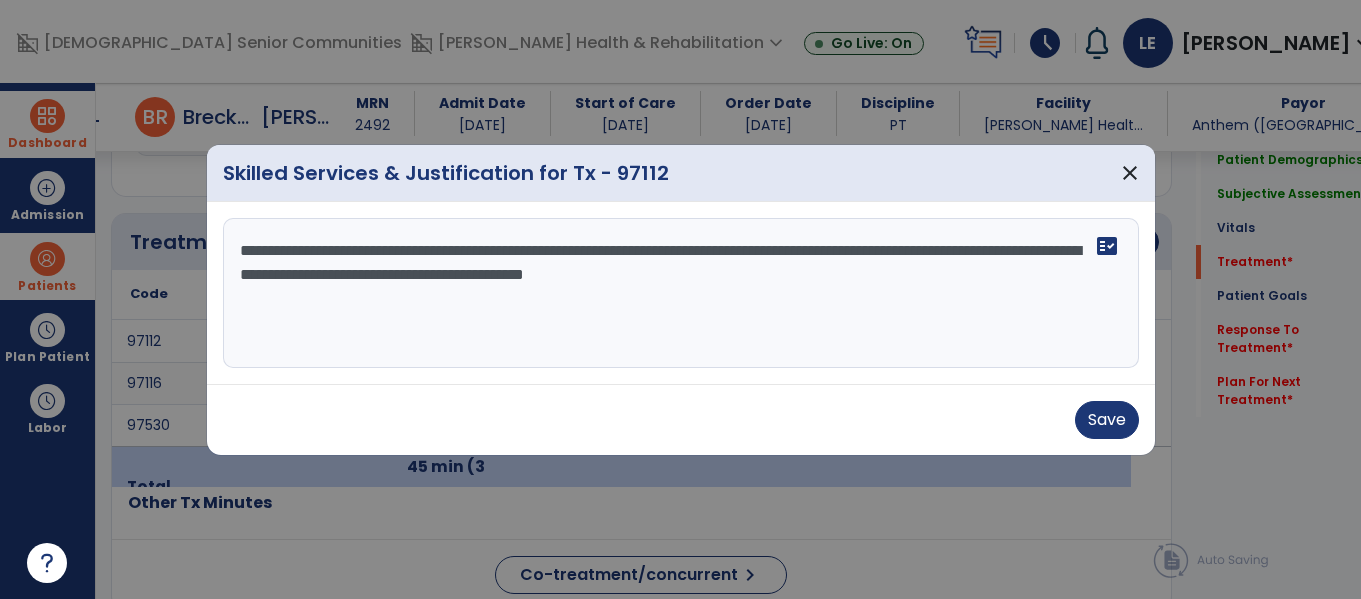 type on "**********" 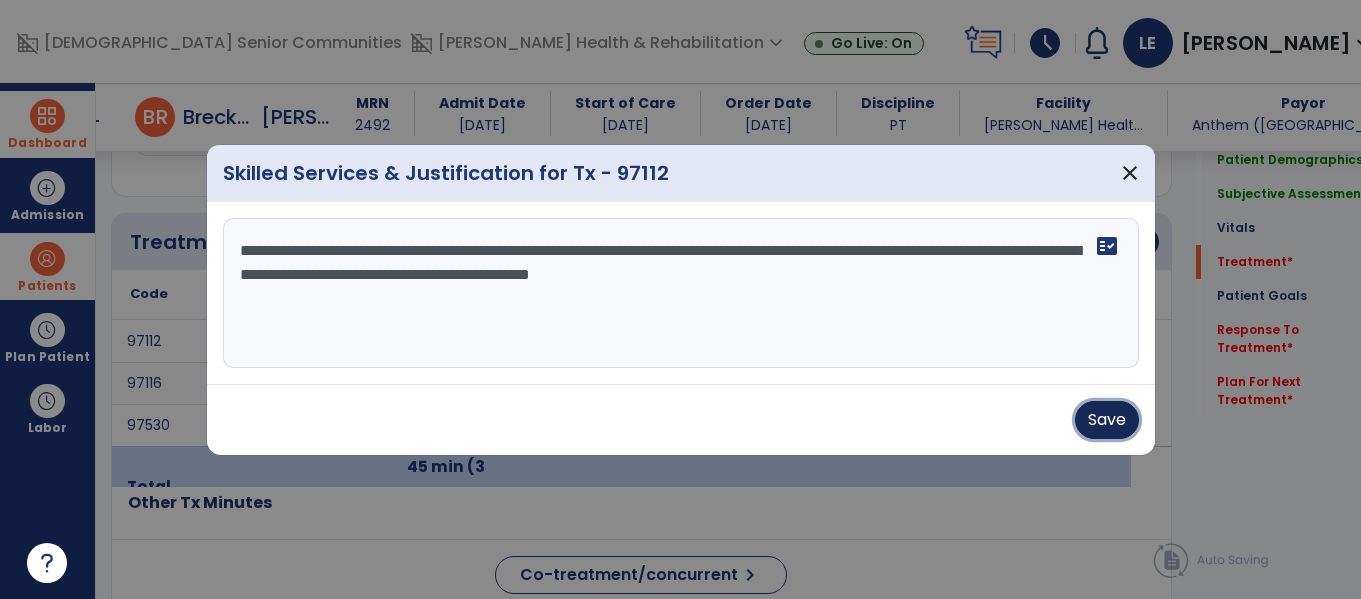 click on "Save" at bounding box center [1107, 420] 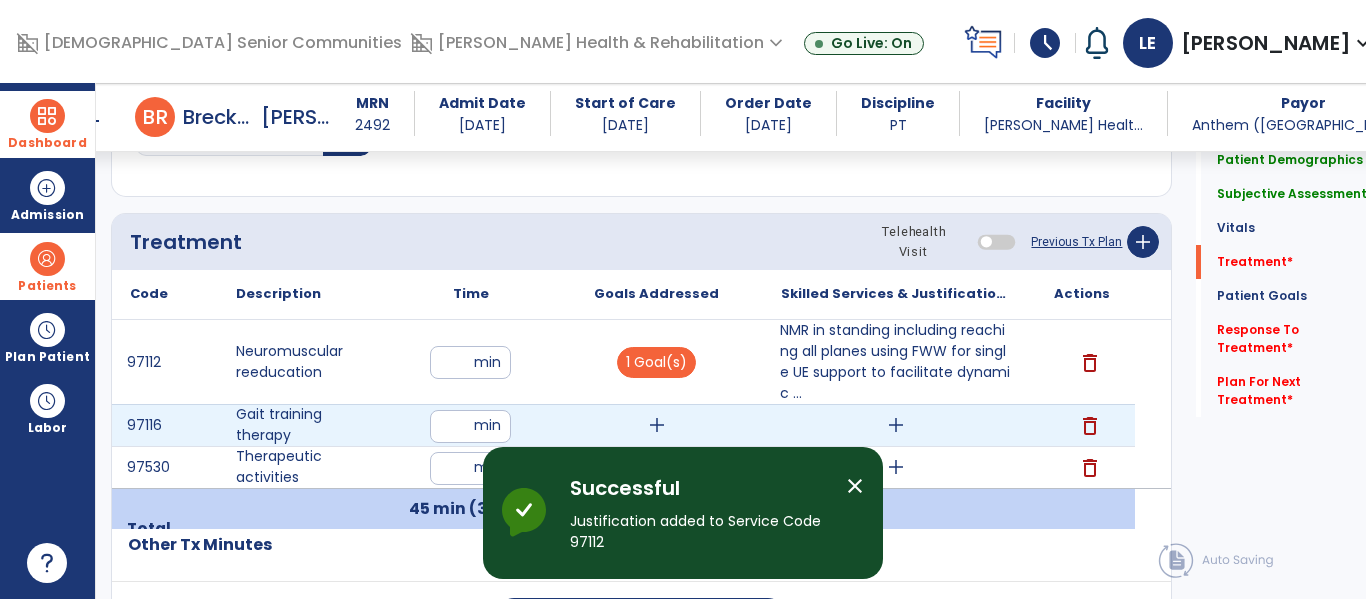 click on "add" at bounding box center [896, 425] 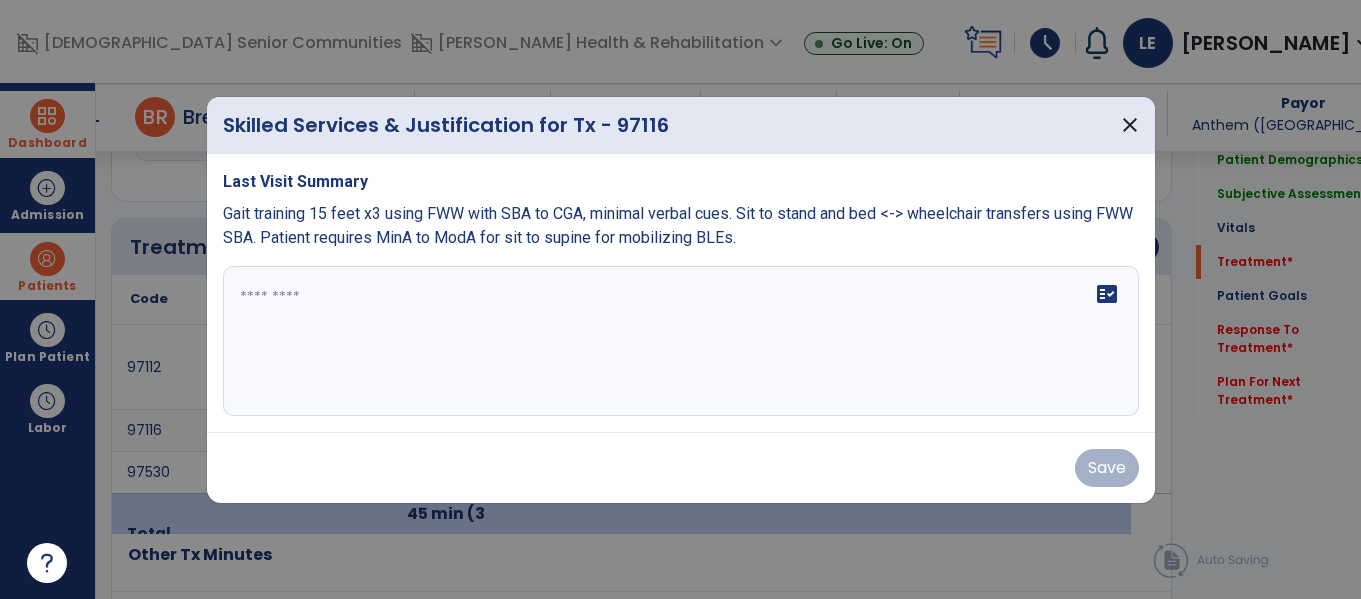 scroll, scrollTop: 1156, scrollLeft: 0, axis: vertical 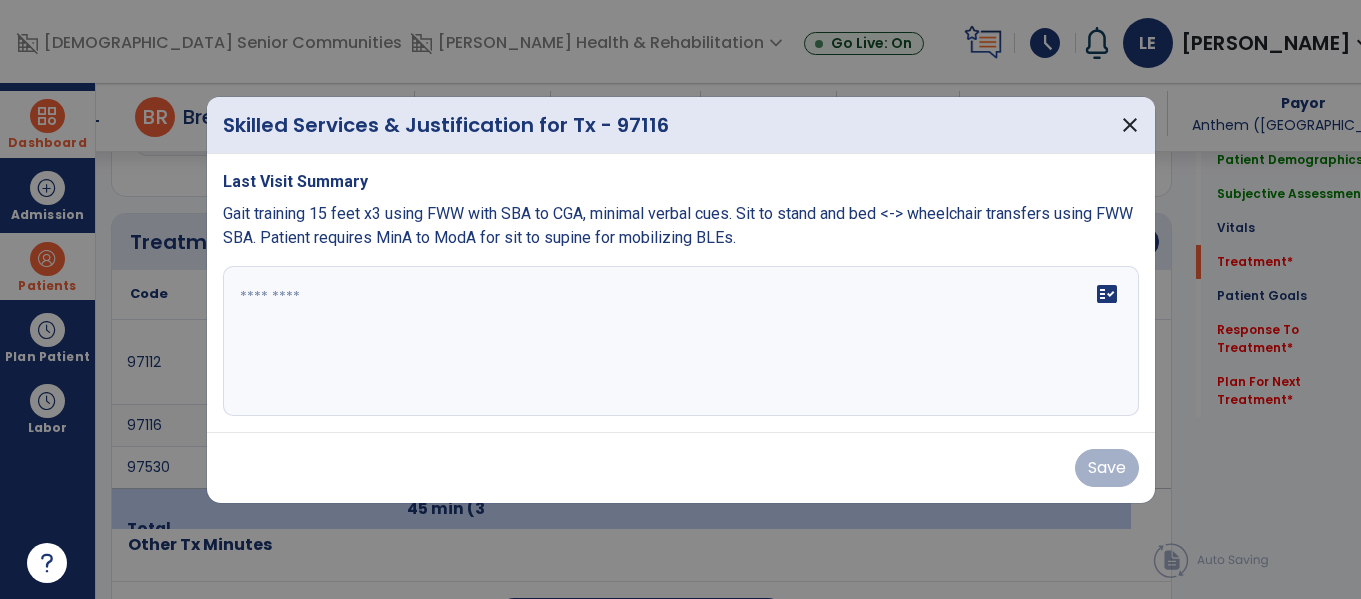 click on "fact_check" at bounding box center (681, 341) 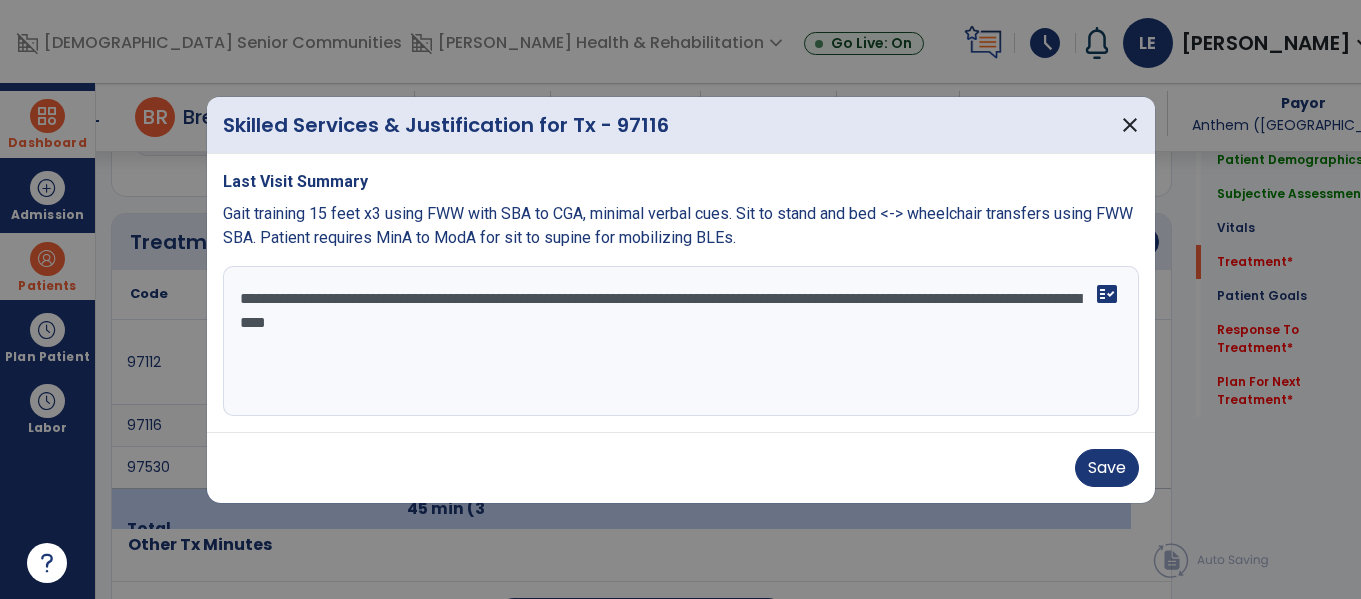 type on "**********" 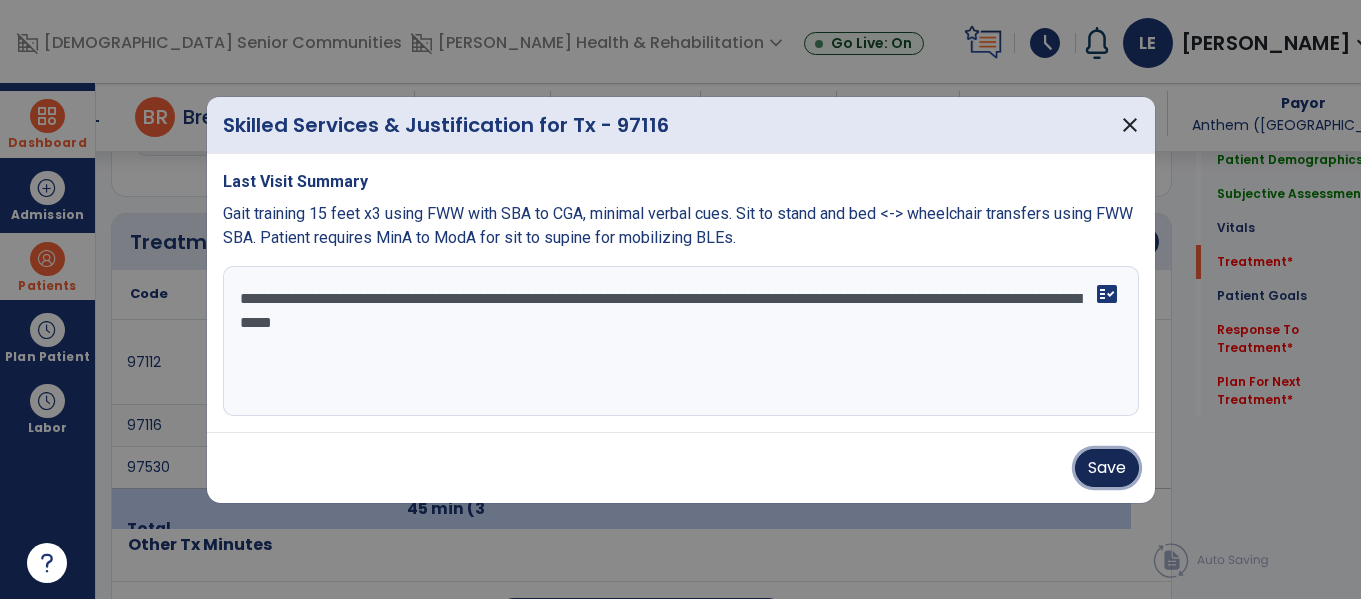 click on "Save" at bounding box center [1107, 468] 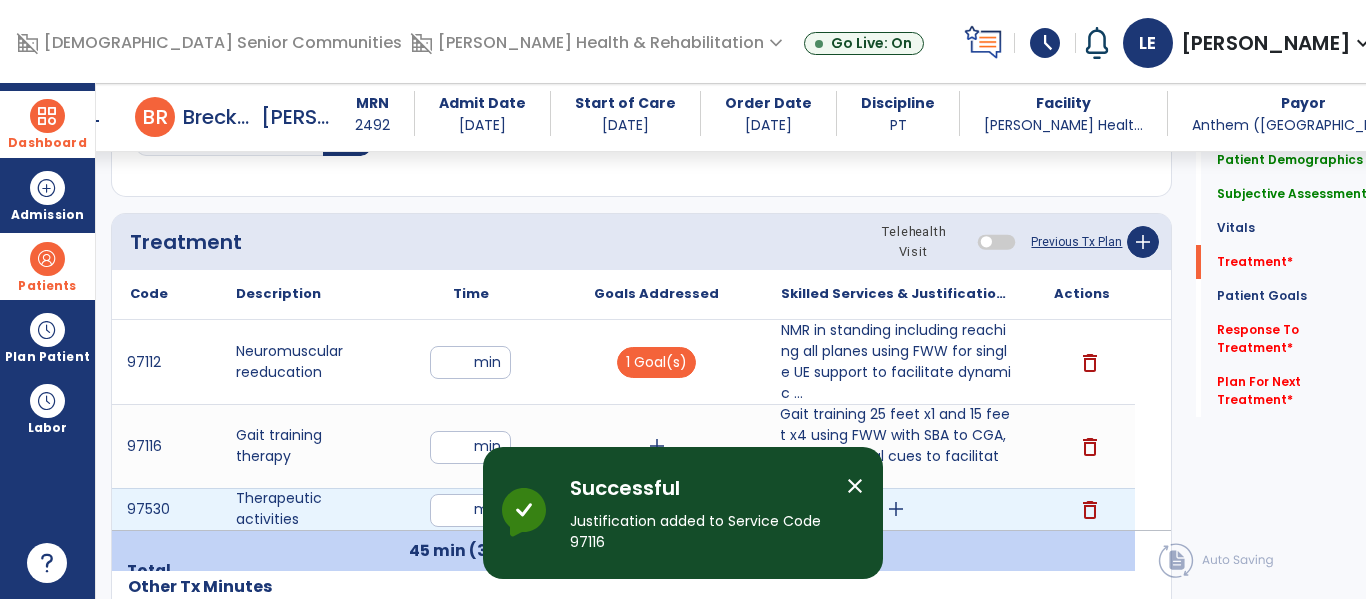 click on "add" at bounding box center [896, 509] 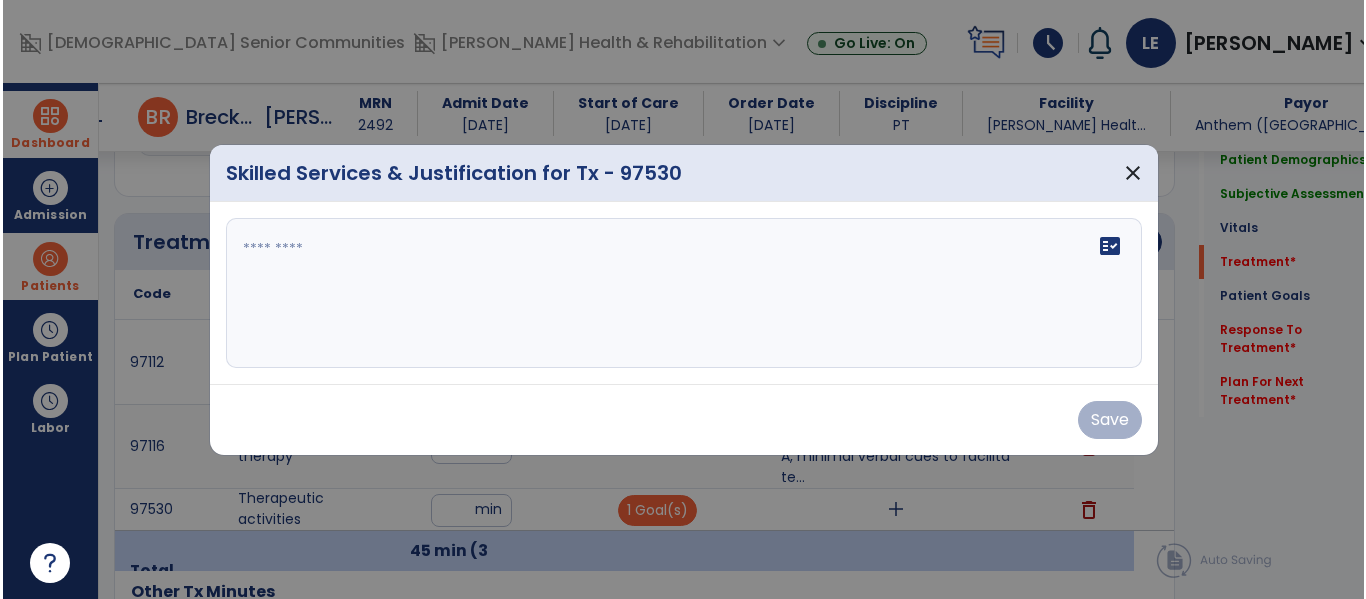 scroll, scrollTop: 1156, scrollLeft: 0, axis: vertical 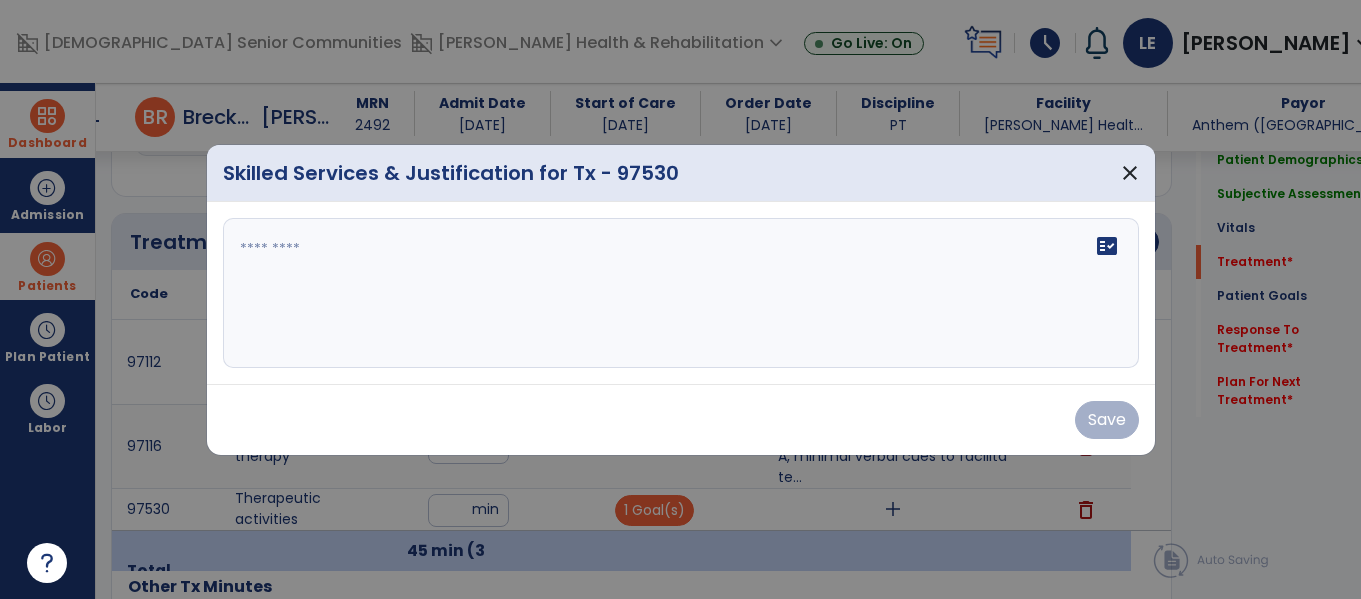 click on "fact_check" at bounding box center [681, 293] 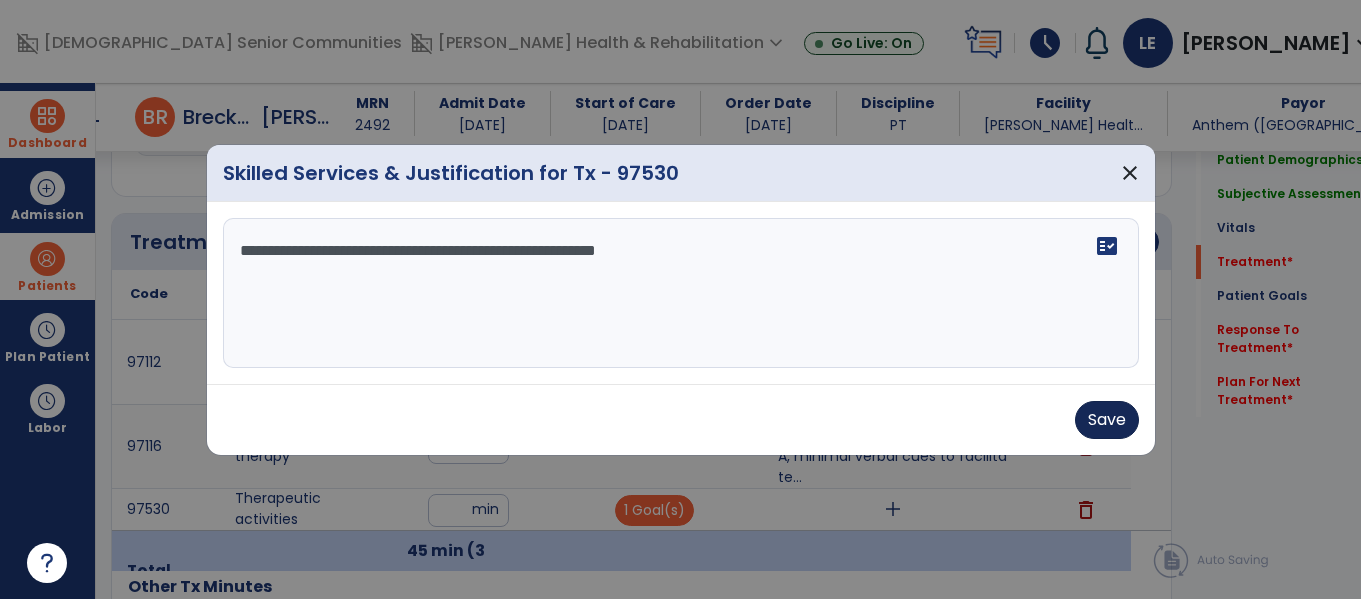 type on "**********" 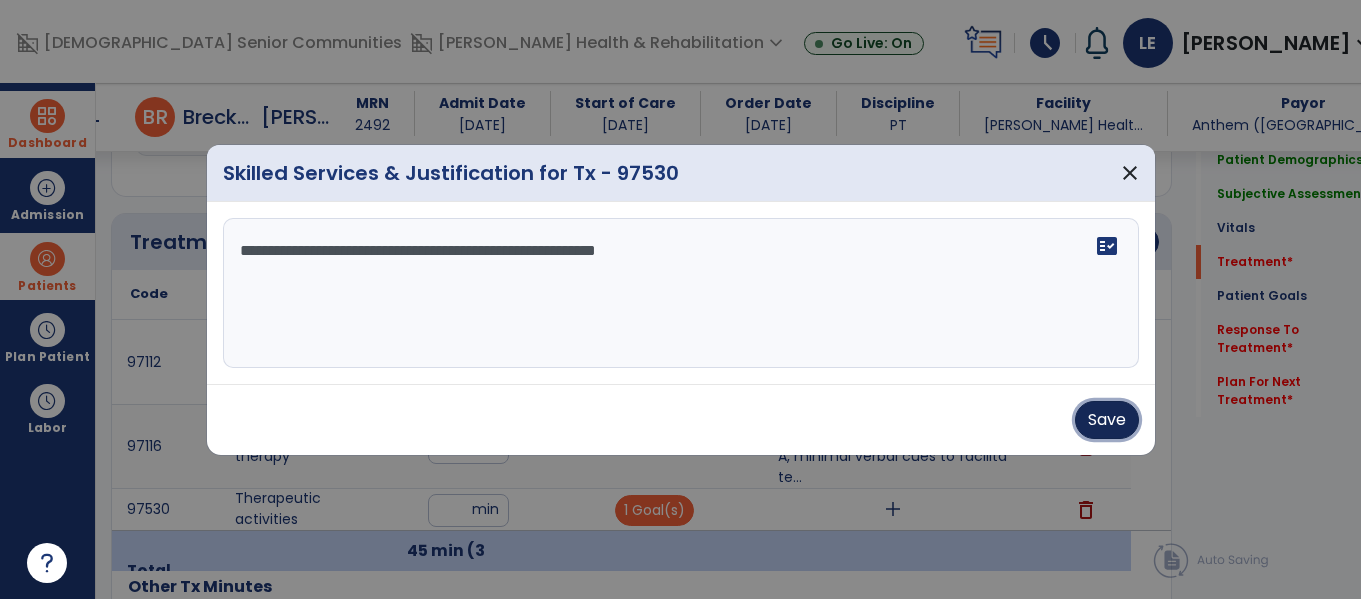 click on "Save" at bounding box center (1107, 420) 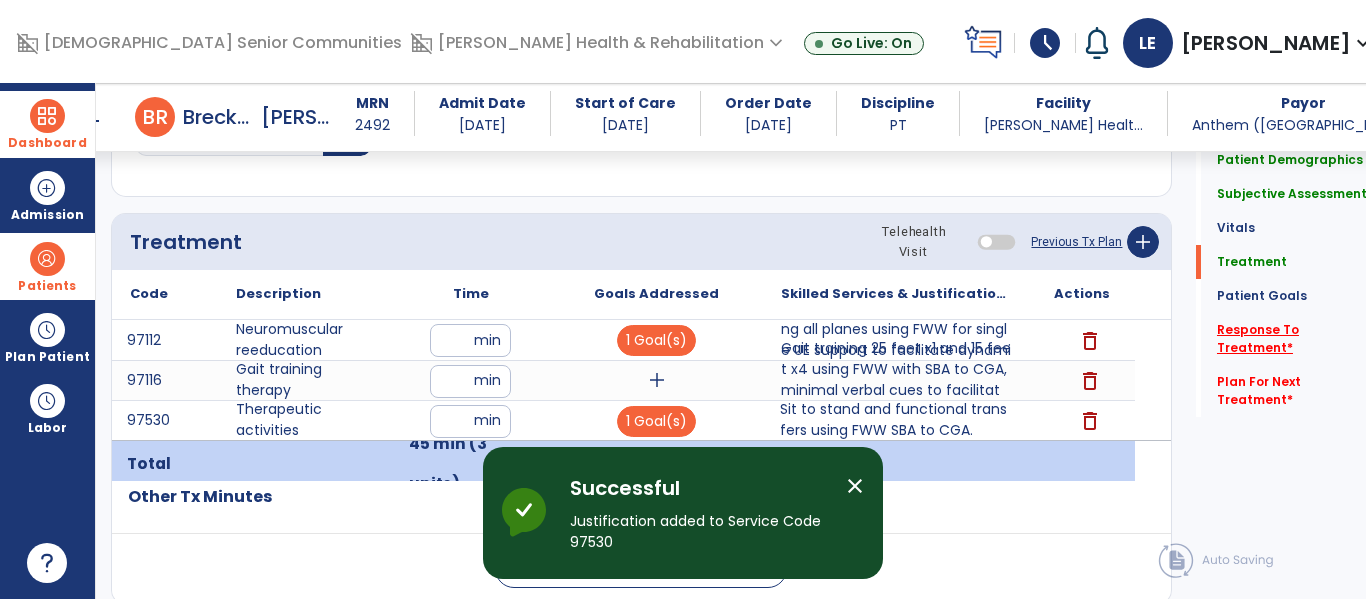 click on "Response To Treatment   *" 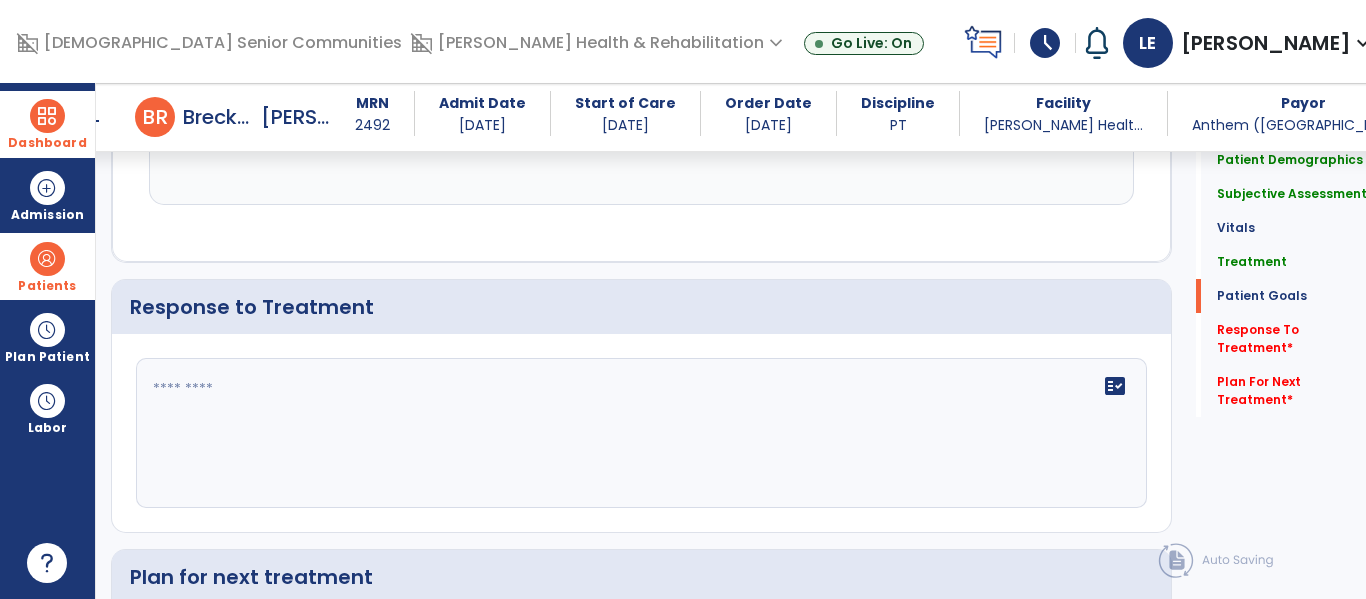 scroll, scrollTop: 3461, scrollLeft: 0, axis: vertical 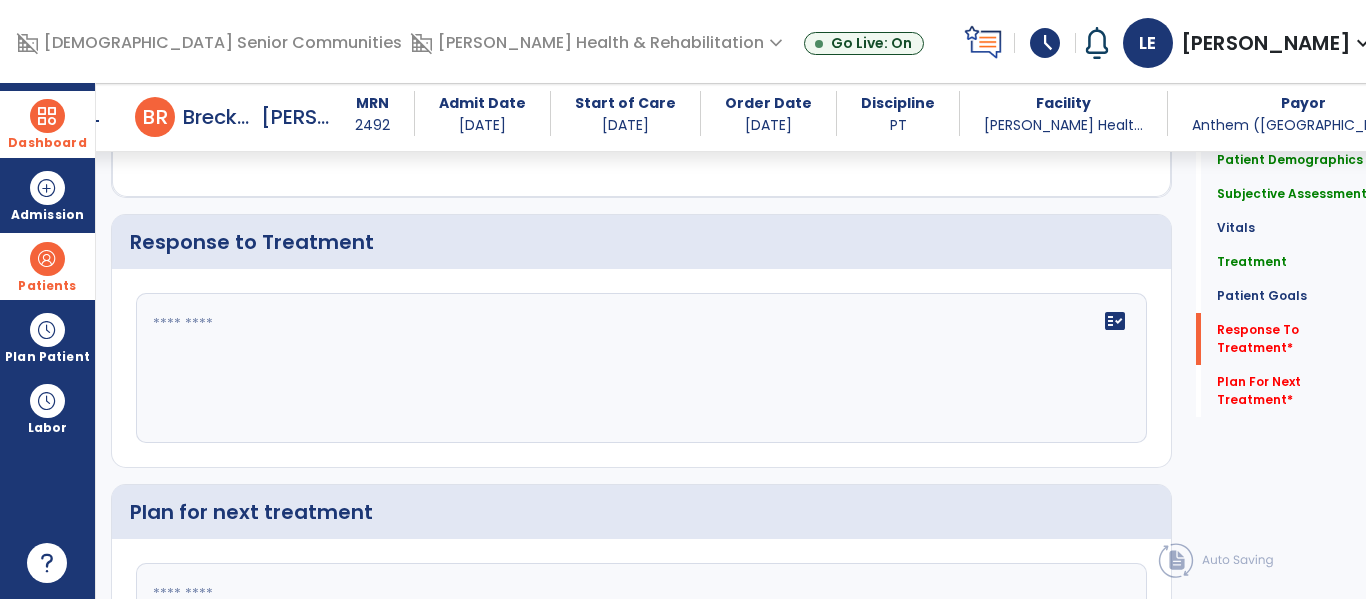 click 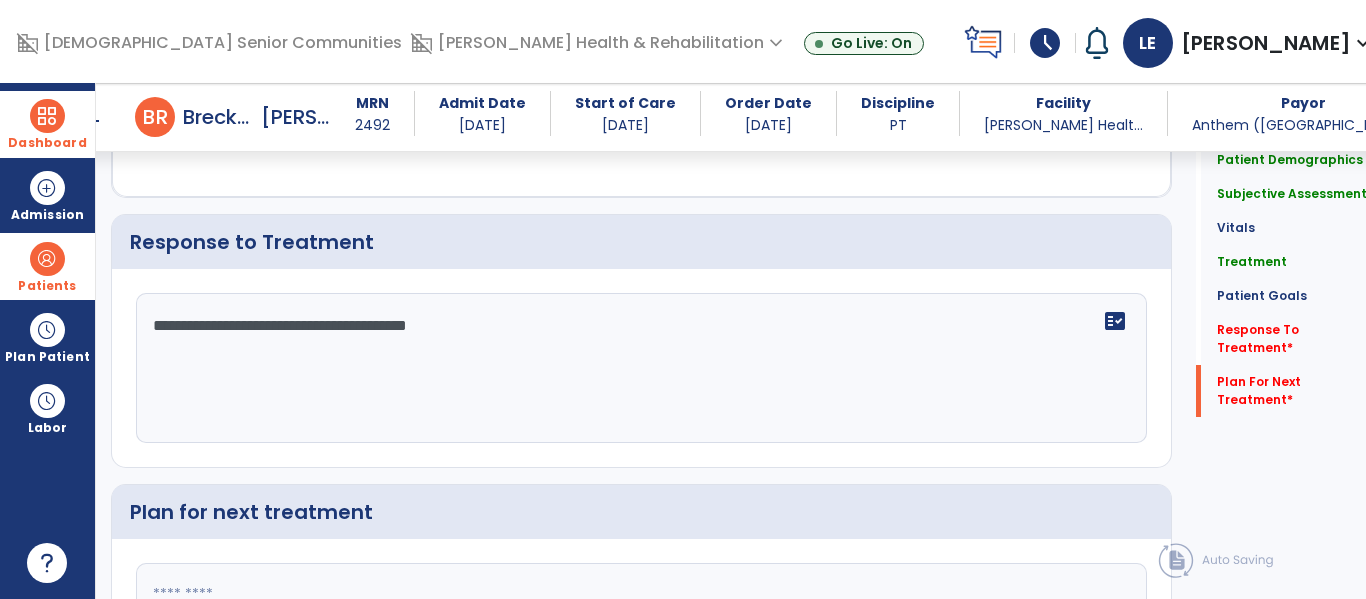 scroll, scrollTop: 3666, scrollLeft: 0, axis: vertical 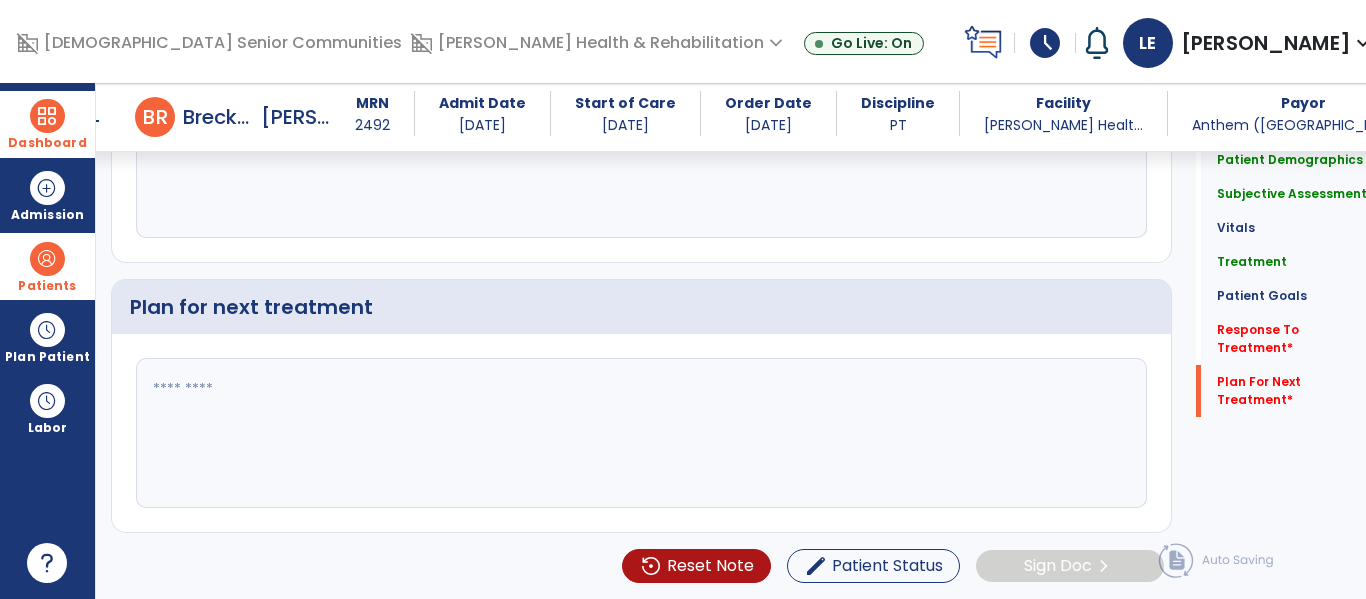 type on "**********" 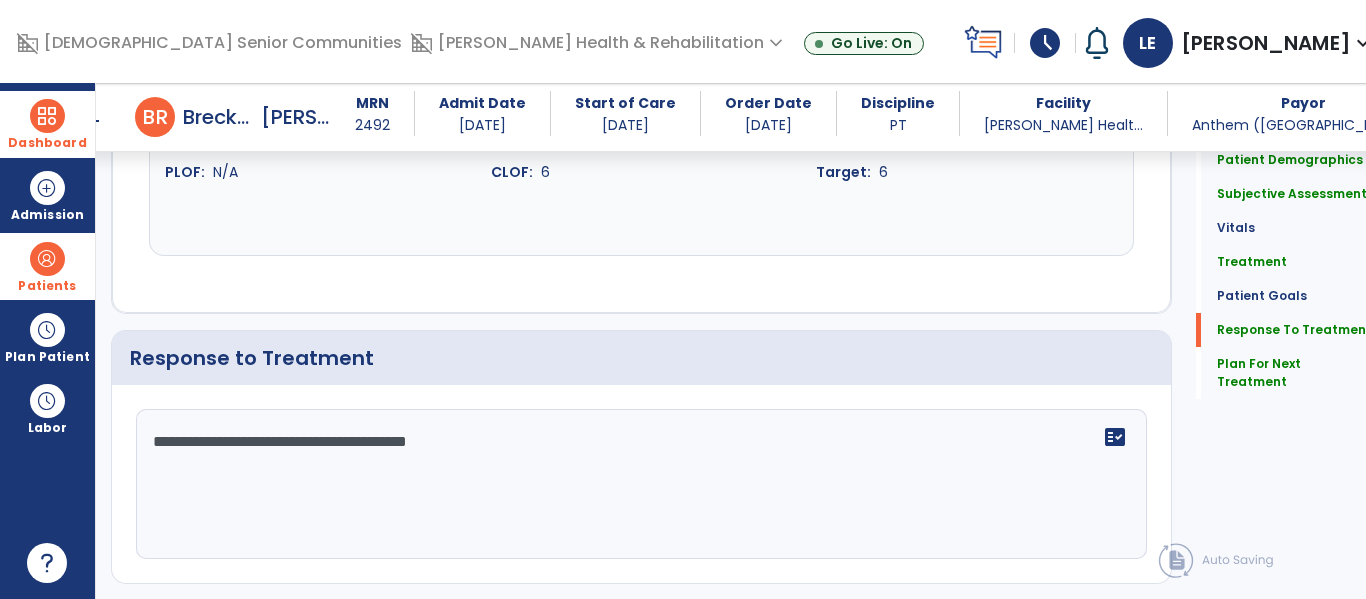 scroll, scrollTop: 3435, scrollLeft: 0, axis: vertical 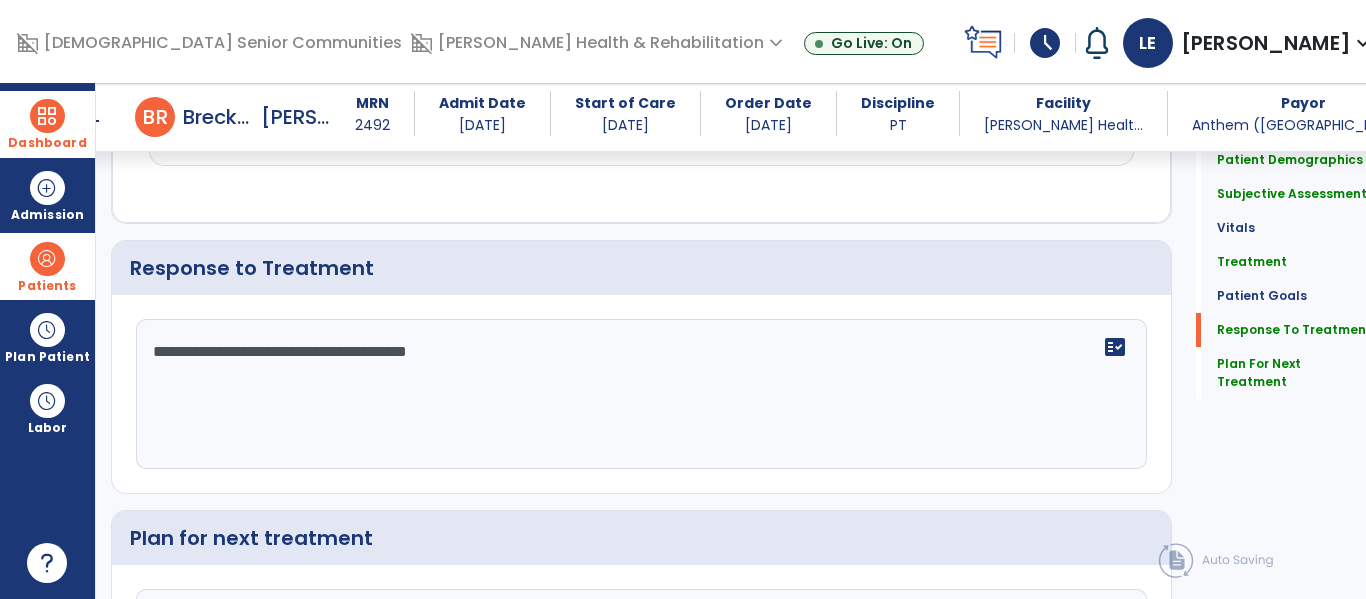 type on "**********" 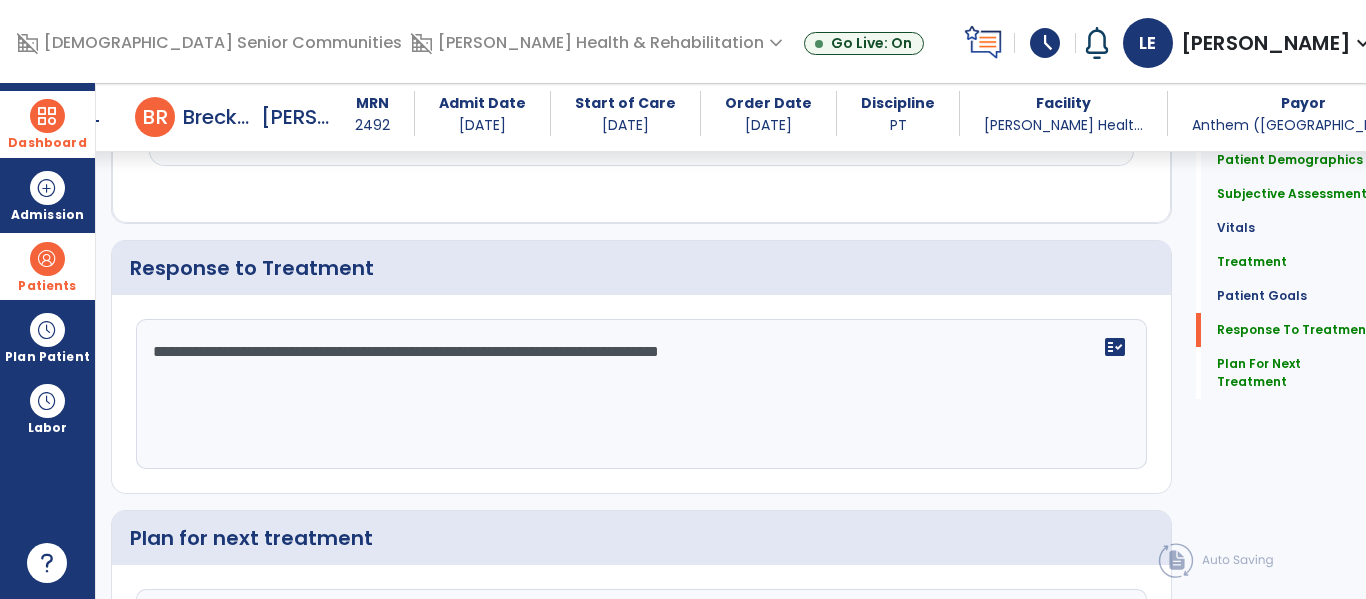 scroll, scrollTop: 3666, scrollLeft: 0, axis: vertical 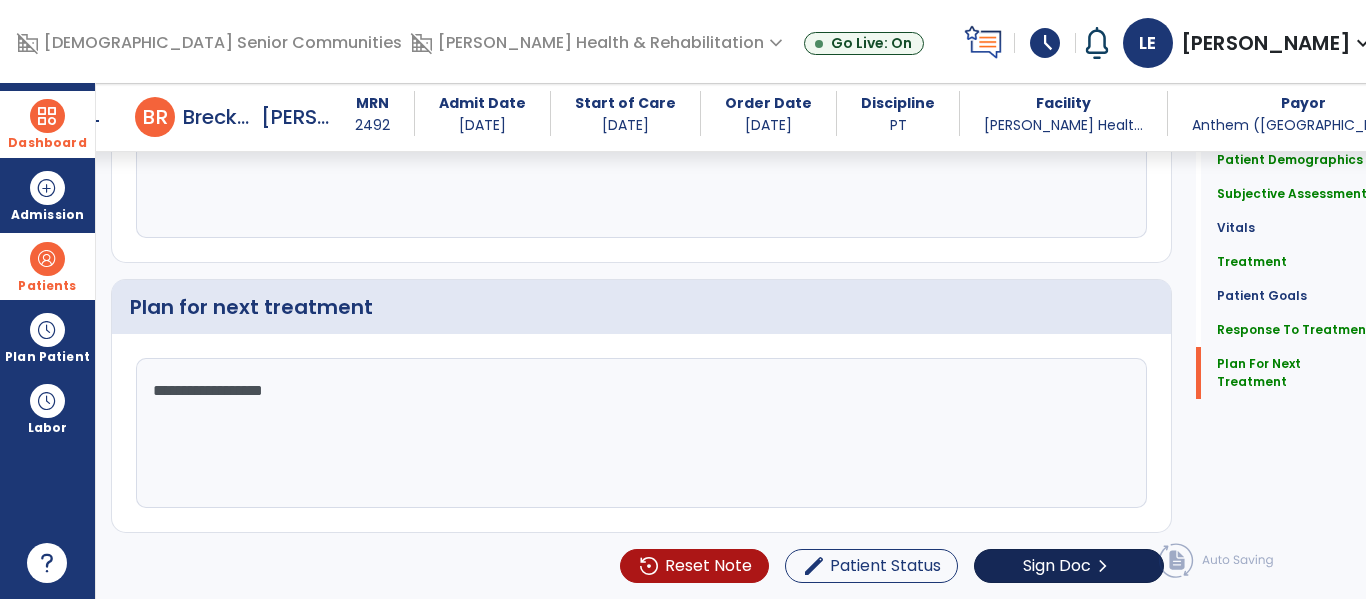 type on "**********" 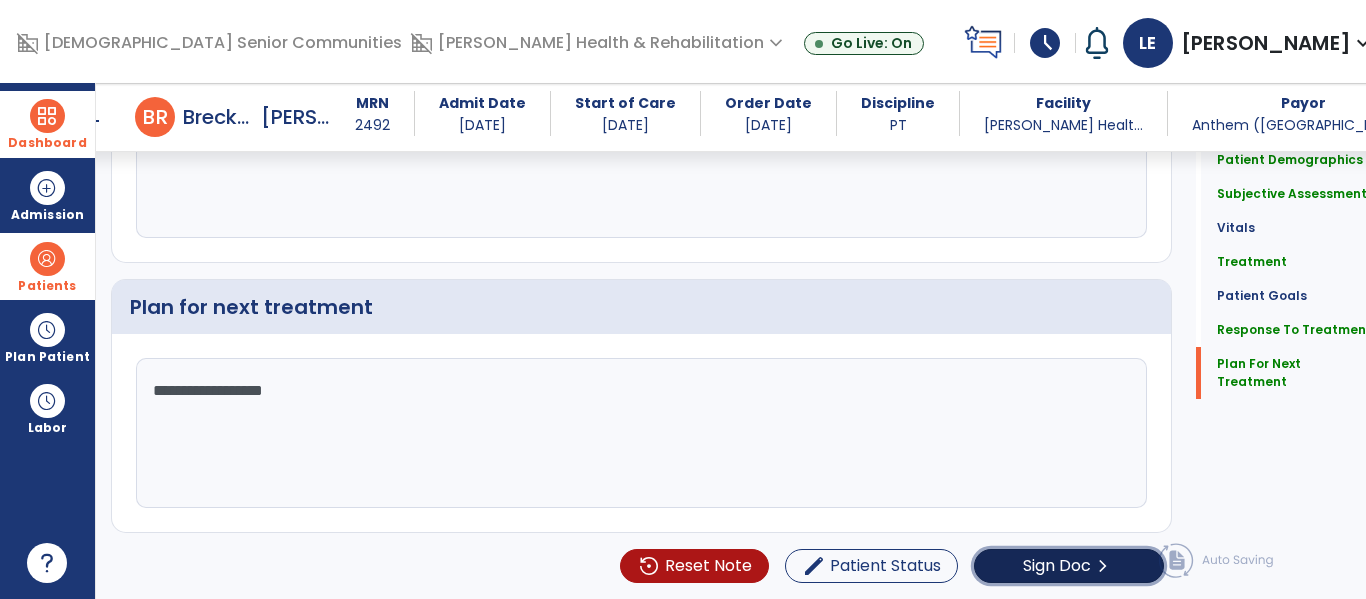 click on "Sign Doc" 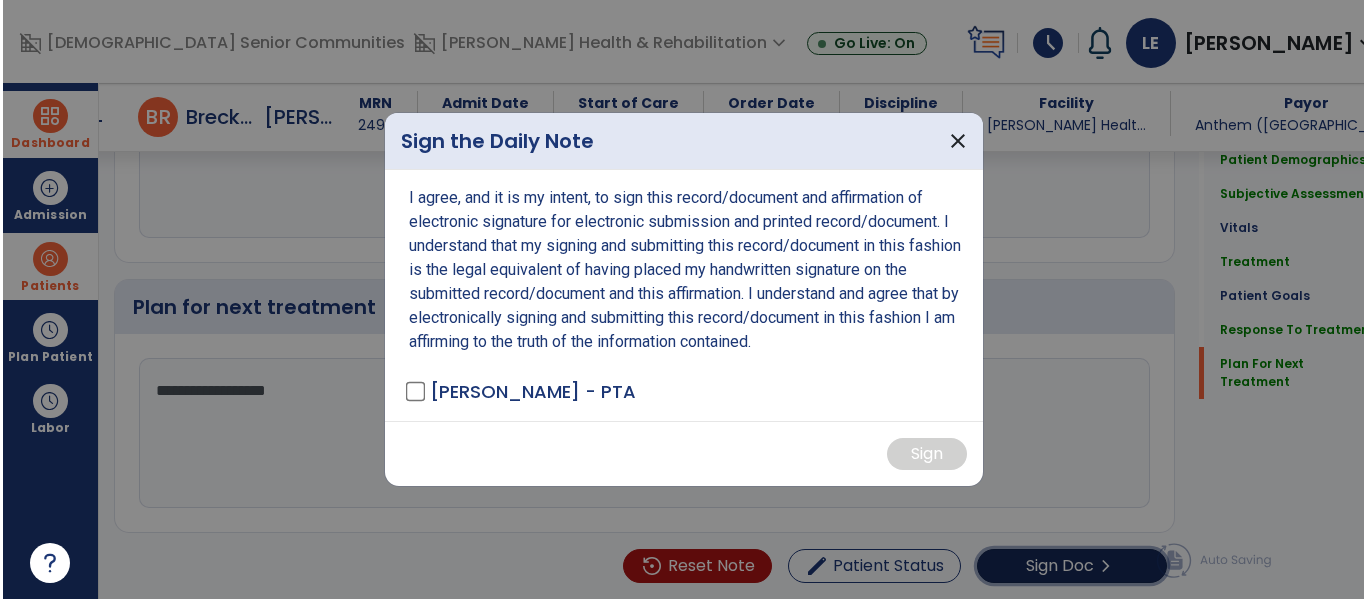 scroll, scrollTop: 3750, scrollLeft: 0, axis: vertical 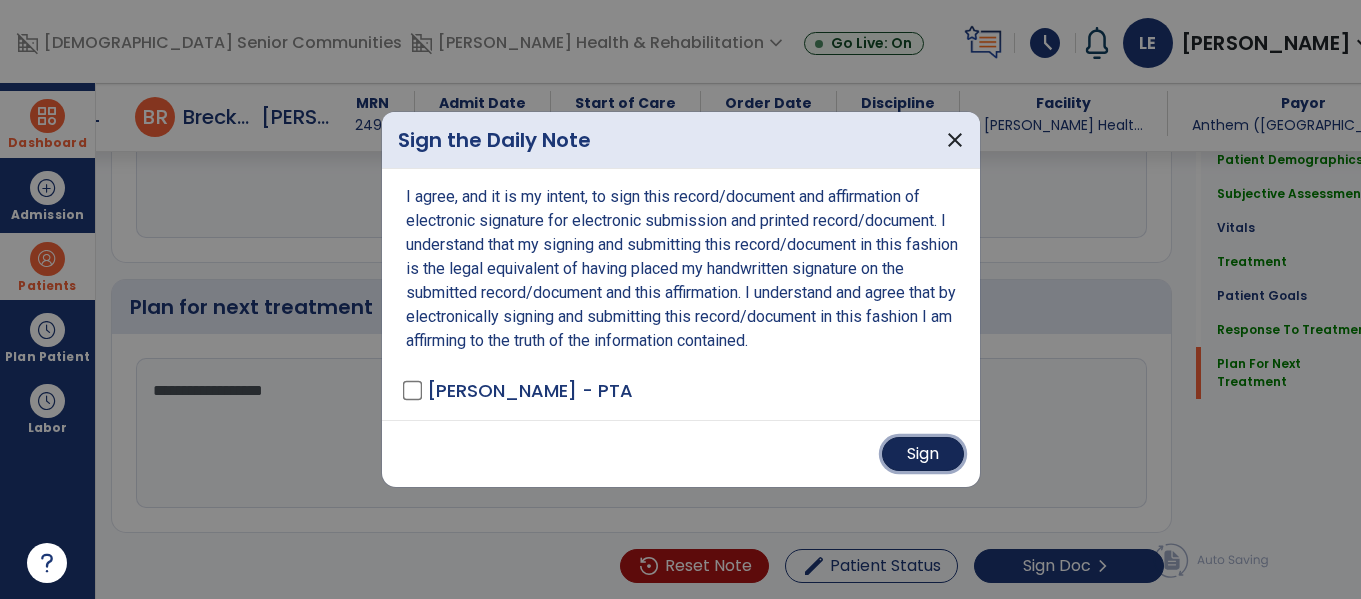 click on "Sign" at bounding box center (923, 454) 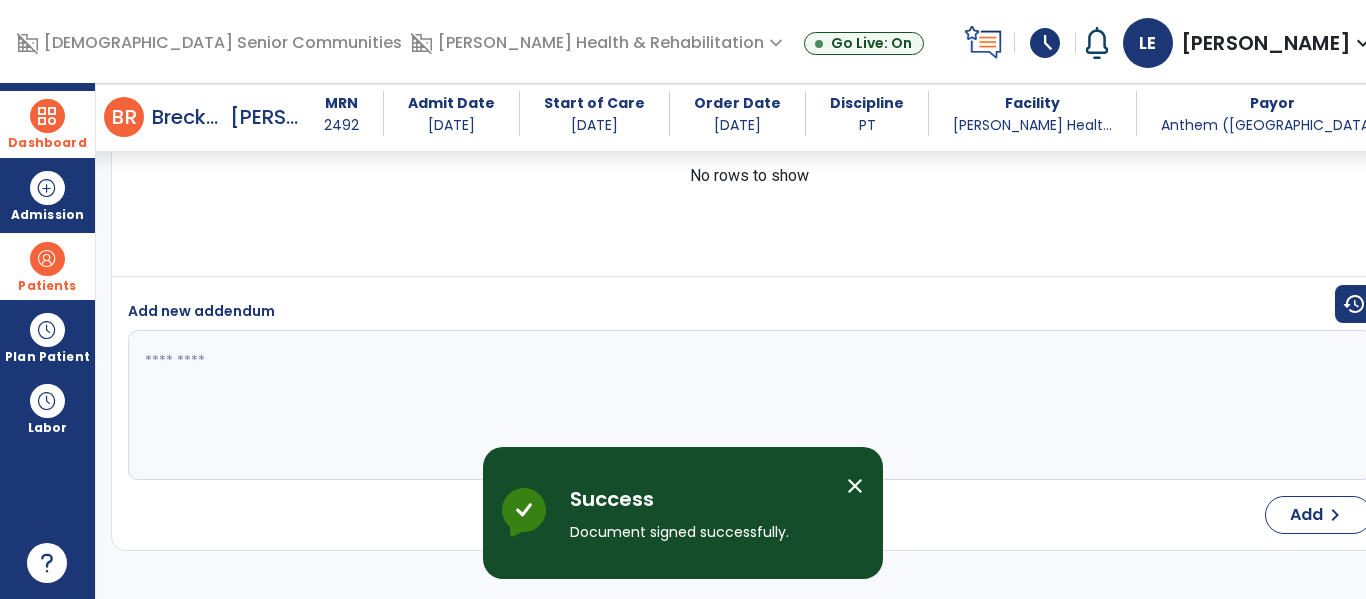 scroll, scrollTop: 4777, scrollLeft: 0, axis: vertical 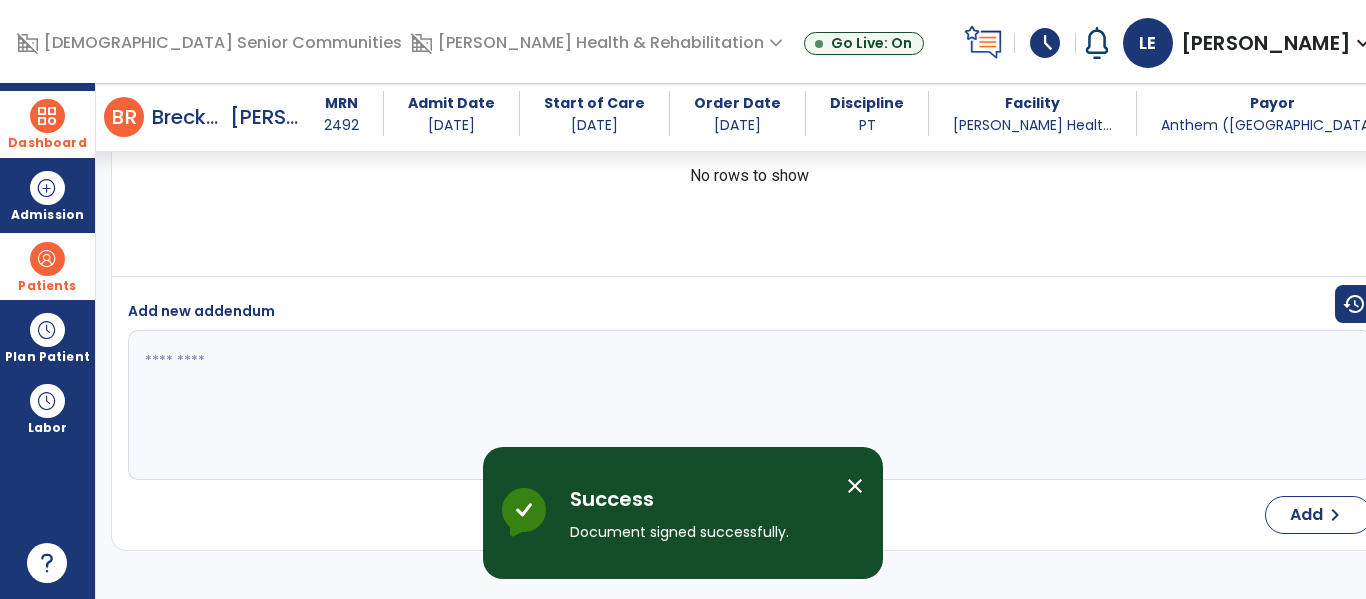 click at bounding box center (47, 116) 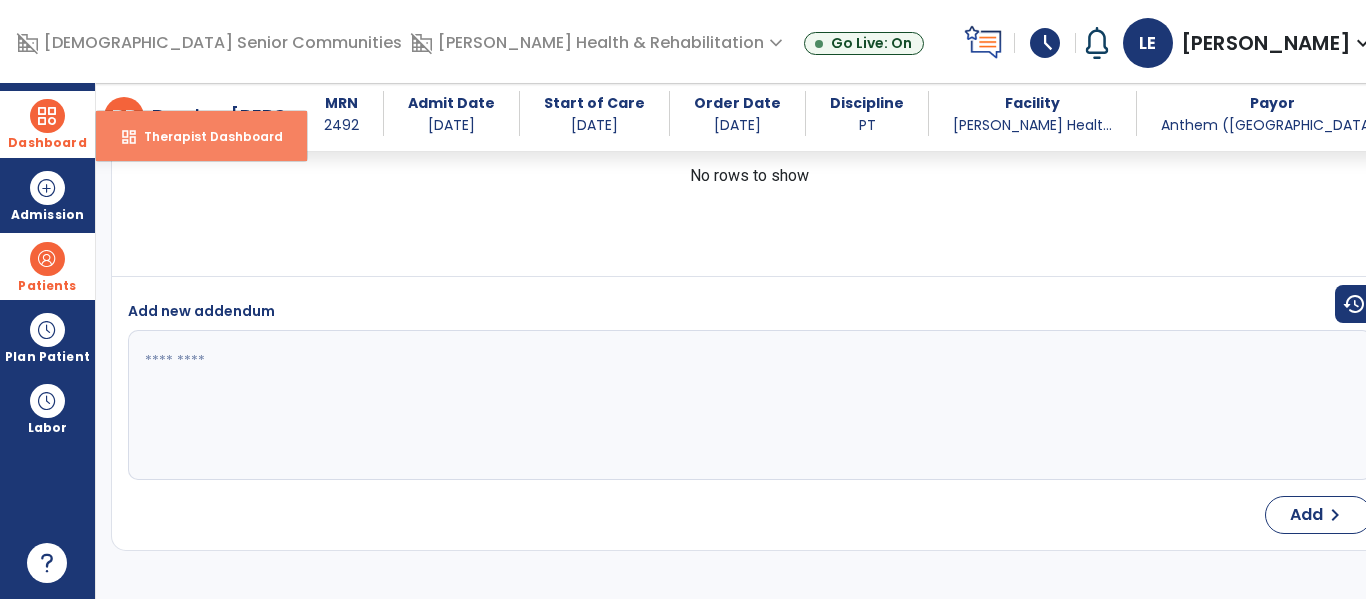 click on "Therapist Dashboard" at bounding box center [205, 136] 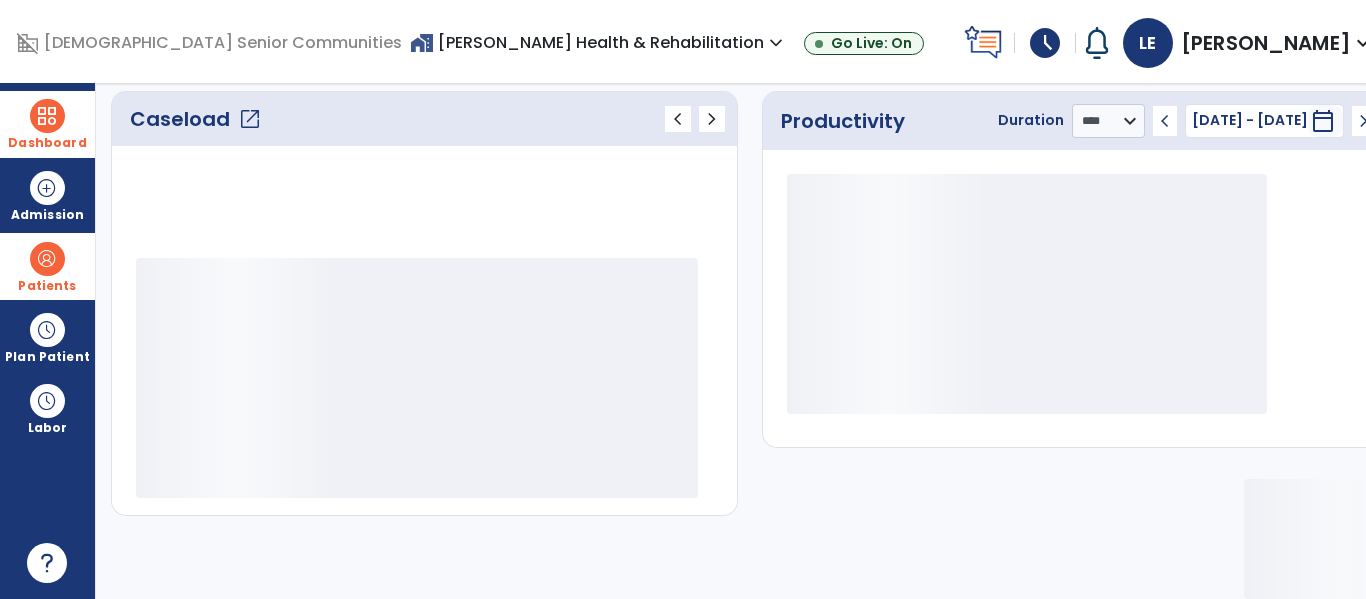 scroll, scrollTop: 276, scrollLeft: 0, axis: vertical 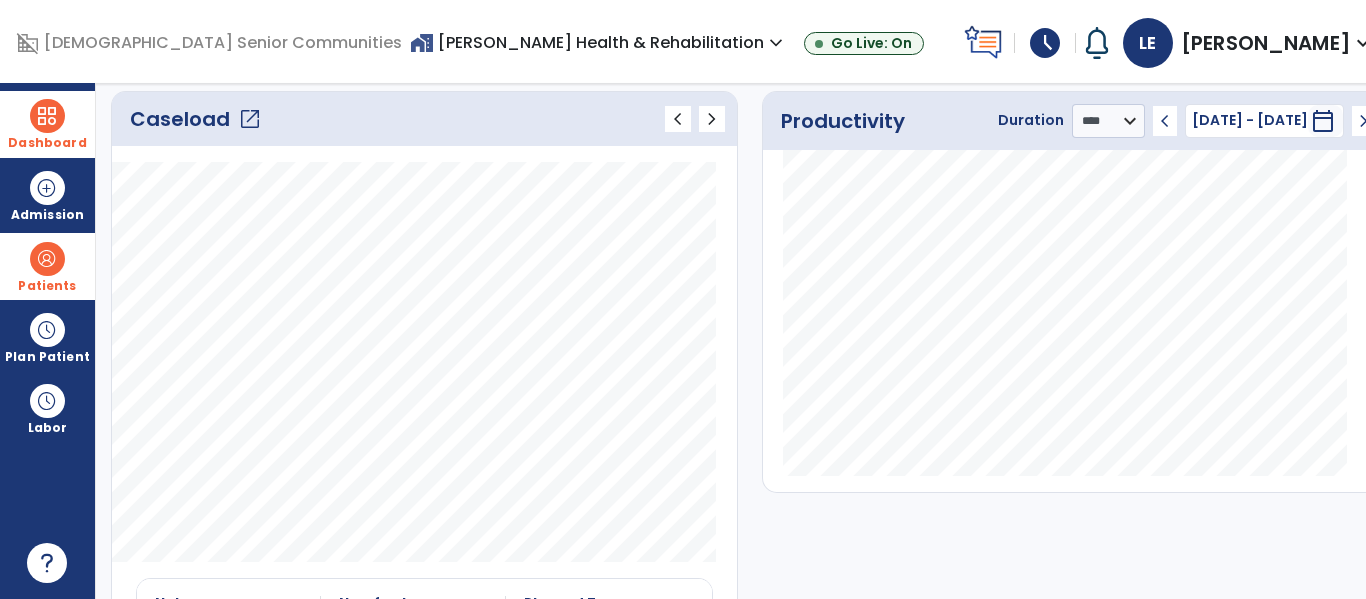 click on "open_in_new" 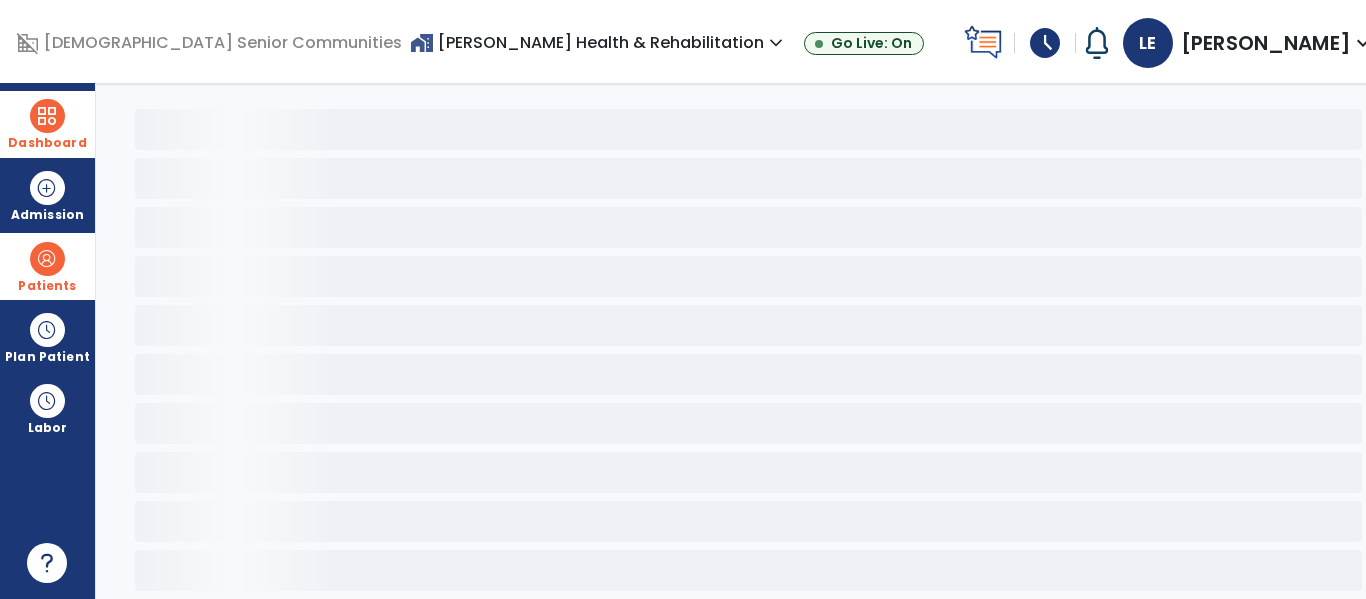 scroll, scrollTop: 78, scrollLeft: 0, axis: vertical 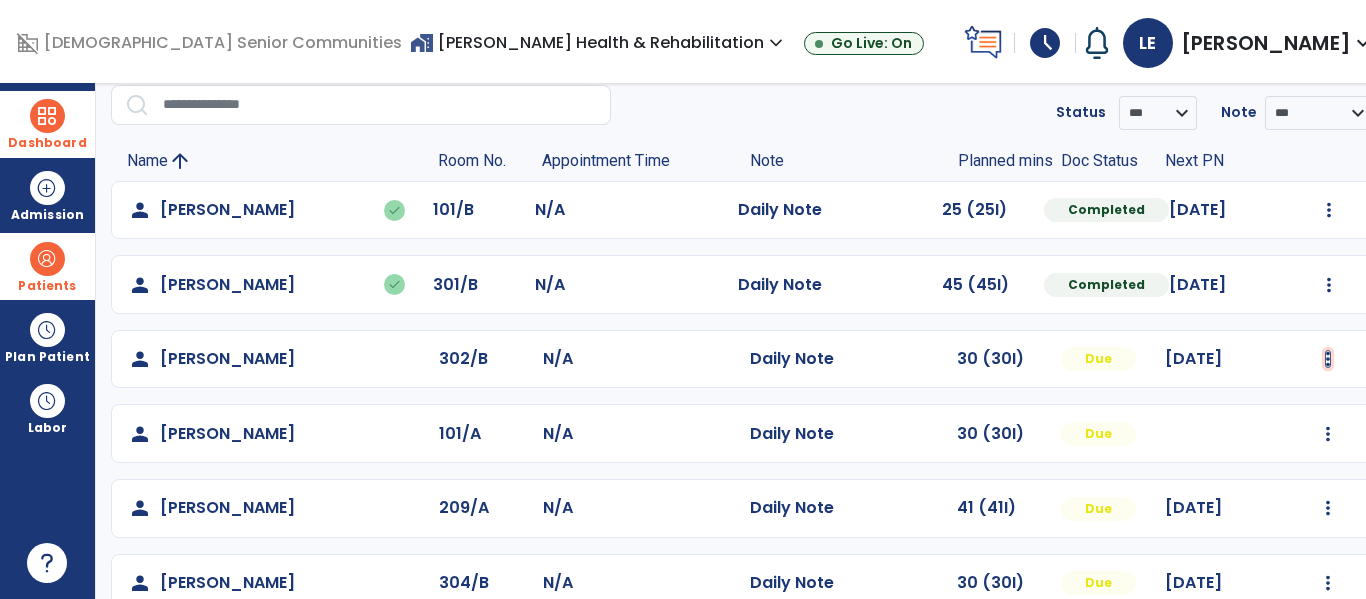 click at bounding box center [1329, 210] 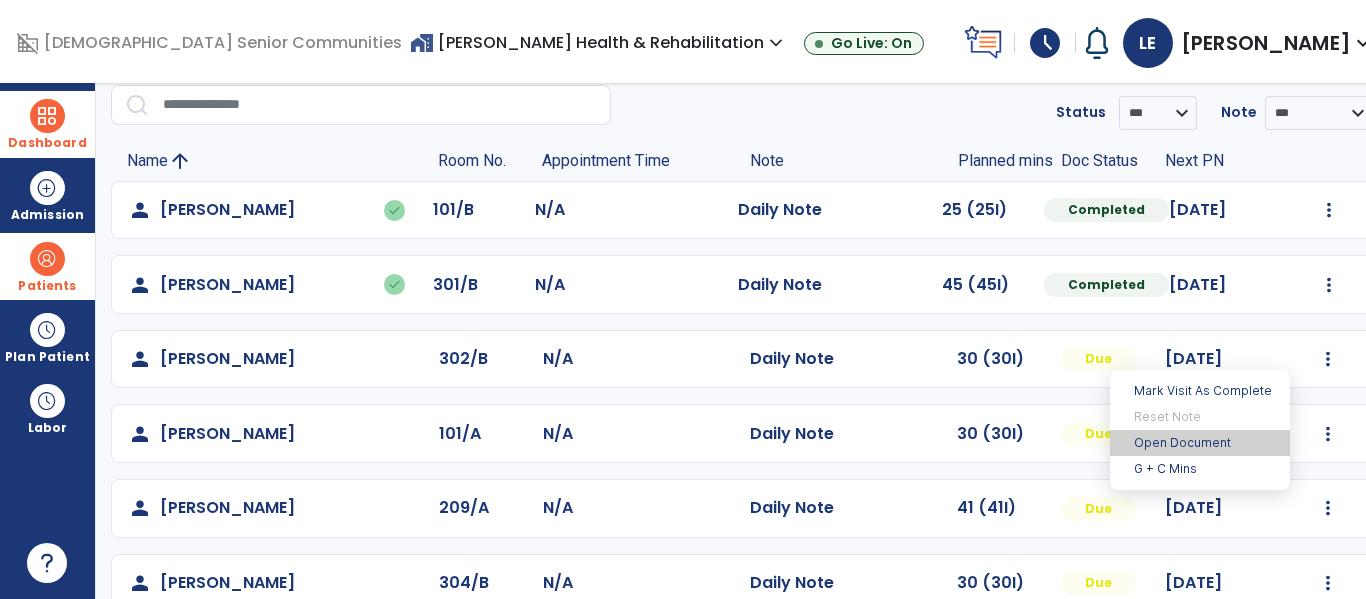 click on "Open Document" at bounding box center (1200, 443) 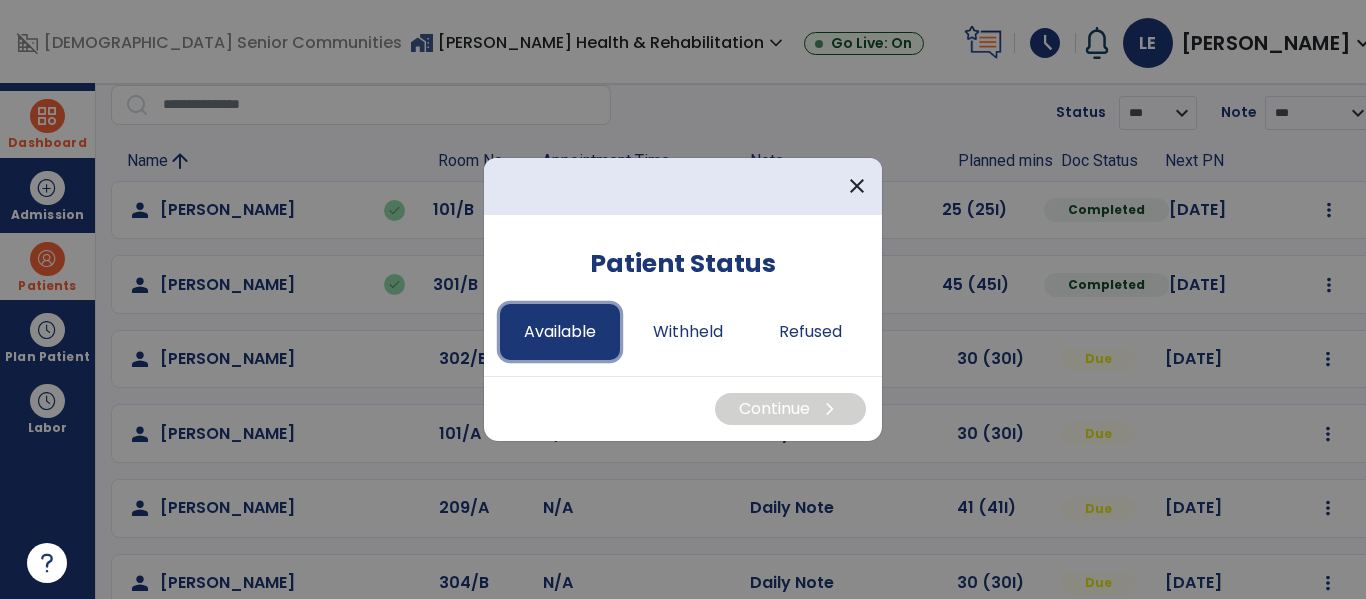 click on "Available" at bounding box center (560, 332) 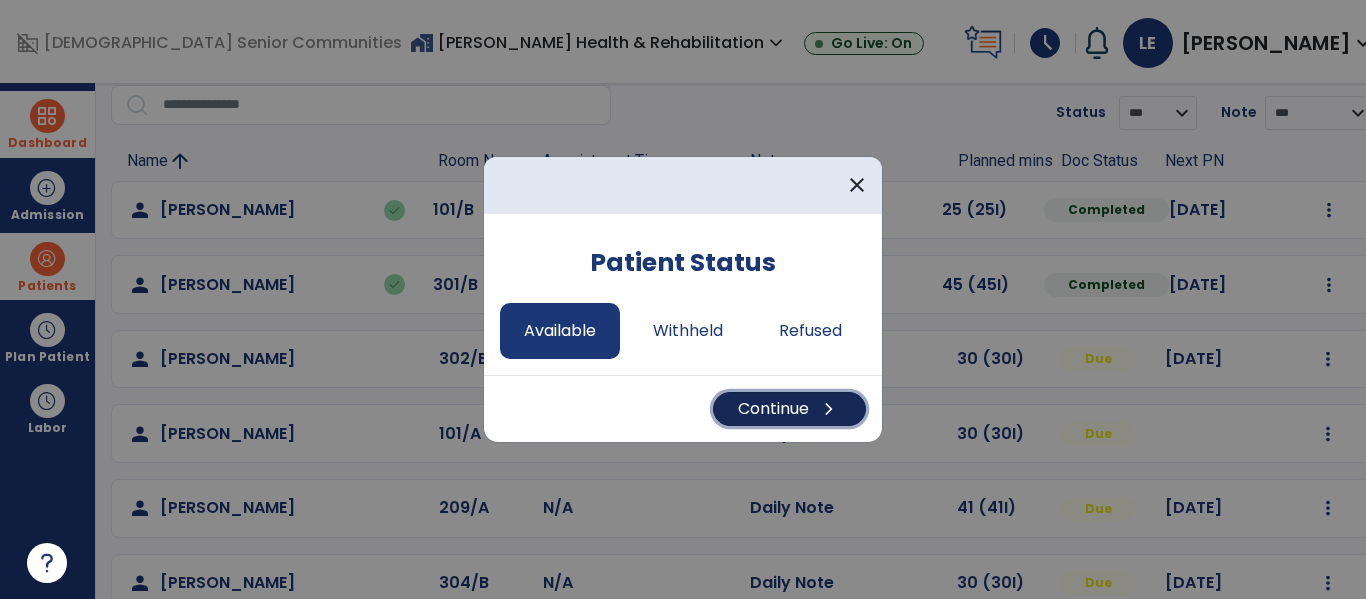 click on "Continue   chevron_right" at bounding box center [789, 409] 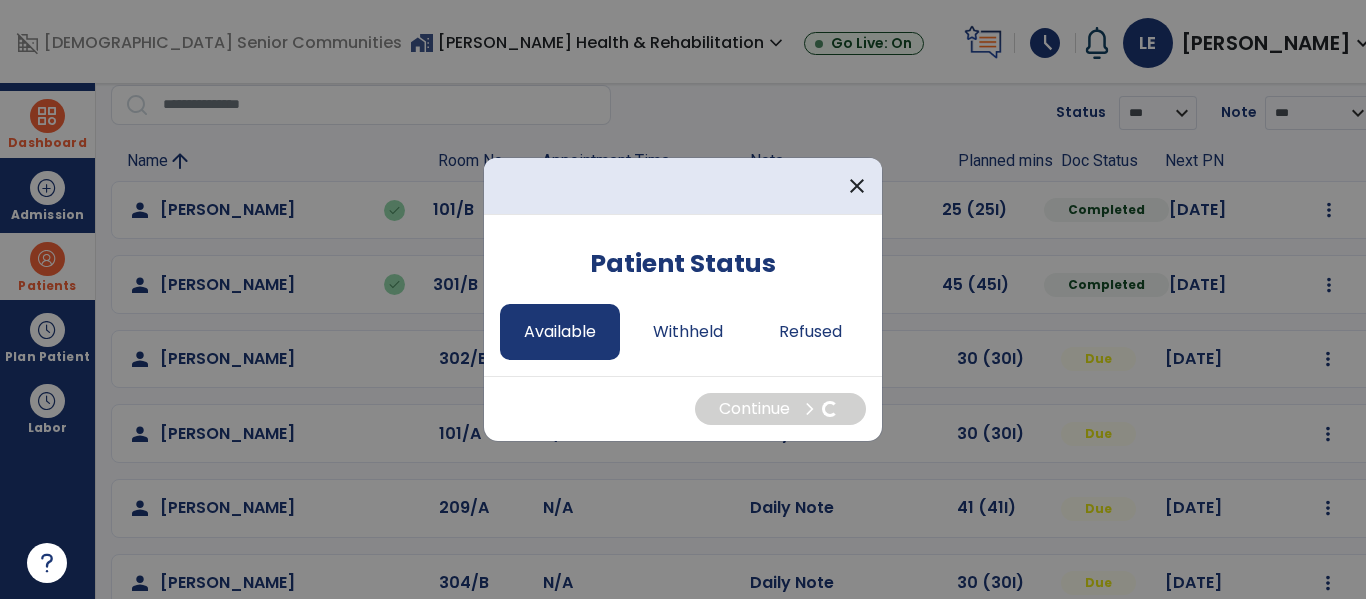 select on "*" 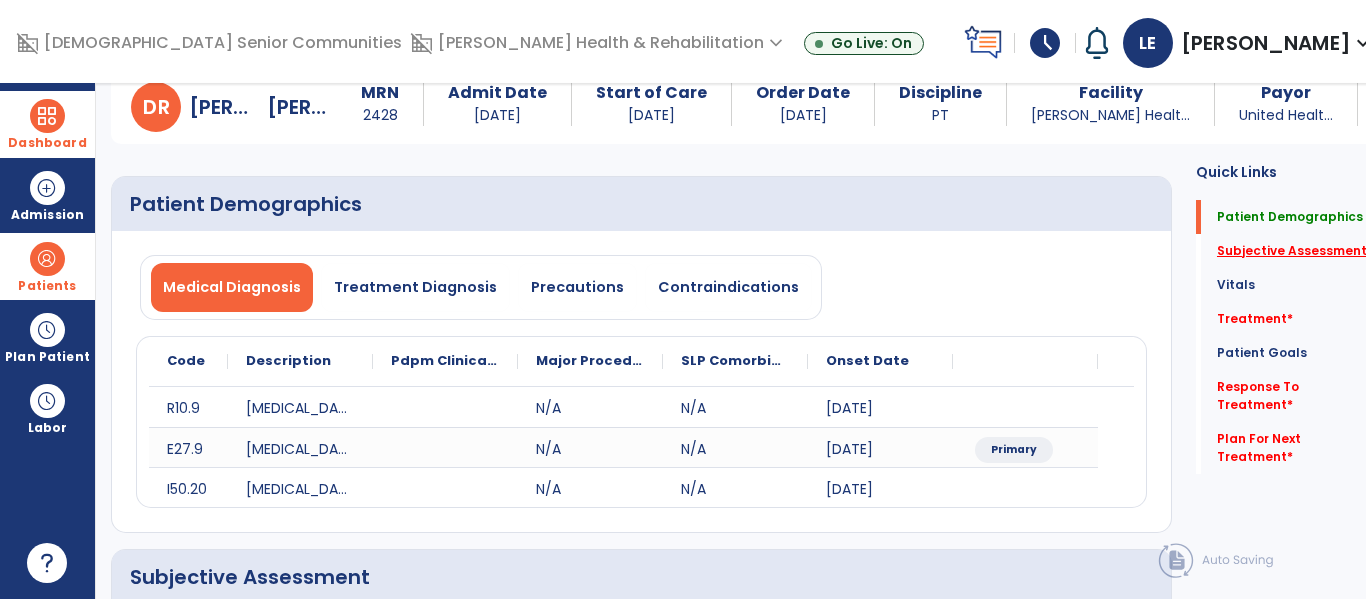 click on "Subjective Assessment   *" 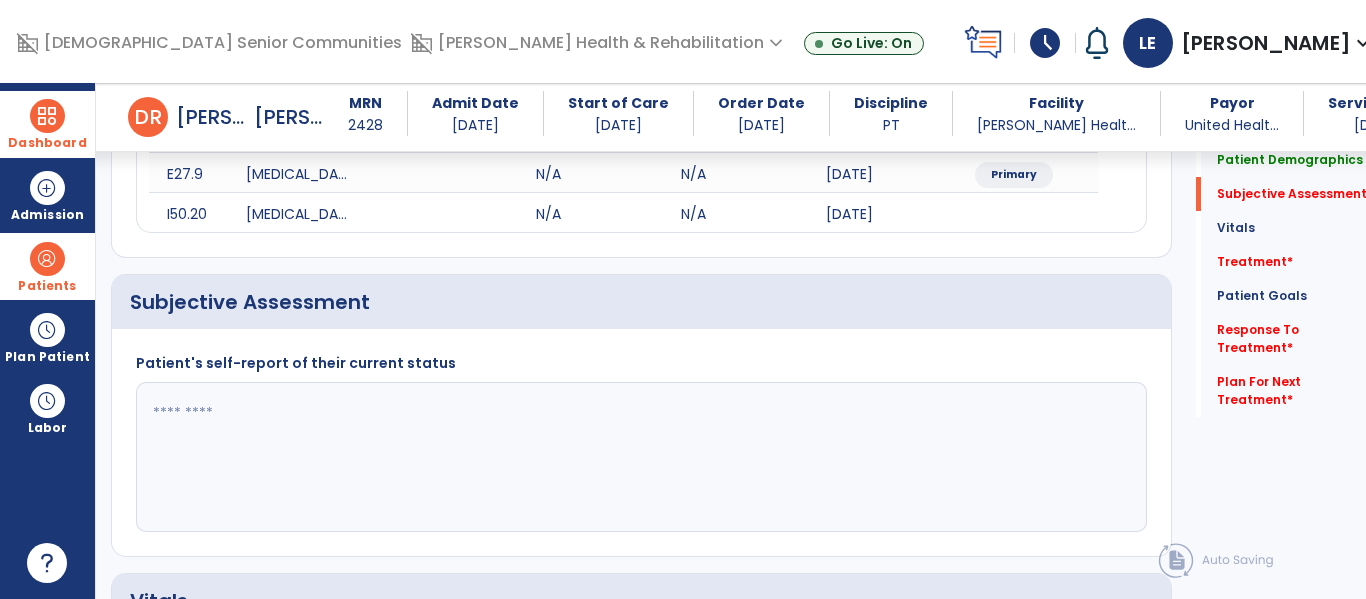 scroll, scrollTop: 427, scrollLeft: 0, axis: vertical 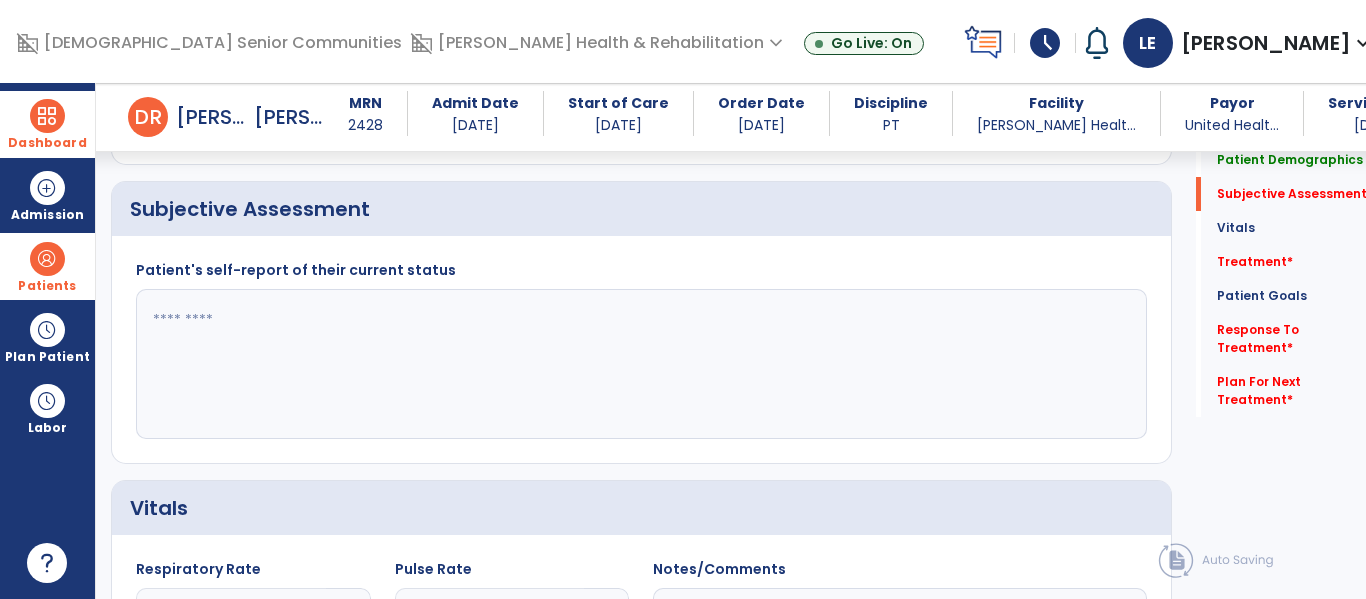 click 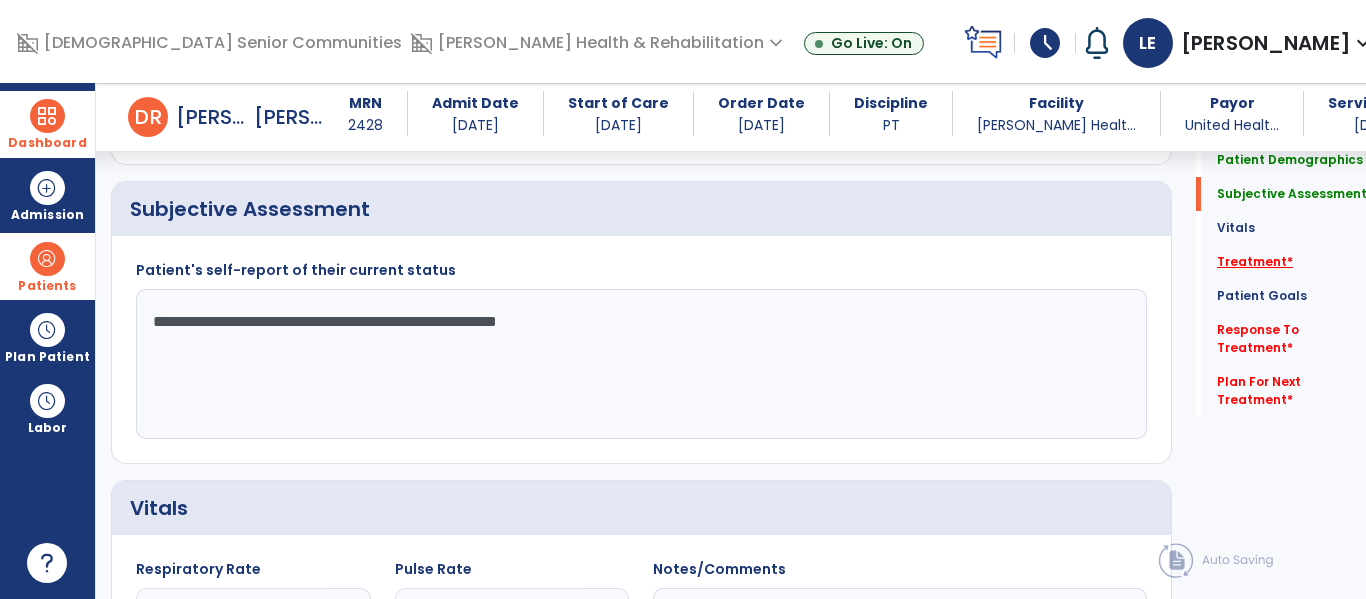type on "**********" 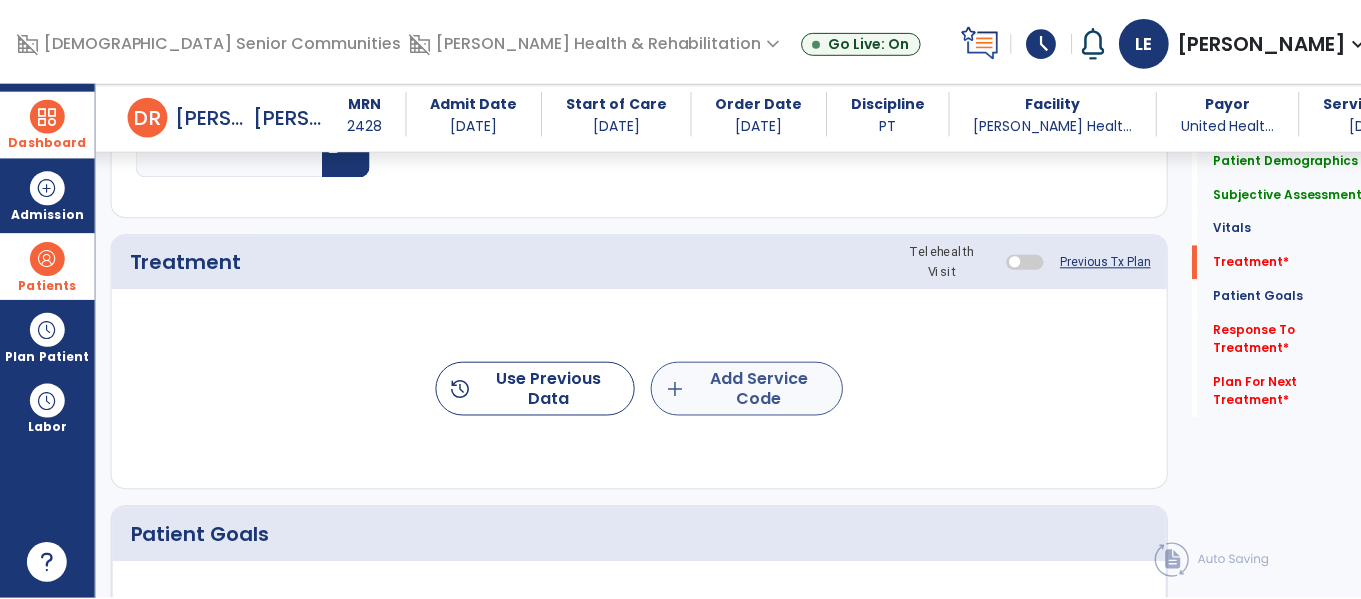 scroll, scrollTop: 1116, scrollLeft: 0, axis: vertical 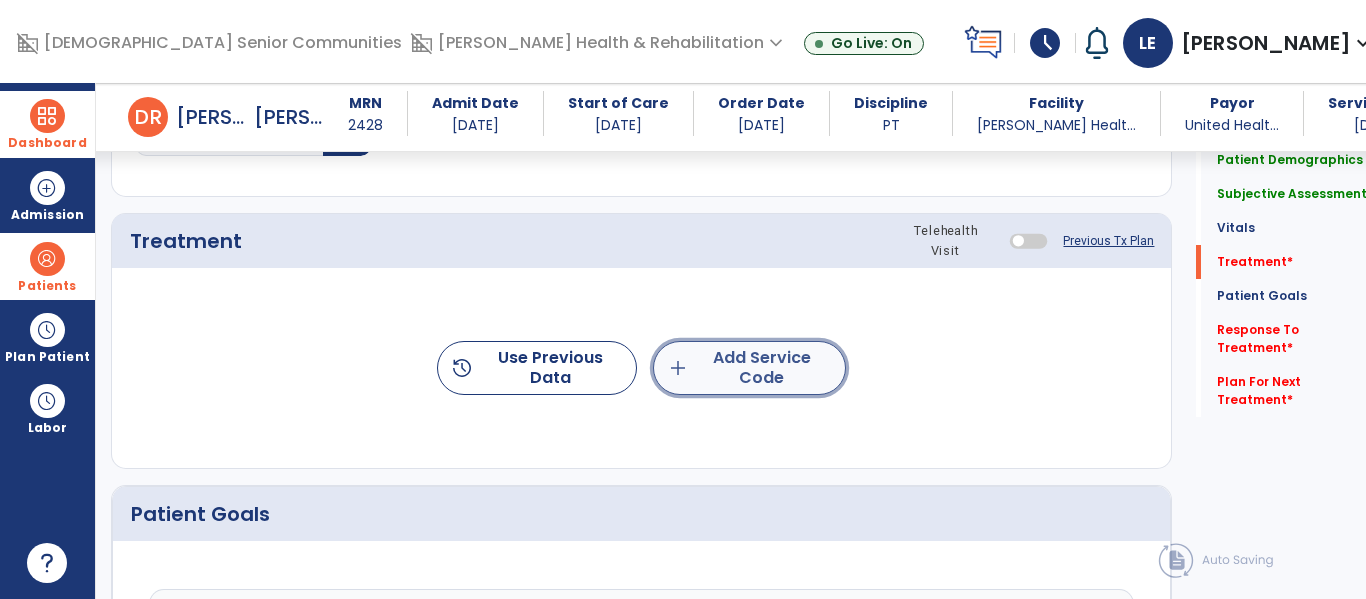 click on "add  Add Service Code" 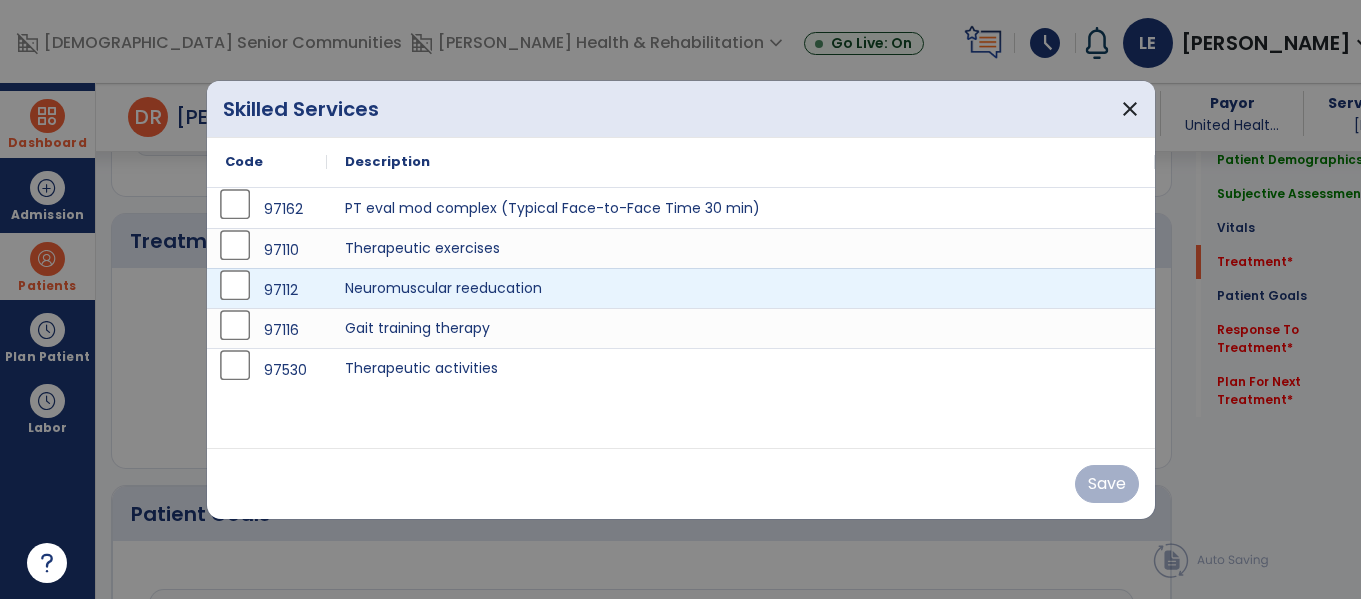 scroll, scrollTop: 1116, scrollLeft: 0, axis: vertical 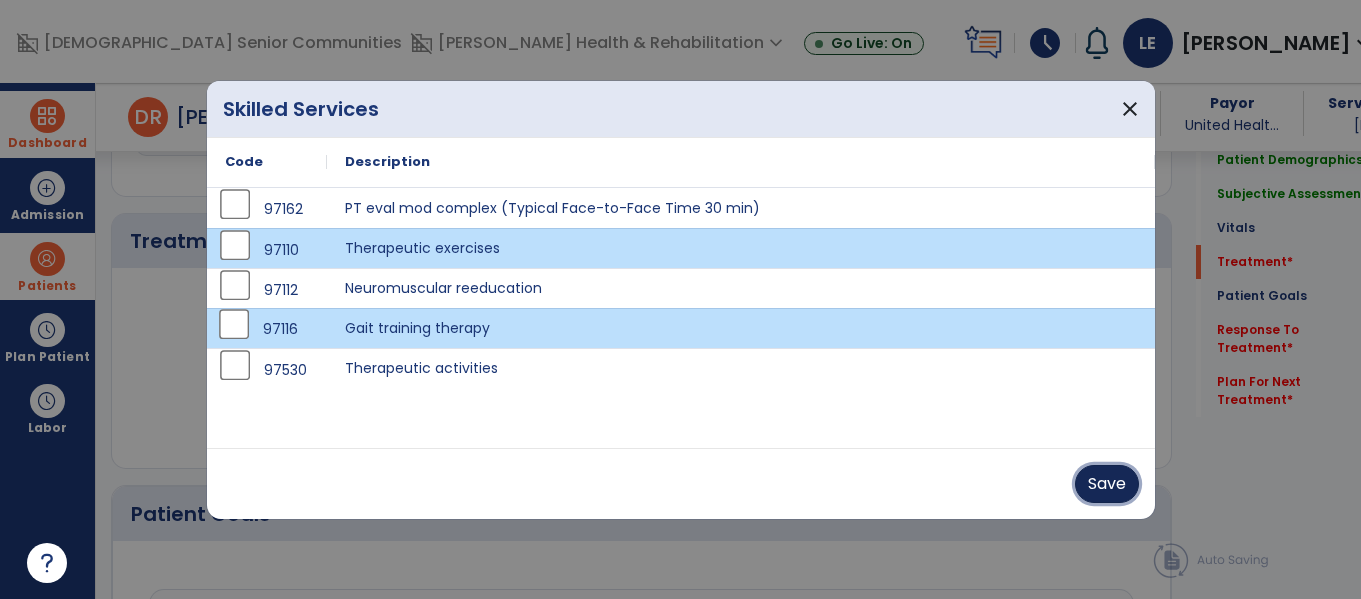 click on "Save" at bounding box center [1107, 484] 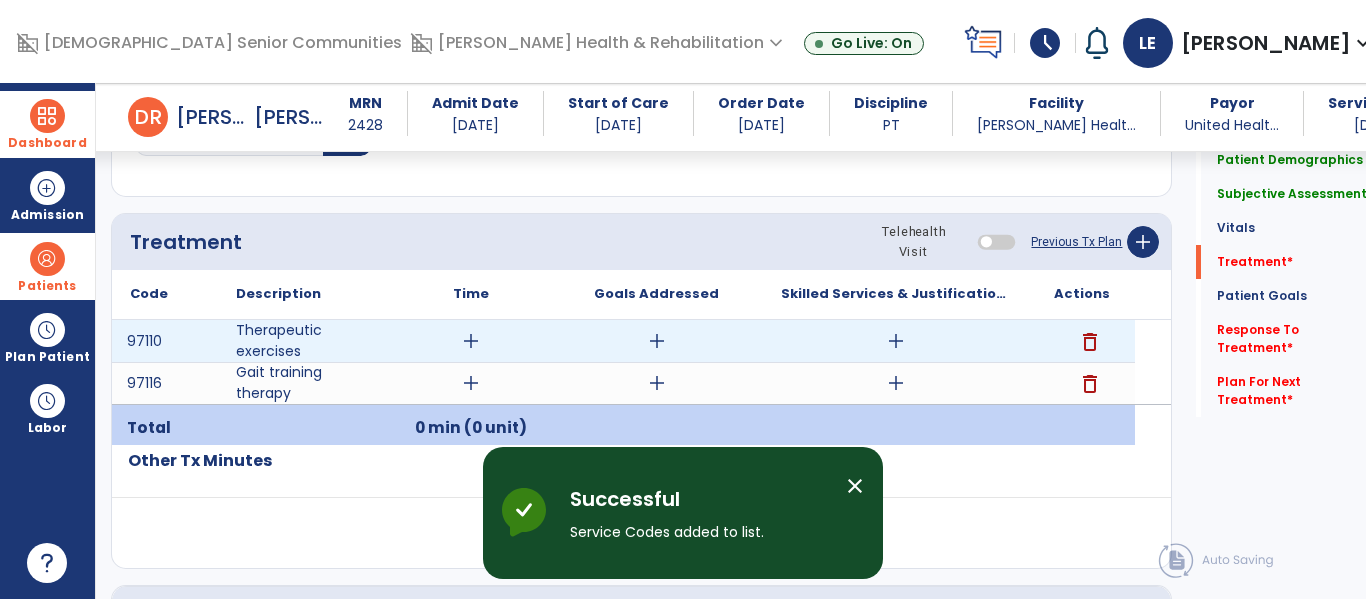 click on "add" at bounding box center [471, 341] 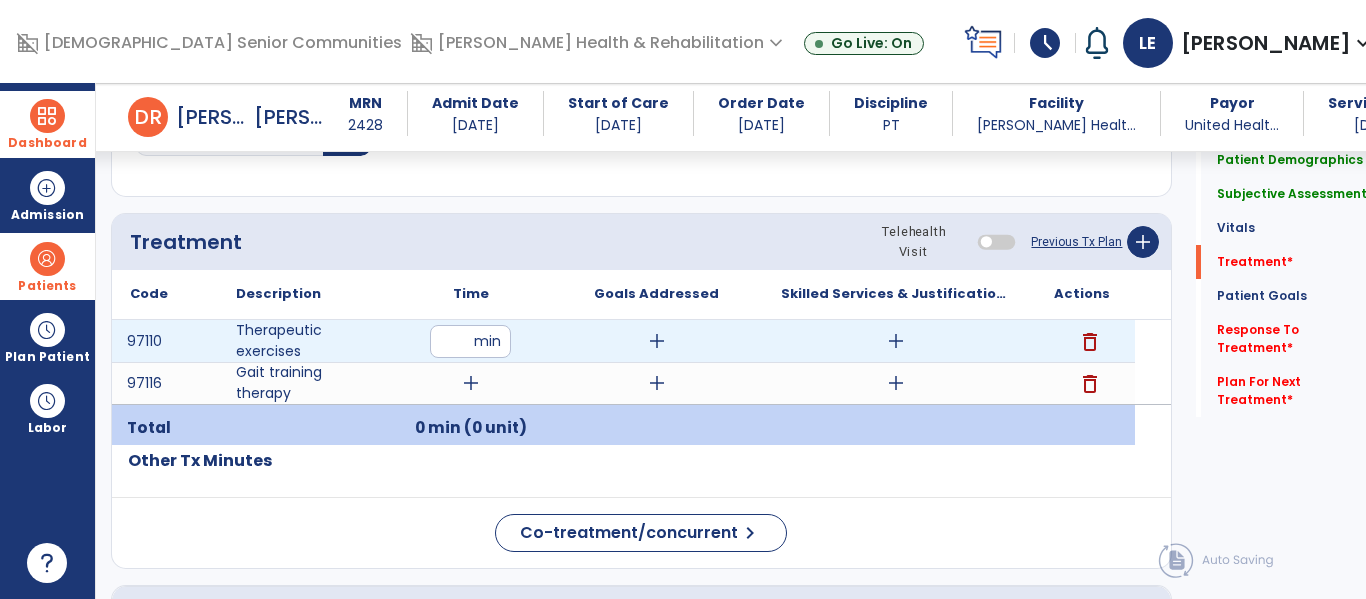 type on "**" 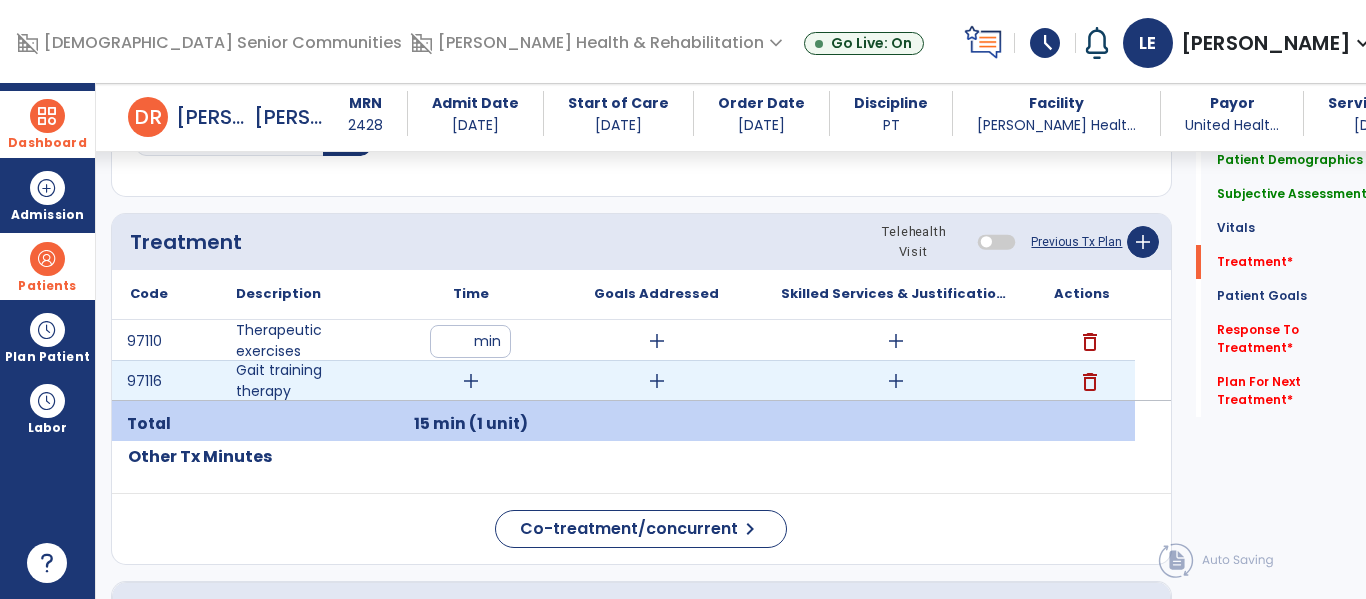 click on "add" at bounding box center [471, 381] 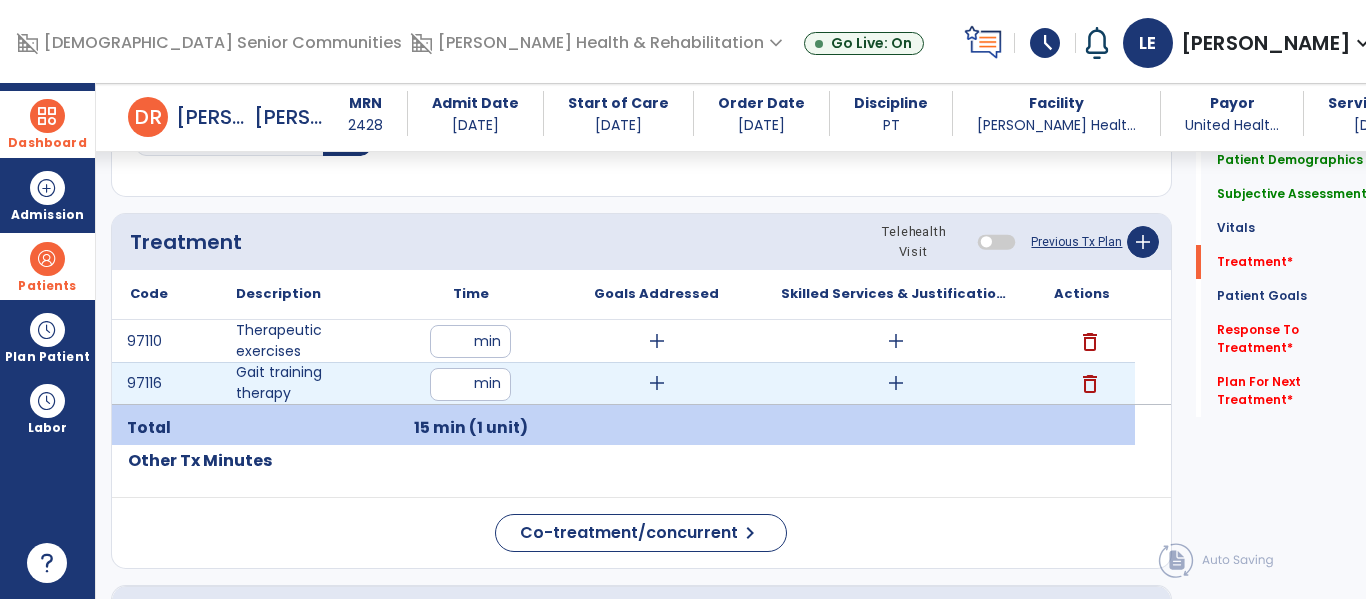 type on "**" 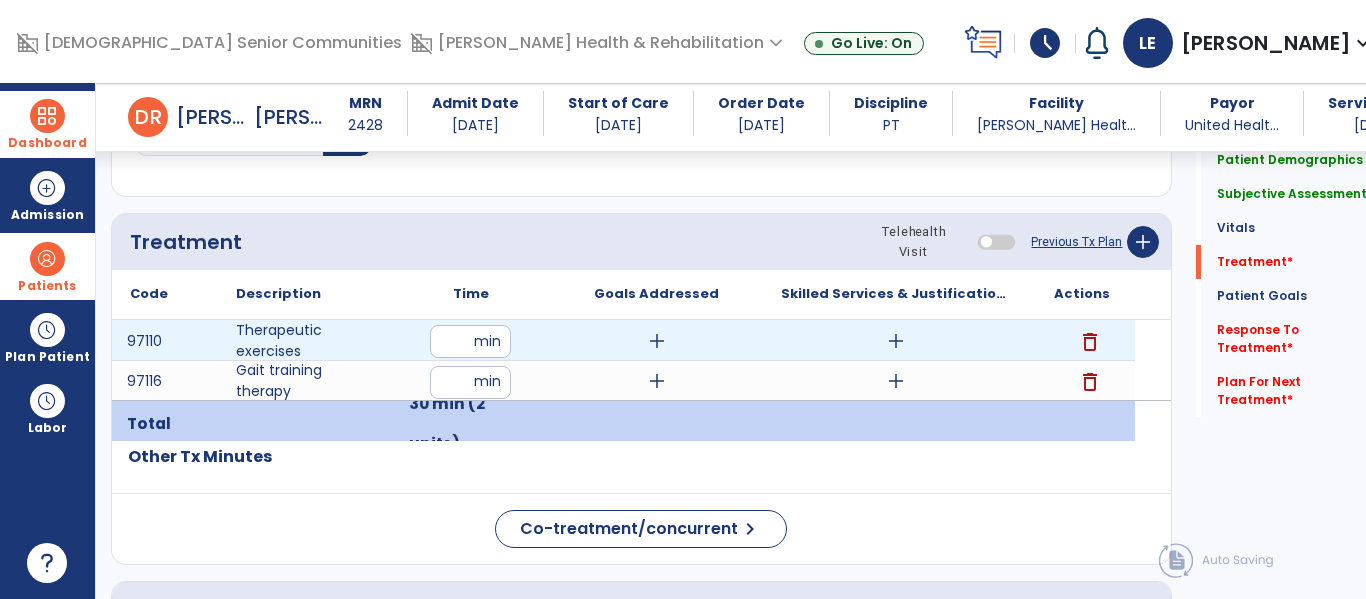 click on "add" at bounding box center [657, 341] 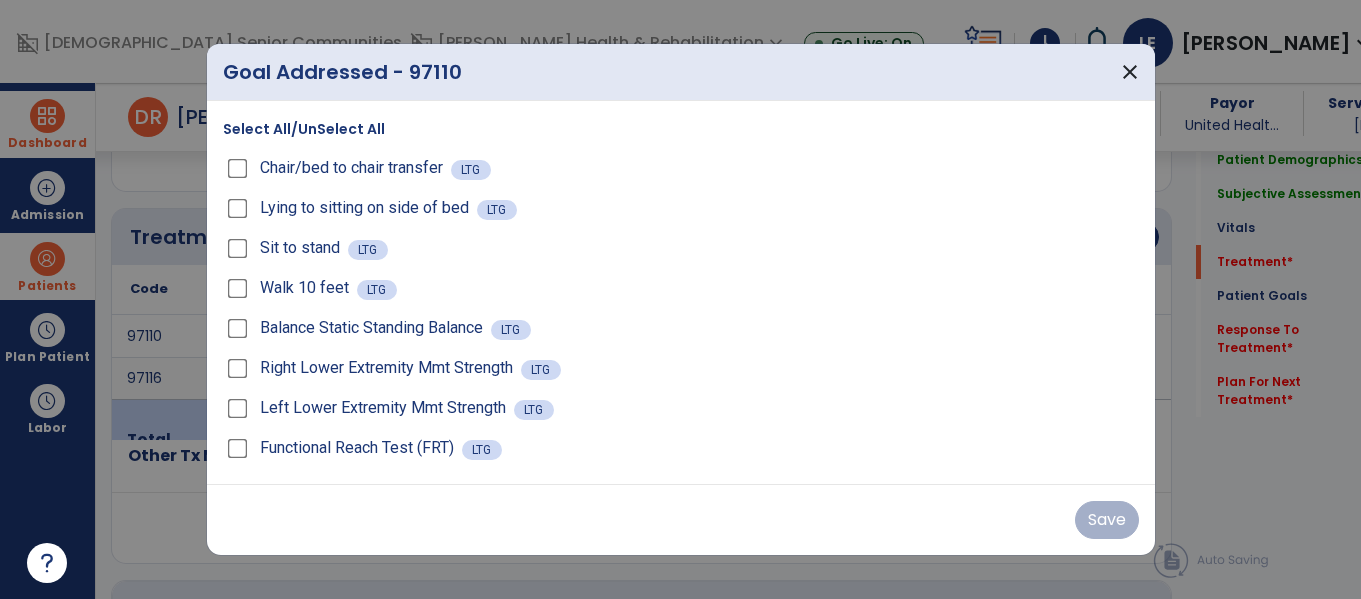 scroll, scrollTop: 1116, scrollLeft: 0, axis: vertical 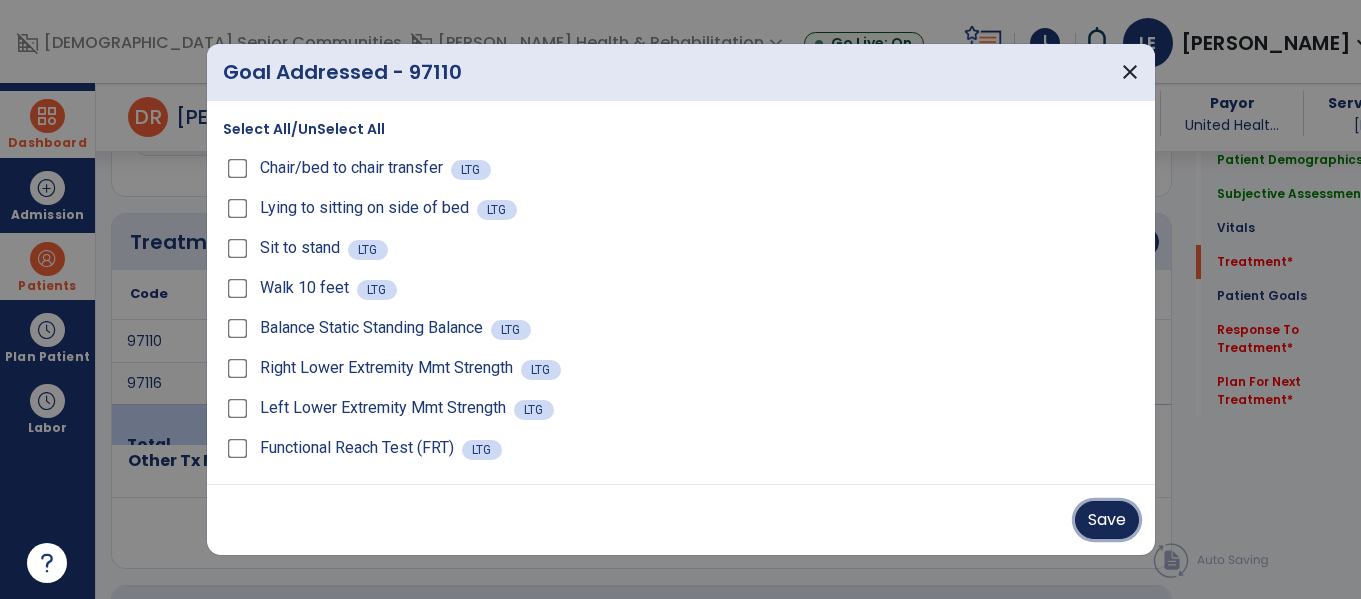 click on "Save" at bounding box center (1107, 520) 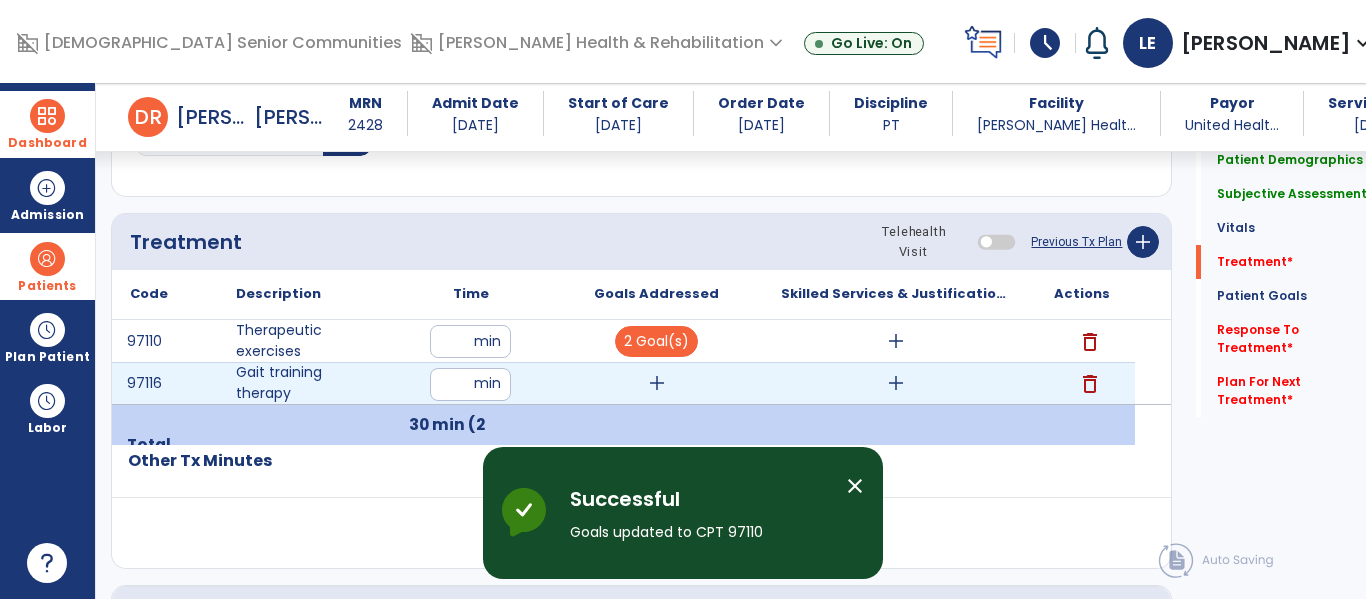 click on "add" at bounding box center [657, 383] 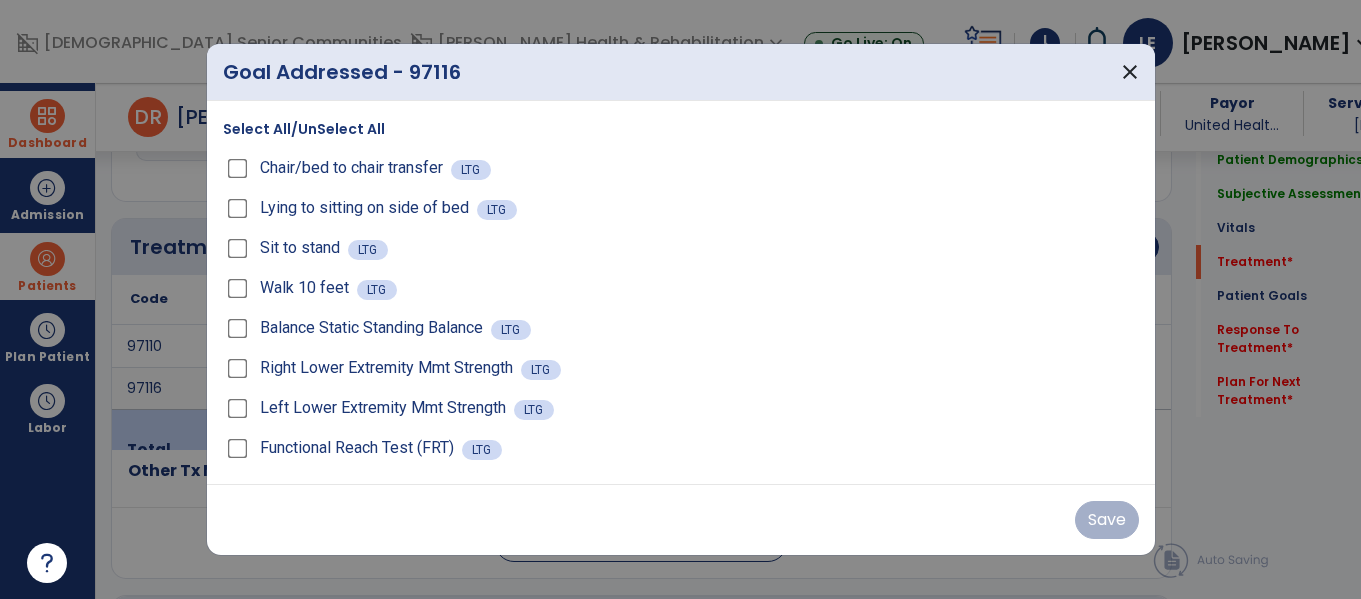 scroll, scrollTop: 1116, scrollLeft: 0, axis: vertical 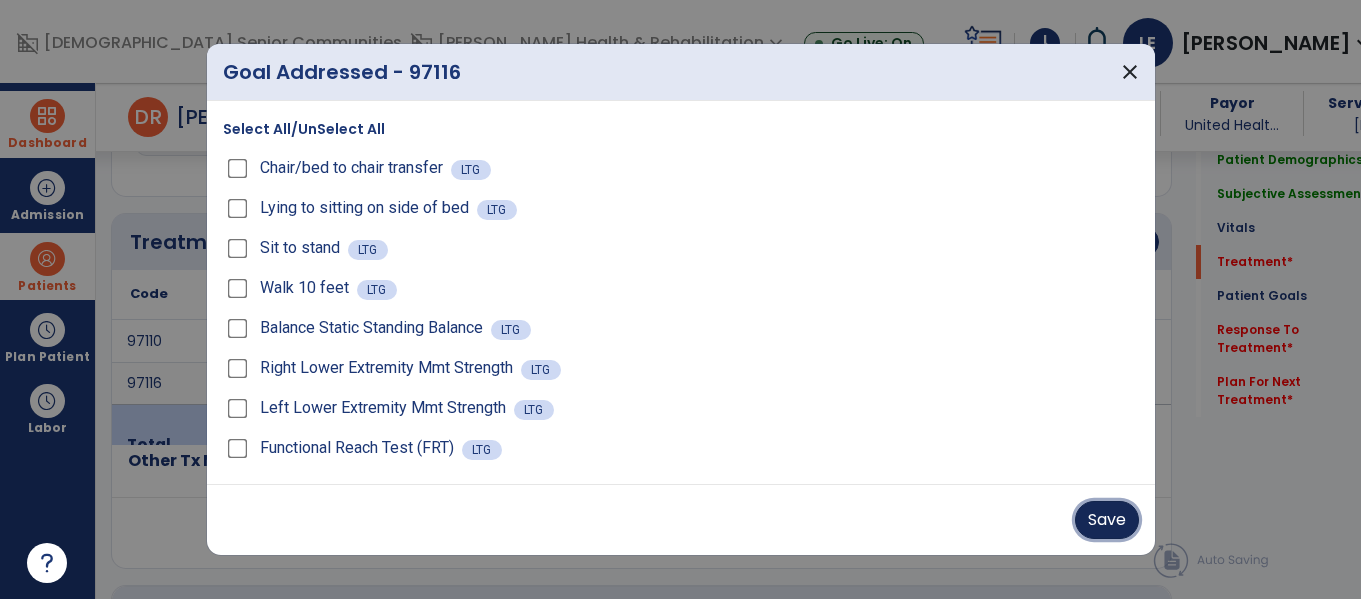 click on "Save" at bounding box center (1107, 520) 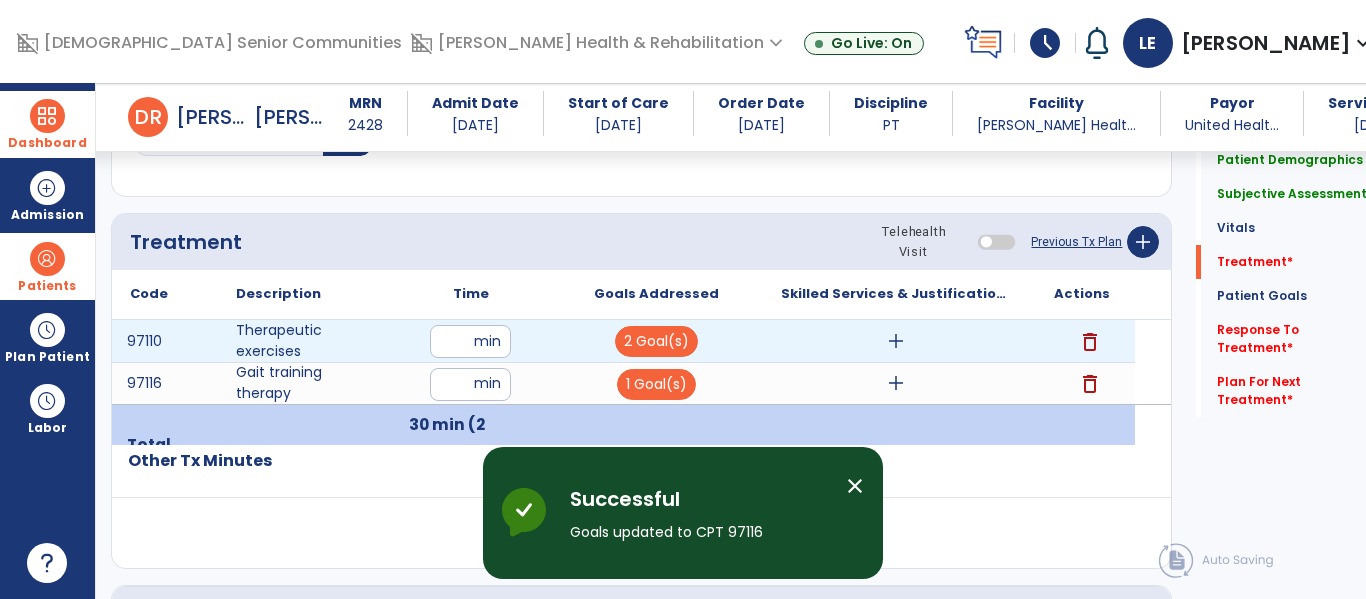 click on "add" at bounding box center (896, 341) 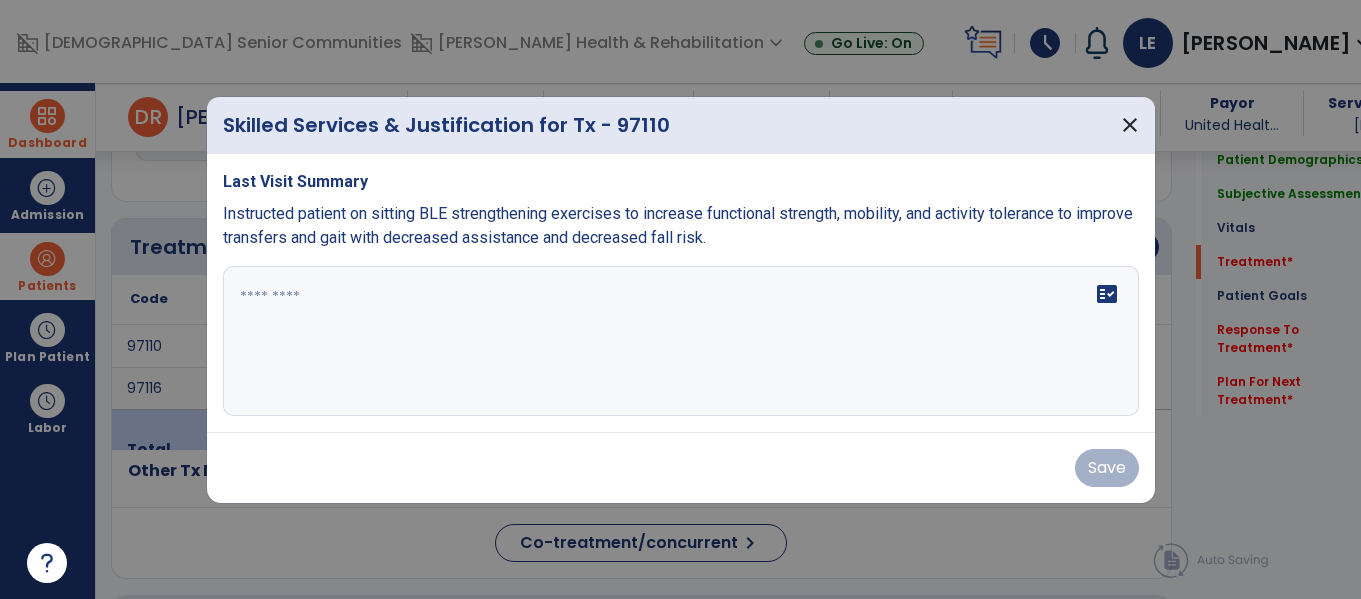 scroll, scrollTop: 1116, scrollLeft: 0, axis: vertical 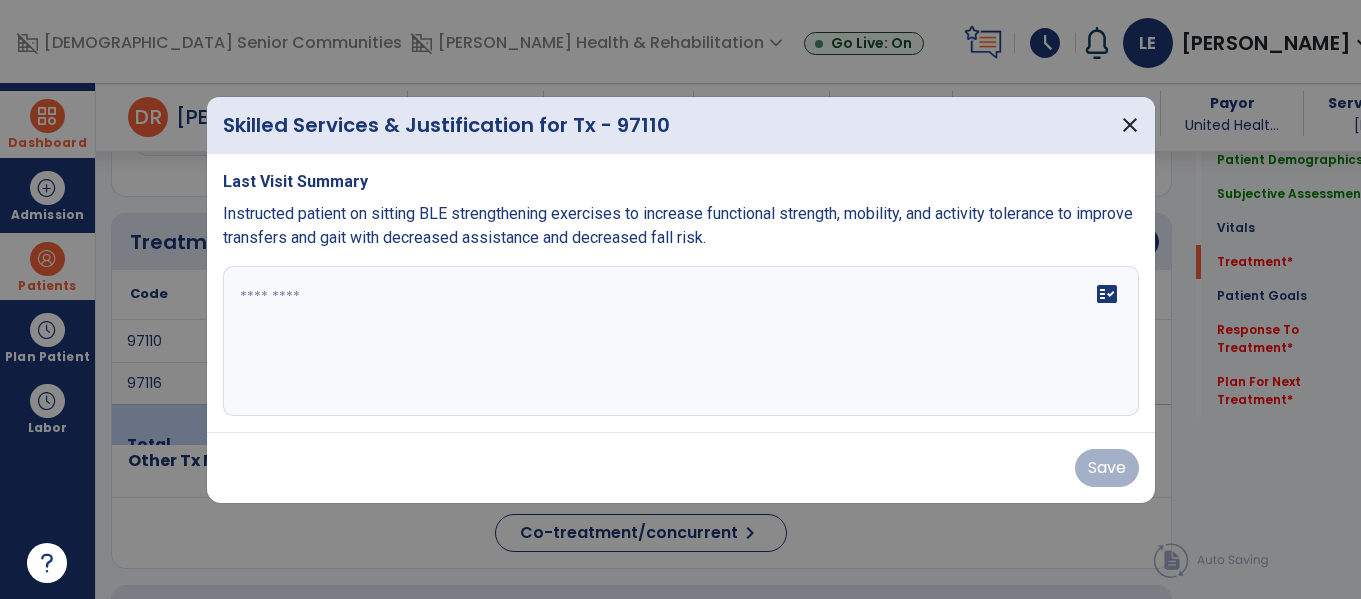 click on "fact_check" at bounding box center [681, 341] 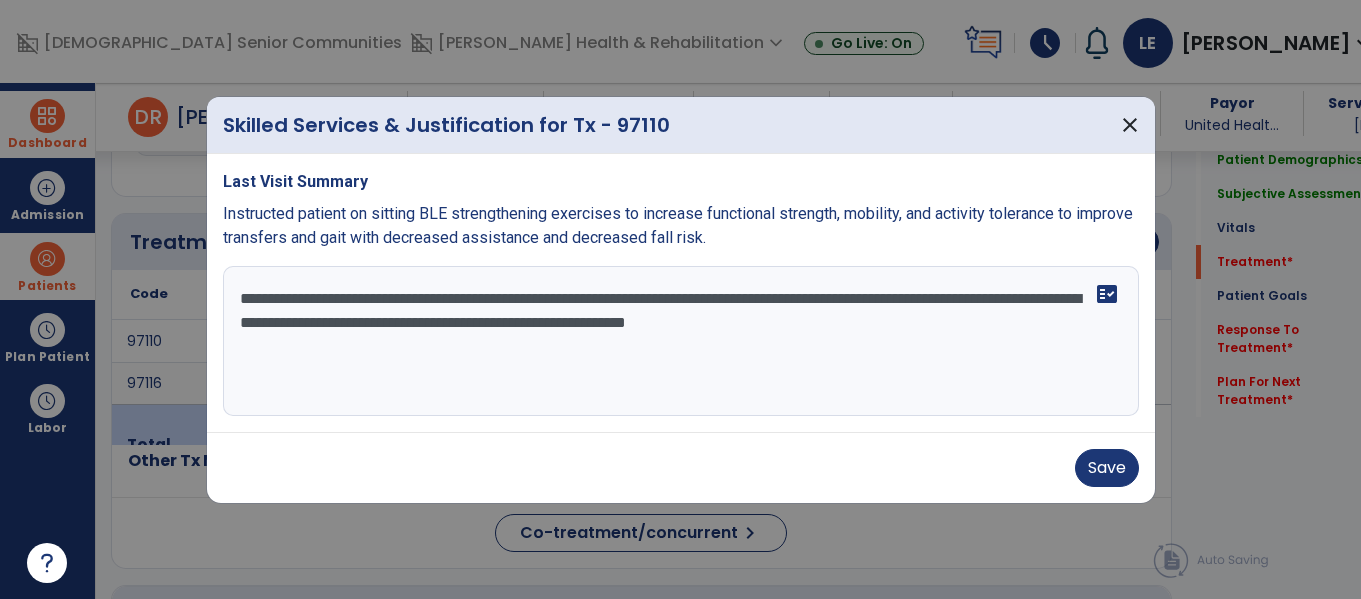 type on "**********" 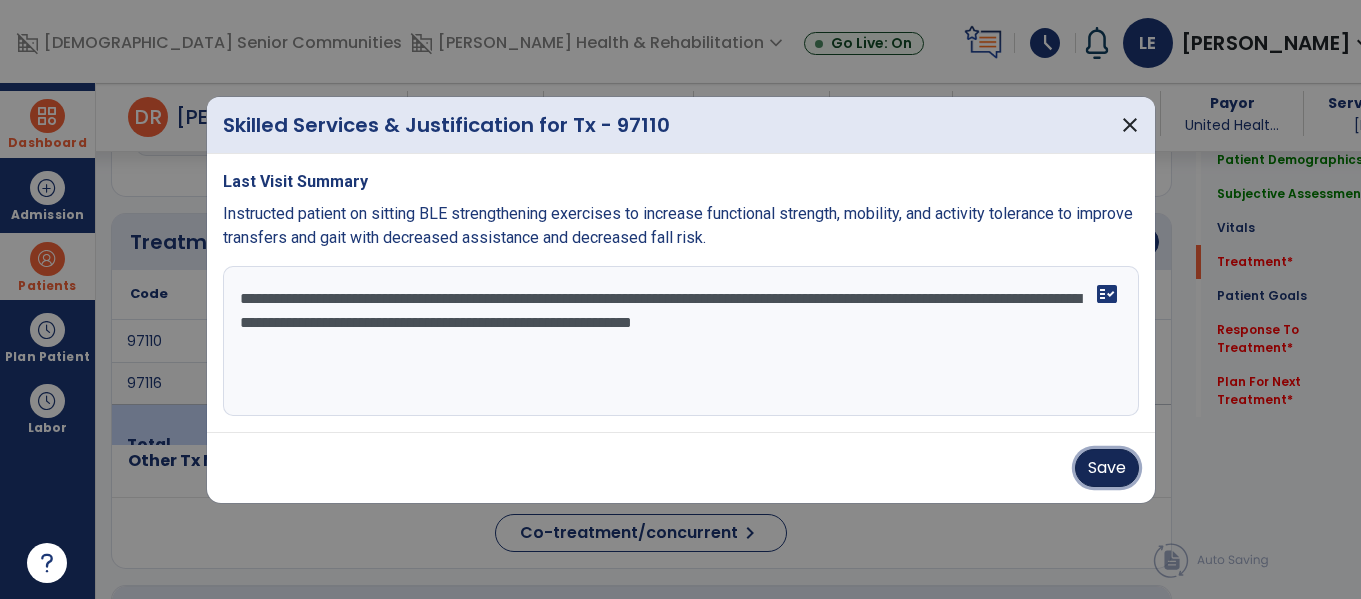 click on "Save" at bounding box center (1107, 468) 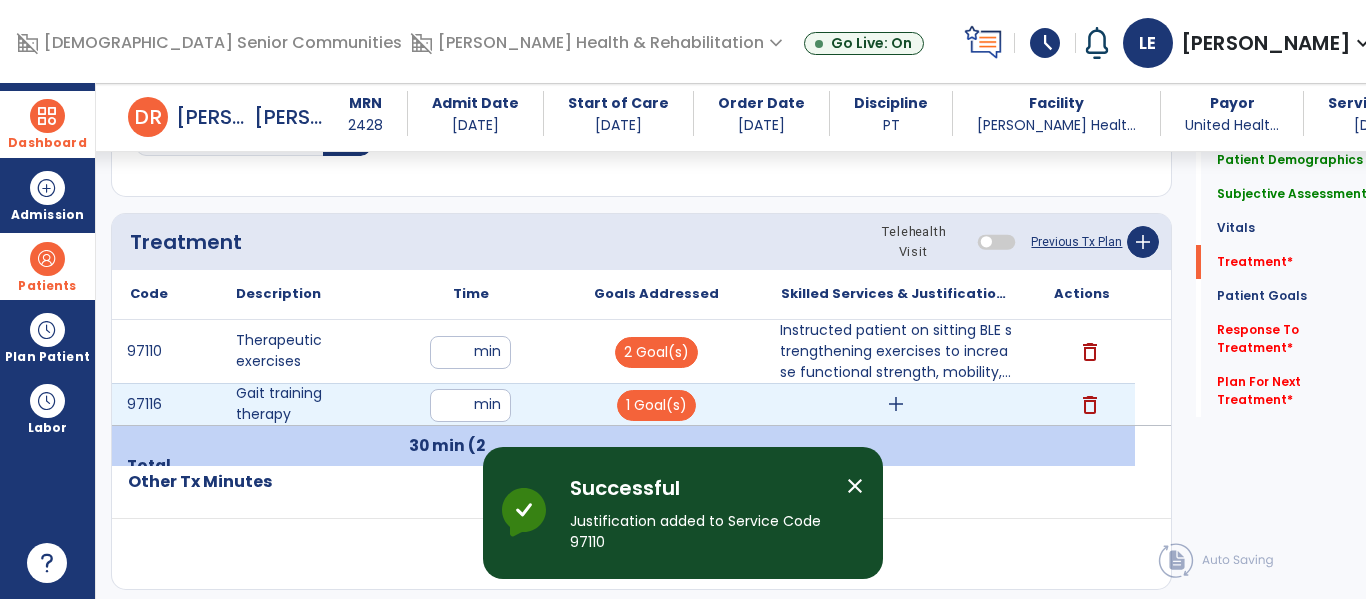 click on "add" at bounding box center [896, 404] 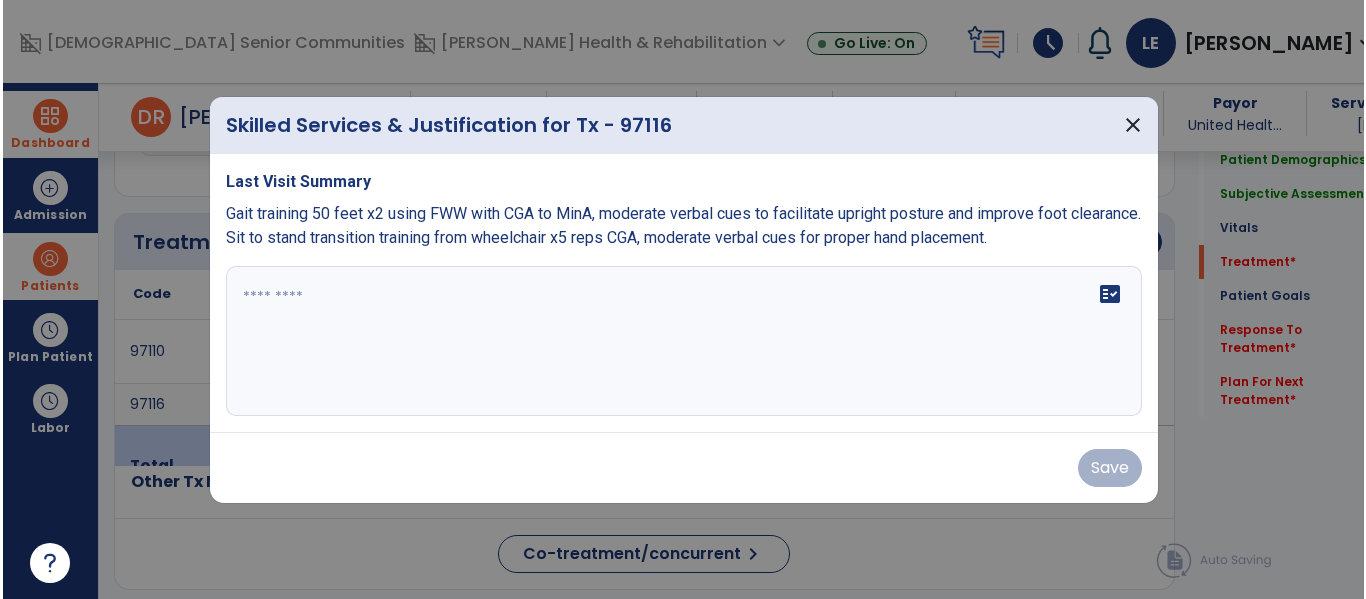 scroll, scrollTop: 1116, scrollLeft: 0, axis: vertical 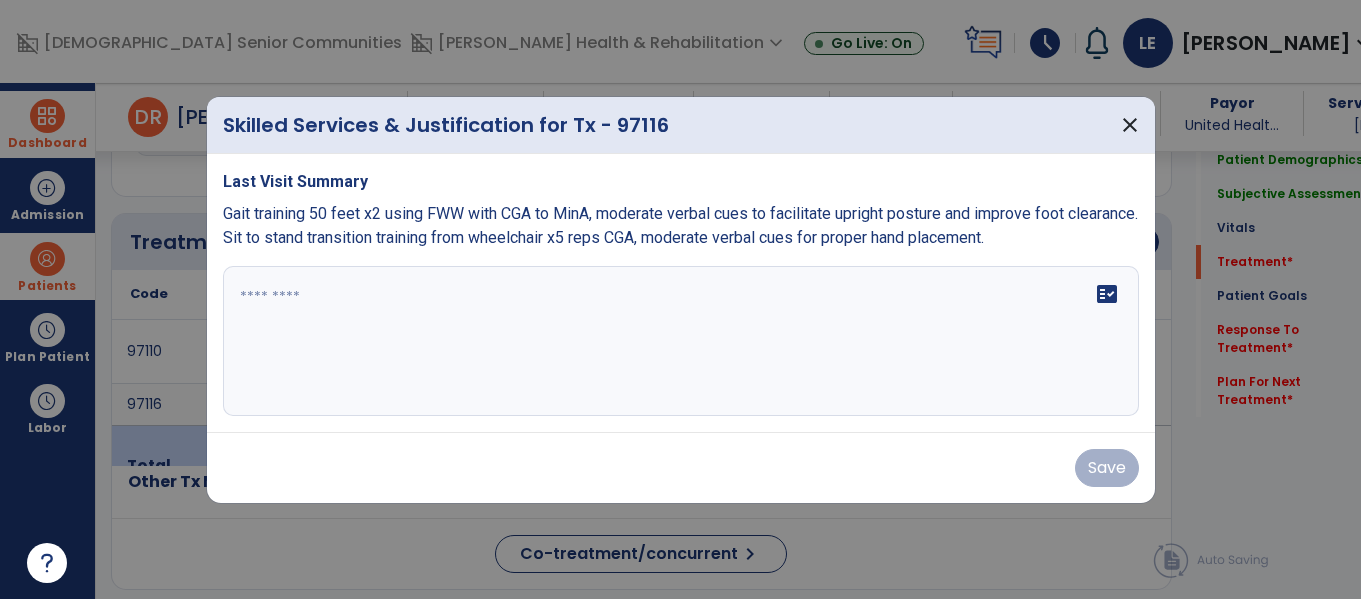 click on "fact_check" at bounding box center [681, 341] 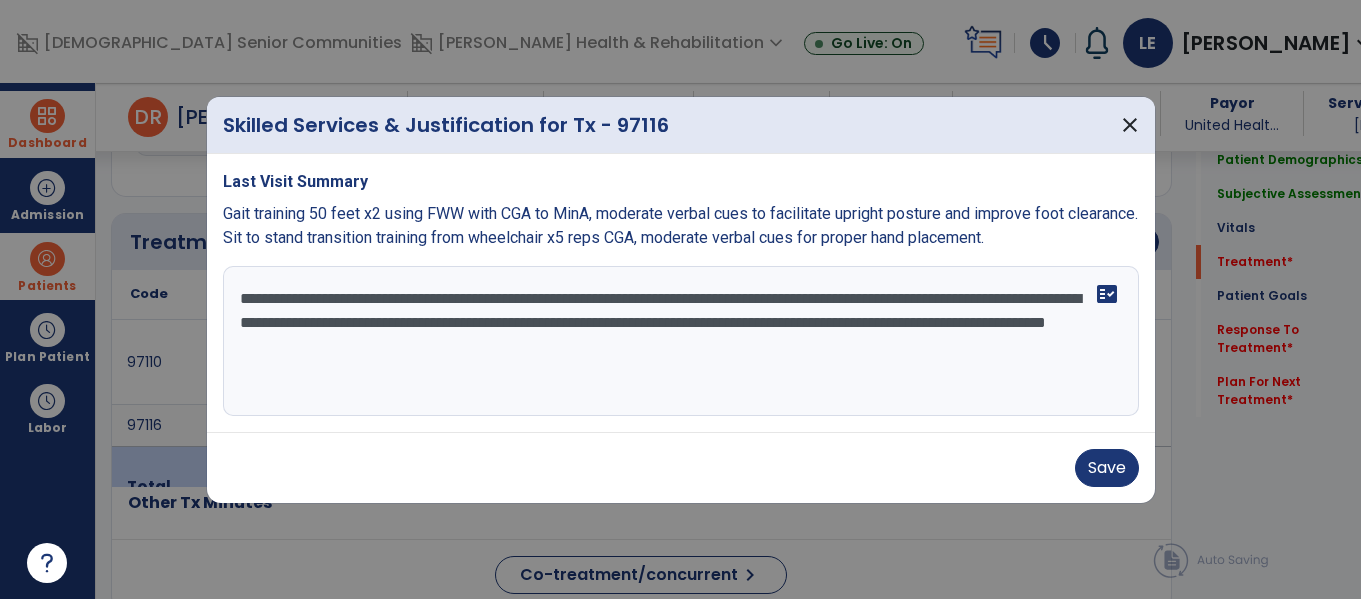 type on "**********" 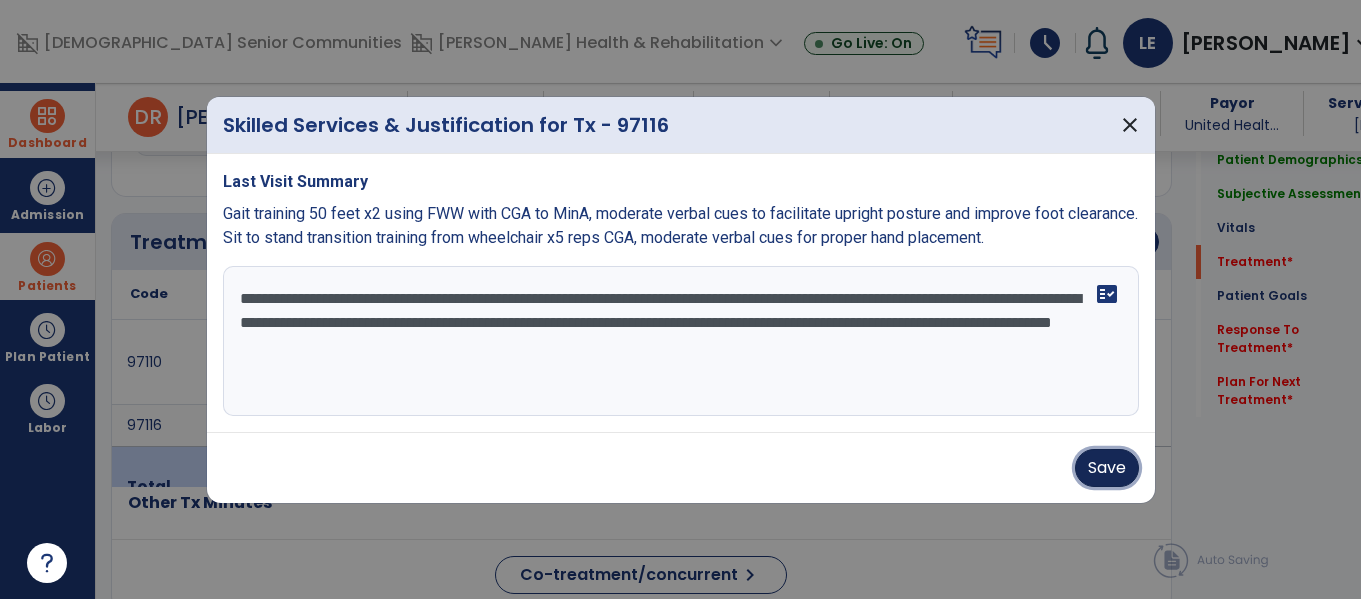 click on "Save" at bounding box center [1107, 468] 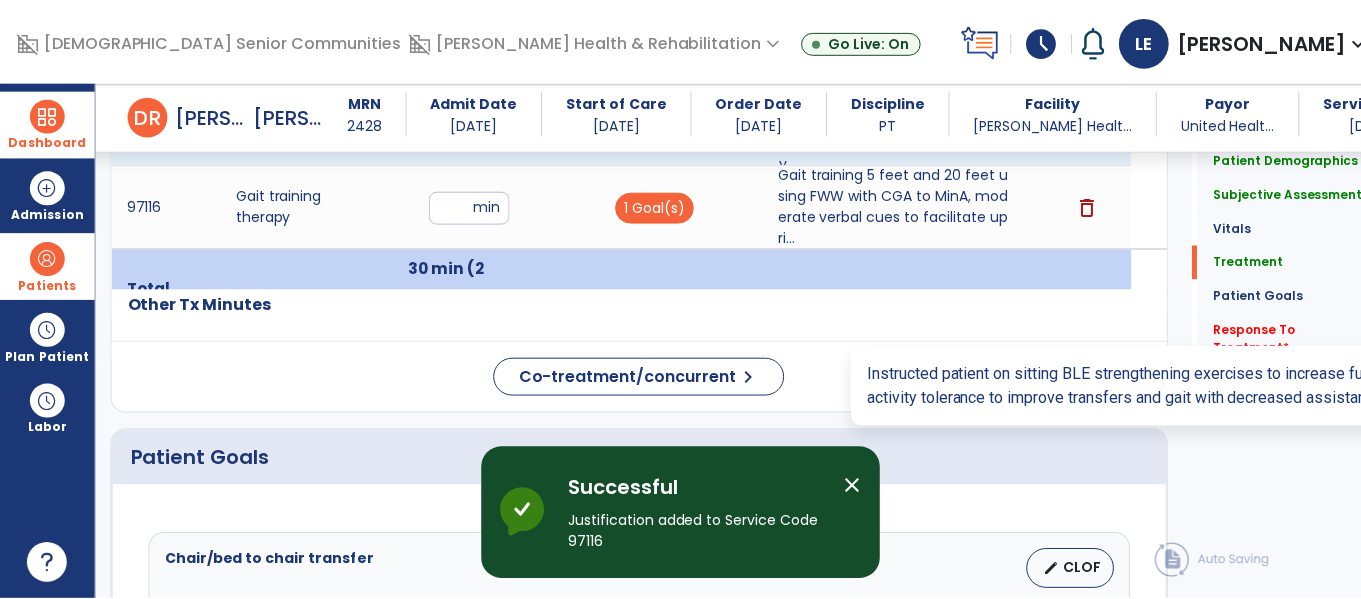 scroll, scrollTop: 1336, scrollLeft: 0, axis: vertical 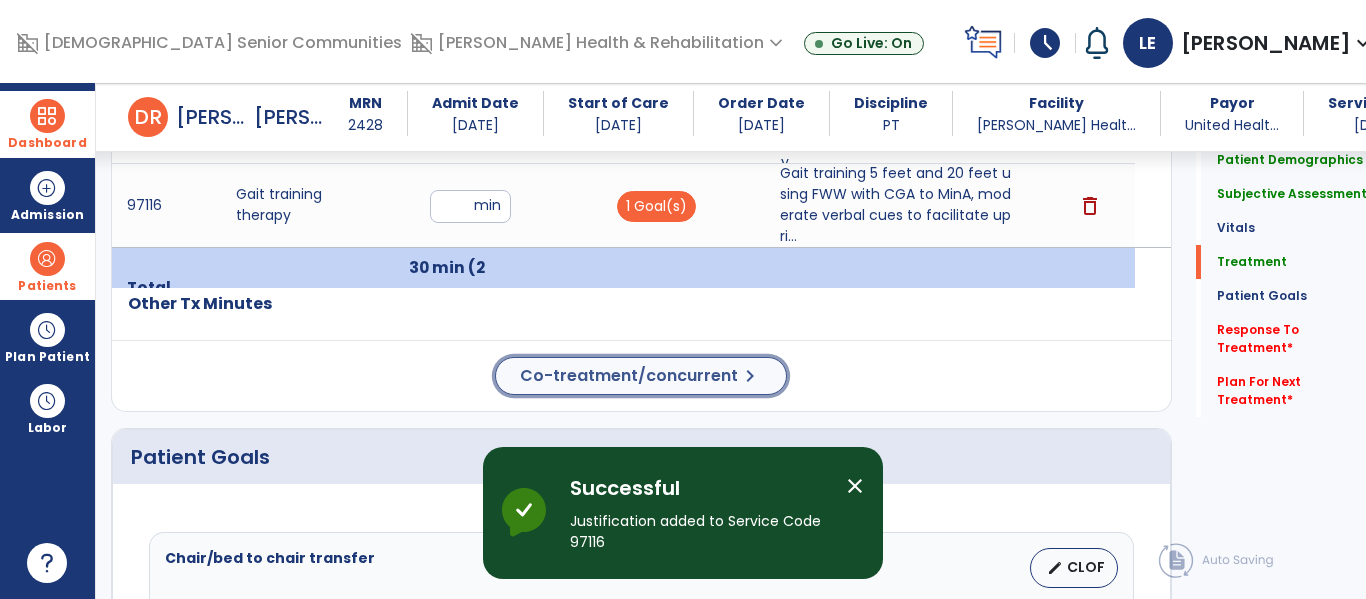 click on "Co-treatment/concurrent" 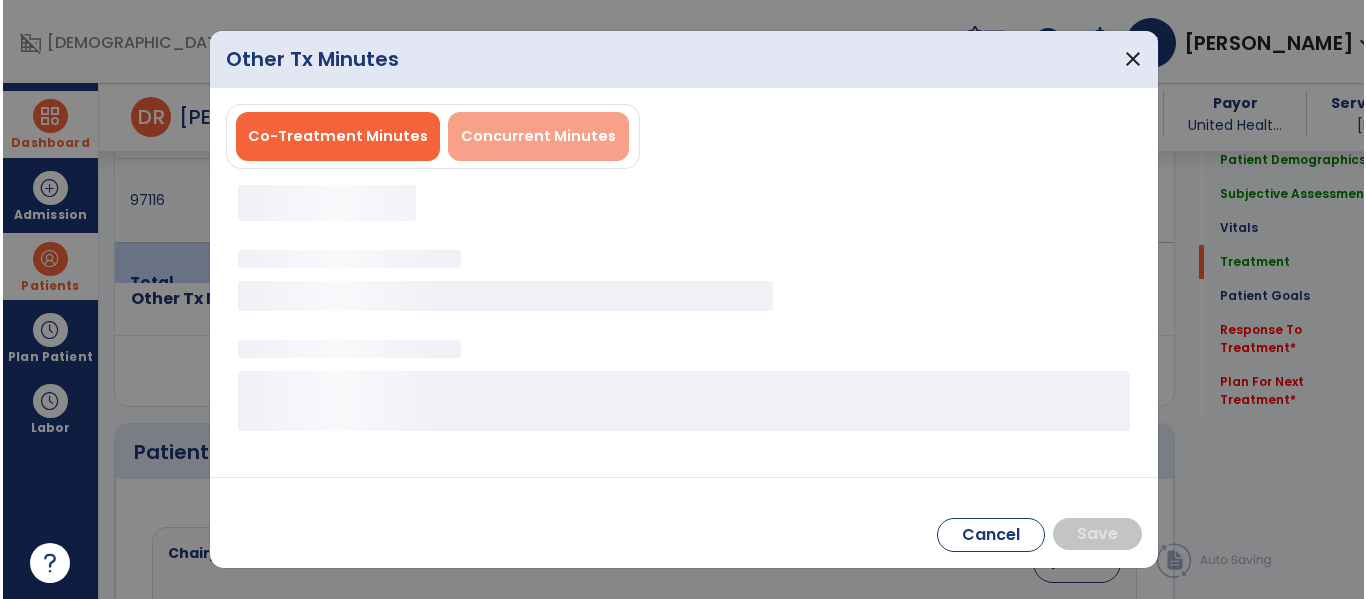 scroll, scrollTop: 1336, scrollLeft: 0, axis: vertical 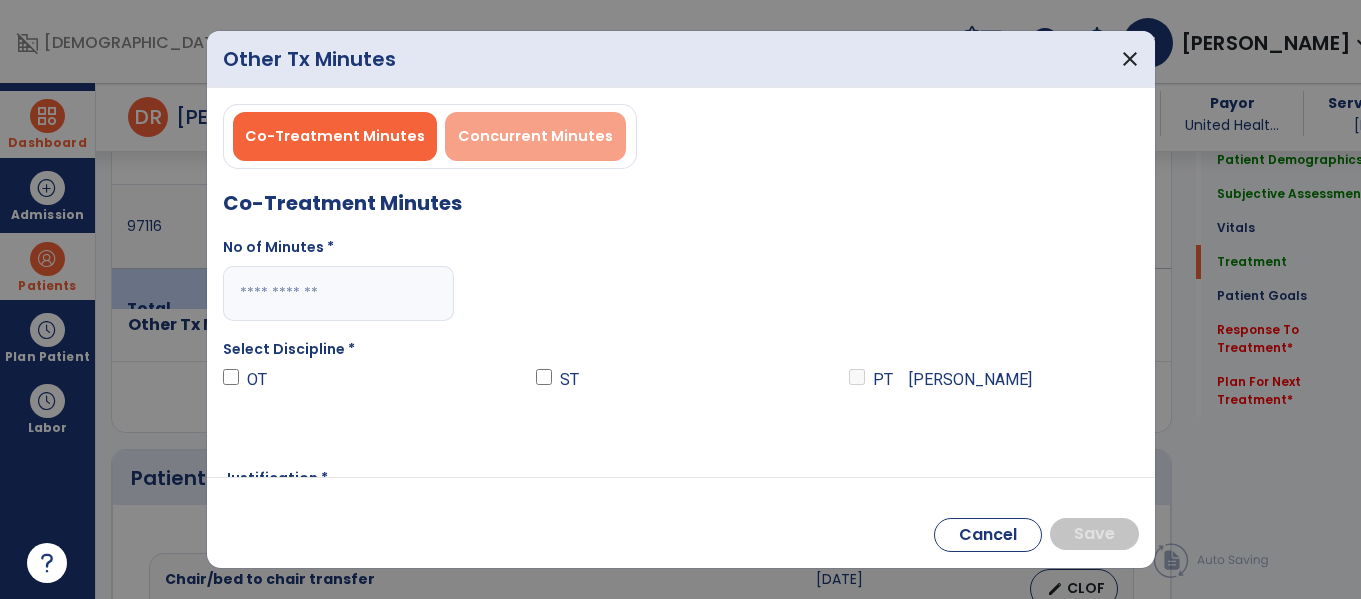 click on "Concurrent Minutes" at bounding box center (535, 136) 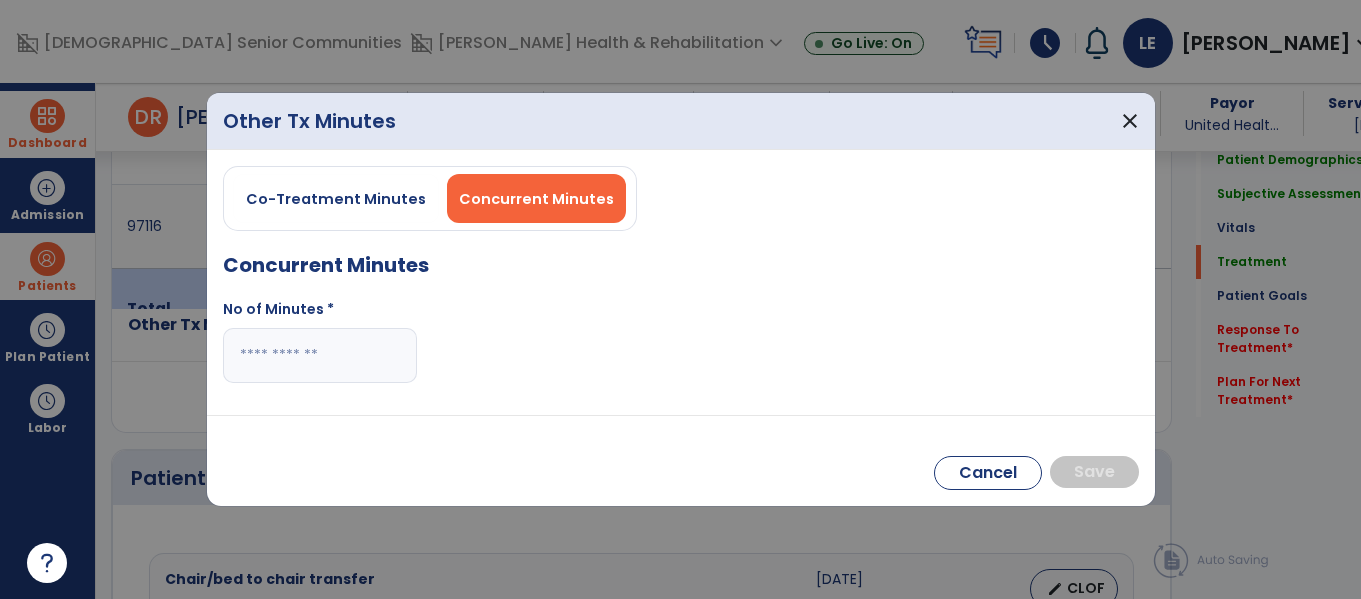 click at bounding box center (320, 355) 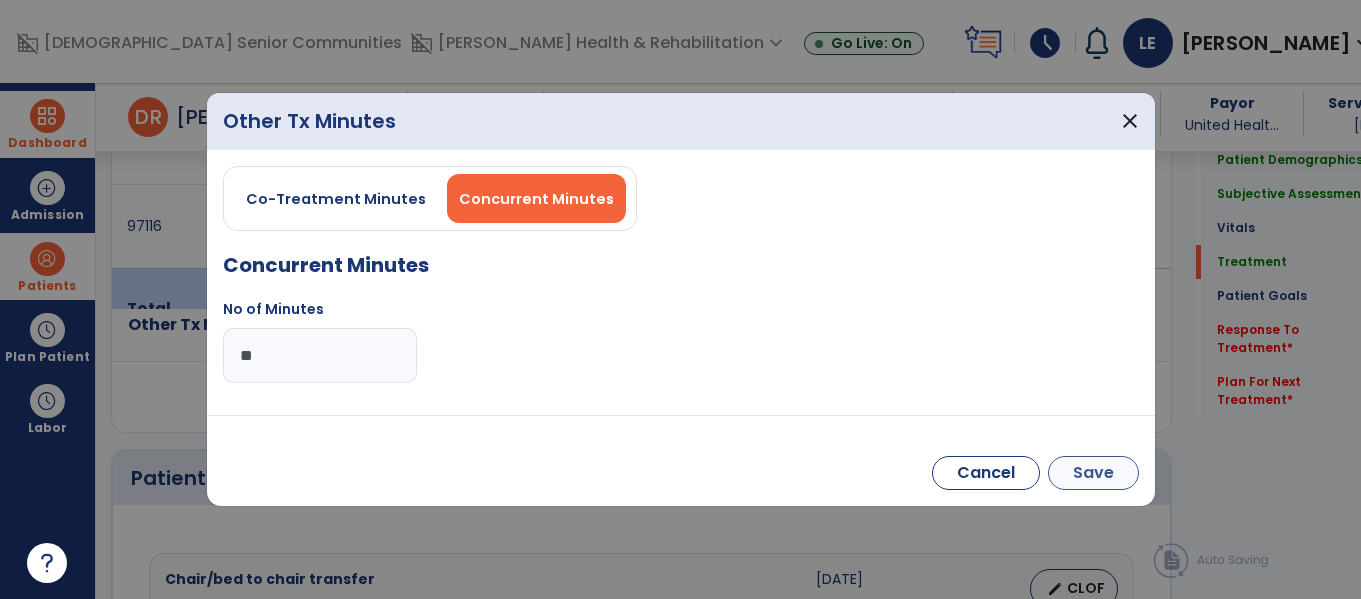 type on "**" 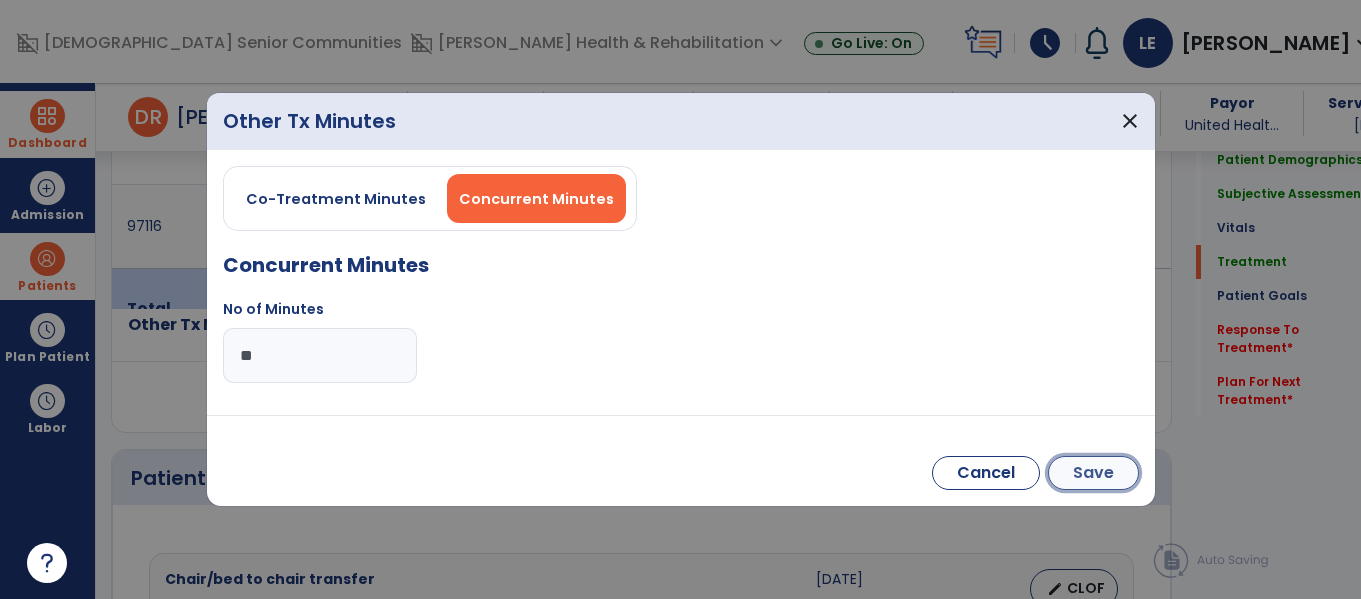 click on "Save" at bounding box center (1093, 473) 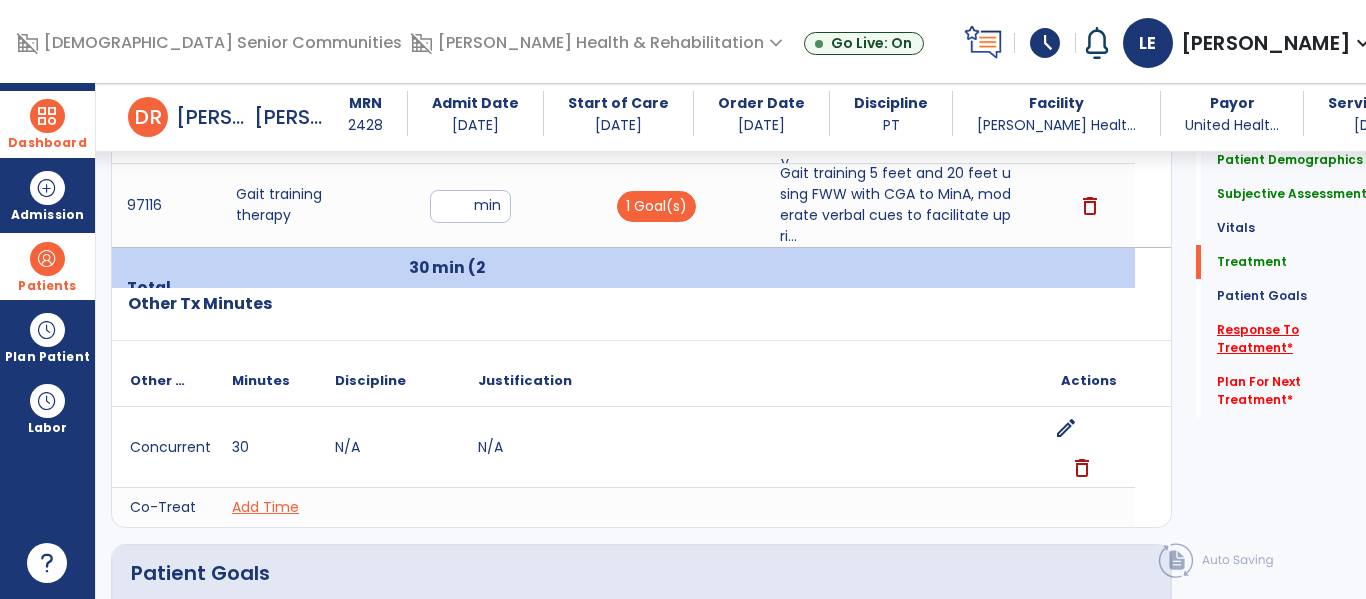 click on "Response To Treatment   *" 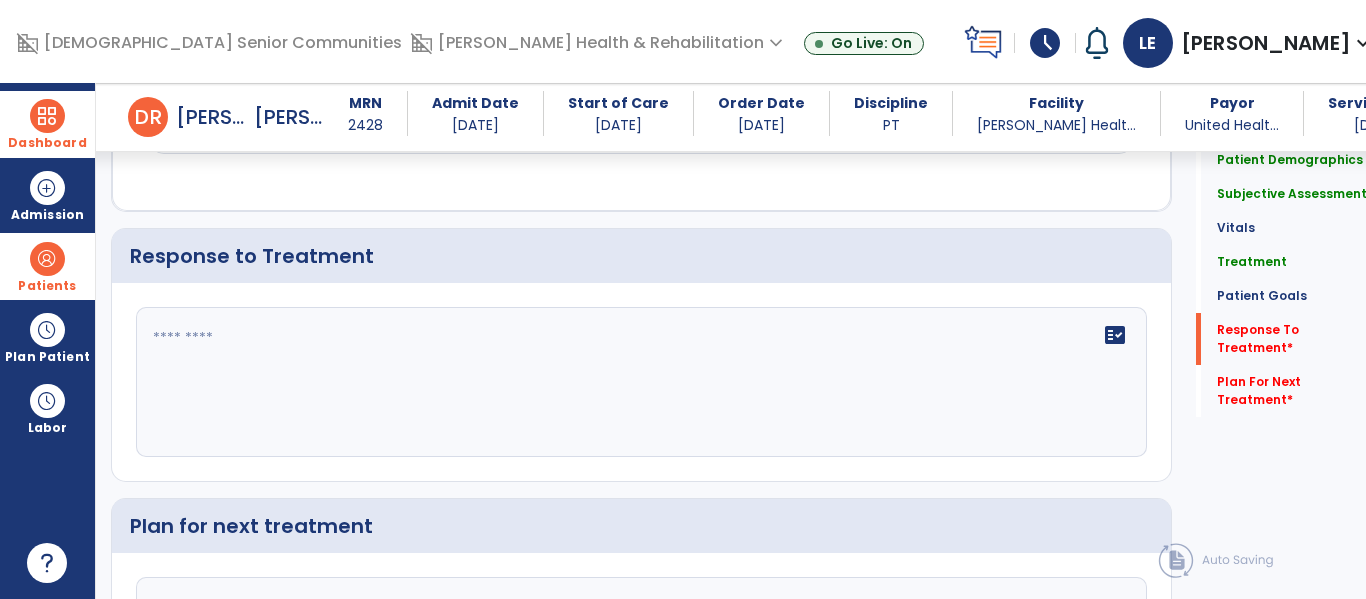 scroll, scrollTop: 3334, scrollLeft: 0, axis: vertical 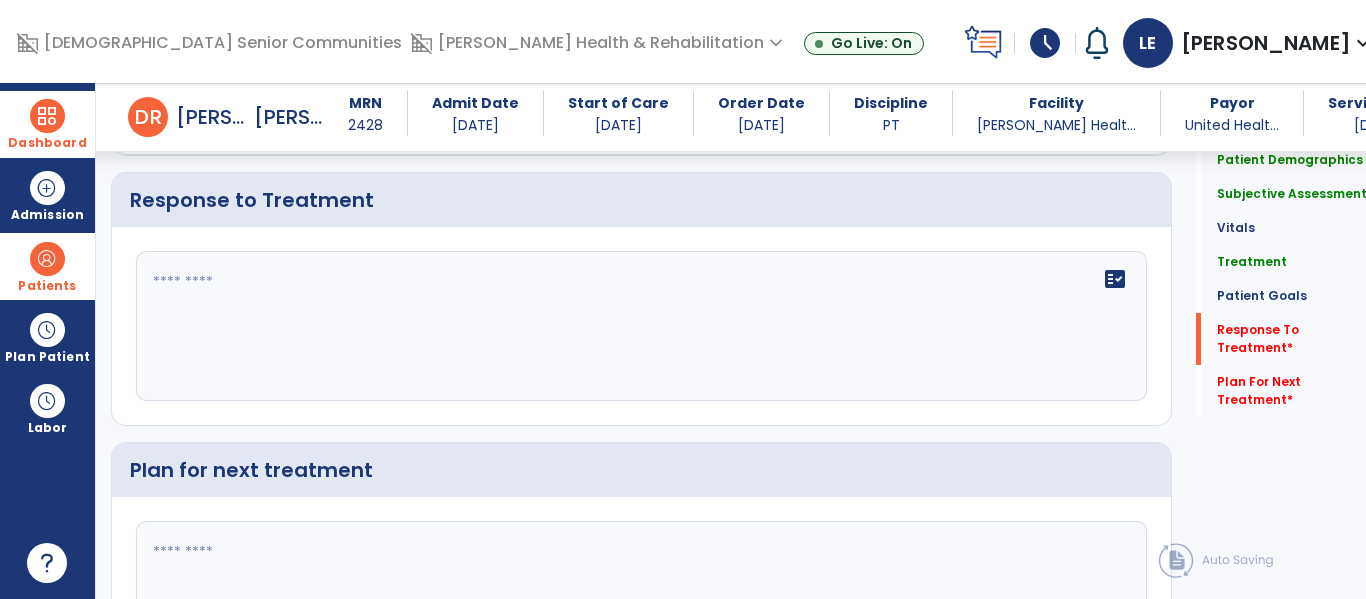 click 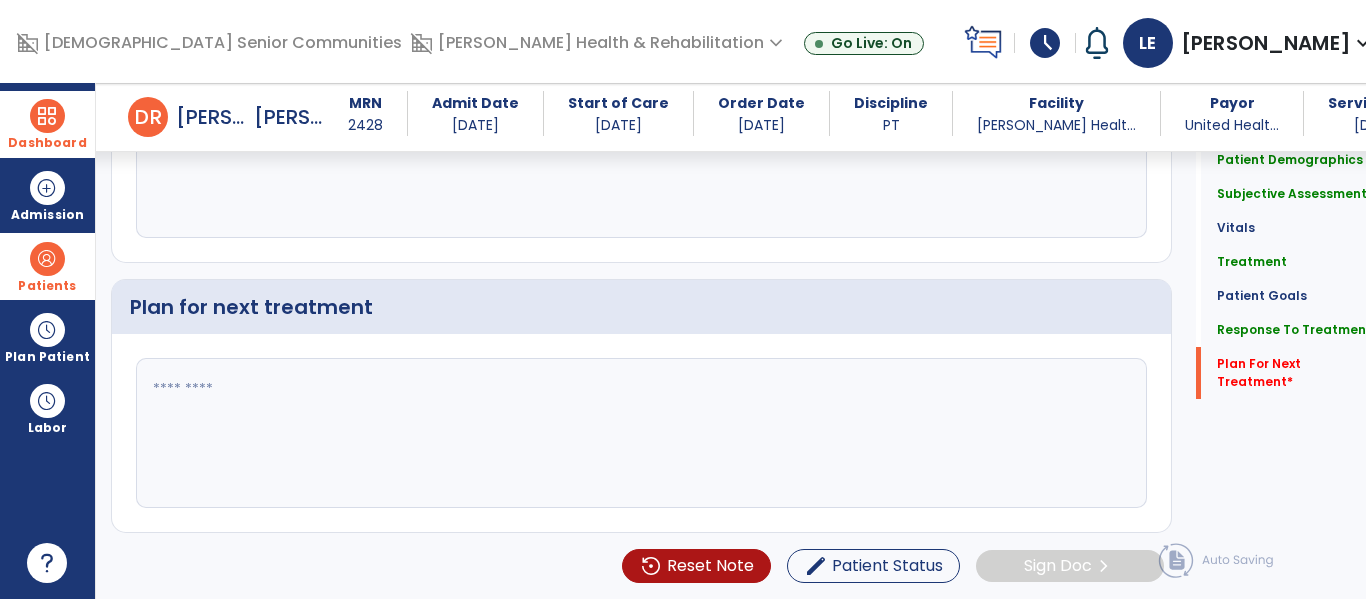 scroll, scrollTop: 3530, scrollLeft: 0, axis: vertical 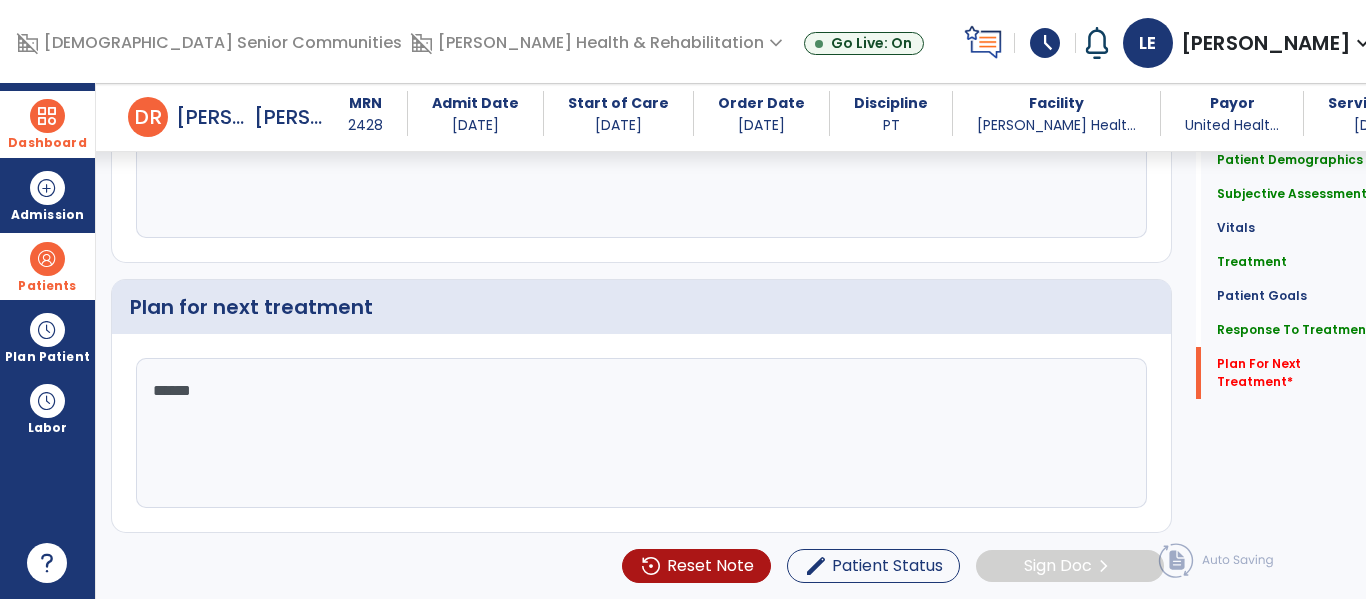 type on "*******" 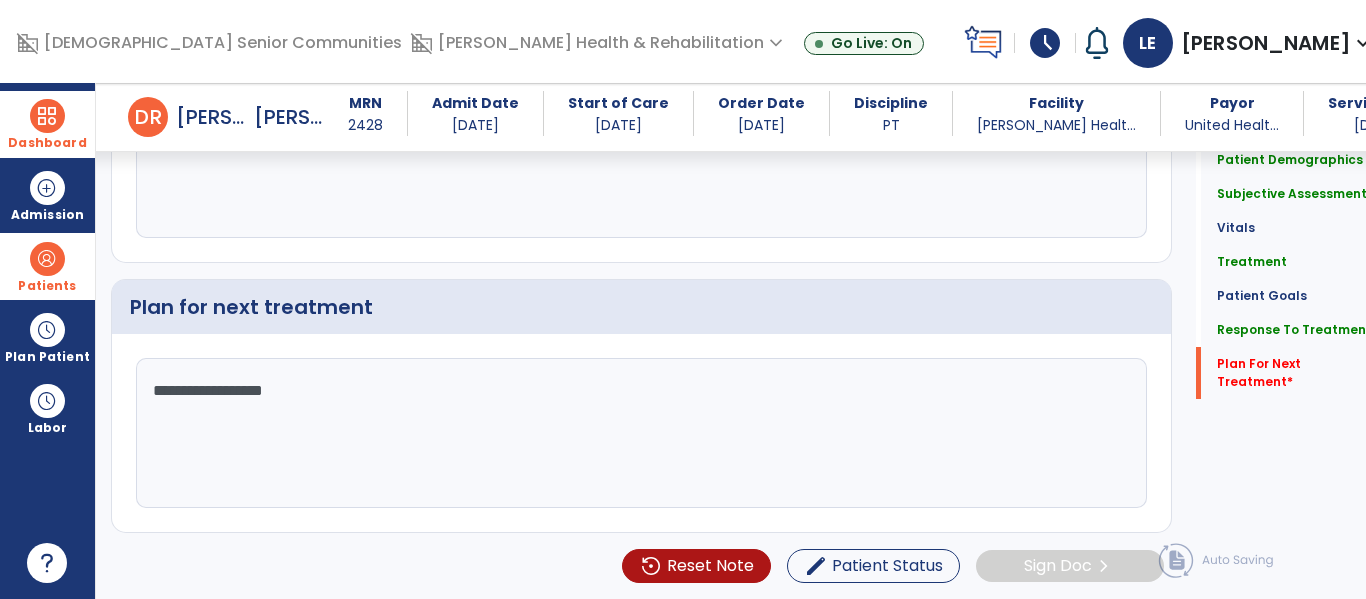 scroll, scrollTop: 3539, scrollLeft: 0, axis: vertical 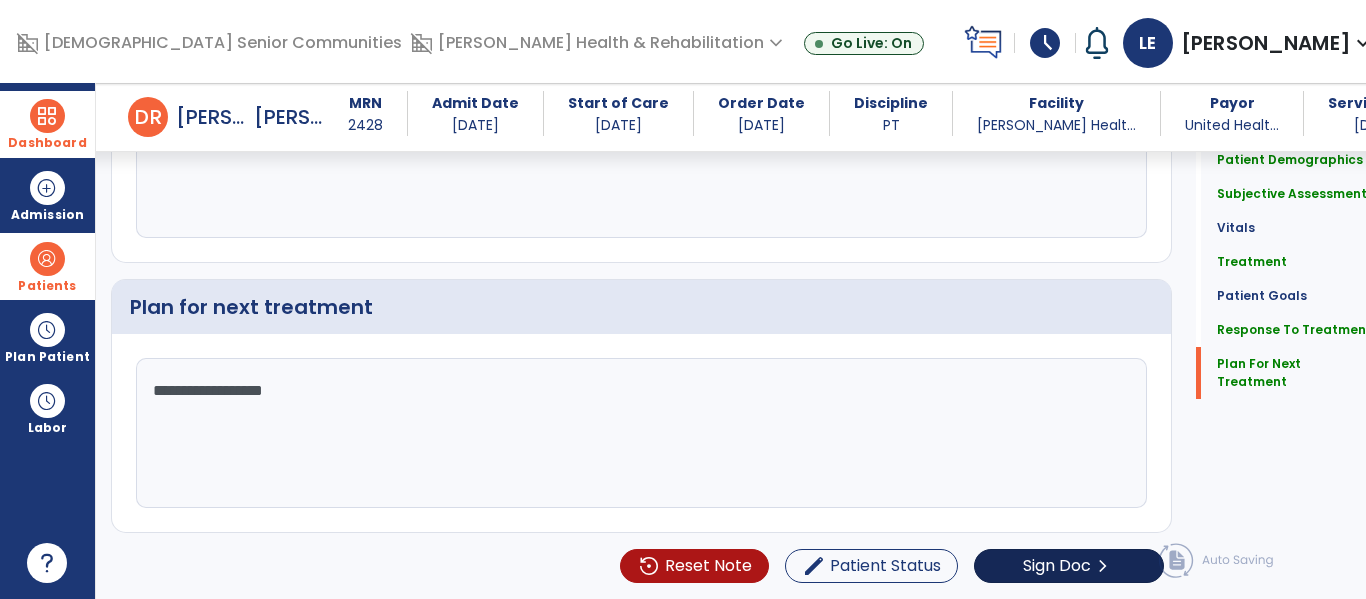 type on "**********" 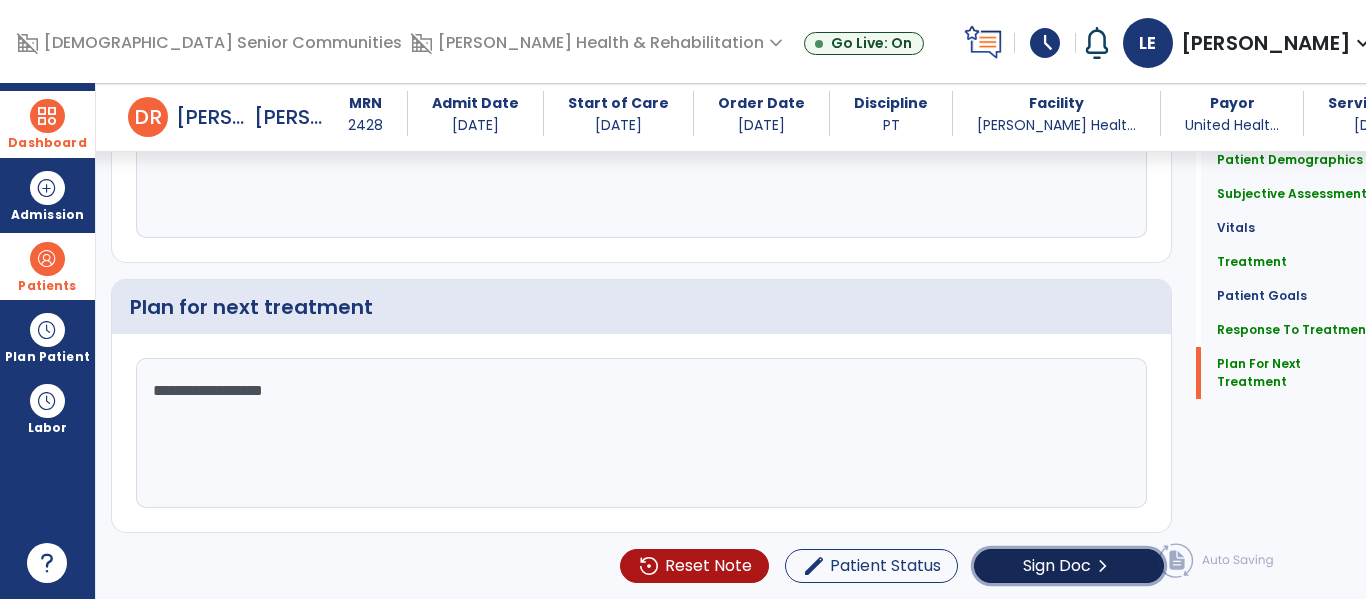 click on "Sign Doc" 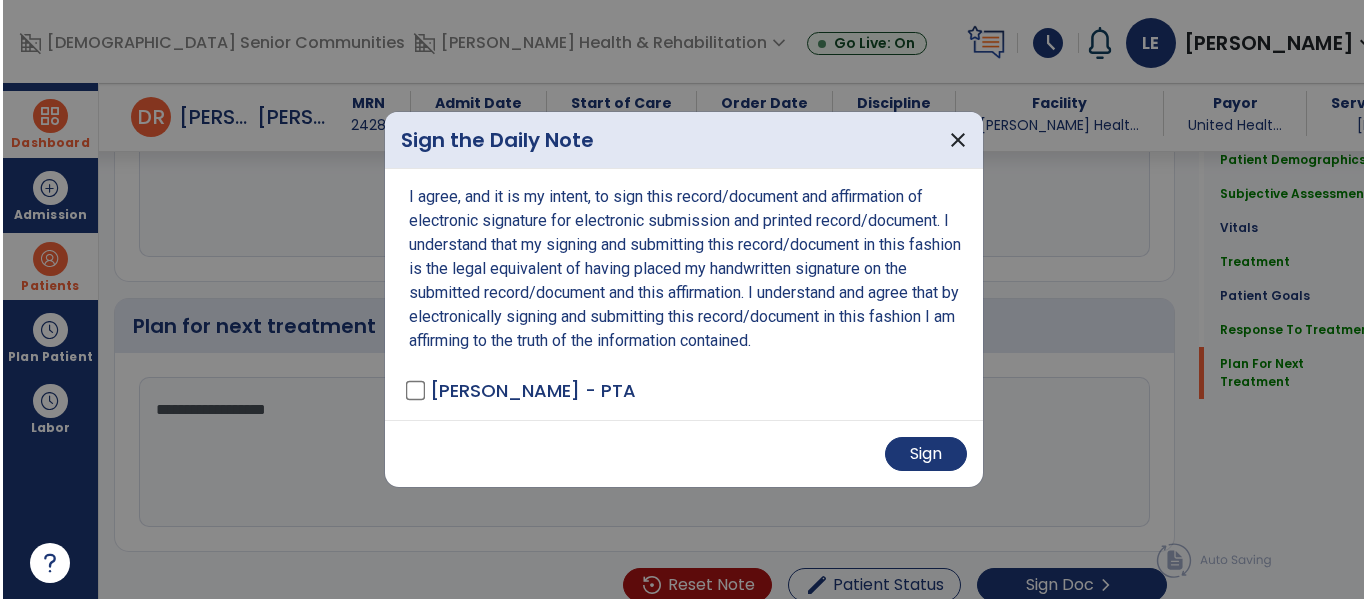 scroll, scrollTop: 3600, scrollLeft: 0, axis: vertical 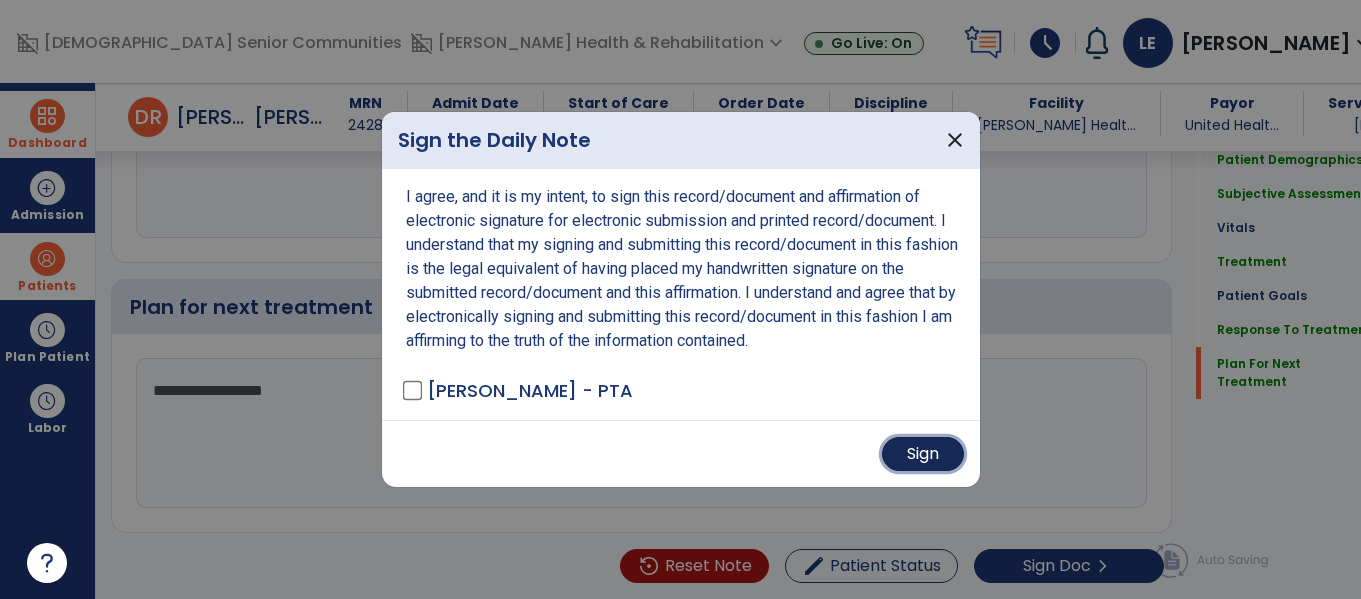 click on "Sign" at bounding box center [923, 454] 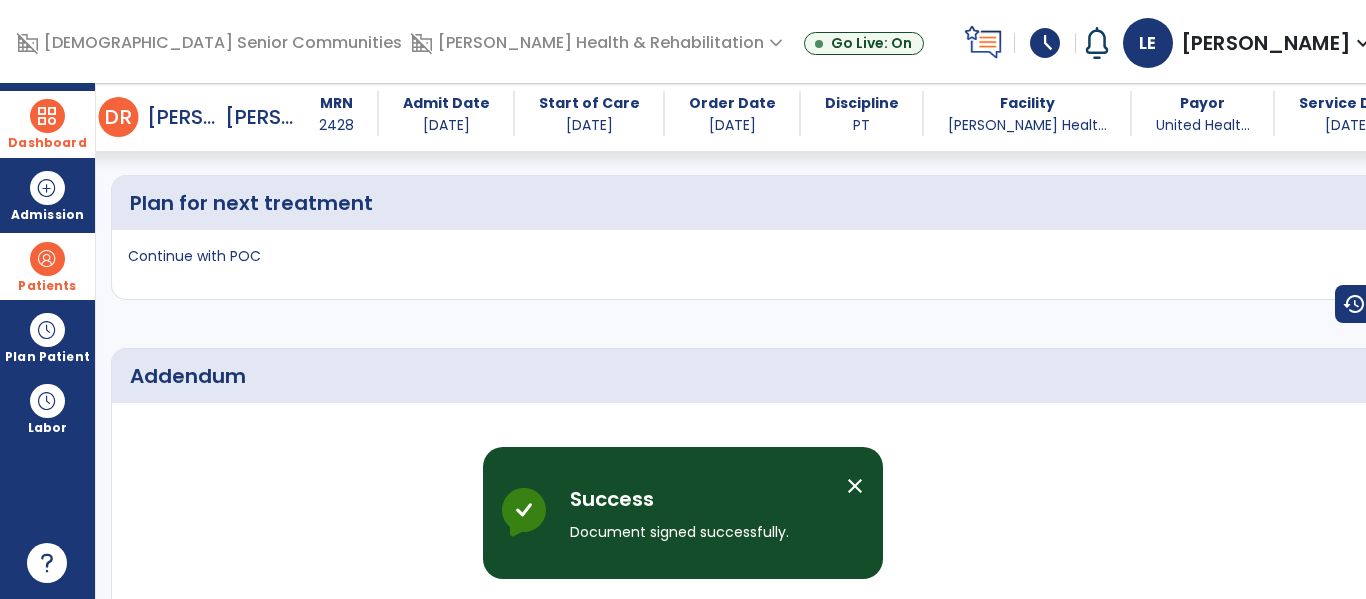 scroll, scrollTop: 4280, scrollLeft: 0, axis: vertical 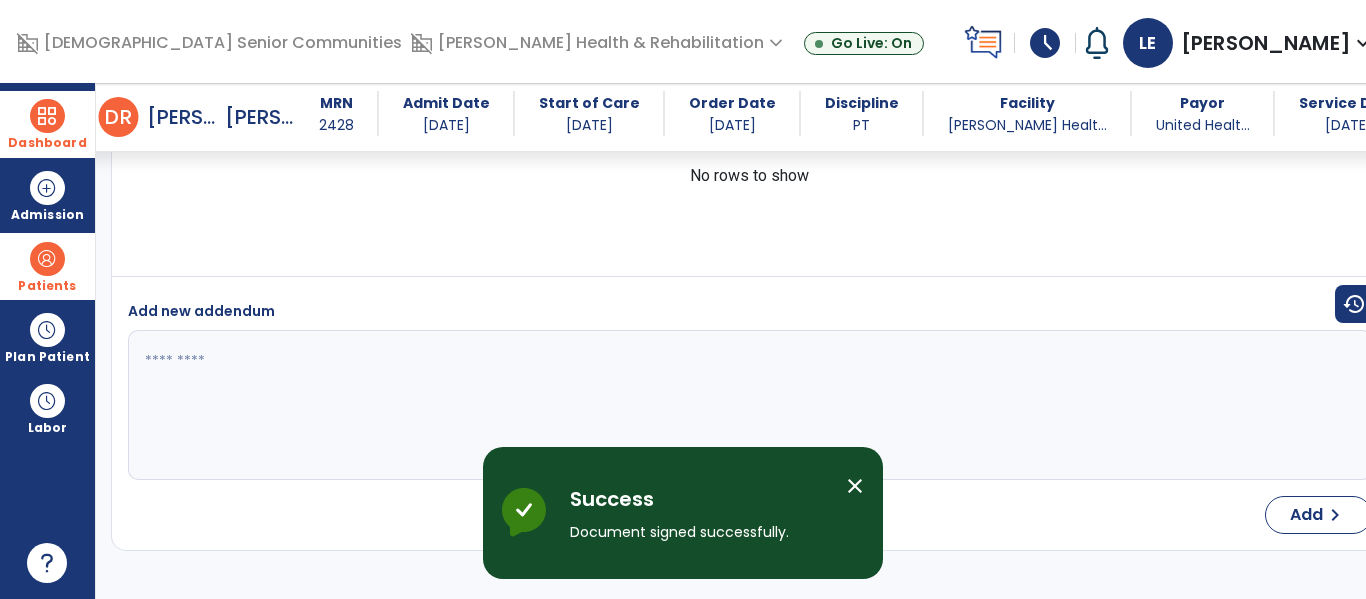 click on "Dashboard" at bounding box center [47, 124] 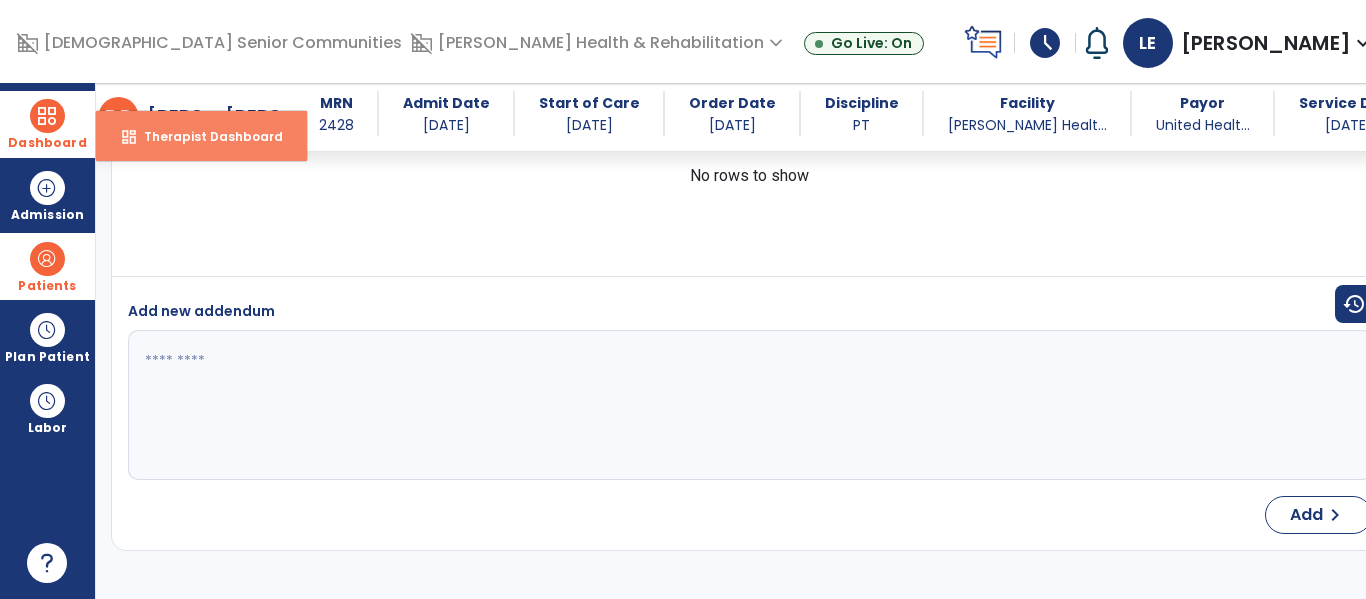 click on "dashboard  Therapist Dashboard" at bounding box center (201, 136) 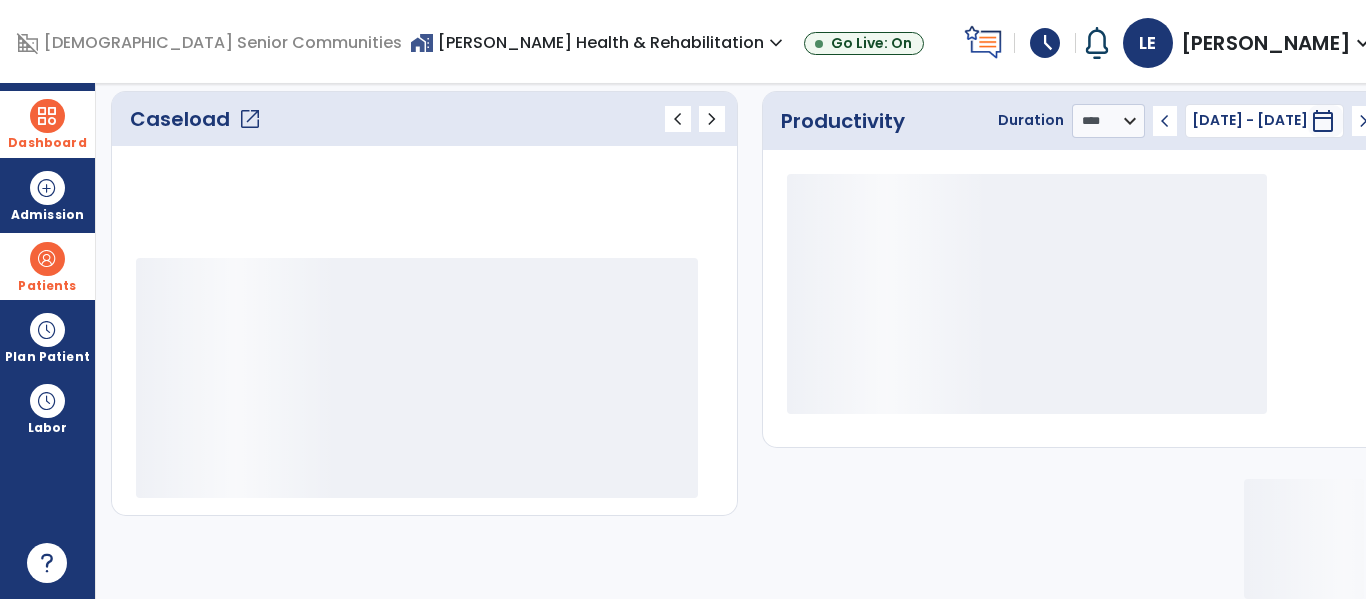 scroll, scrollTop: 276, scrollLeft: 0, axis: vertical 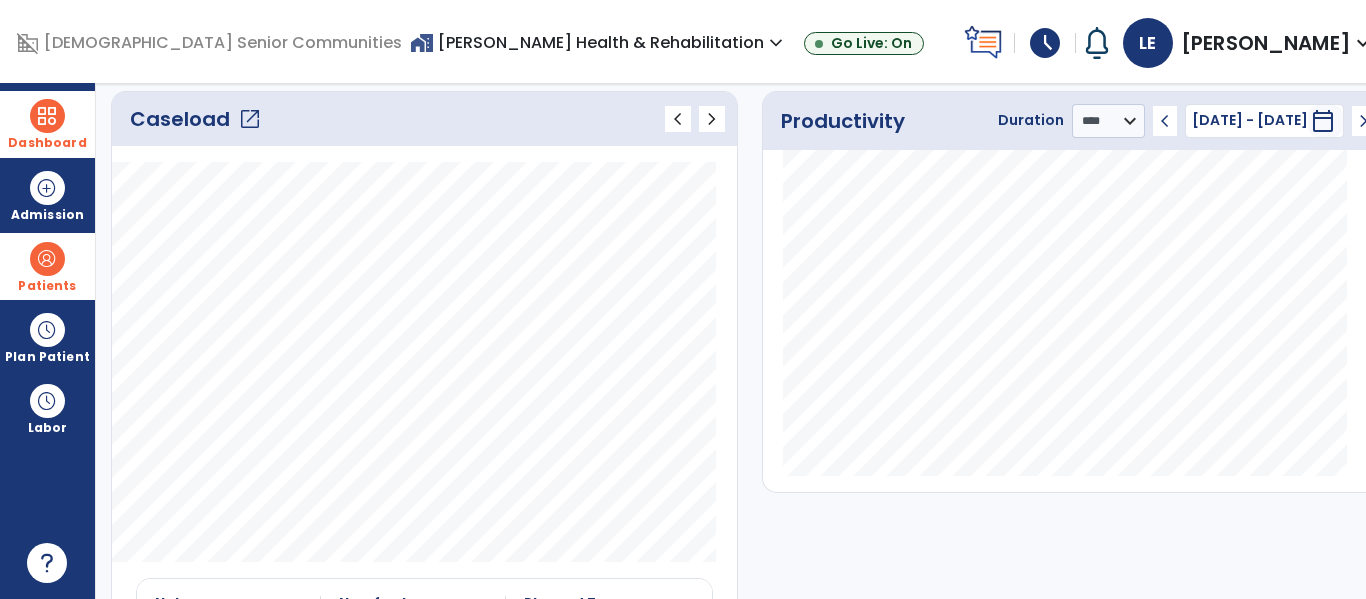 click on "open_in_new" 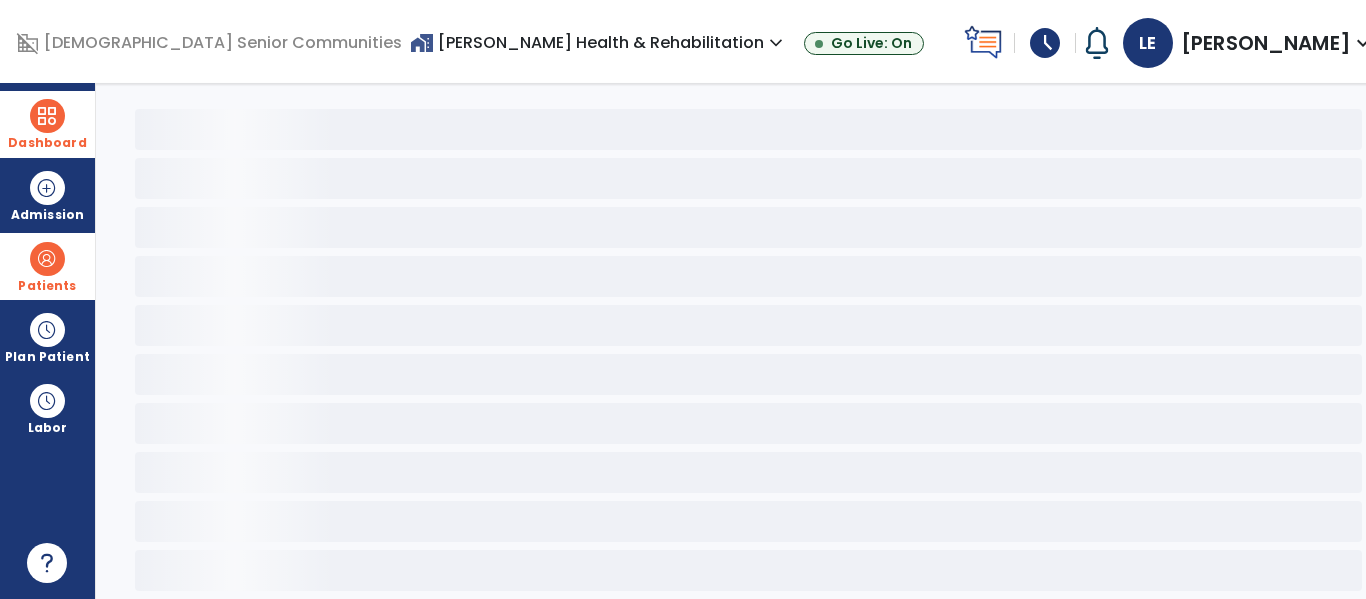 scroll, scrollTop: 78, scrollLeft: 0, axis: vertical 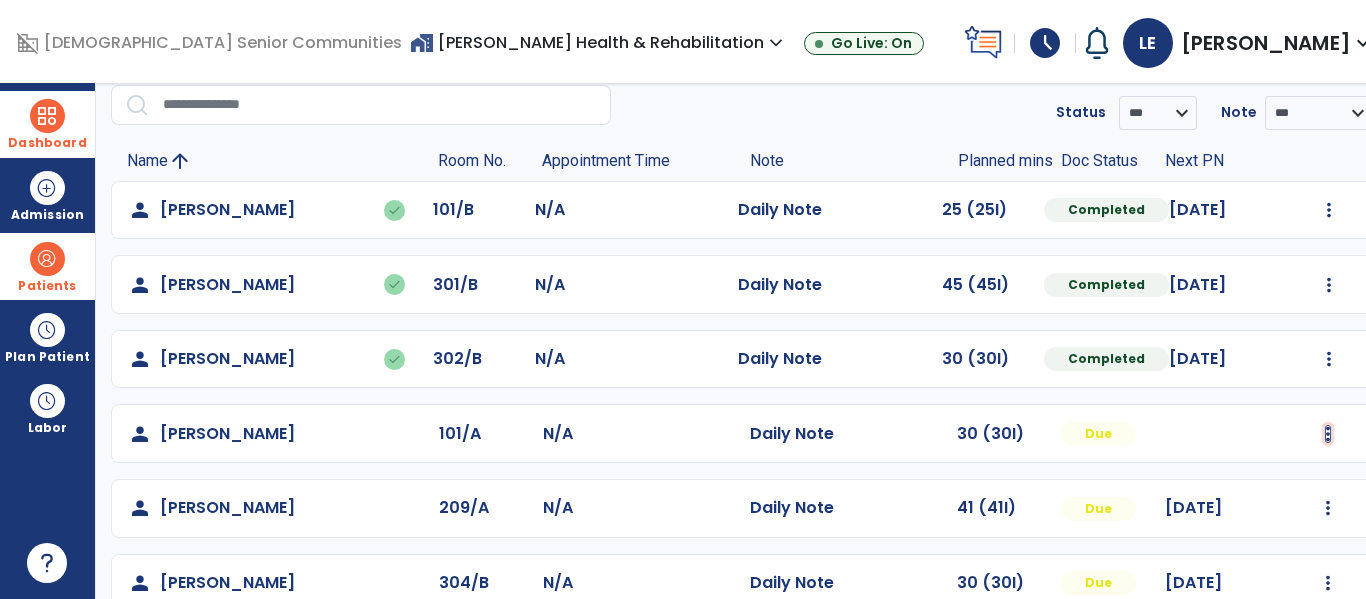click at bounding box center (1329, 210) 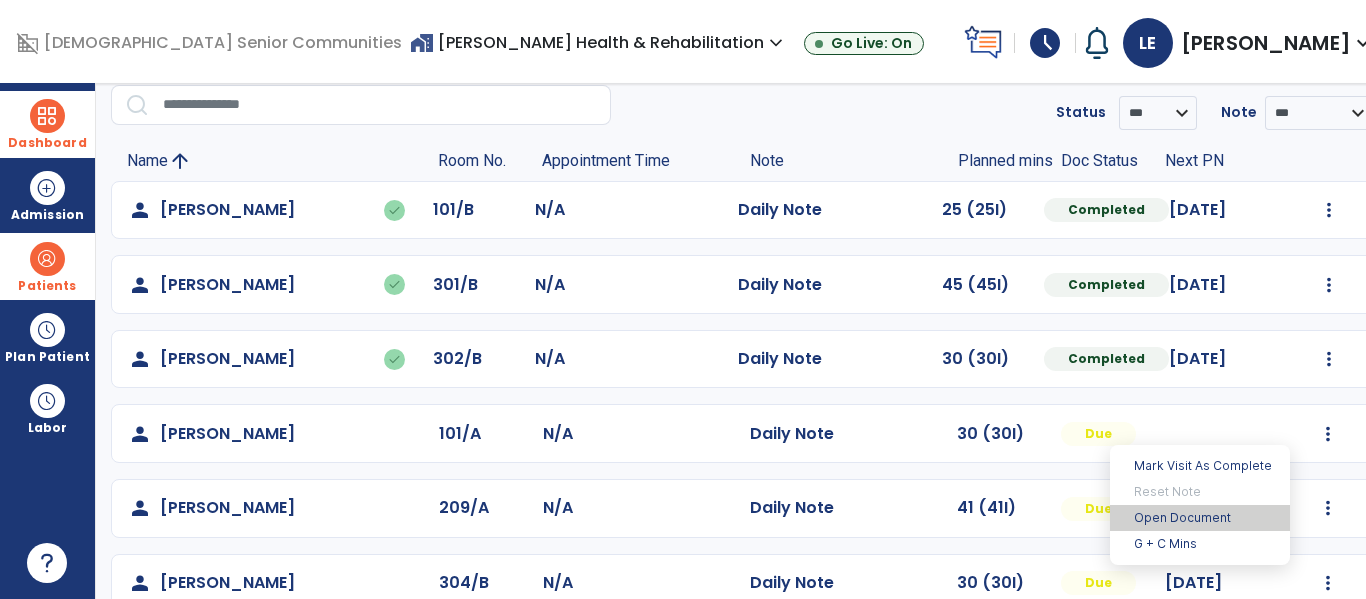 click on "Open Document" at bounding box center [1200, 518] 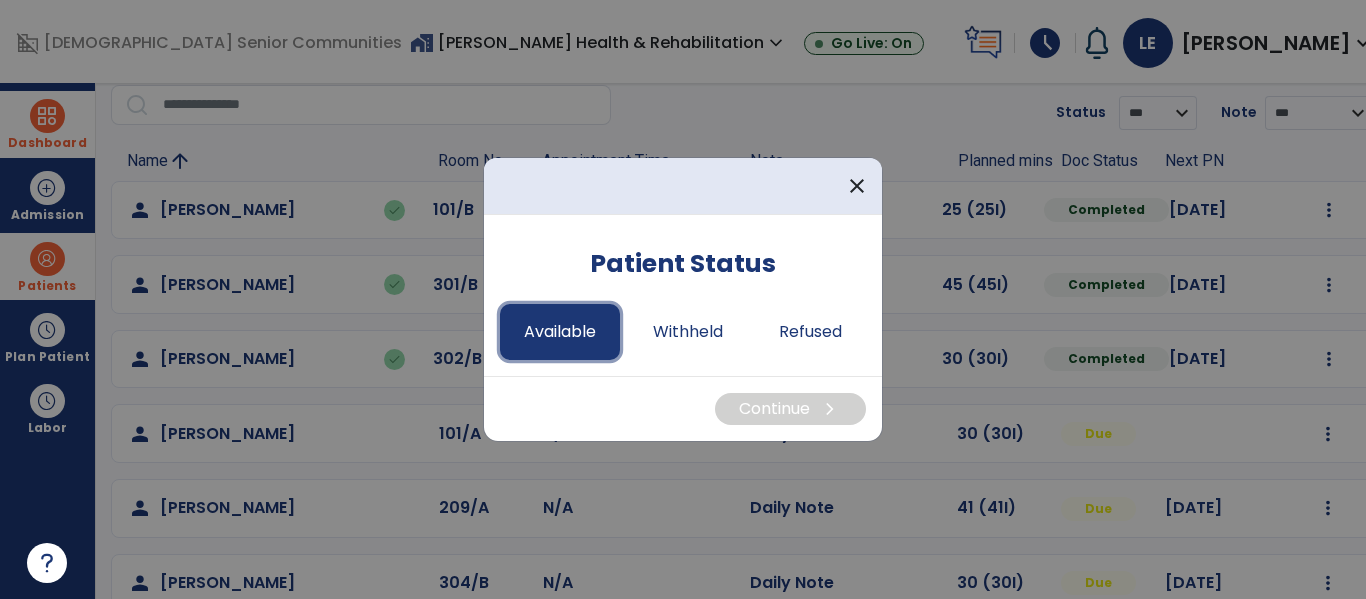 click on "Available" at bounding box center [560, 332] 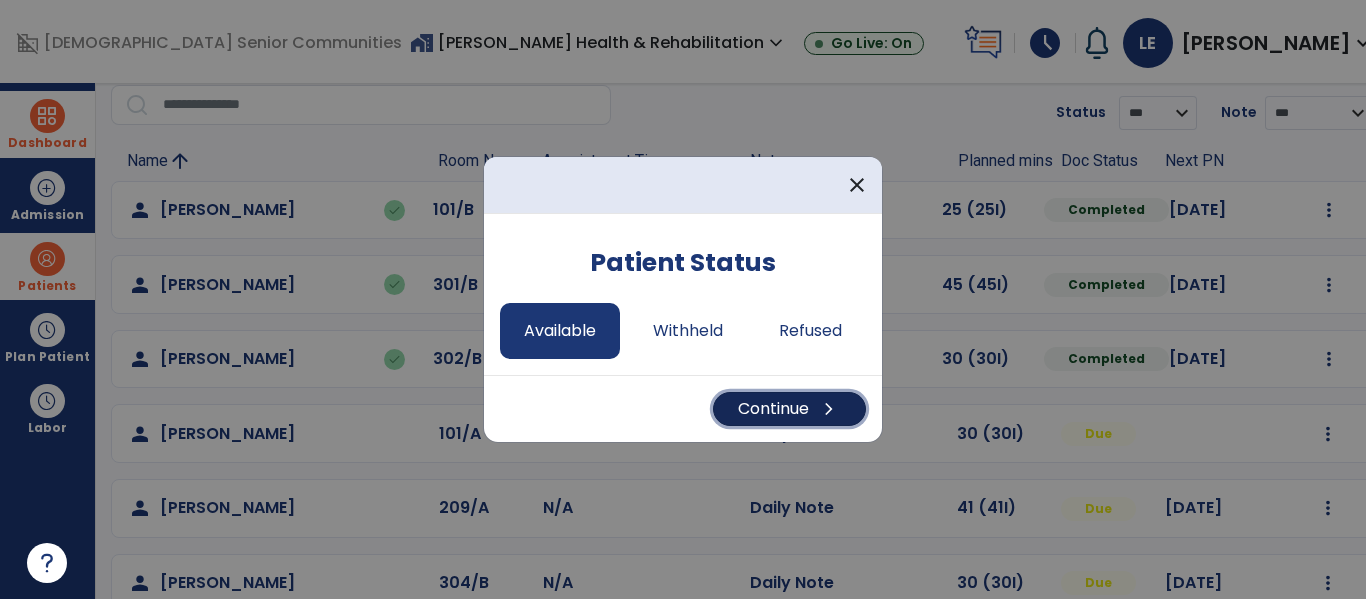 click on "Continue   chevron_right" at bounding box center (789, 409) 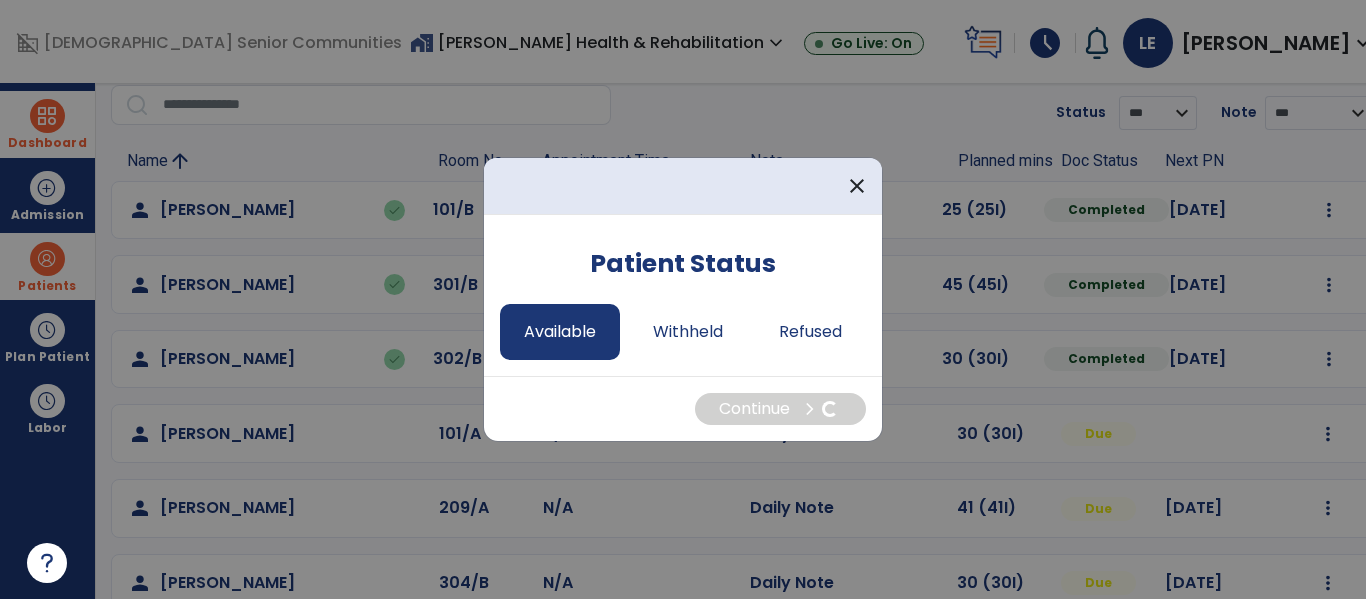 select on "*" 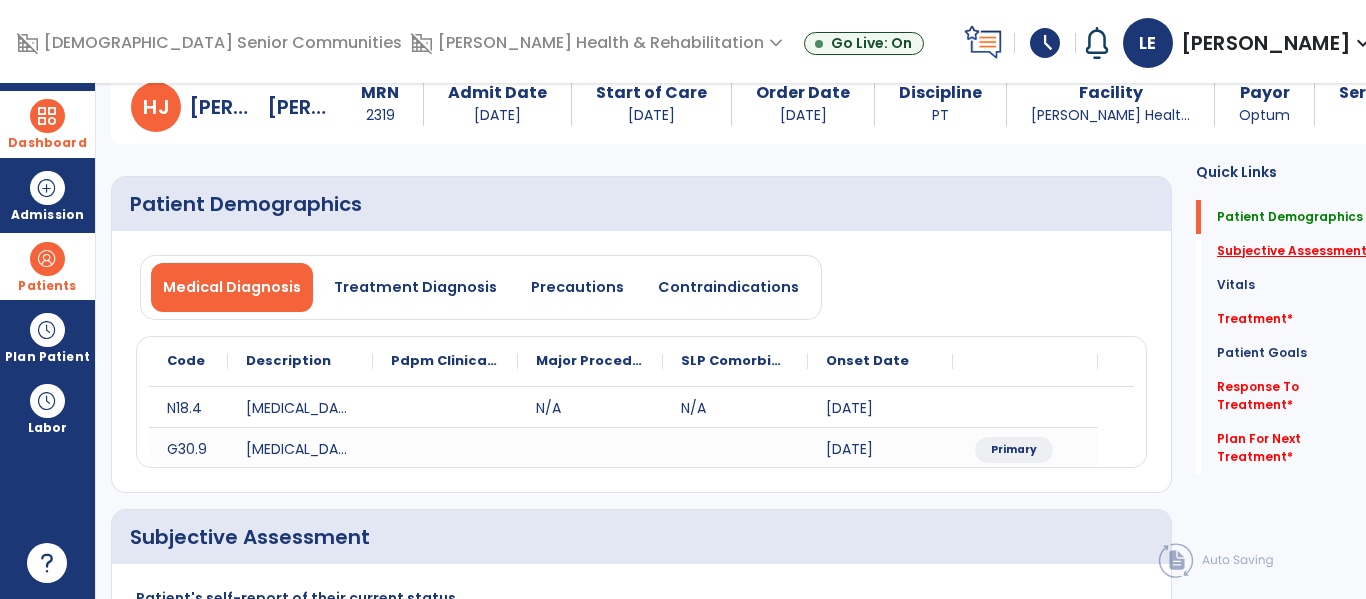 click on "Subjective Assessment   *" 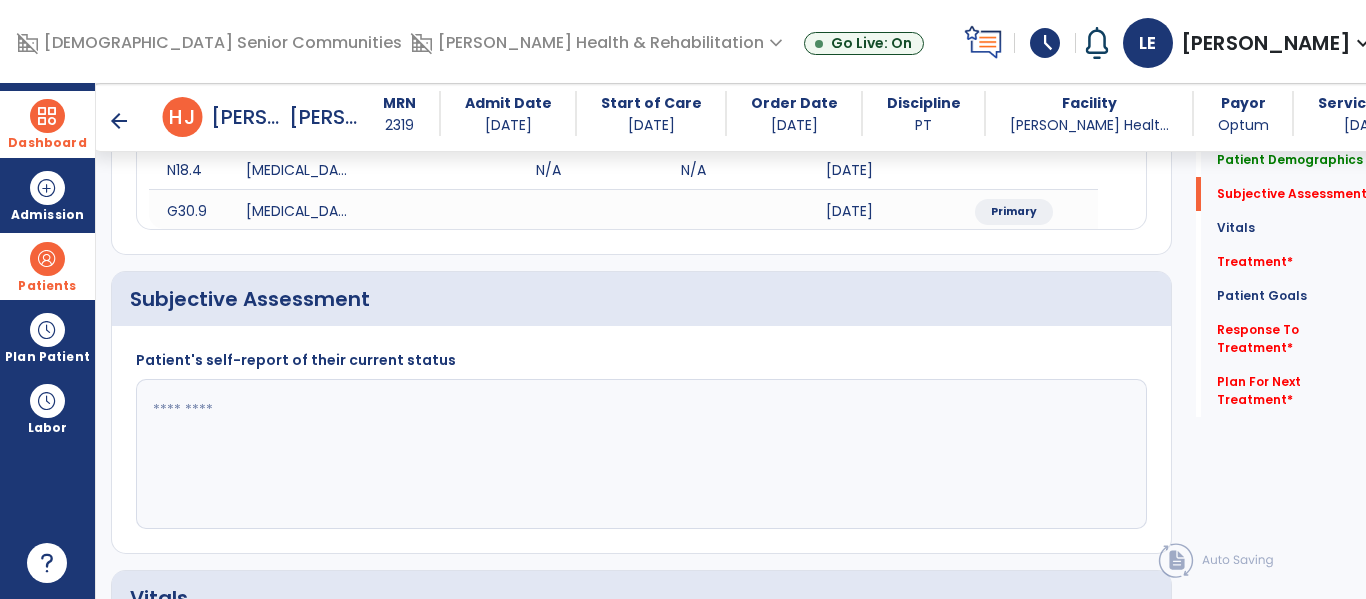 scroll, scrollTop: 387, scrollLeft: 0, axis: vertical 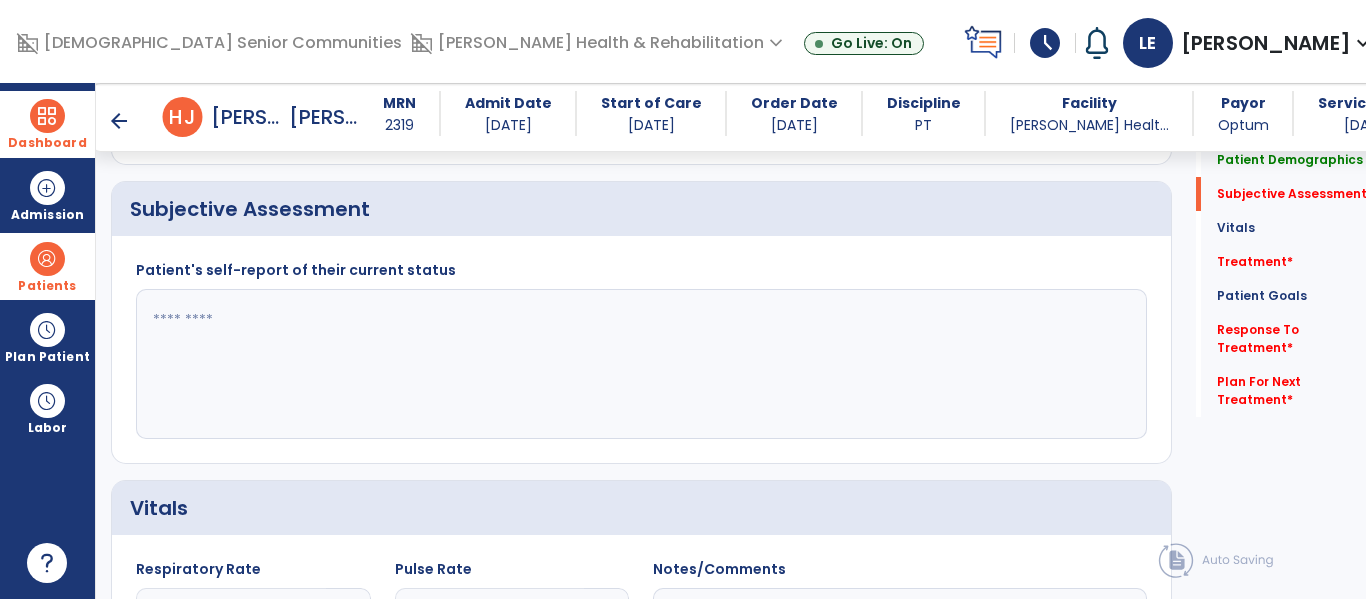 click 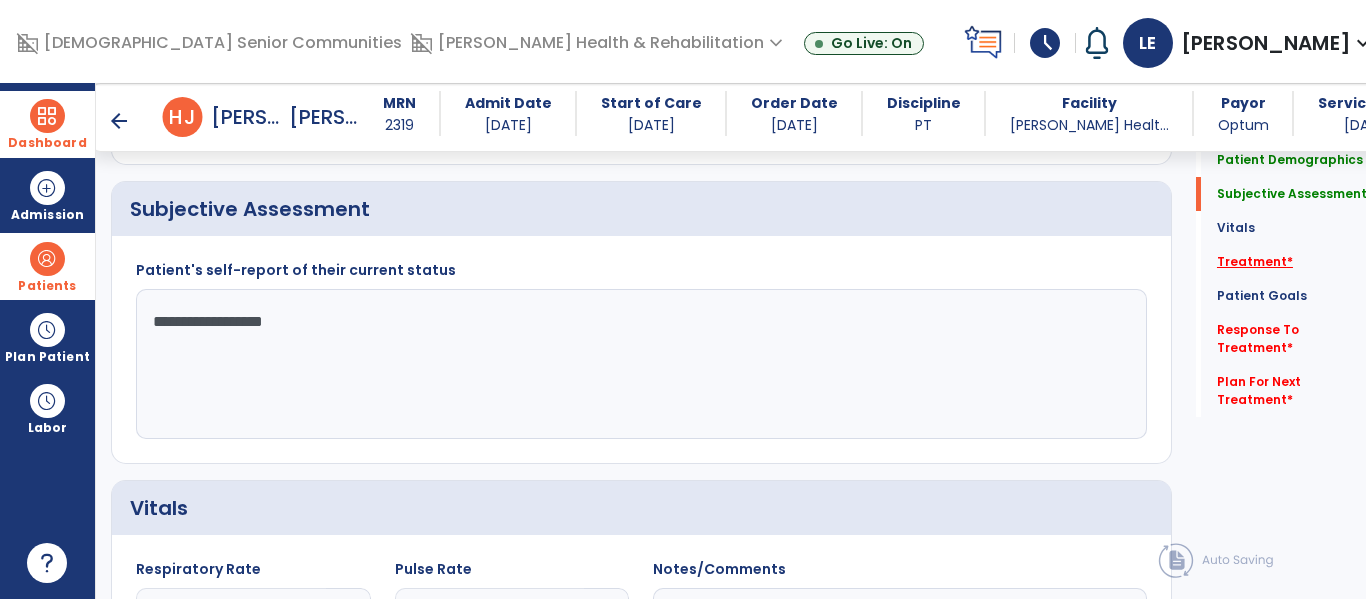 type on "**********" 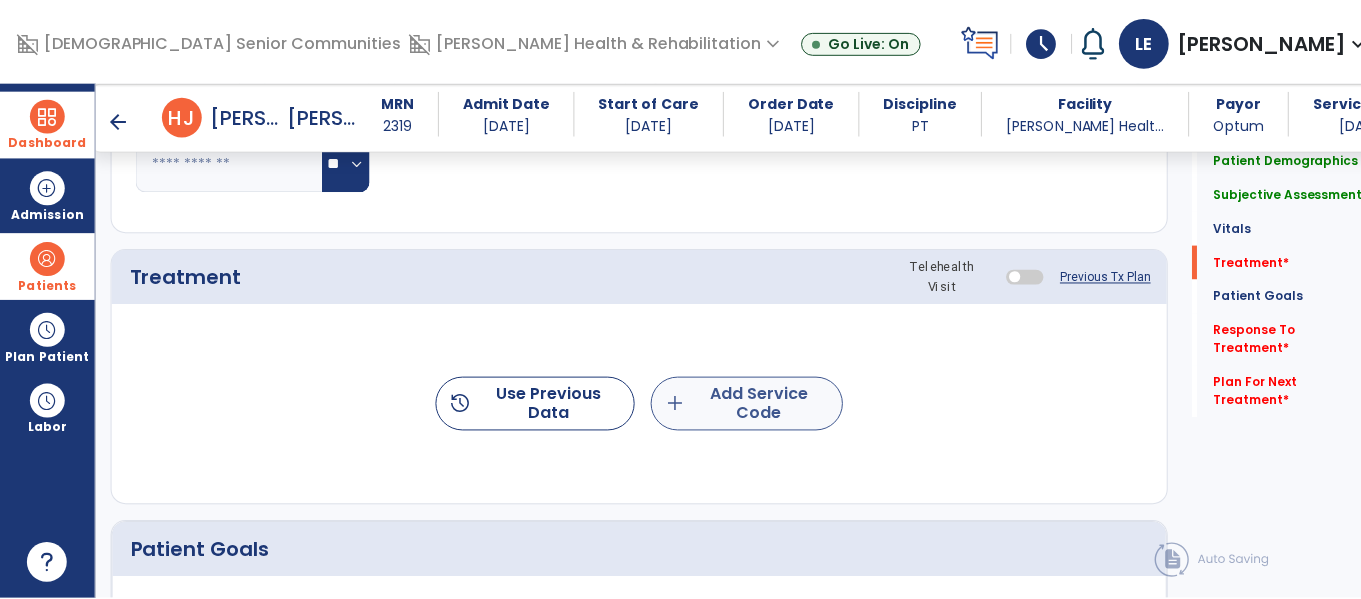 scroll, scrollTop: 1076, scrollLeft: 0, axis: vertical 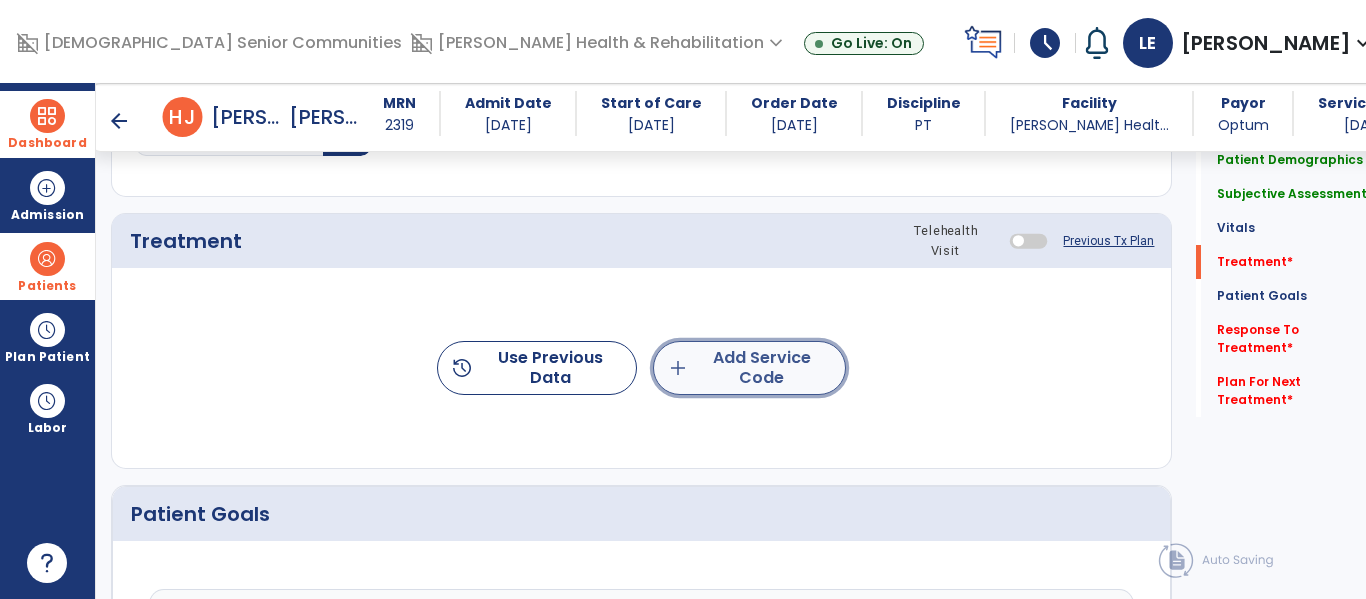 click on "add  Add Service Code" 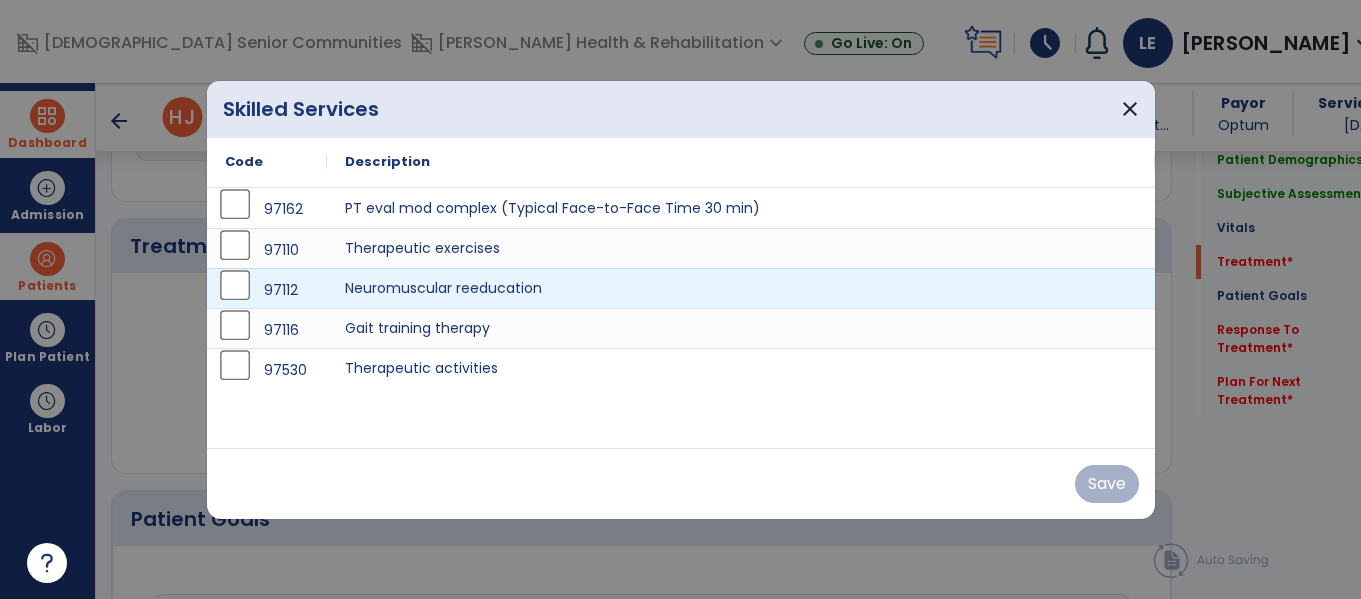 scroll, scrollTop: 1076, scrollLeft: 0, axis: vertical 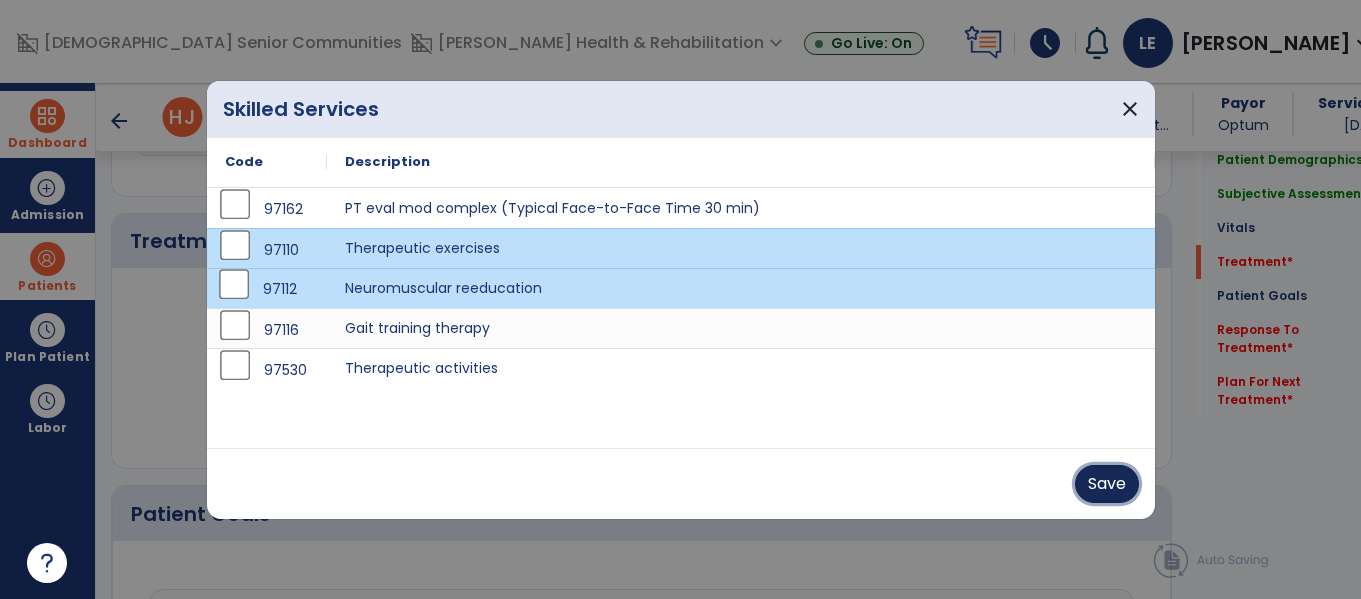 click on "Save" at bounding box center [1107, 484] 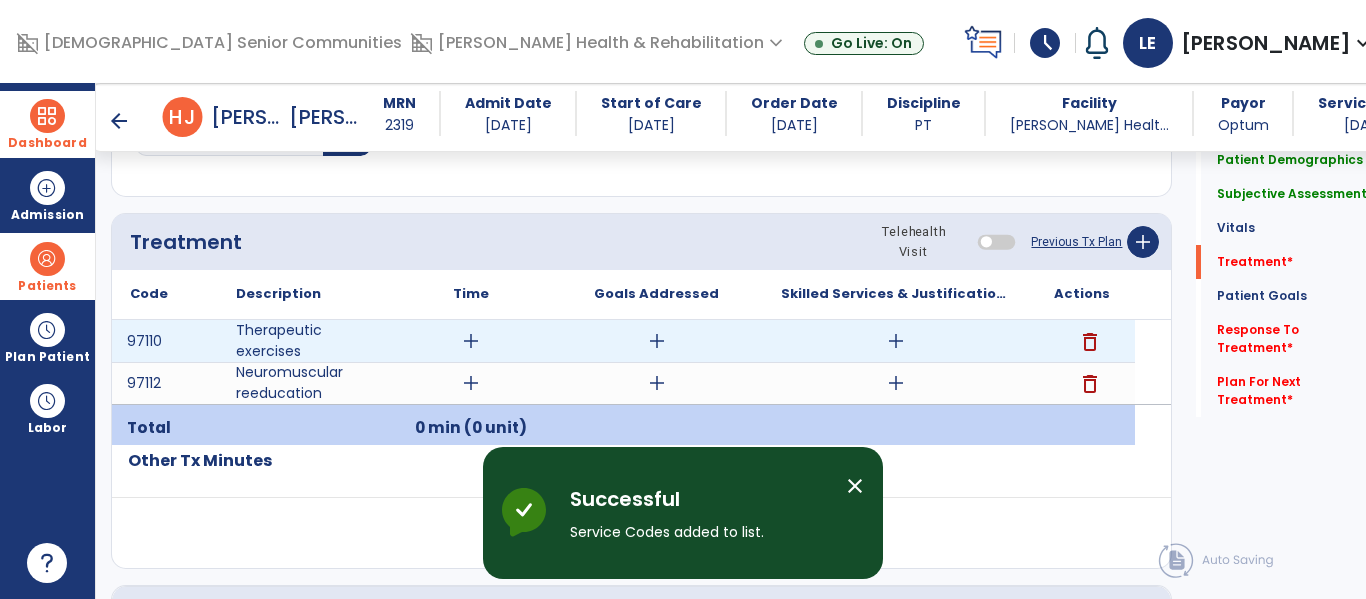 click on "add" at bounding box center (471, 341) 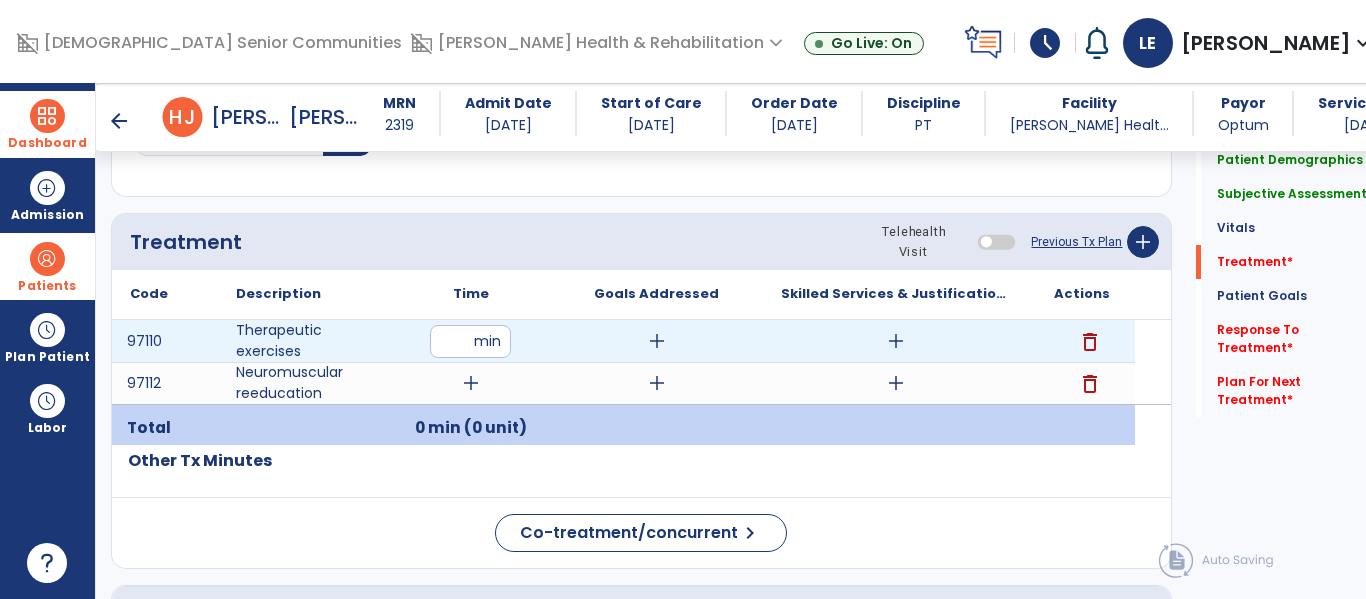 type on "**" 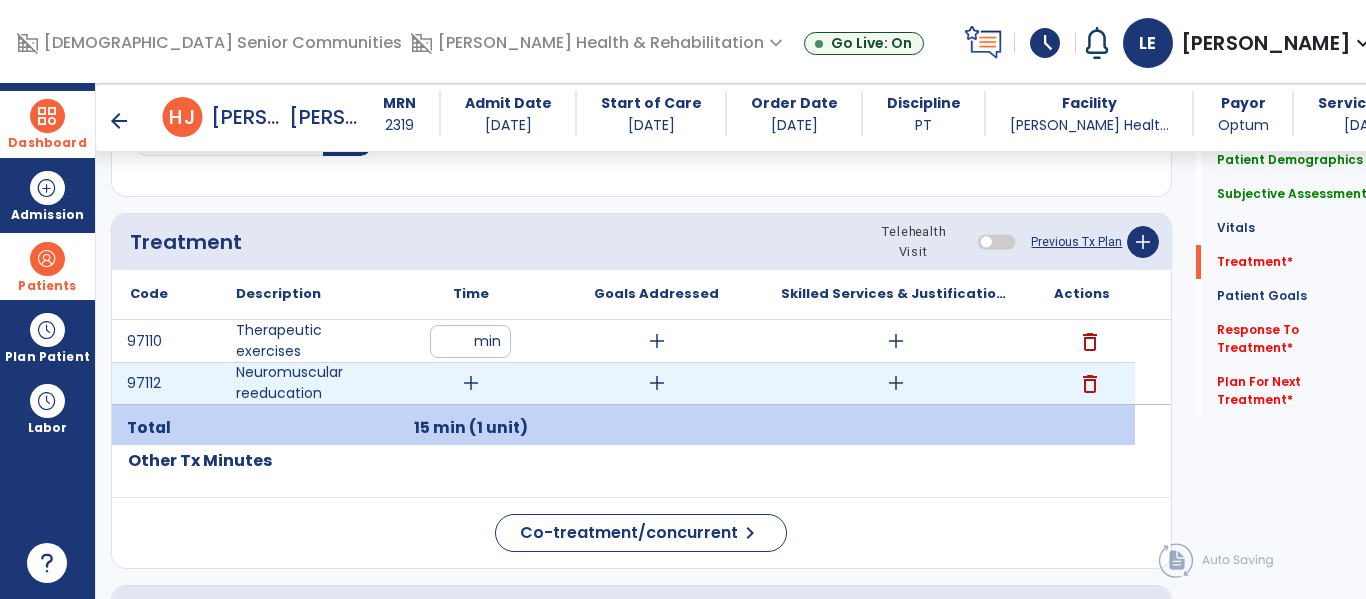 click on "add" at bounding box center [471, 383] 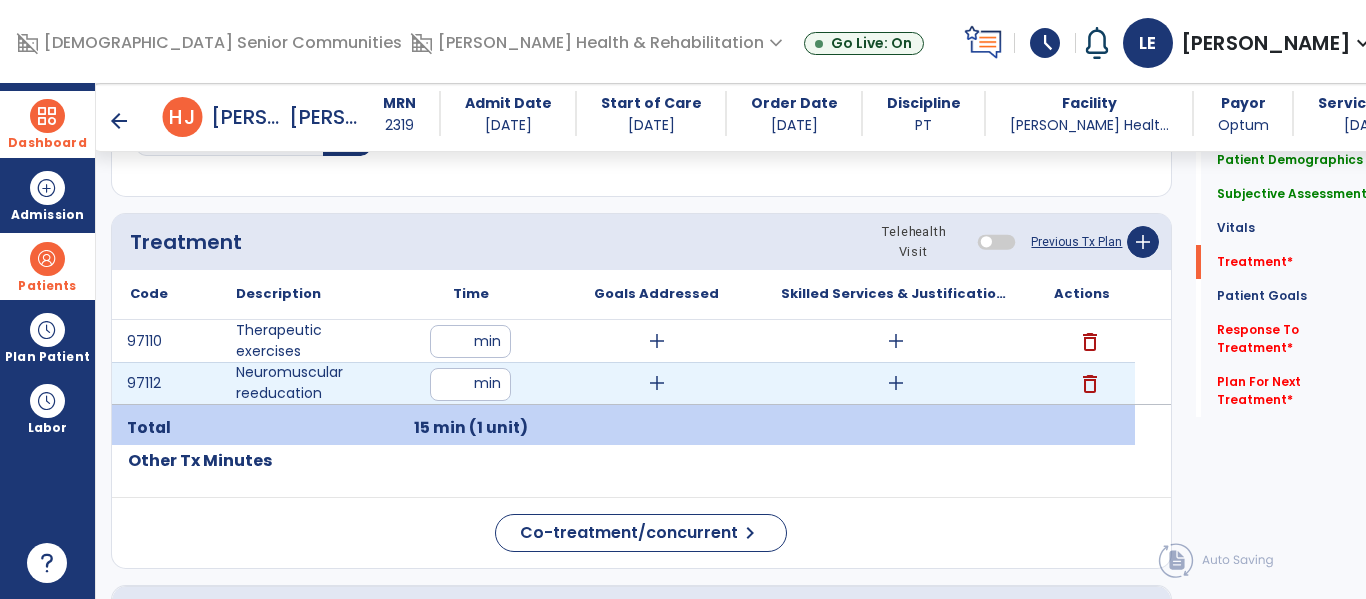 type on "**" 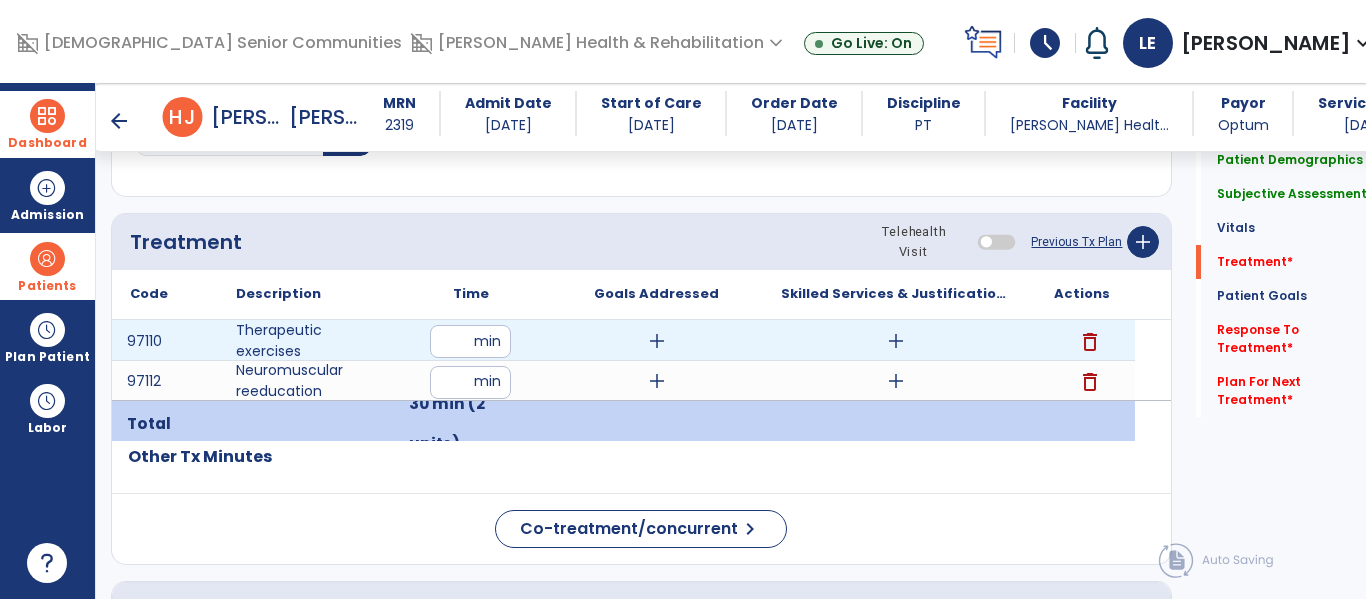 click on "add" at bounding box center [657, 341] 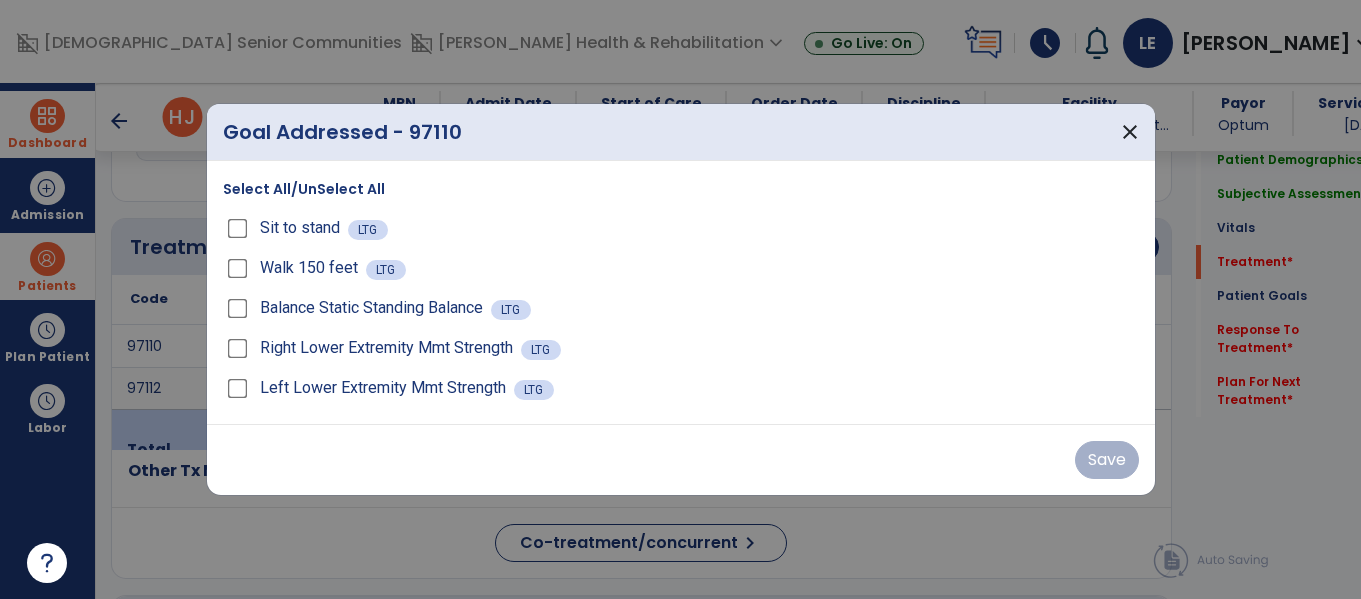 scroll, scrollTop: 1076, scrollLeft: 0, axis: vertical 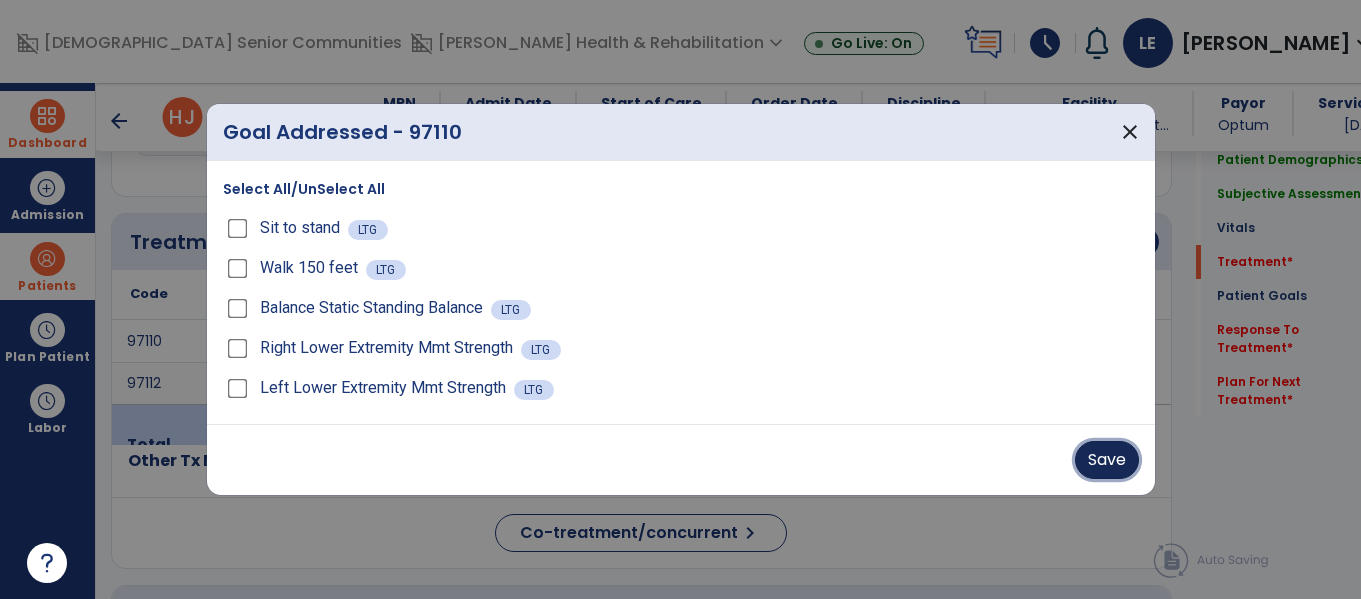 click on "Save" at bounding box center (1107, 460) 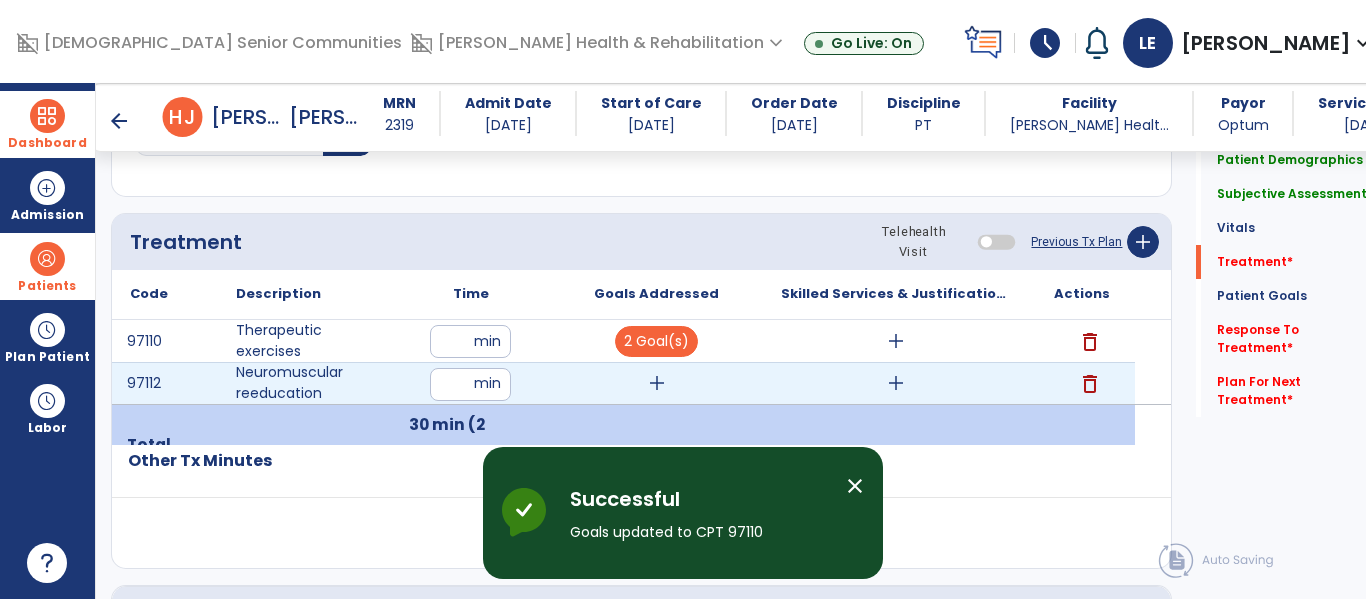 click on "add" at bounding box center (657, 383) 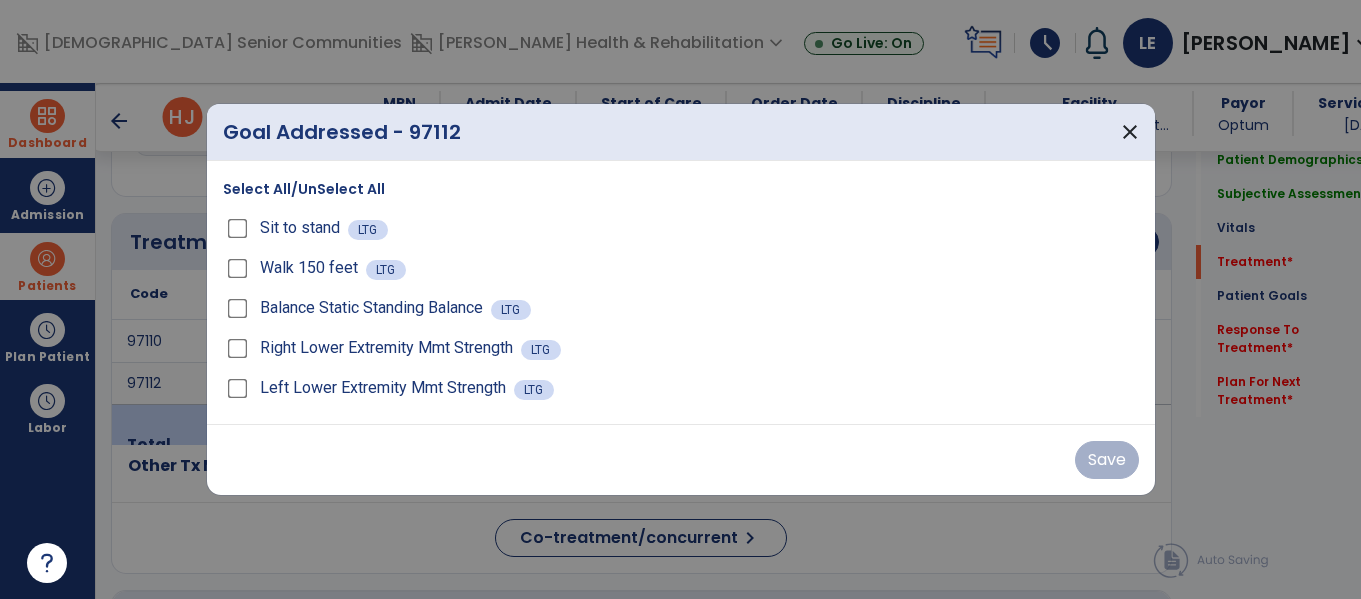 scroll, scrollTop: 1076, scrollLeft: 0, axis: vertical 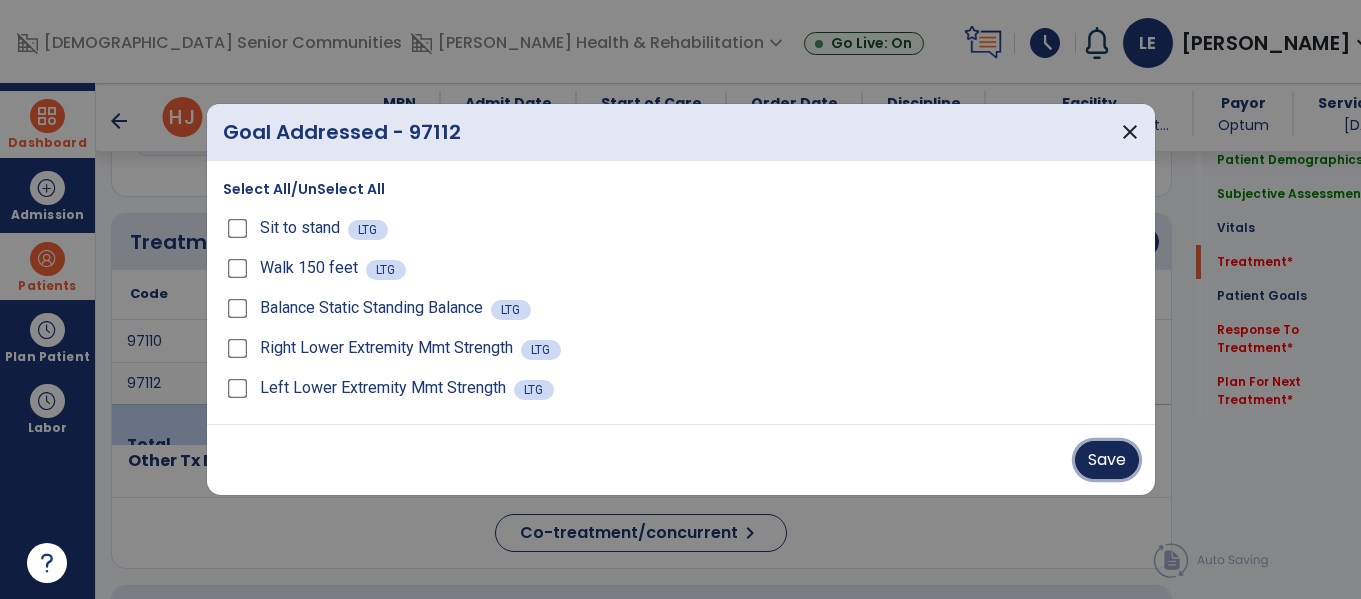 click on "Save" at bounding box center (1107, 460) 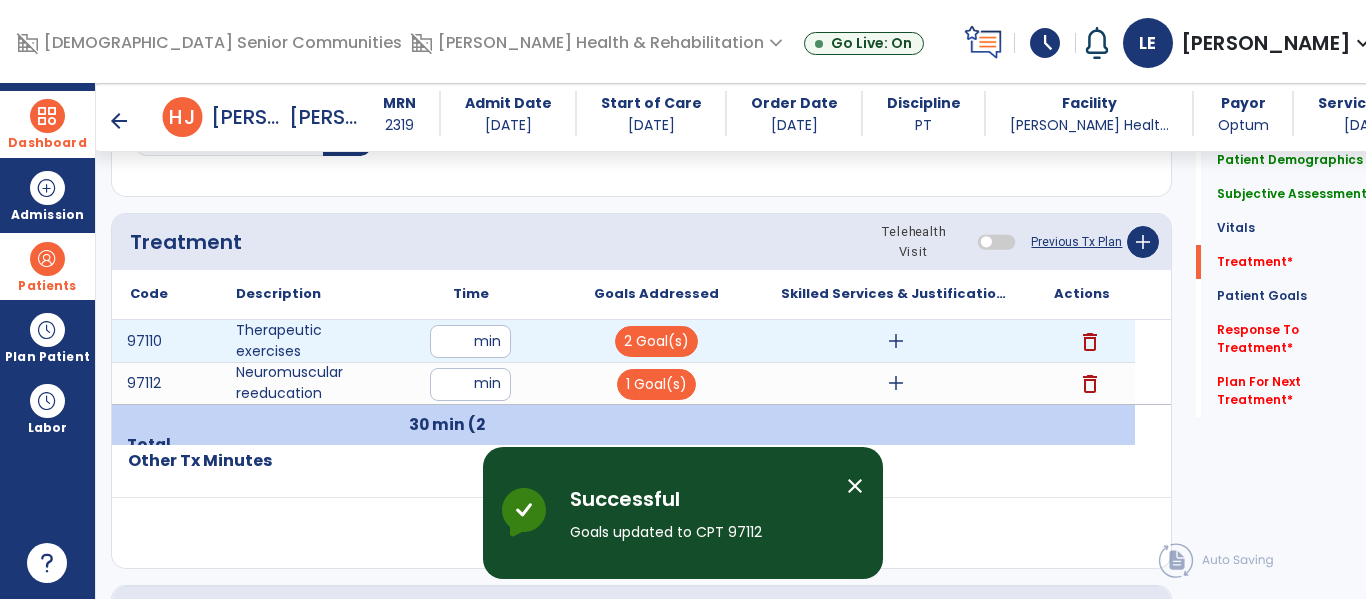 click on "add" at bounding box center [896, 341] 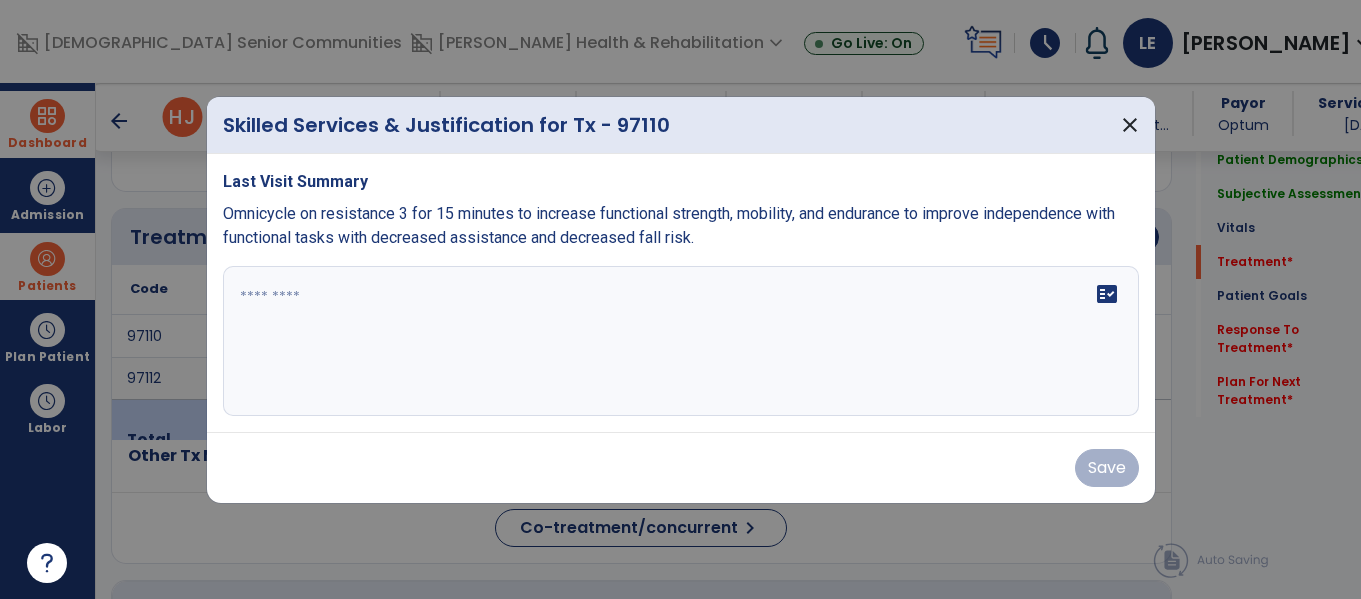 scroll, scrollTop: 1076, scrollLeft: 0, axis: vertical 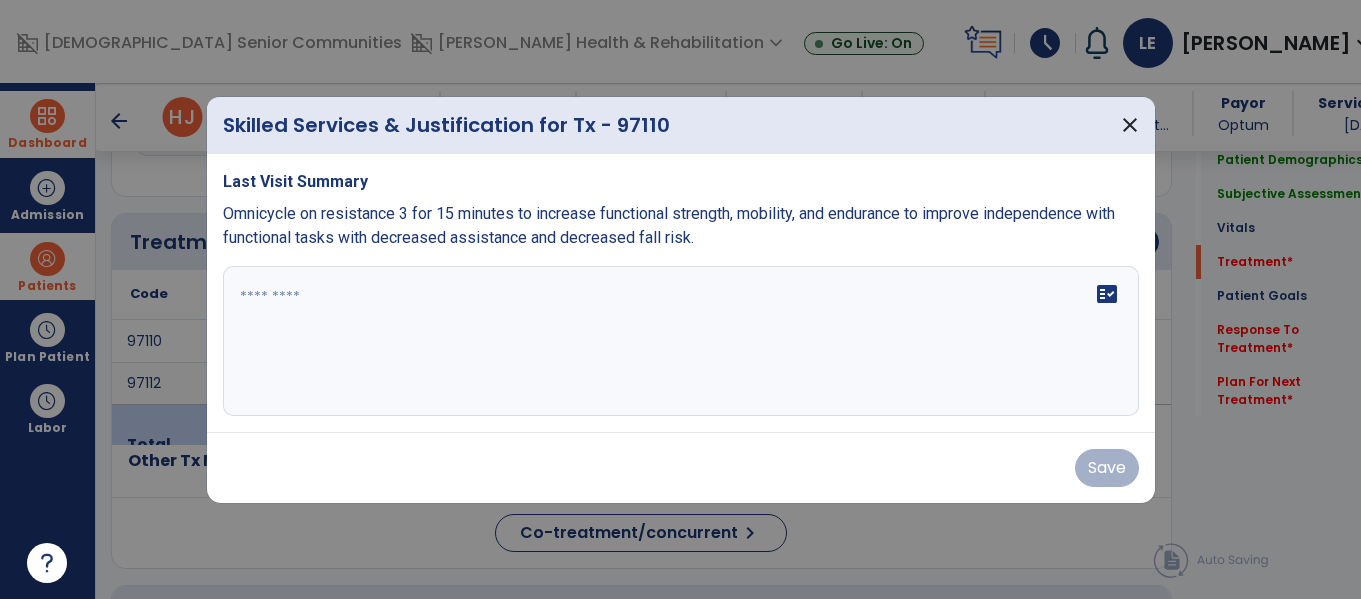 click on "fact_check" at bounding box center [681, 341] 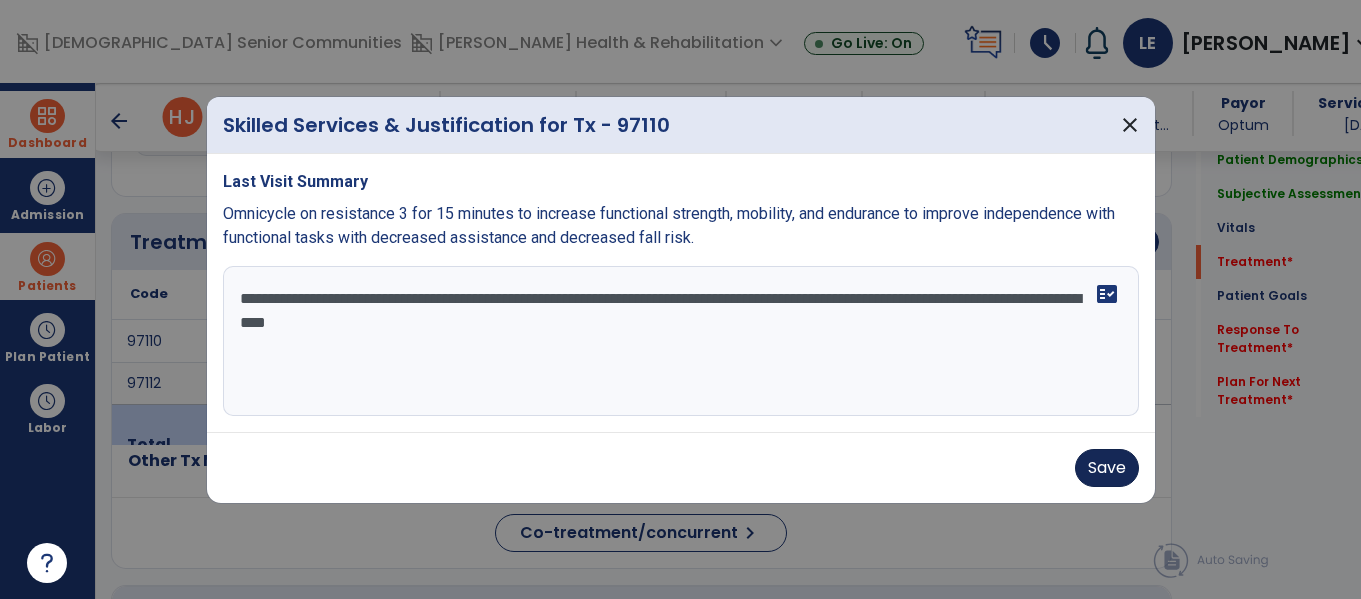 type on "**********" 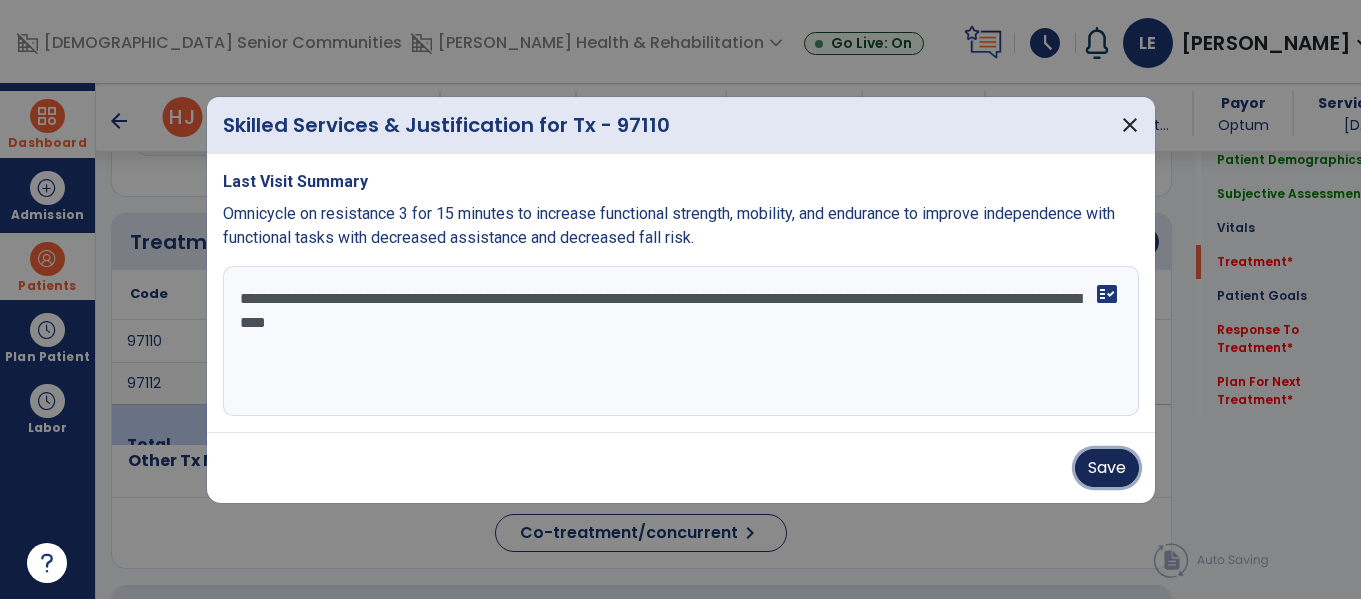 click on "Save" at bounding box center [1107, 468] 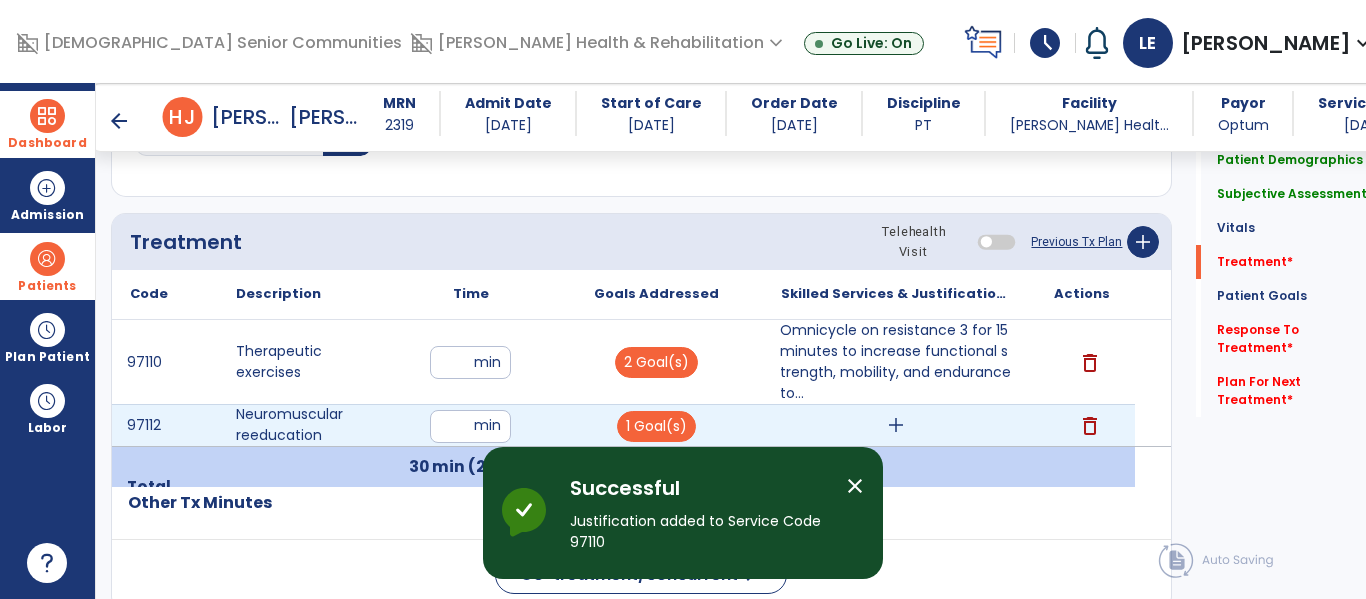 click on "add" at bounding box center (896, 425) 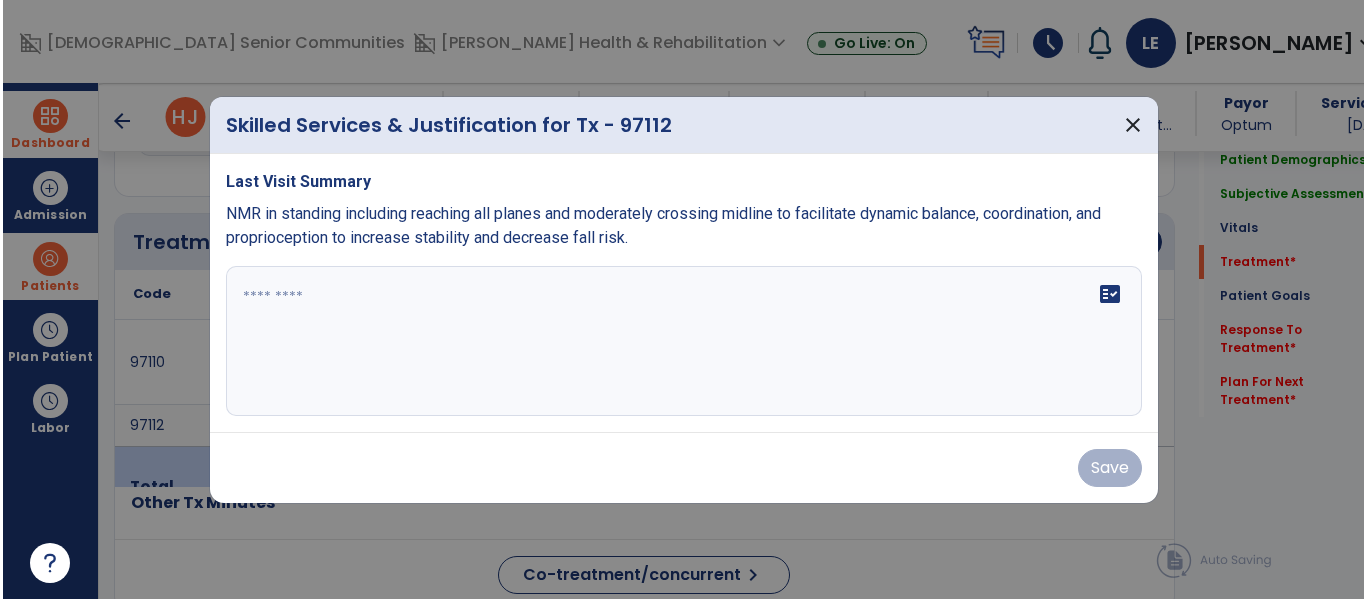 scroll, scrollTop: 1076, scrollLeft: 0, axis: vertical 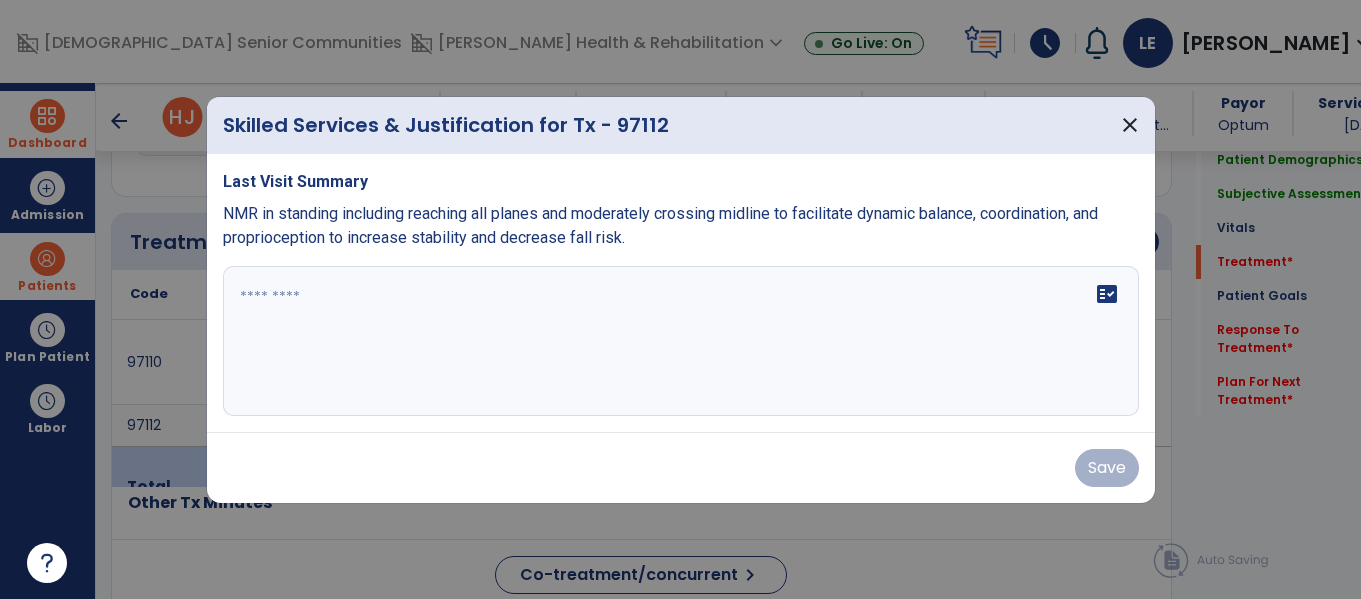 click on "fact_check" at bounding box center (681, 341) 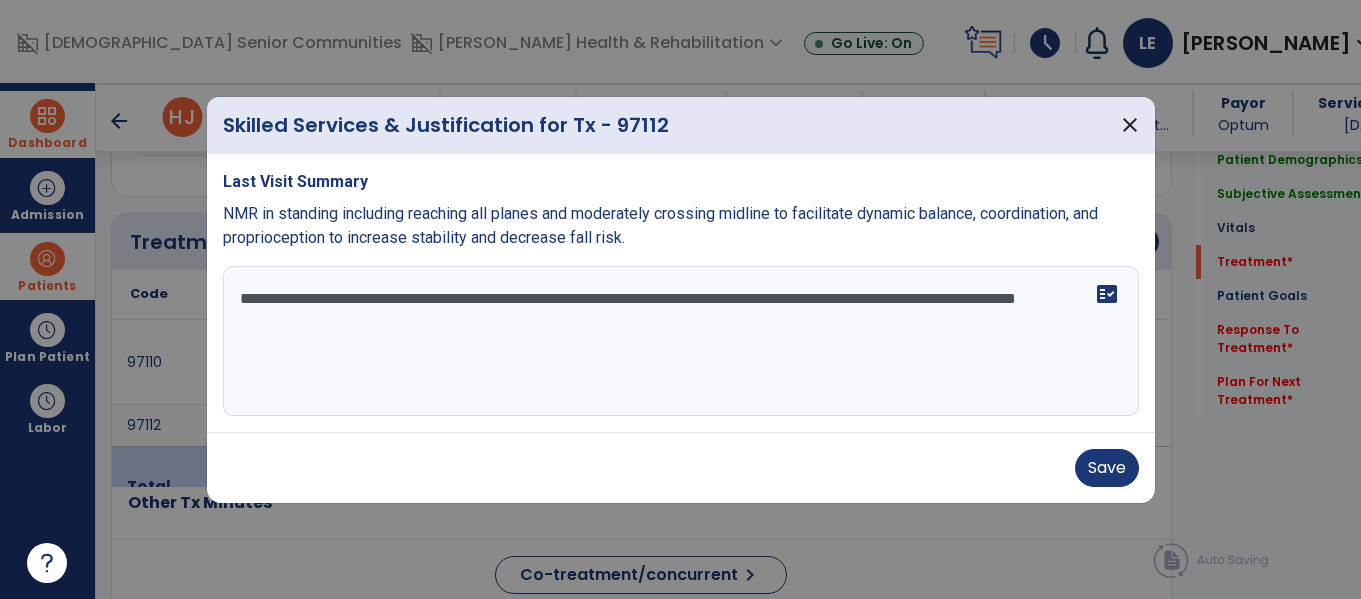 type on "**********" 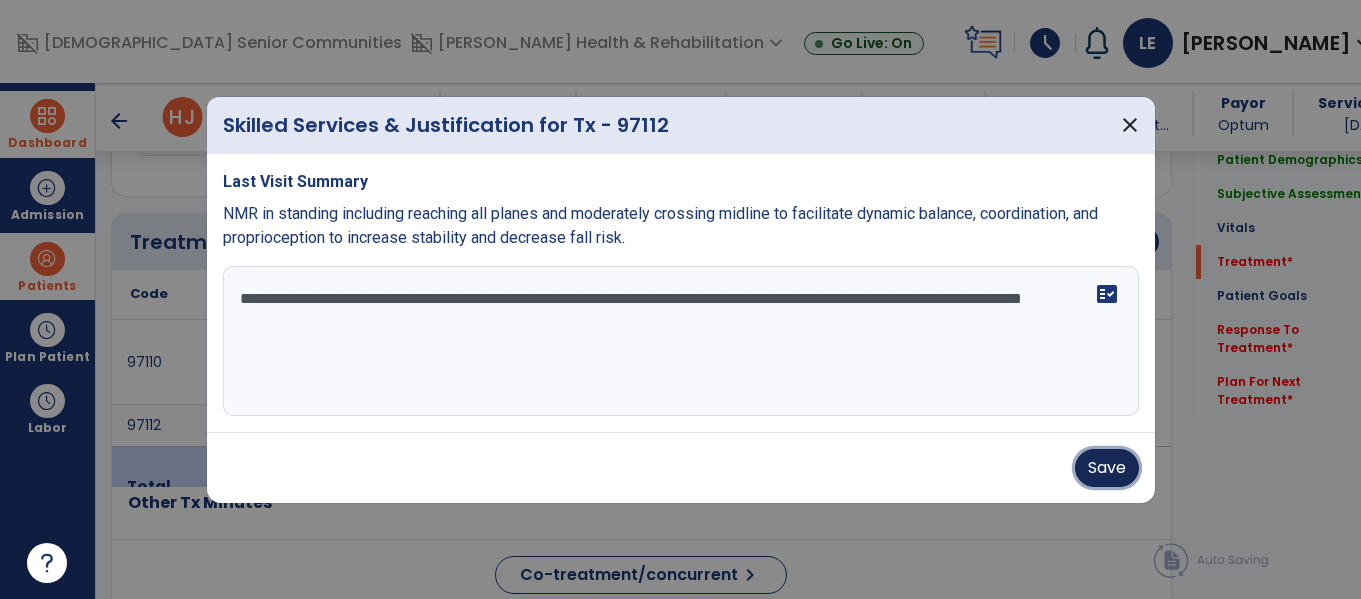 click on "Save" at bounding box center [1107, 468] 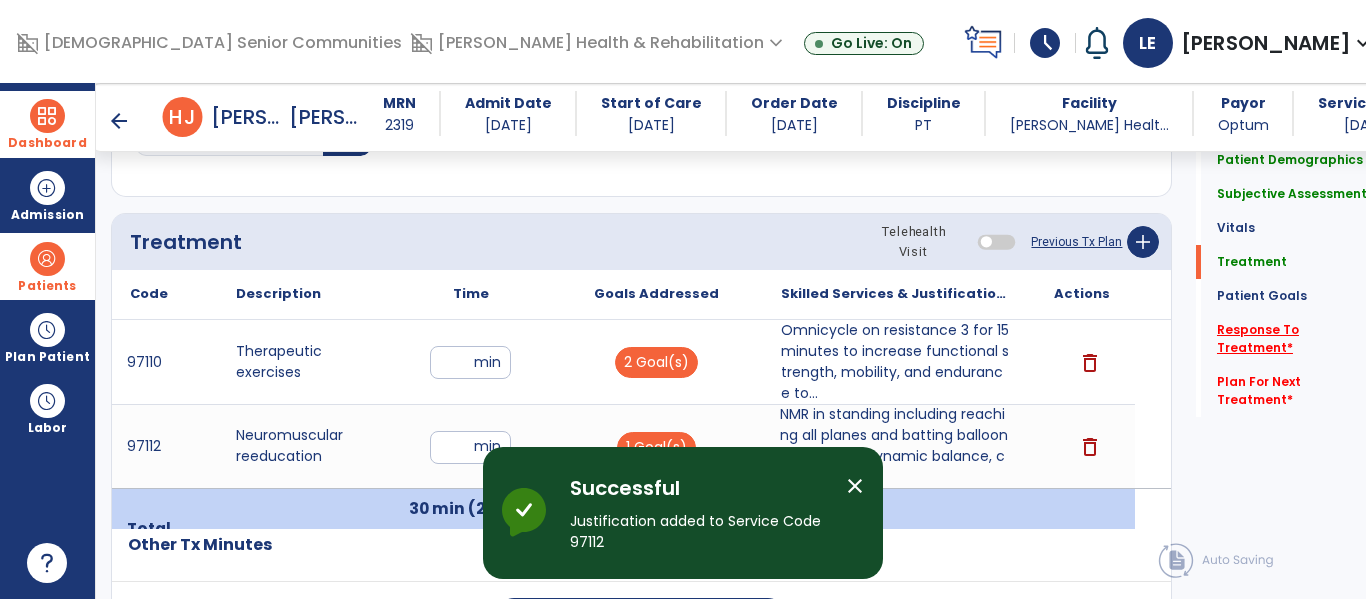 click on "Response To Treatment   *" 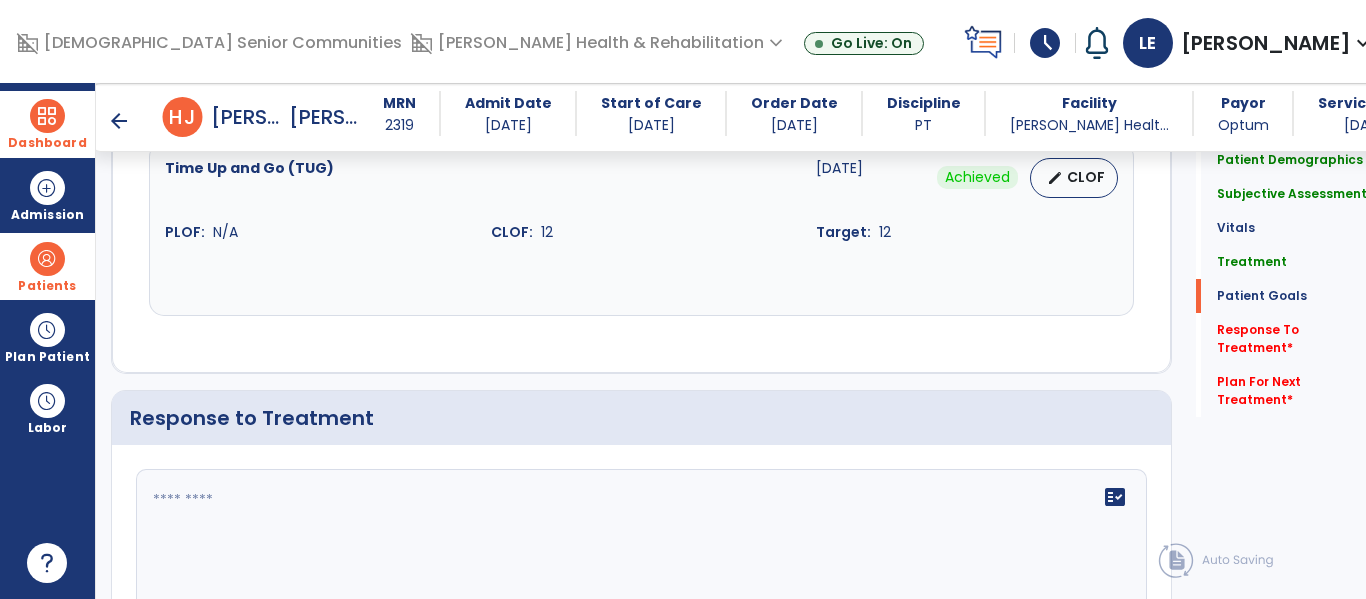 scroll, scrollTop: 3178, scrollLeft: 0, axis: vertical 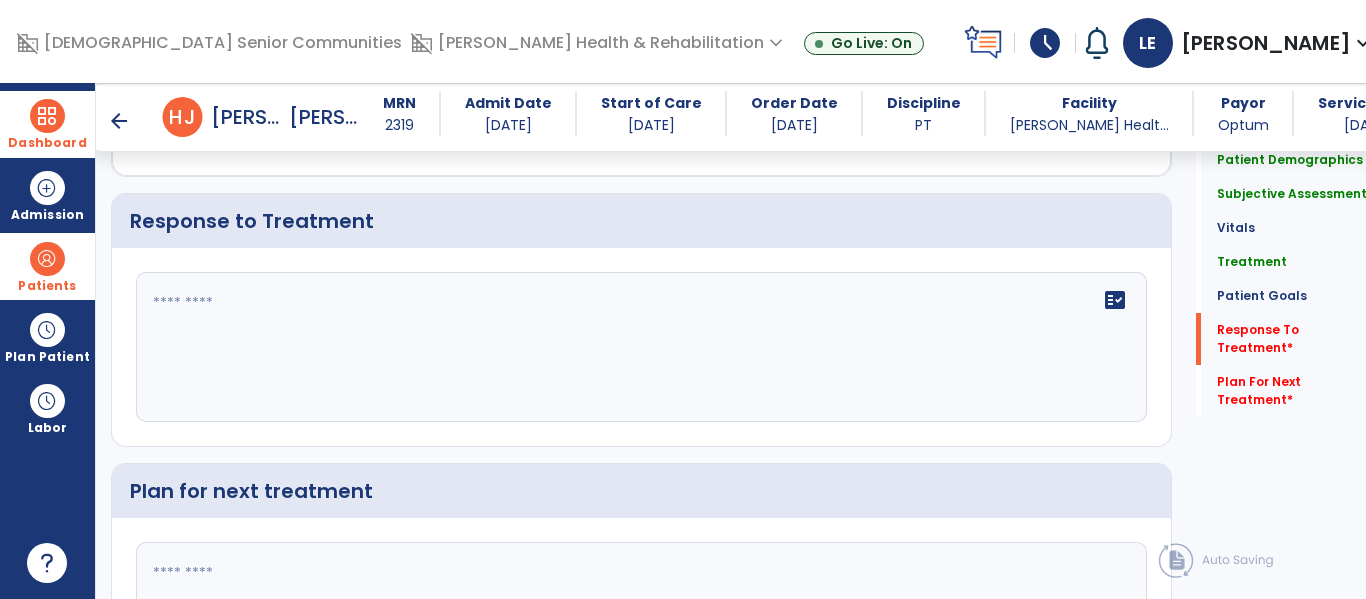 click on "fact_check" 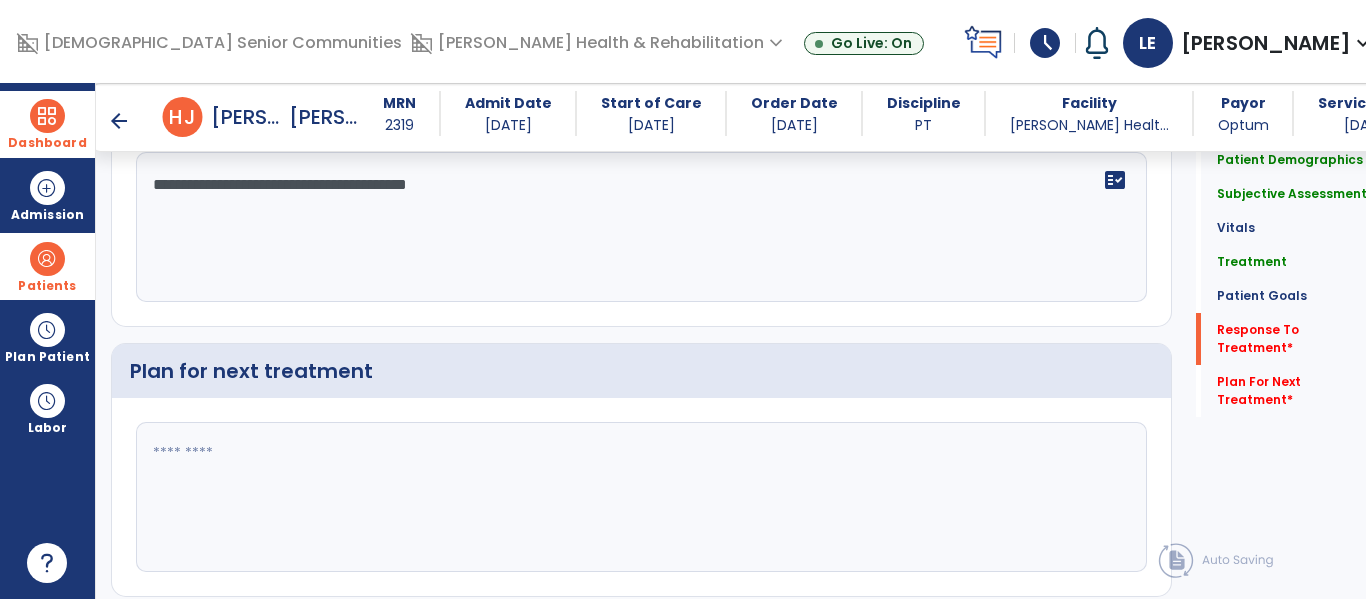 scroll, scrollTop: 3305, scrollLeft: 0, axis: vertical 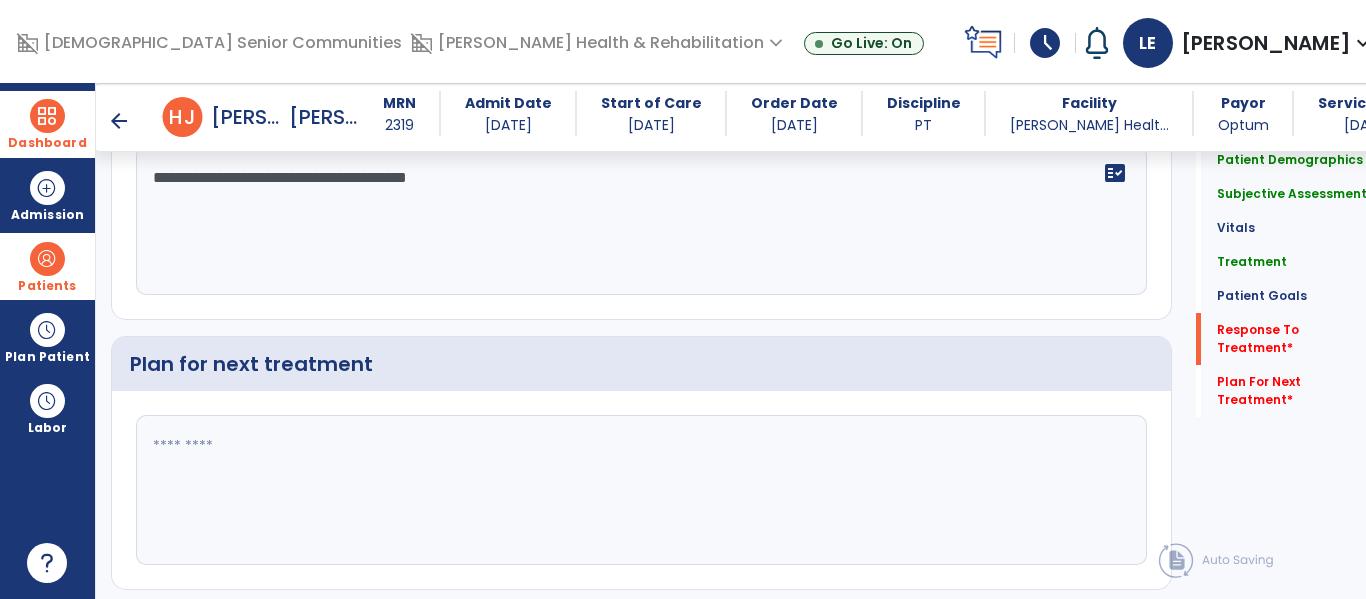 type on "**********" 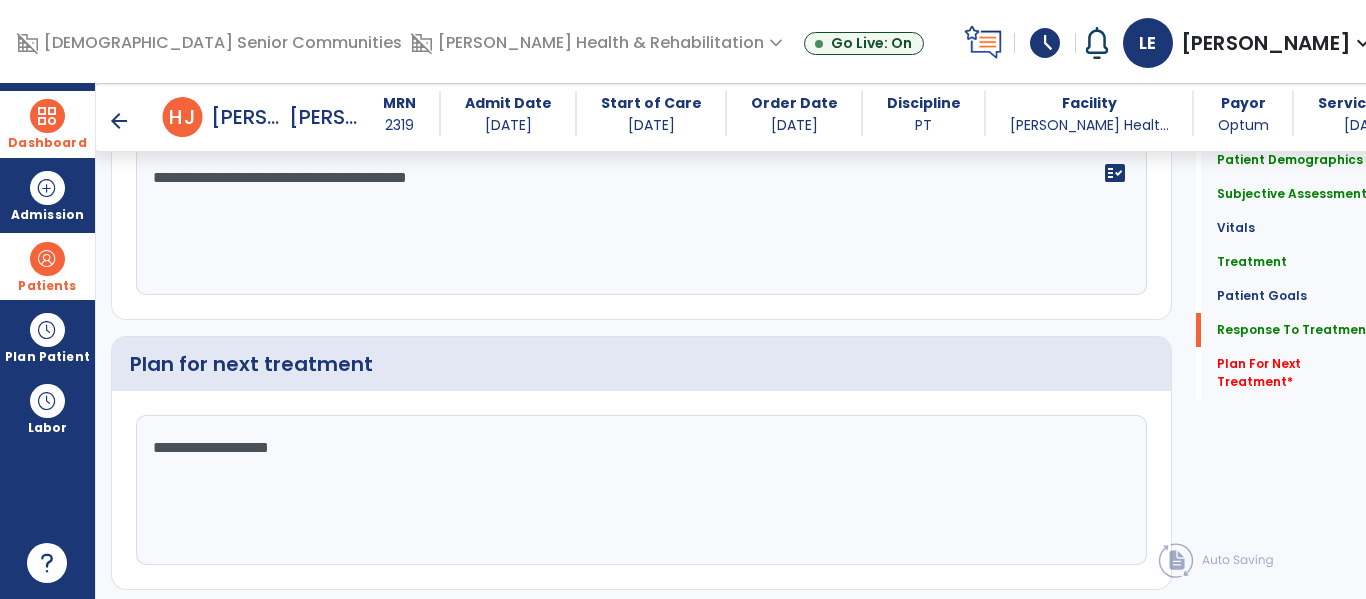 scroll, scrollTop: 3383, scrollLeft: 0, axis: vertical 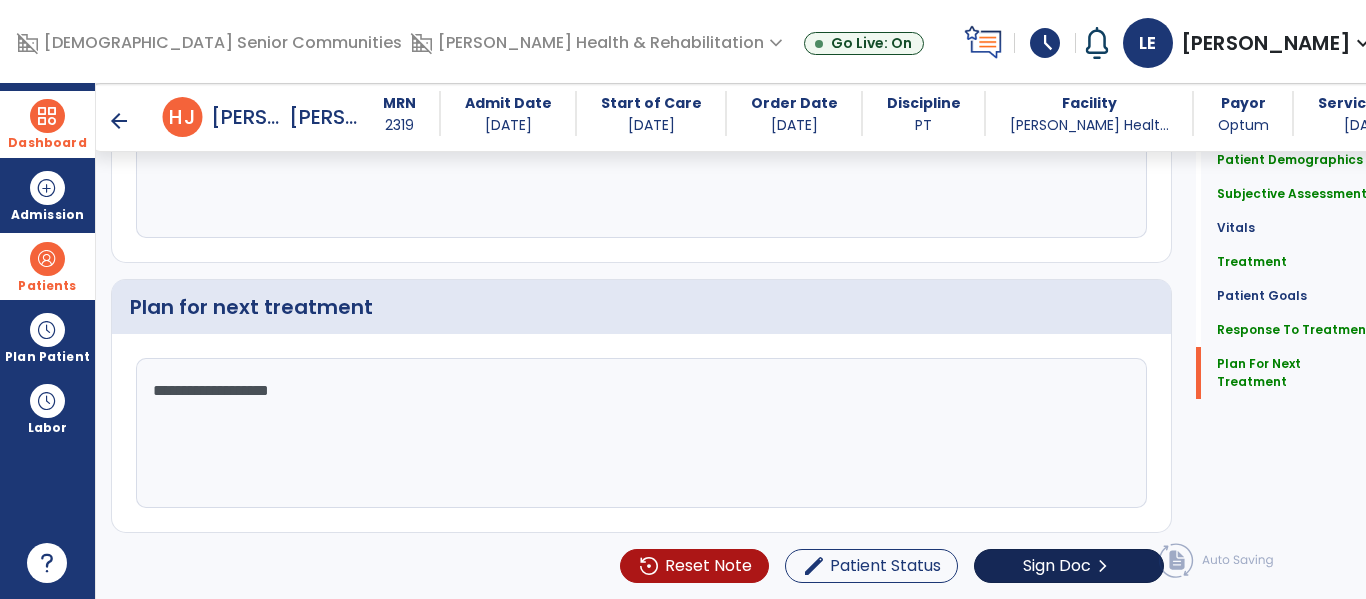 type on "**********" 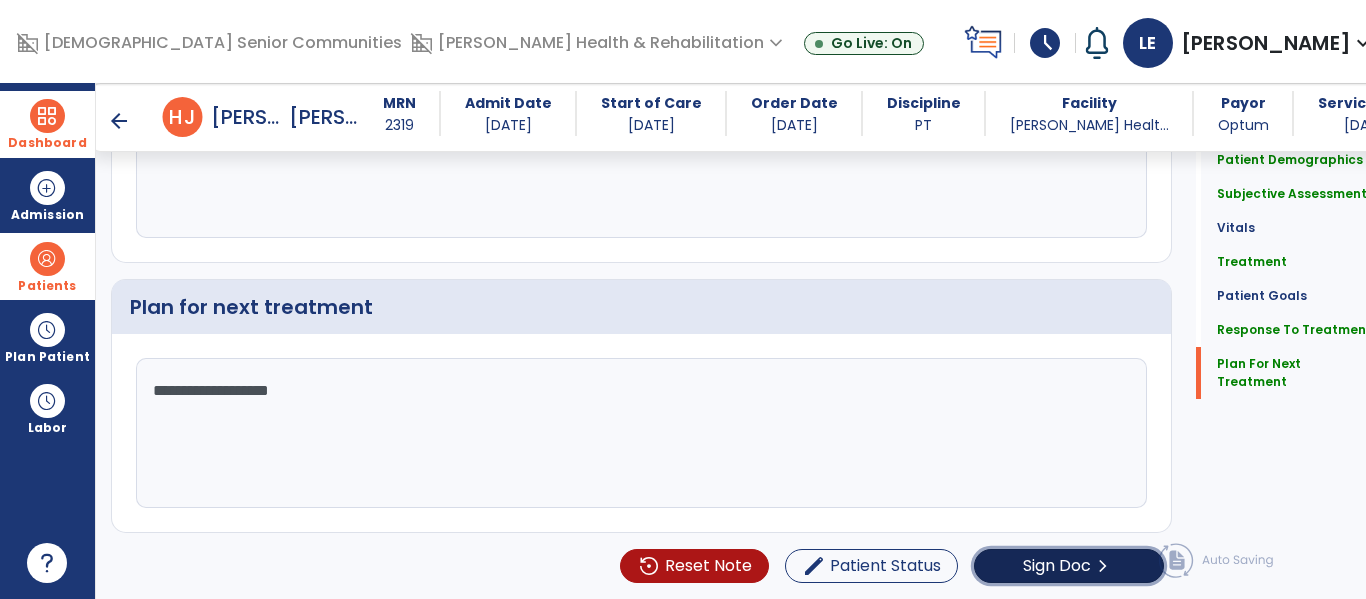 click on "Sign Doc" 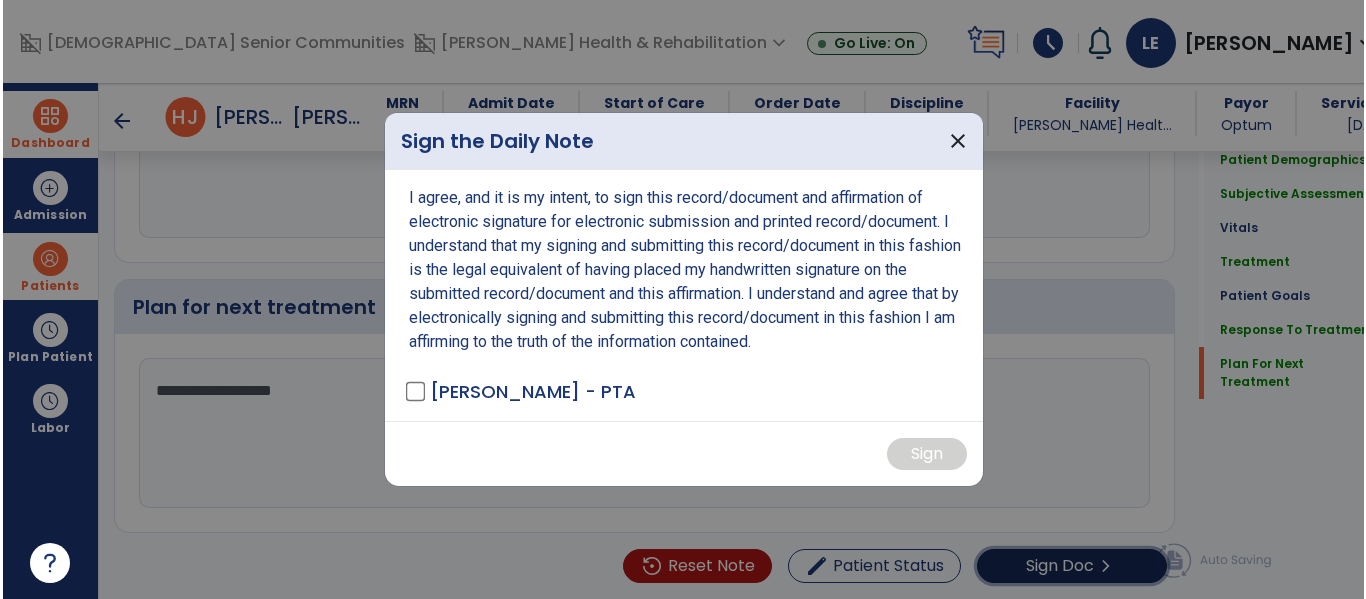 scroll, scrollTop: 3383, scrollLeft: 0, axis: vertical 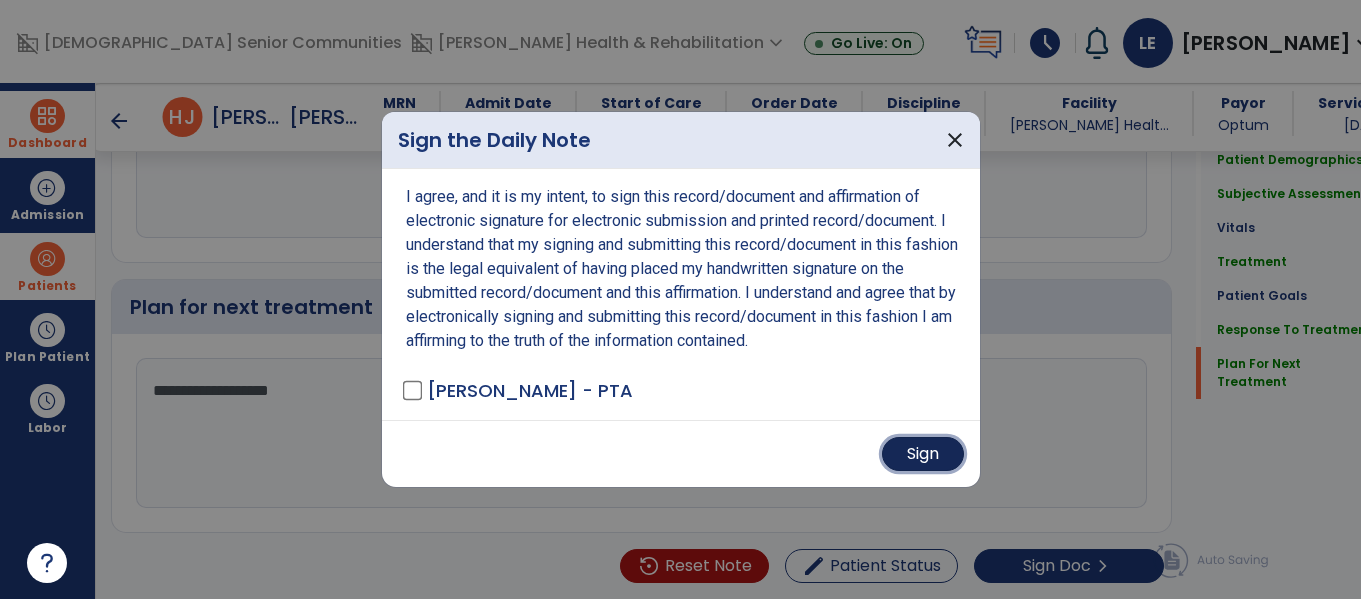 click on "Sign" at bounding box center (923, 454) 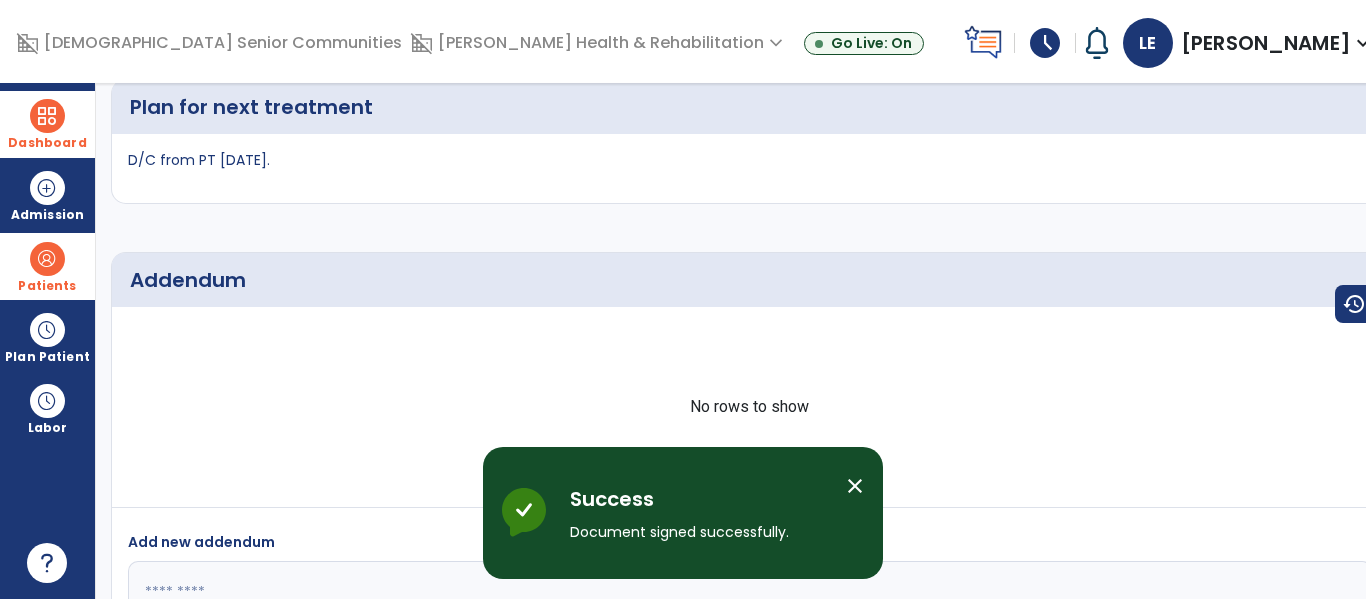 scroll, scrollTop: 0, scrollLeft: 0, axis: both 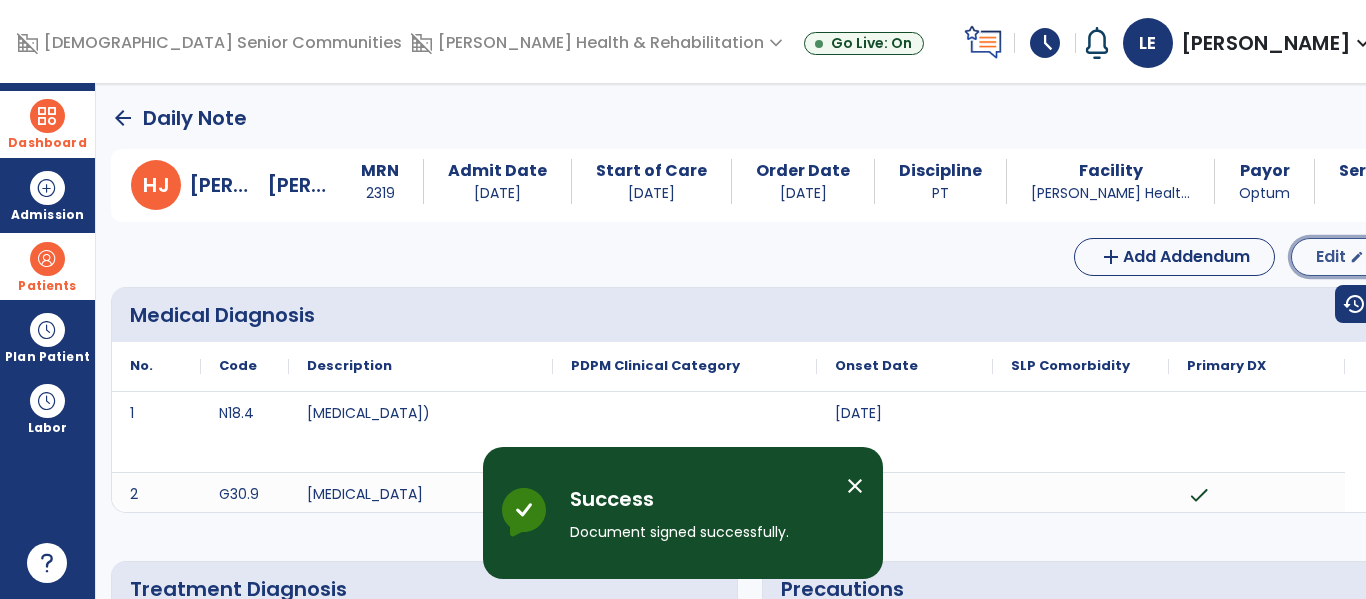 click on "Edit" 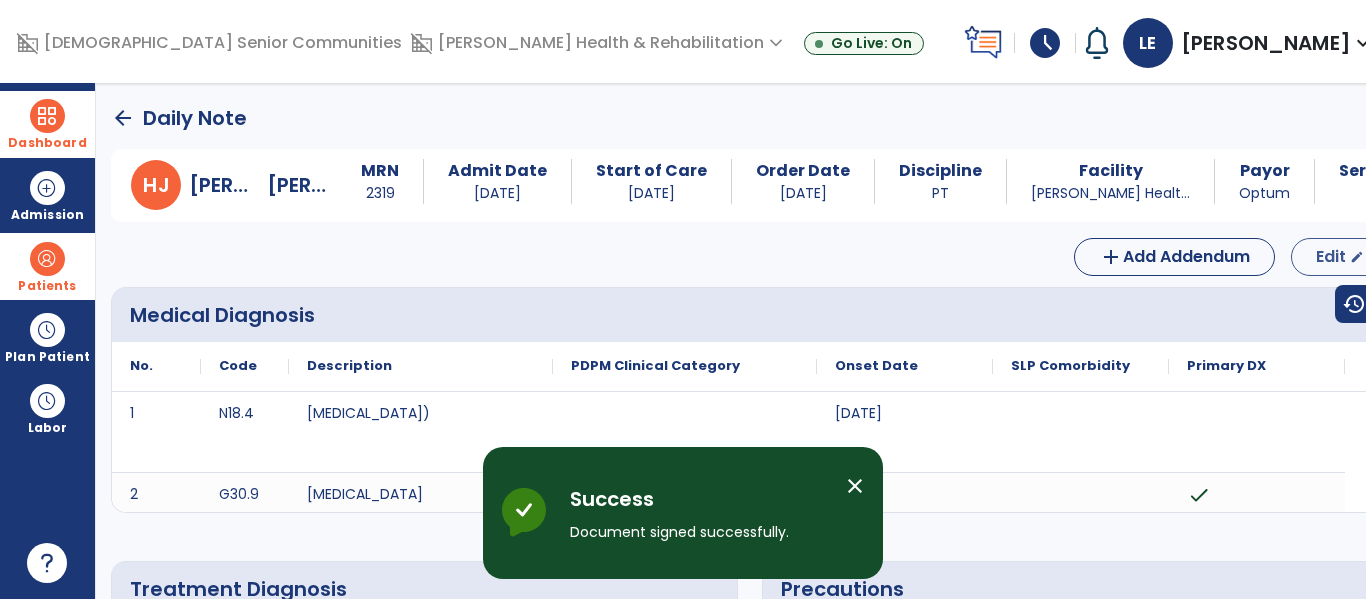 select on "*" 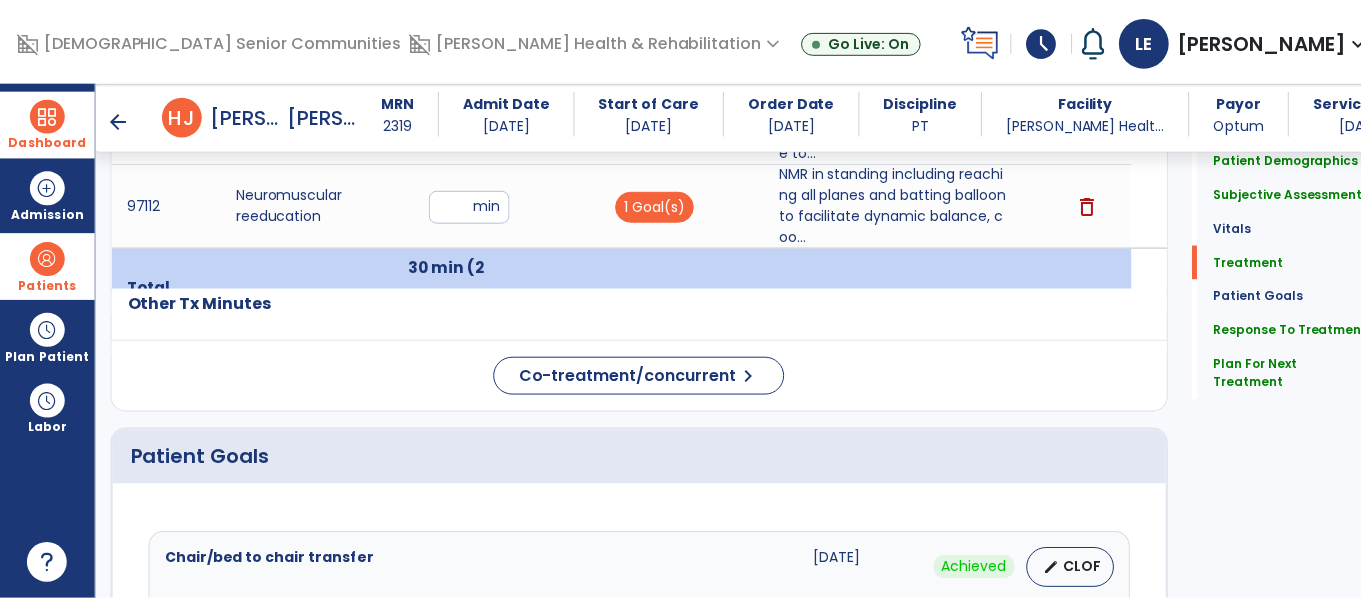 scroll, scrollTop: 1323, scrollLeft: 0, axis: vertical 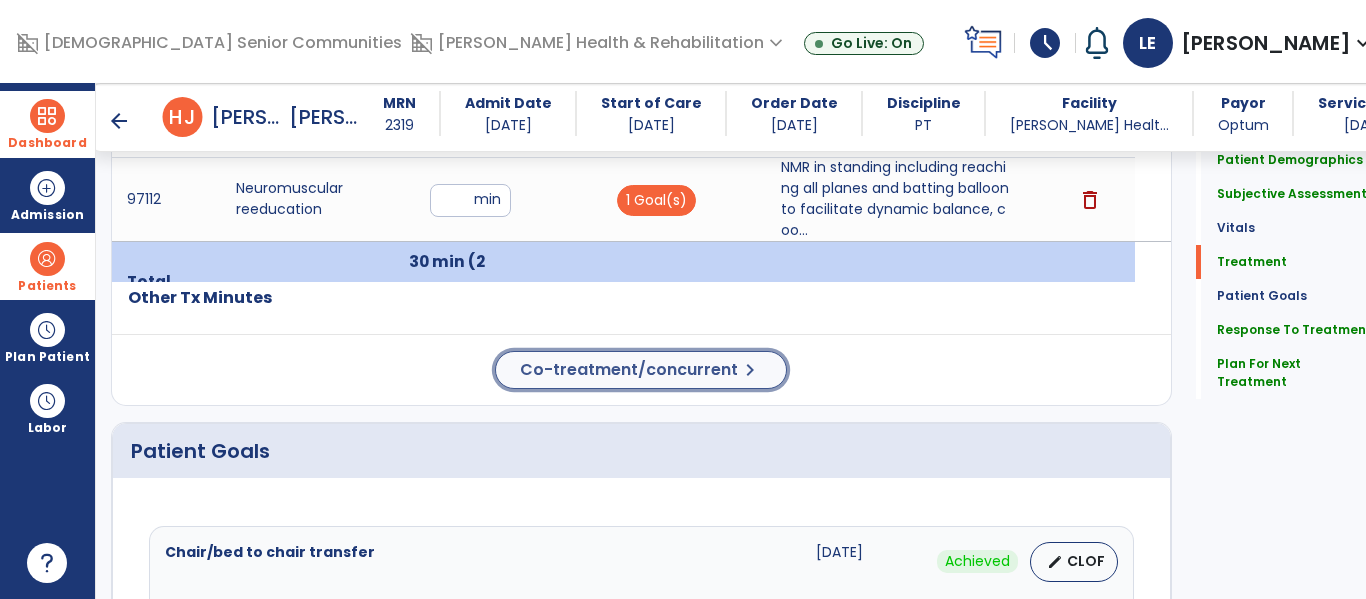 click on "Co-treatment/concurrent" 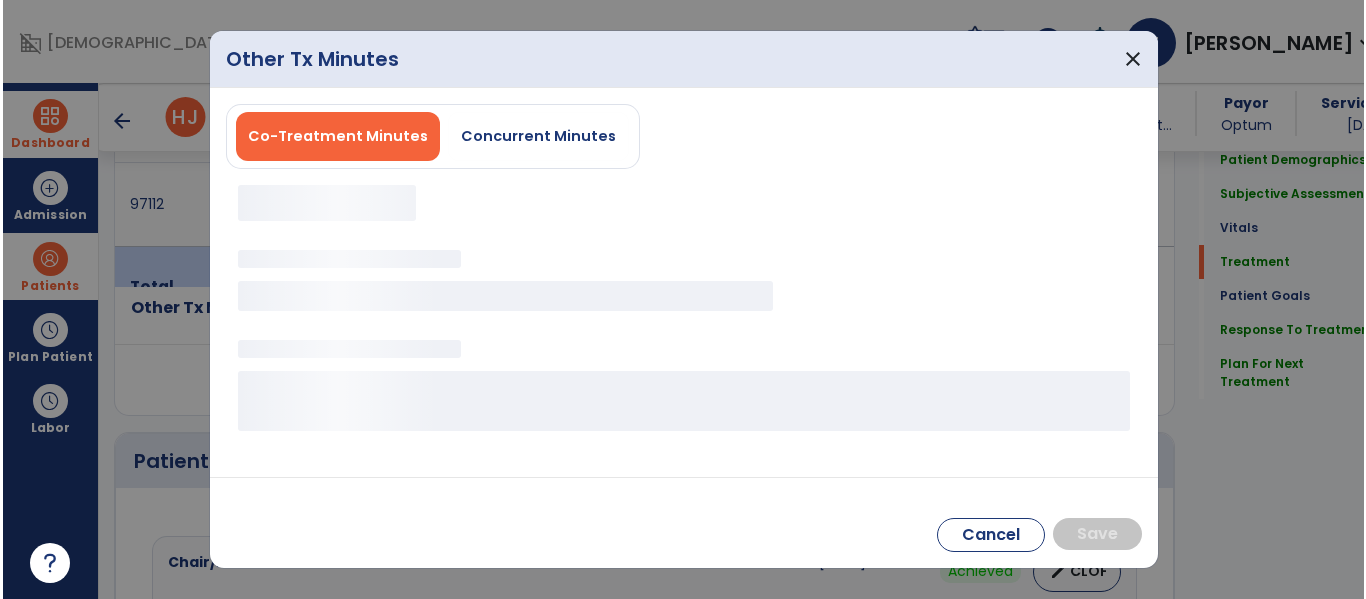 scroll, scrollTop: 1323, scrollLeft: 0, axis: vertical 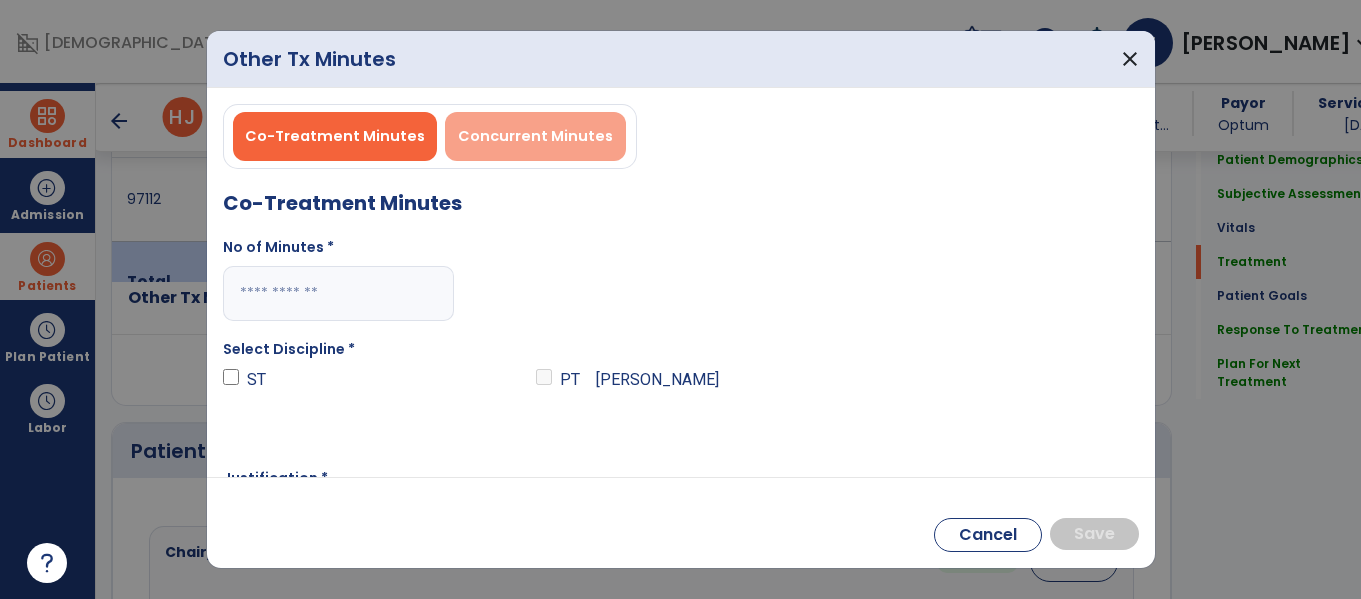 click on "Concurrent Minutes" at bounding box center (535, 136) 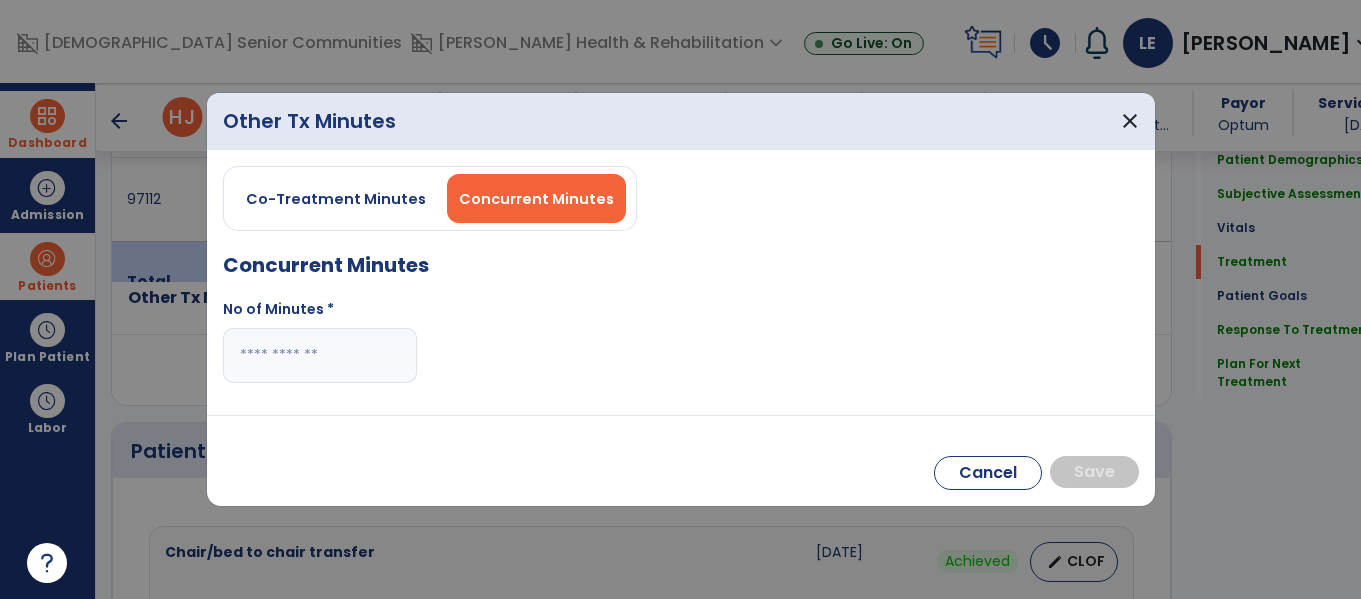 click at bounding box center (320, 355) 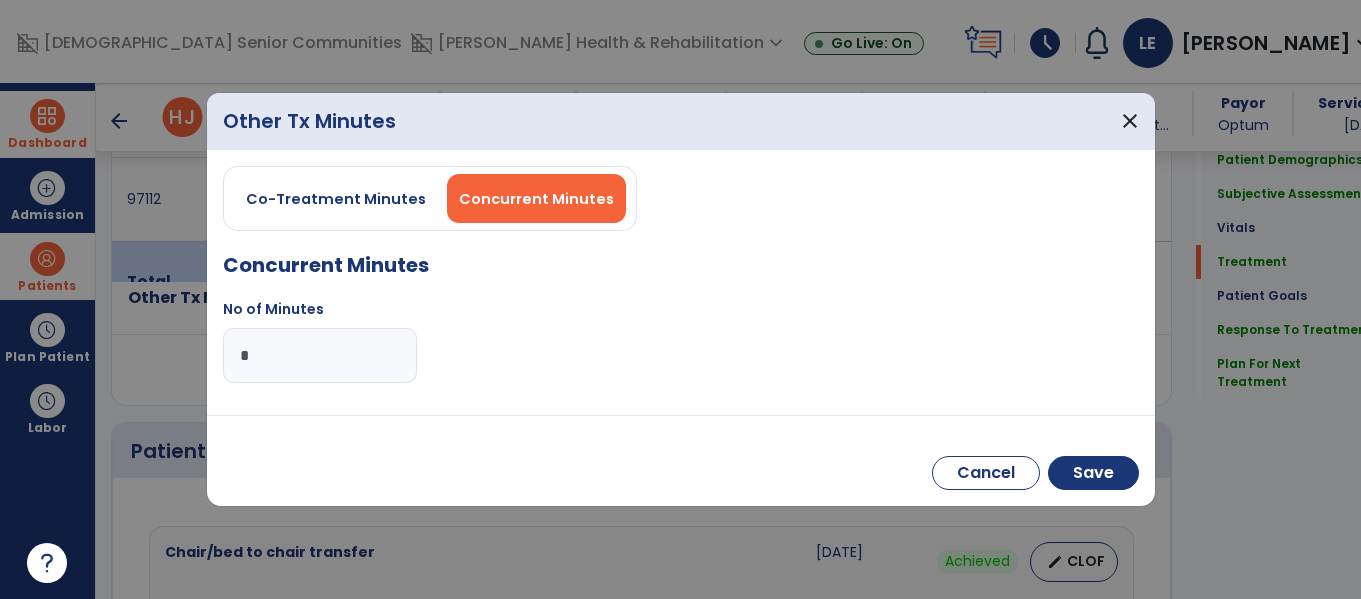 type on "**" 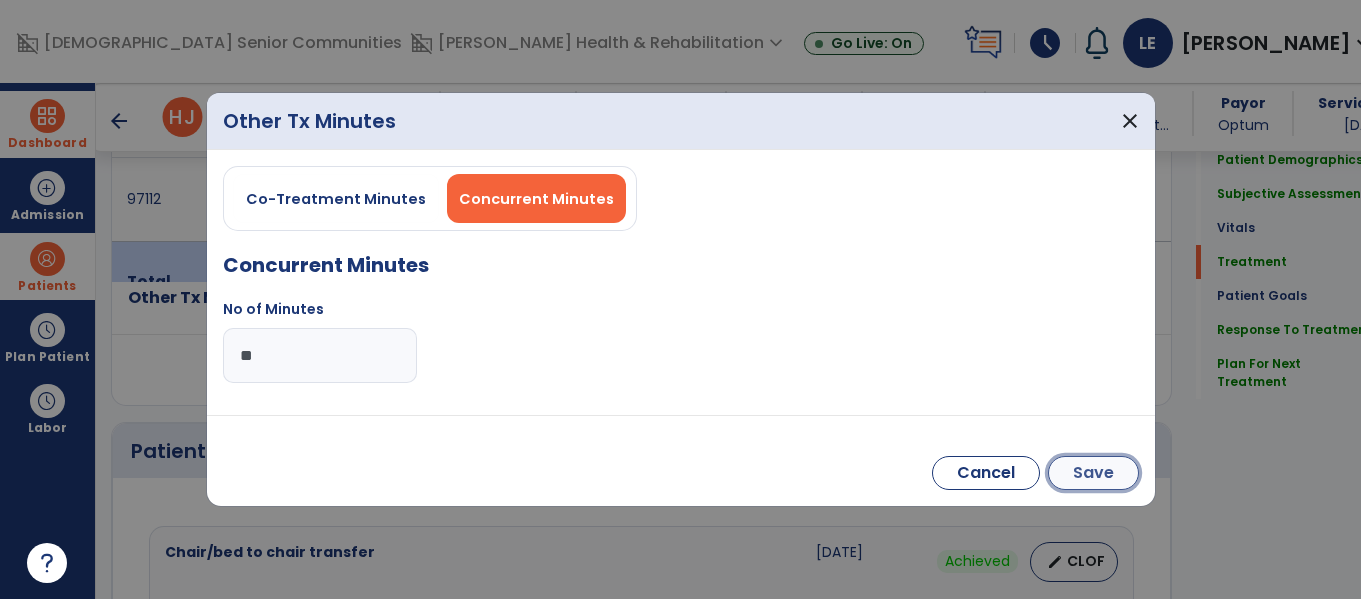 click on "Save" at bounding box center (1093, 473) 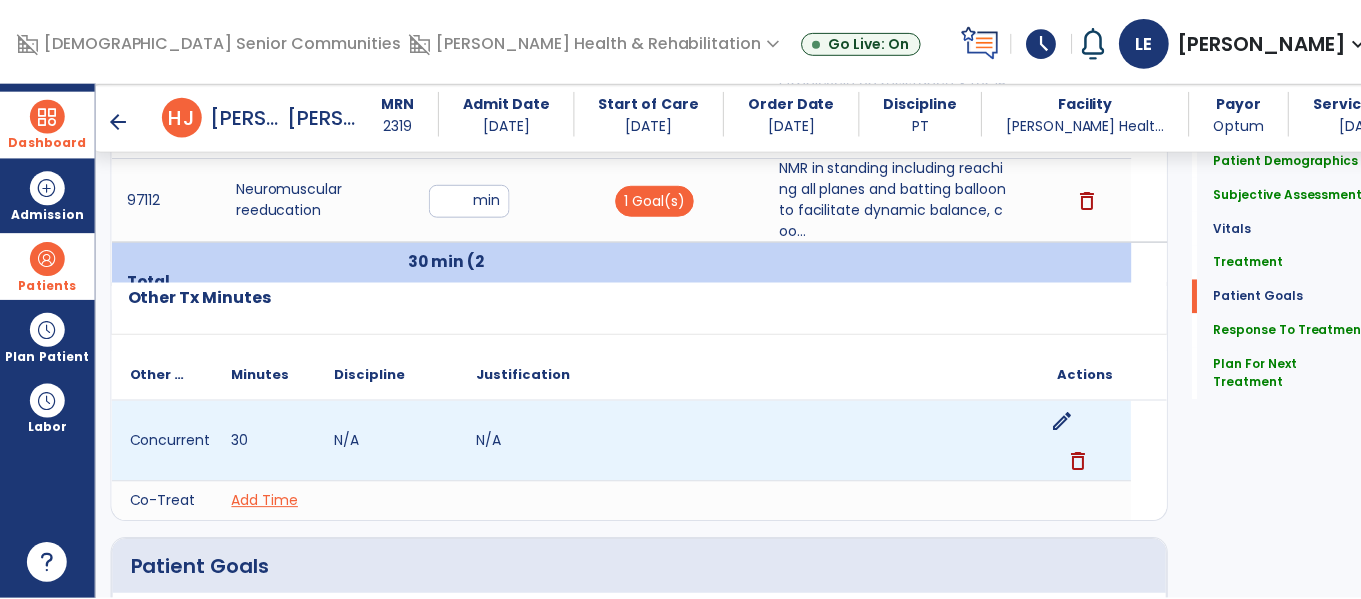 scroll, scrollTop: 3499, scrollLeft: 0, axis: vertical 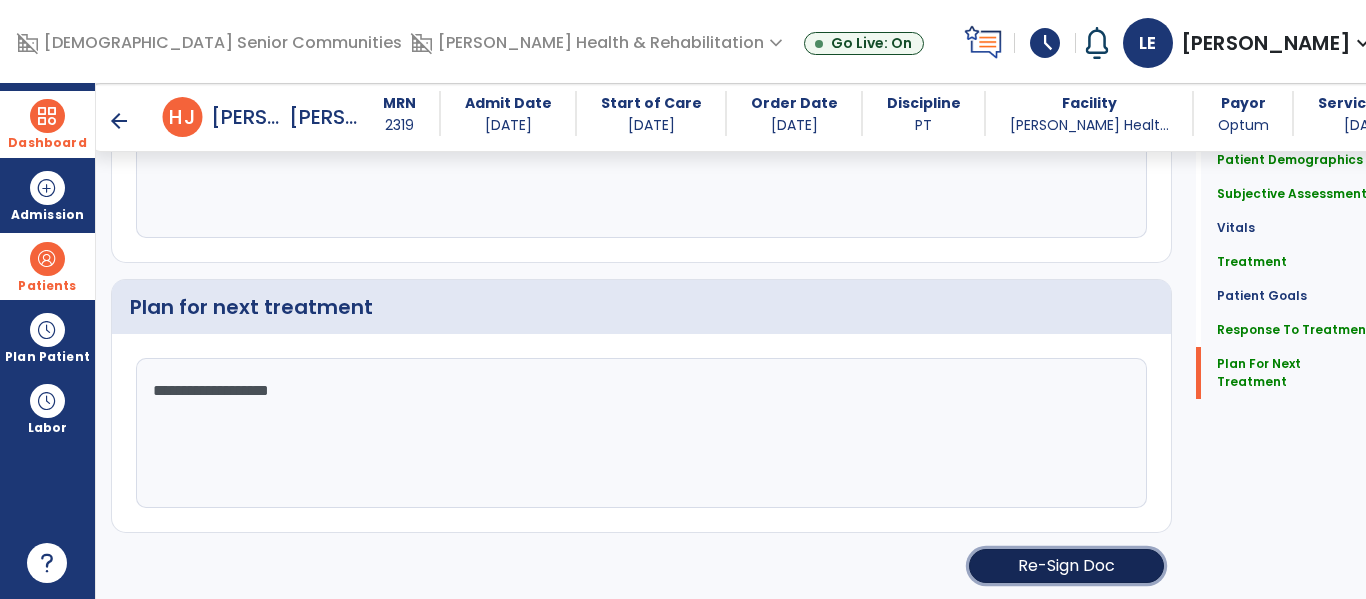 click on "Re-Sign Doc" 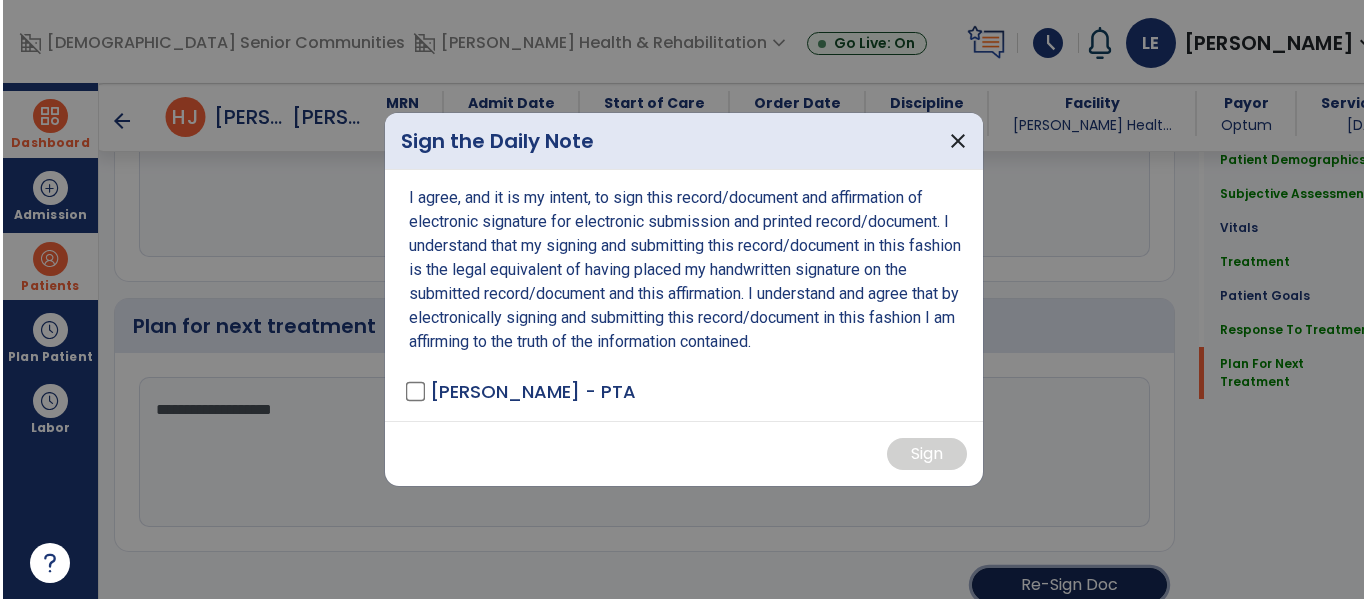 scroll, scrollTop: 3539, scrollLeft: 0, axis: vertical 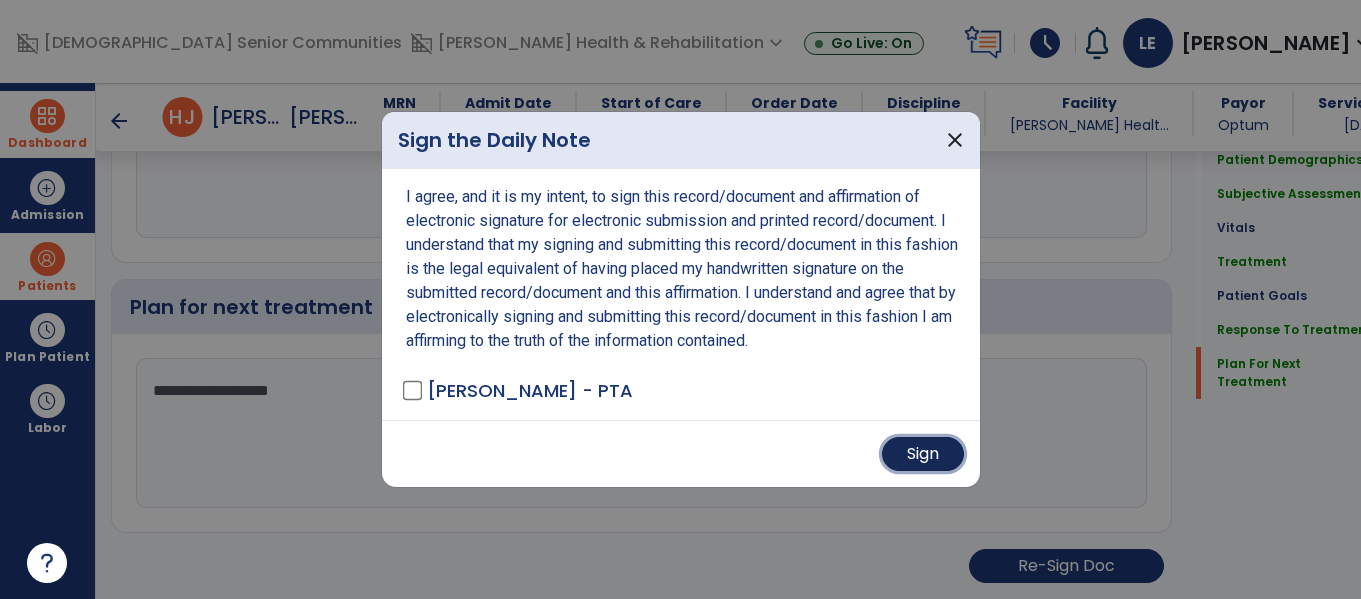 click on "Sign" at bounding box center [923, 454] 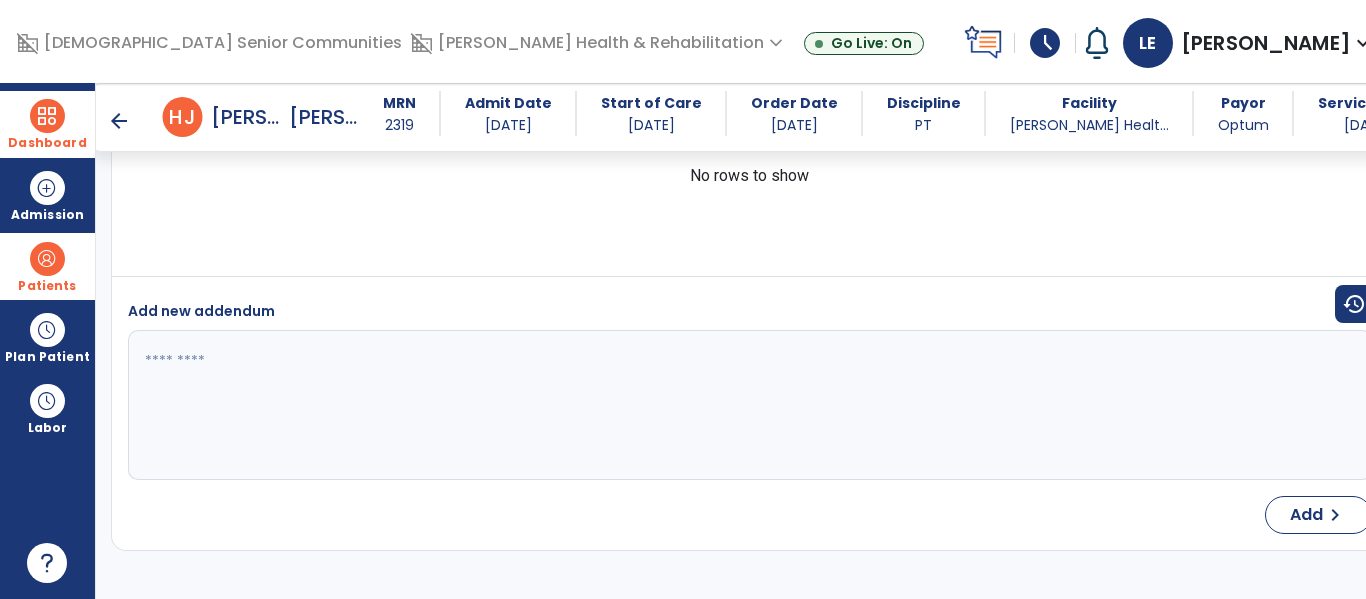 scroll, scrollTop: 3975, scrollLeft: 0, axis: vertical 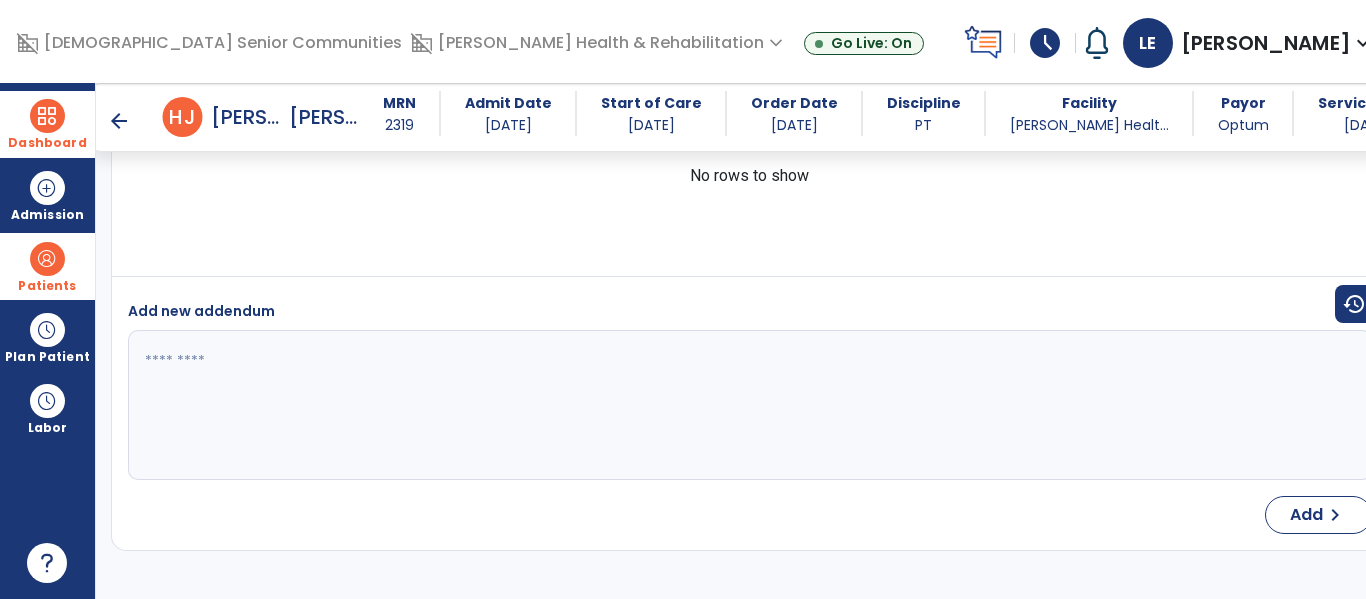click at bounding box center [47, 116] 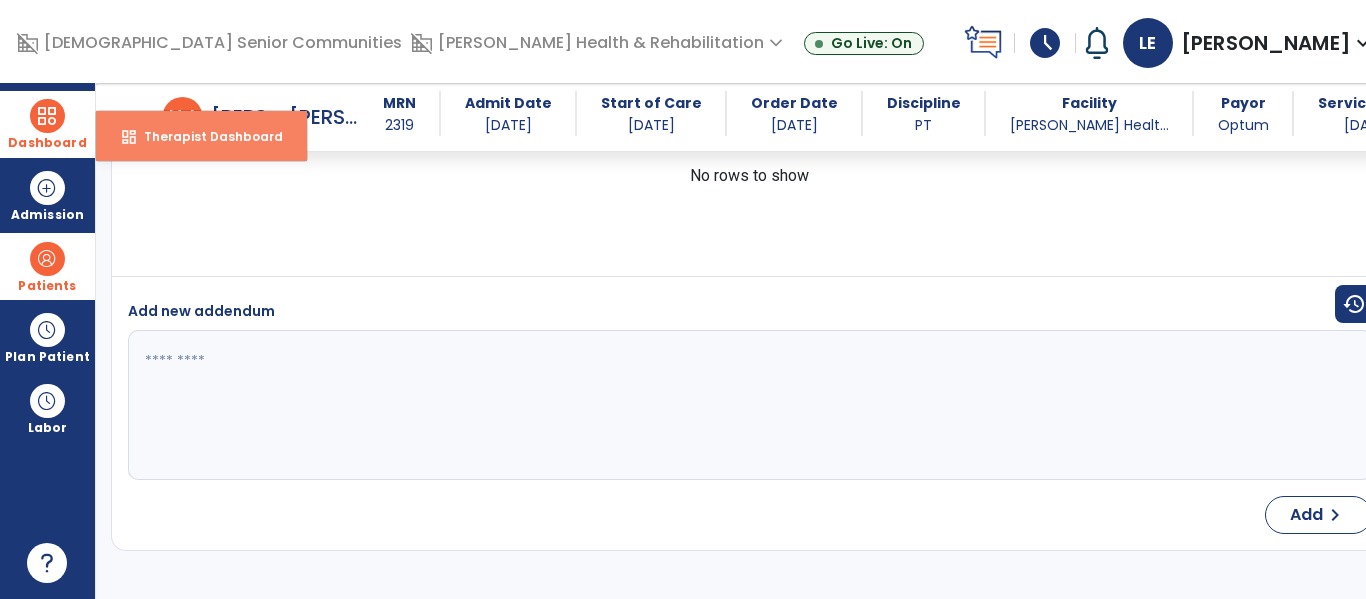click on "Therapist Dashboard" at bounding box center (205, 136) 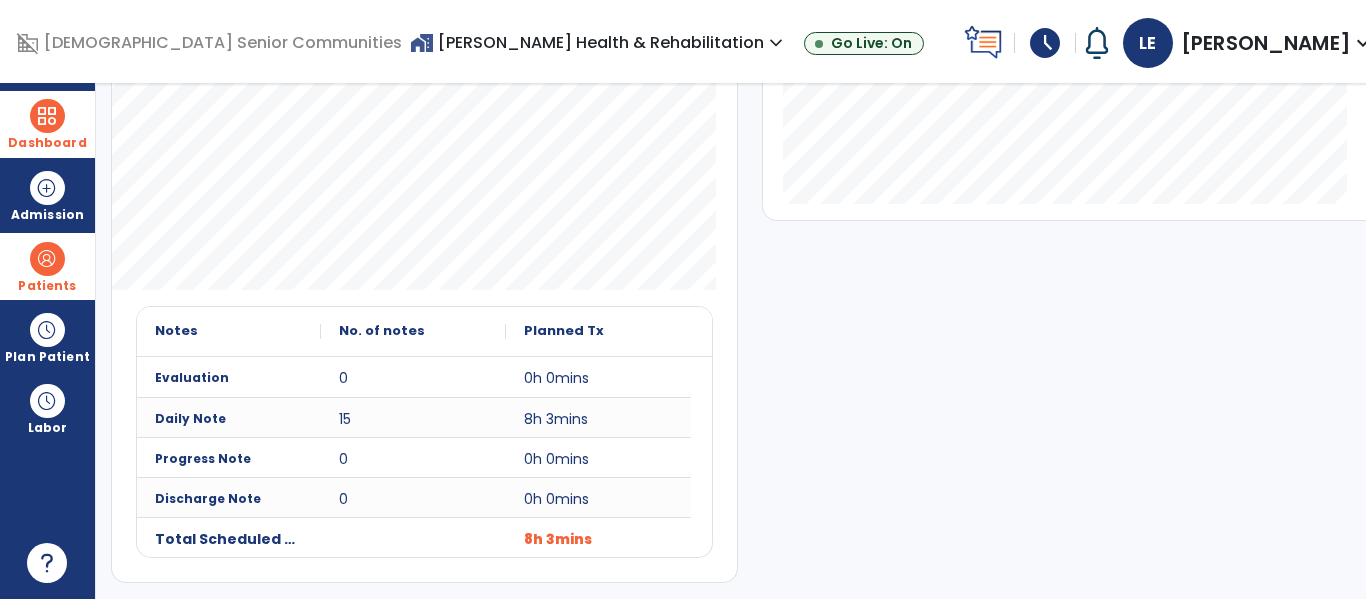 scroll, scrollTop: 0, scrollLeft: 0, axis: both 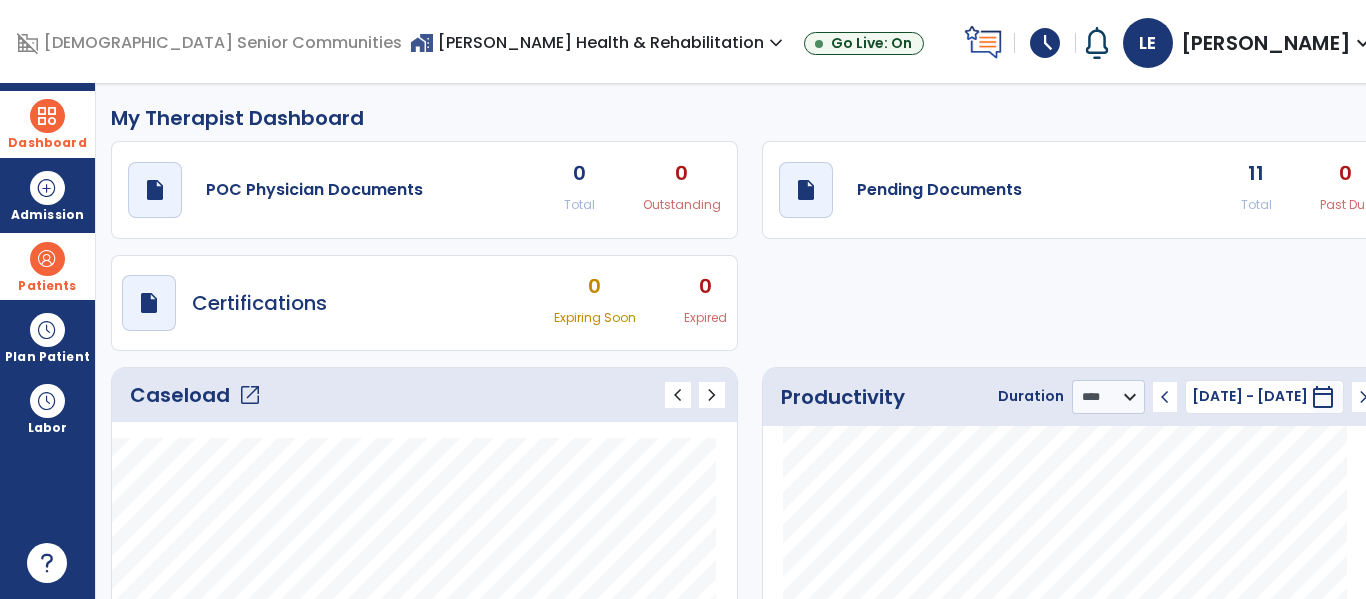 click at bounding box center [47, 259] 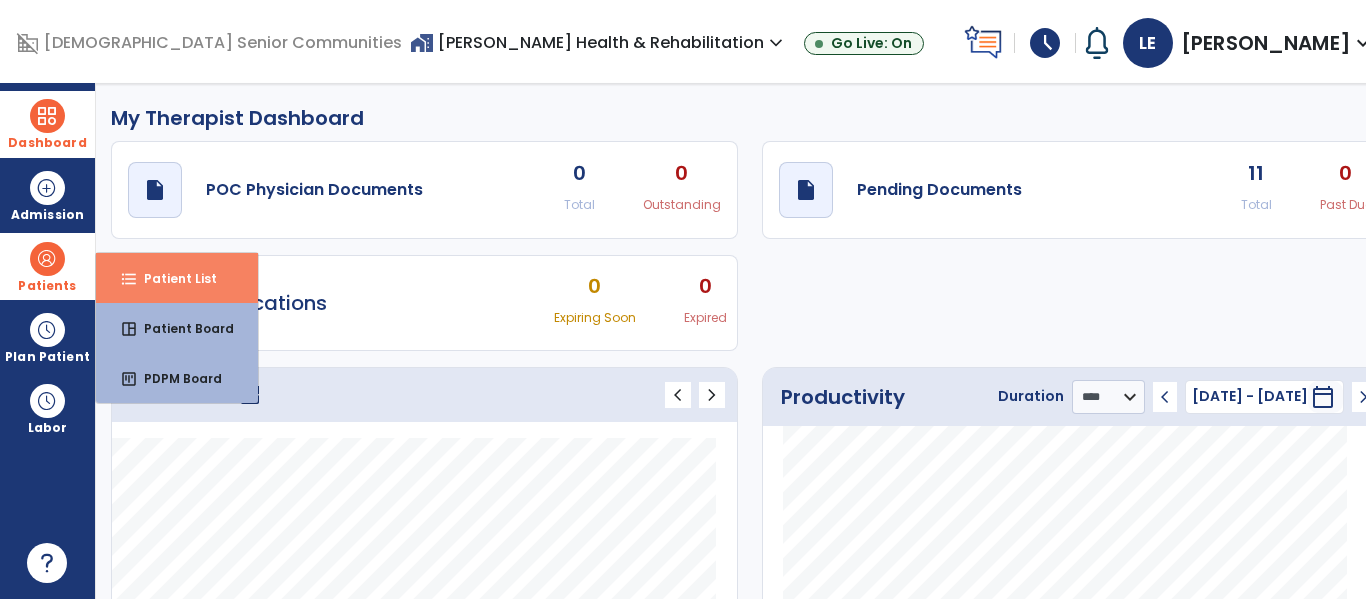 click on "Patient List" at bounding box center (172, 278) 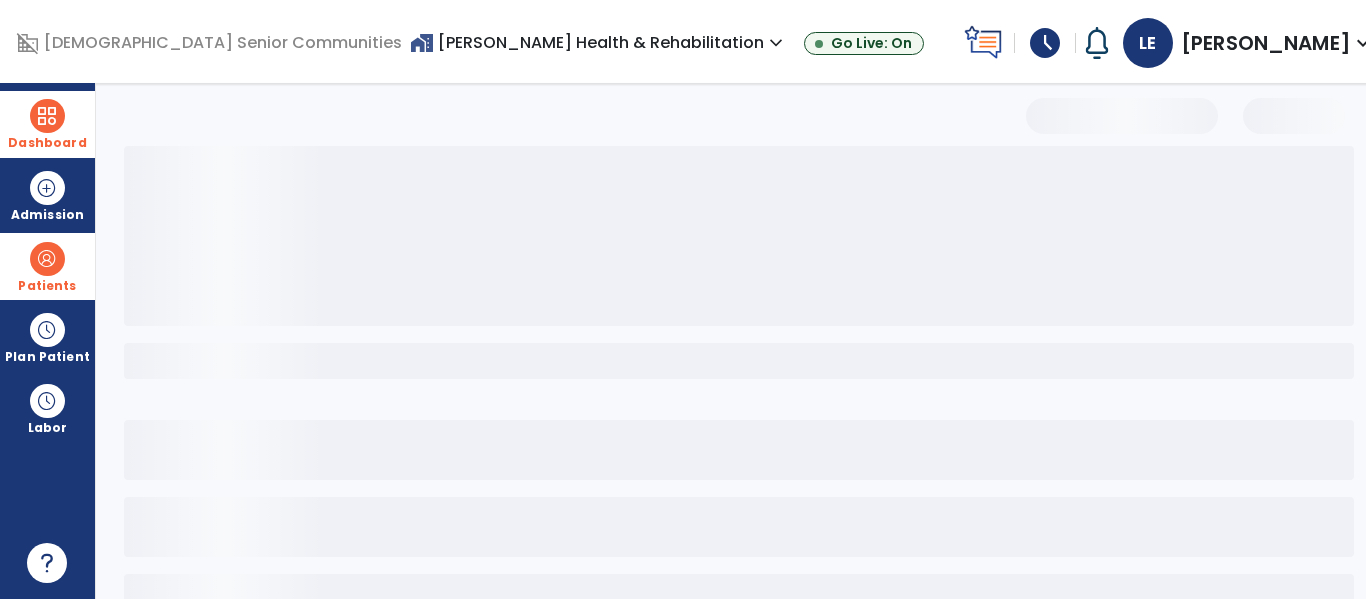 select on "***" 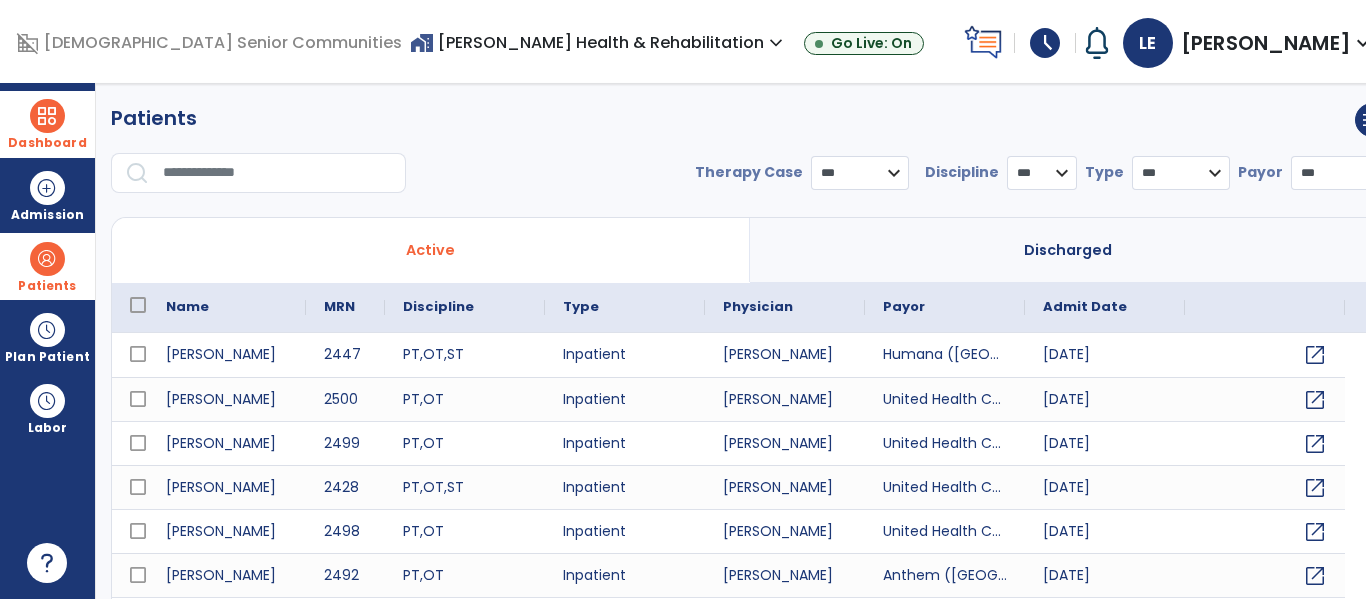 click on "*** **** ******" at bounding box center (860, 173) 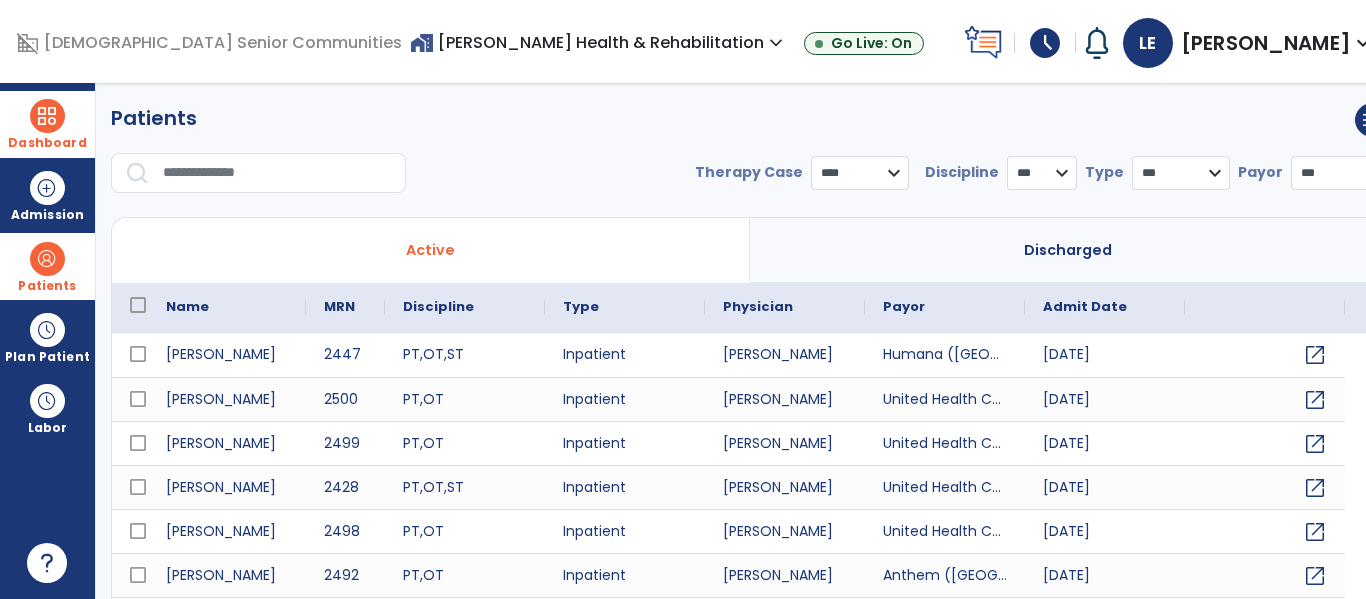 click on "*** **** ******" at bounding box center [860, 173] 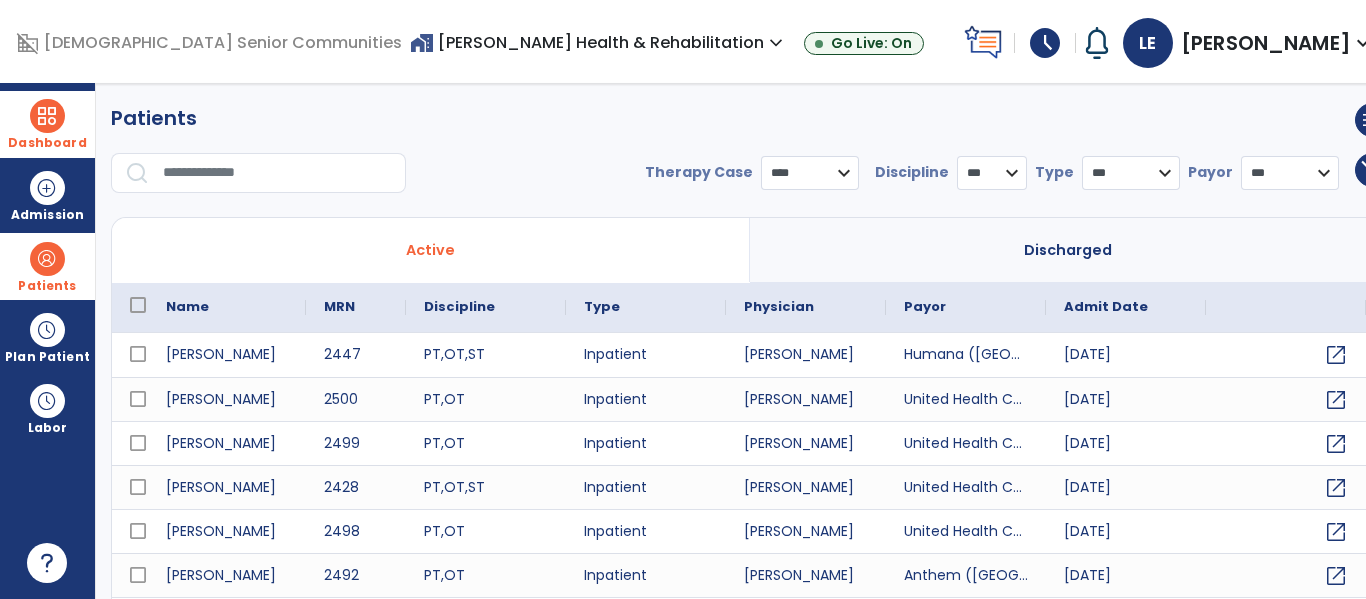 click on "* *** ** ** **" at bounding box center (992, 173) 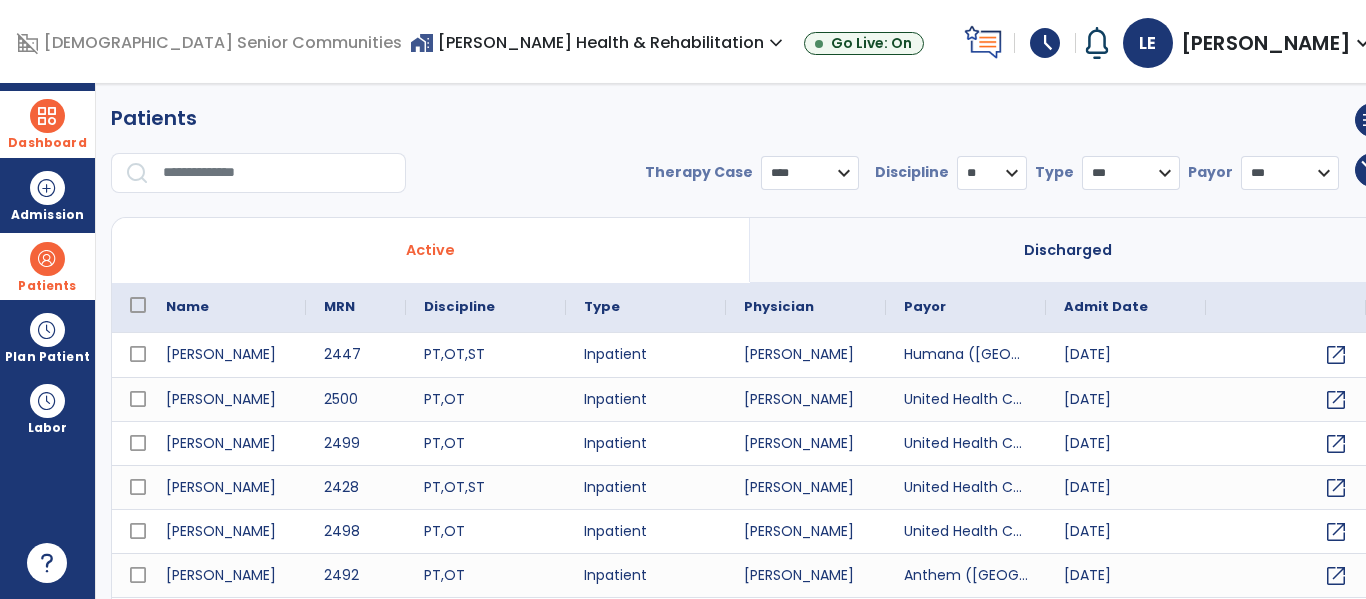 click on "* *** ** ** **" at bounding box center (992, 173) 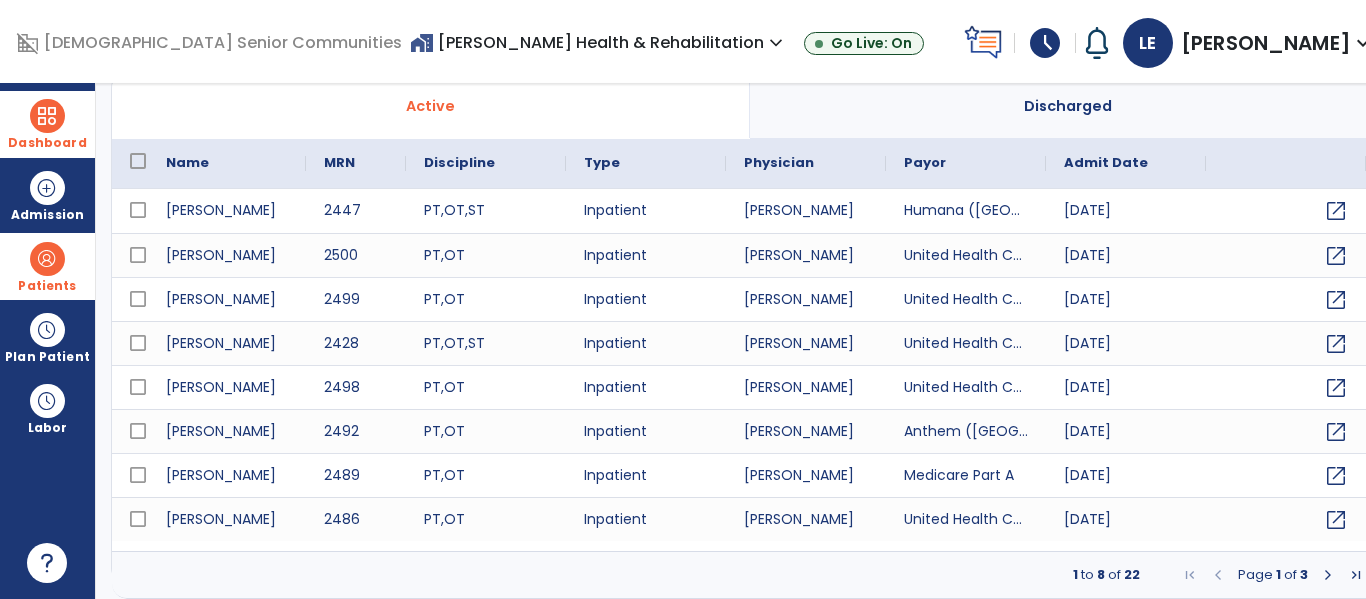 click at bounding box center (1328, 575) 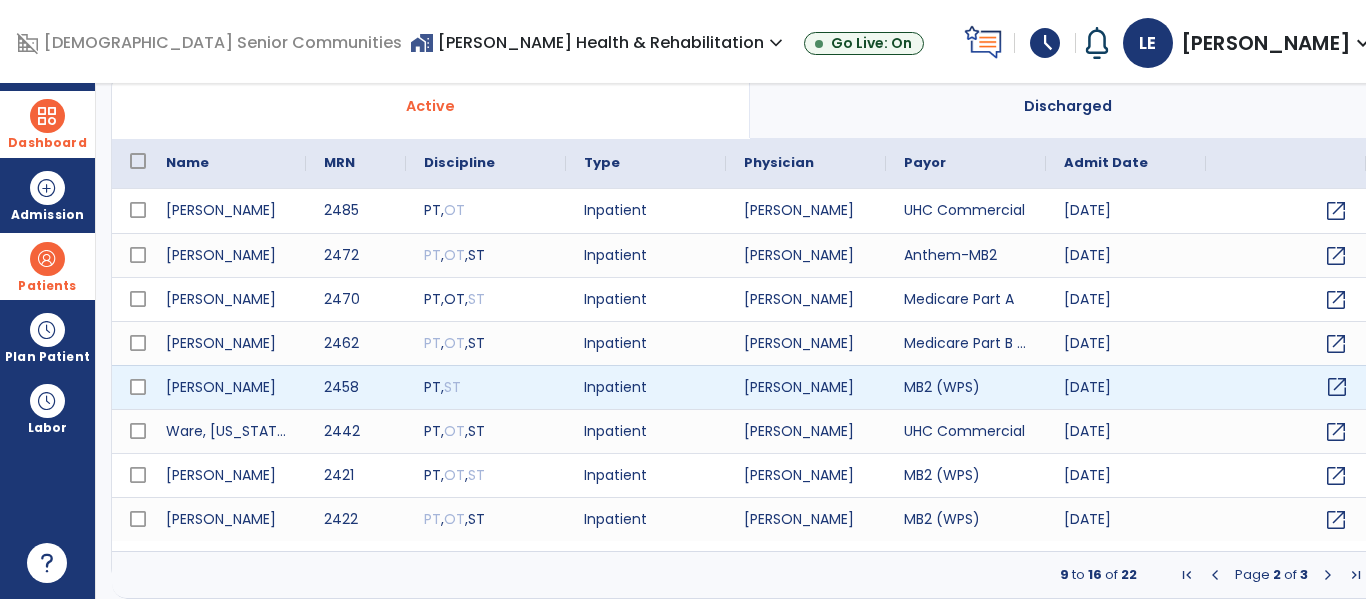 click on "open_in_new" at bounding box center (1337, 387) 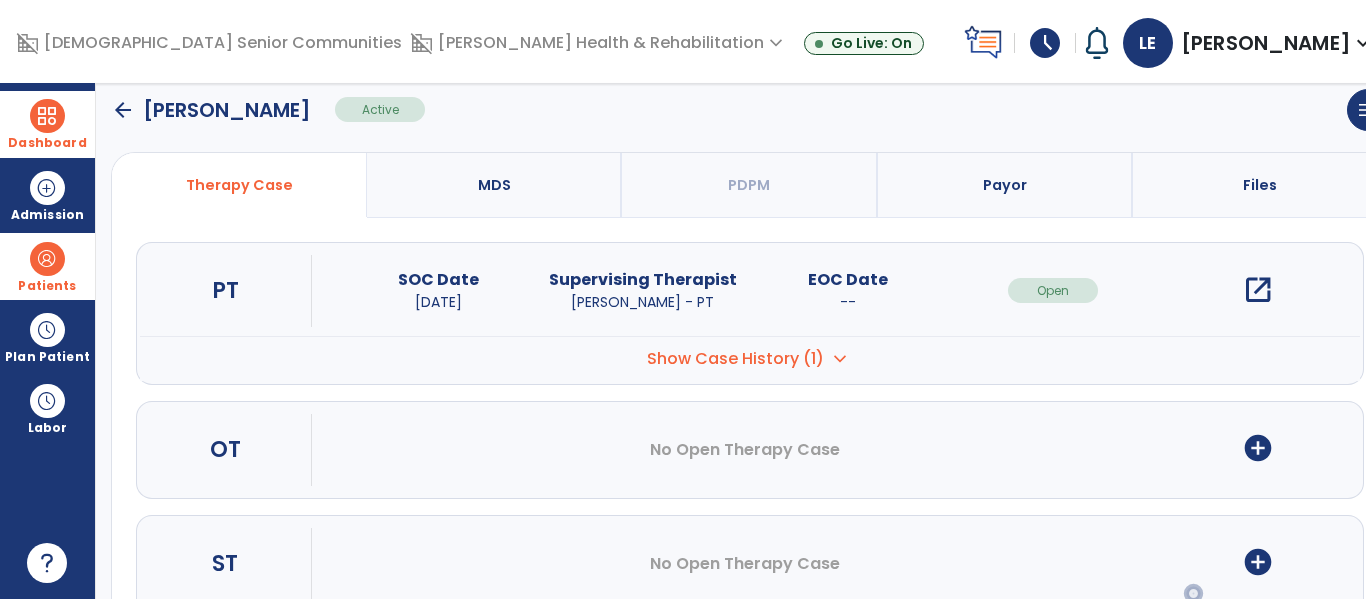 scroll, scrollTop: 0, scrollLeft: 0, axis: both 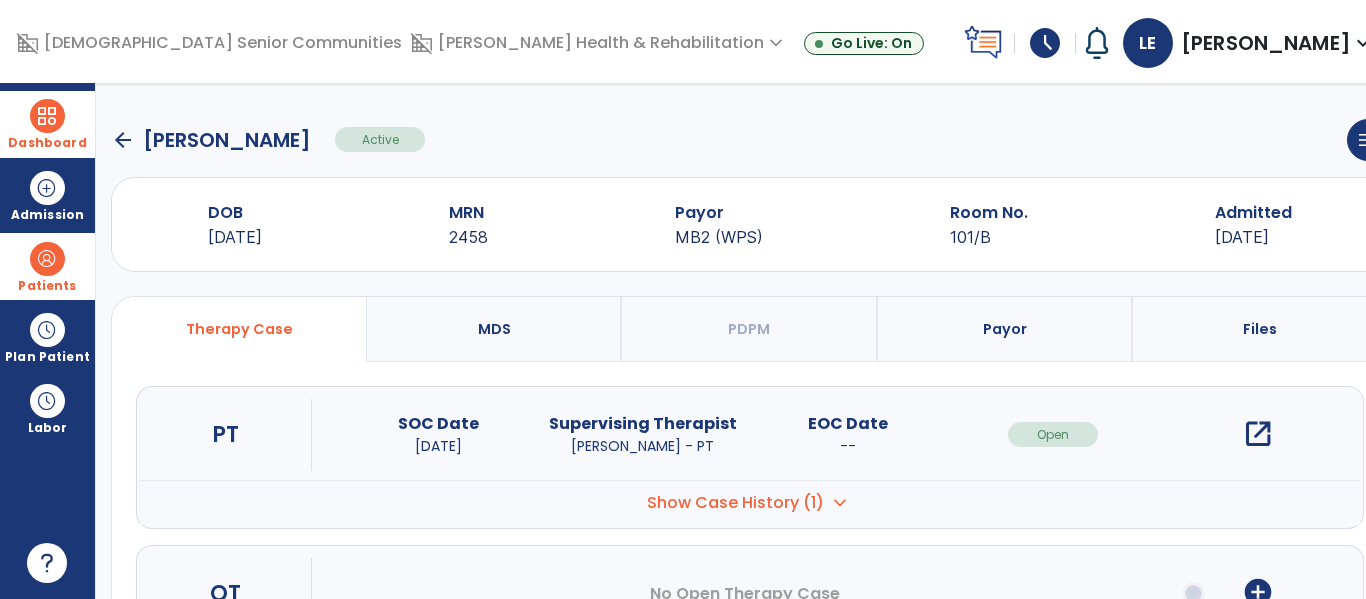 click on "open_in_new" at bounding box center [1258, 434] 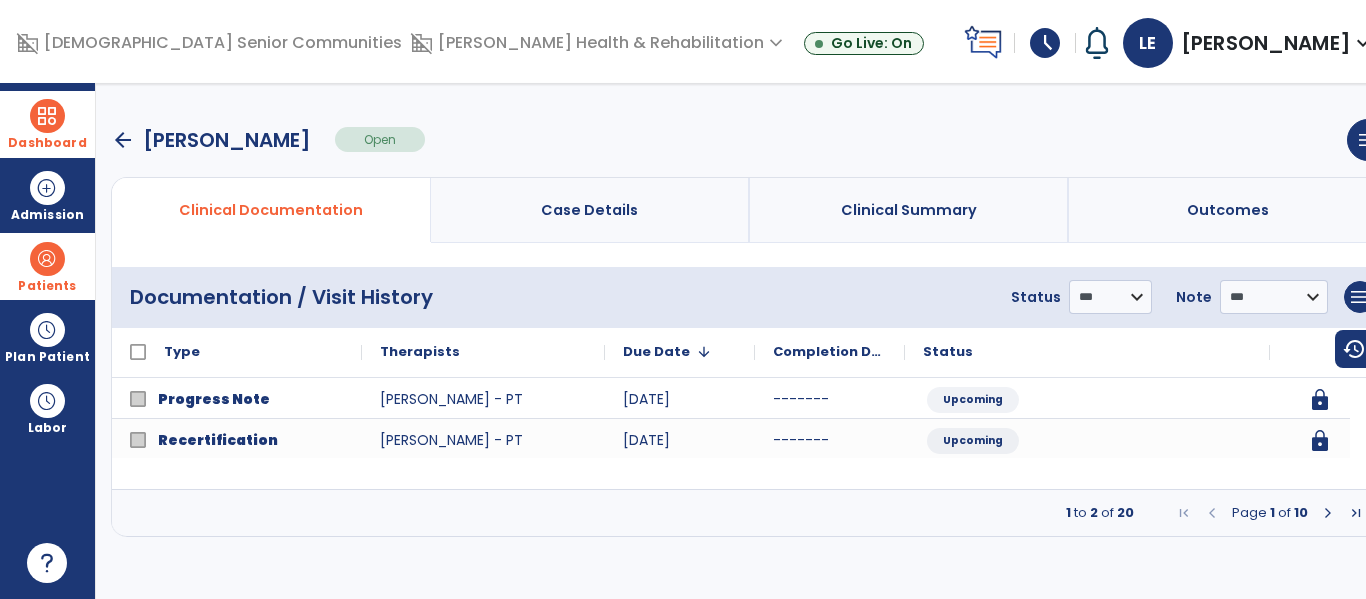 click at bounding box center [1328, 513] 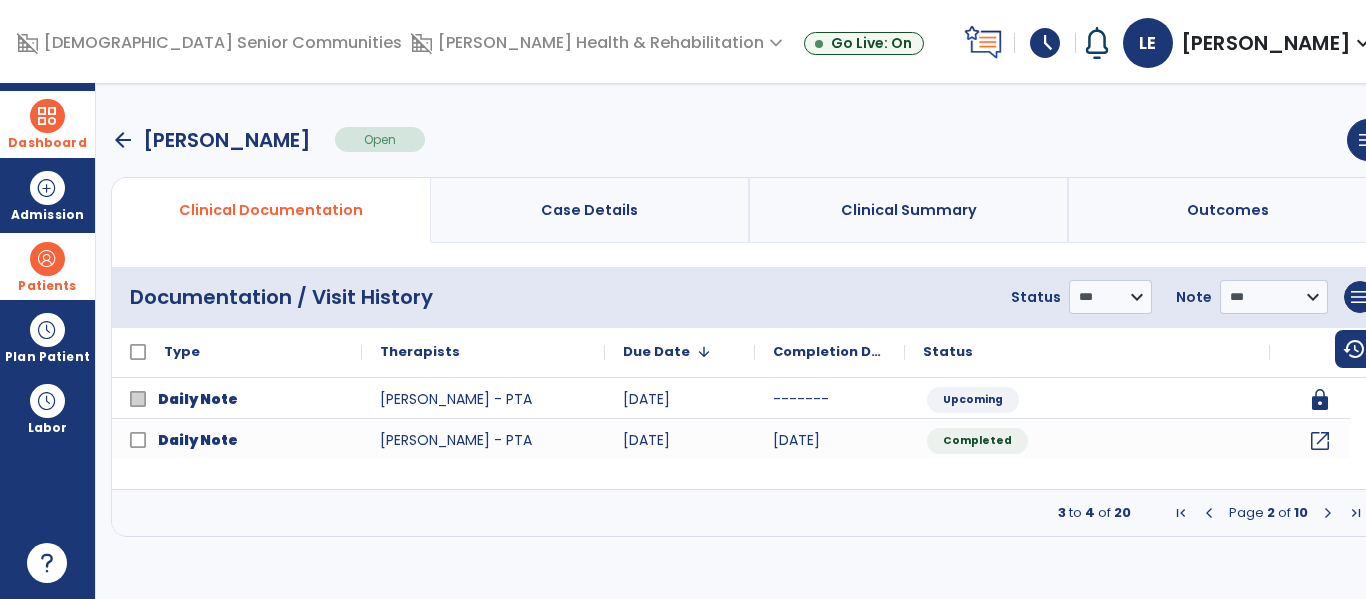 click at bounding box center [47, 116] 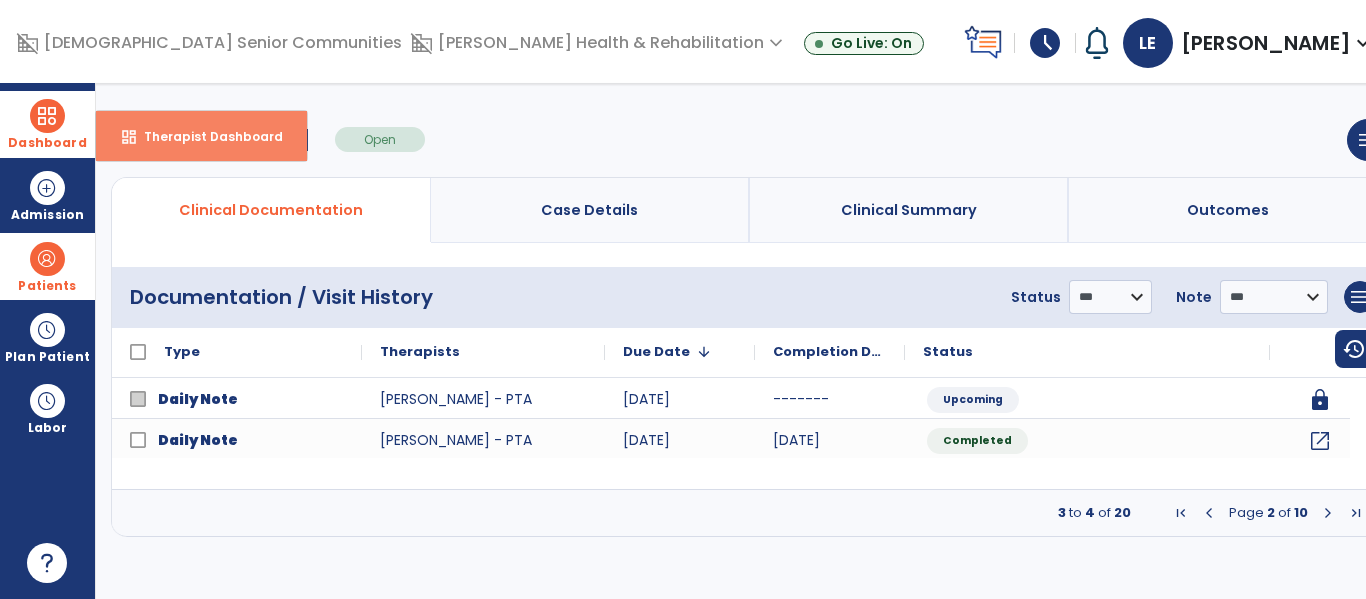 click on "dashboard  Therapist Dashboard" at bounding box center [201, 136] 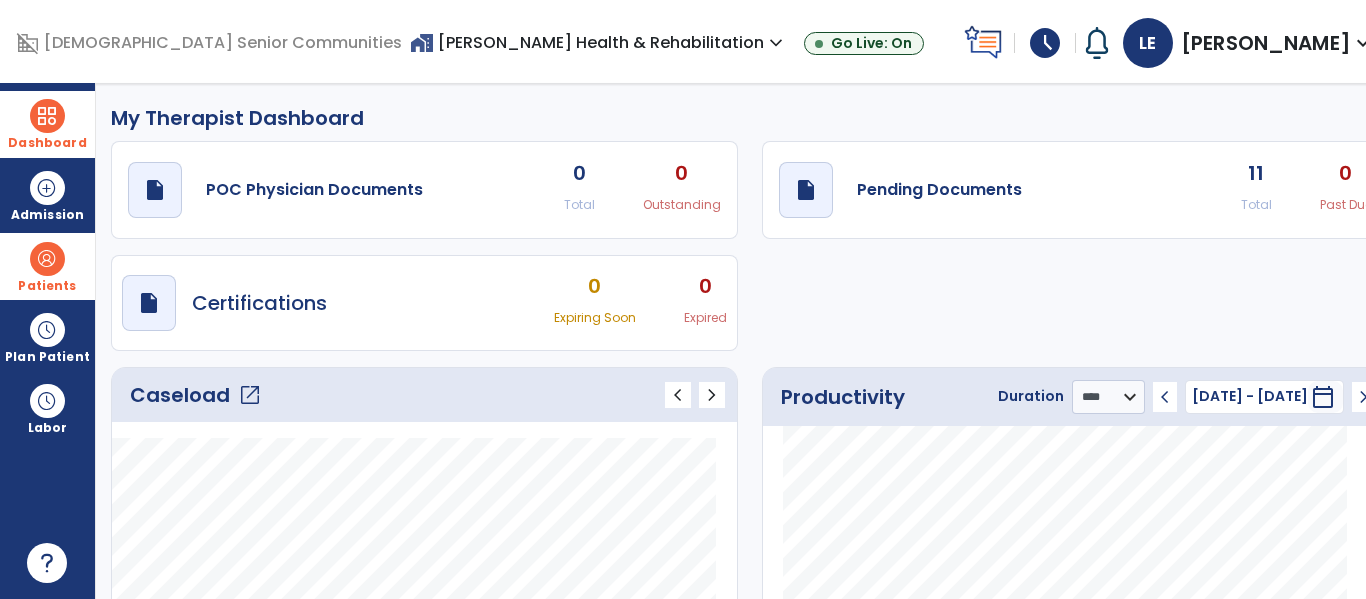 click on "open_in_new" 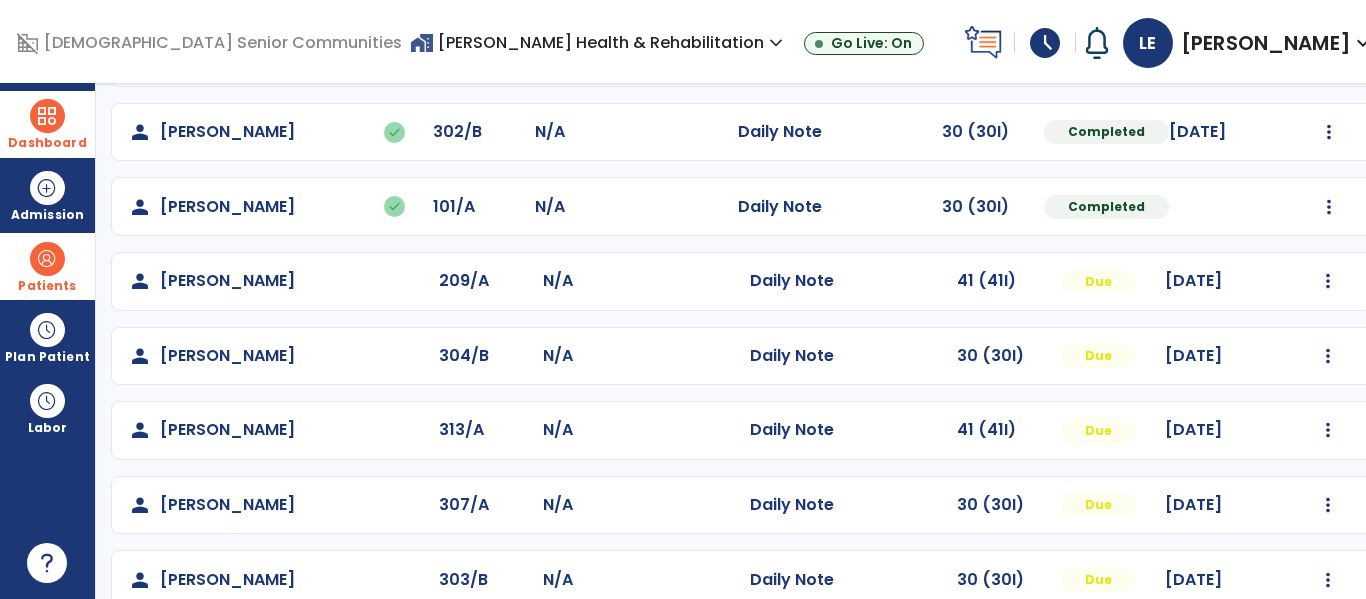 scroll, scrollTop: 309, scrollLeft: 0, axis: vertical 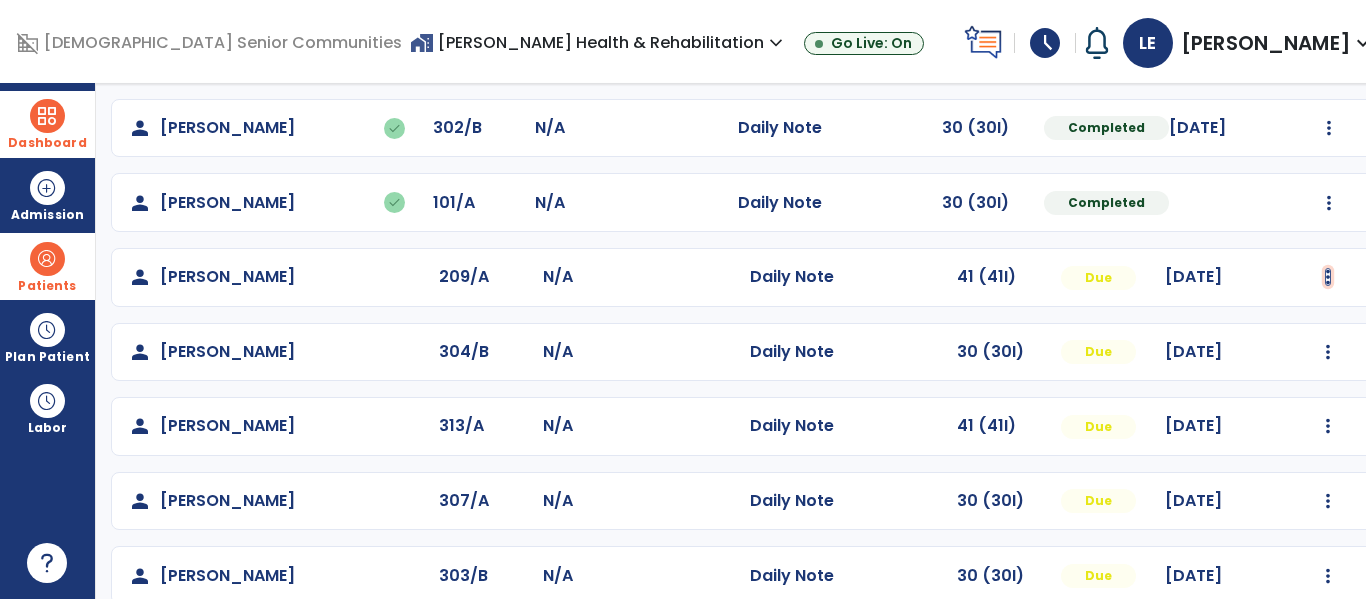 click at bounding box center (1329, -21) 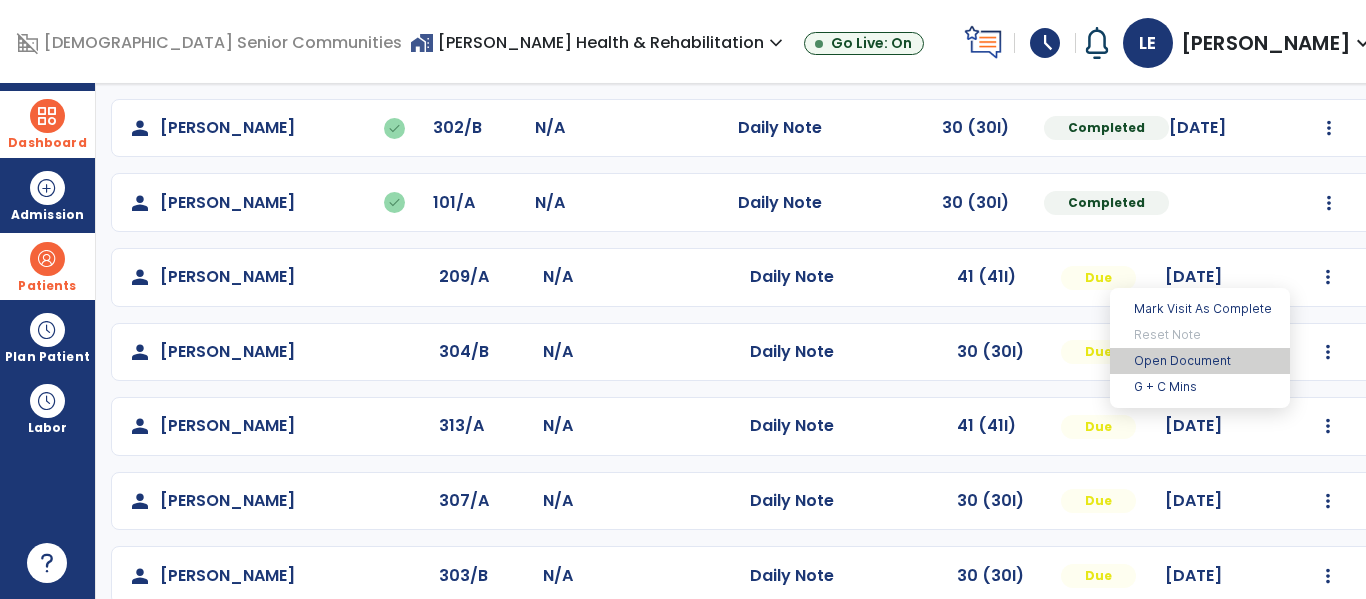 click on "Open Document" at bounding box center (1200, 361) 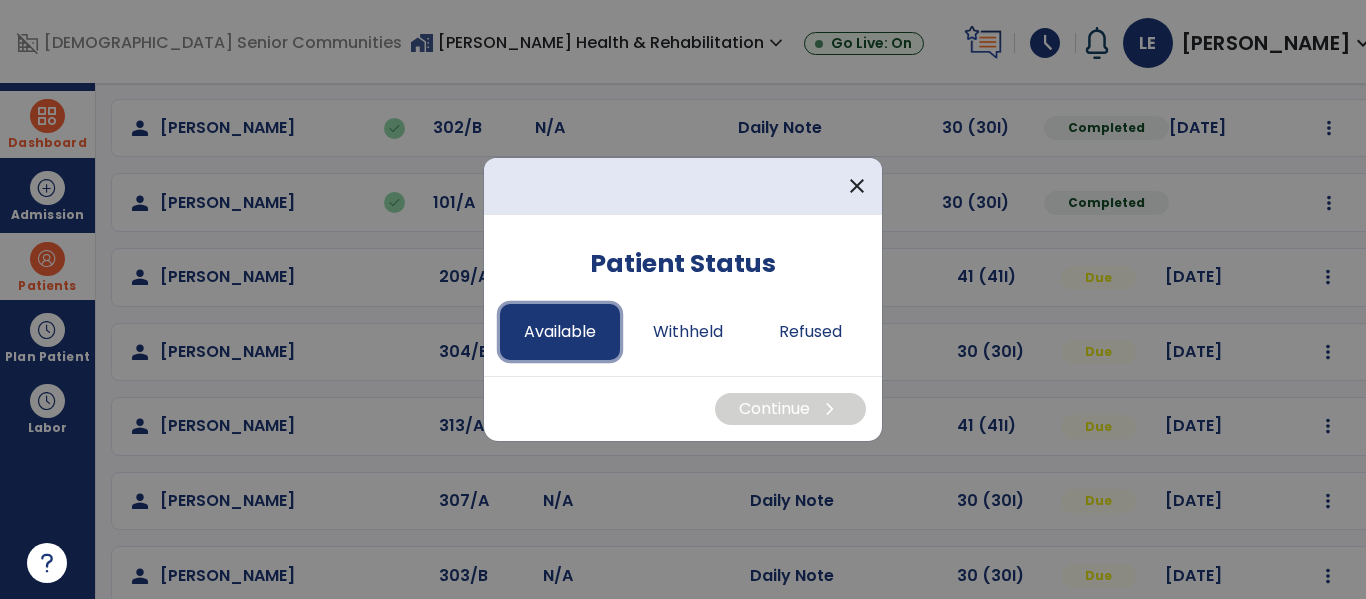 click on "Available" at bounding box center (560, 332) 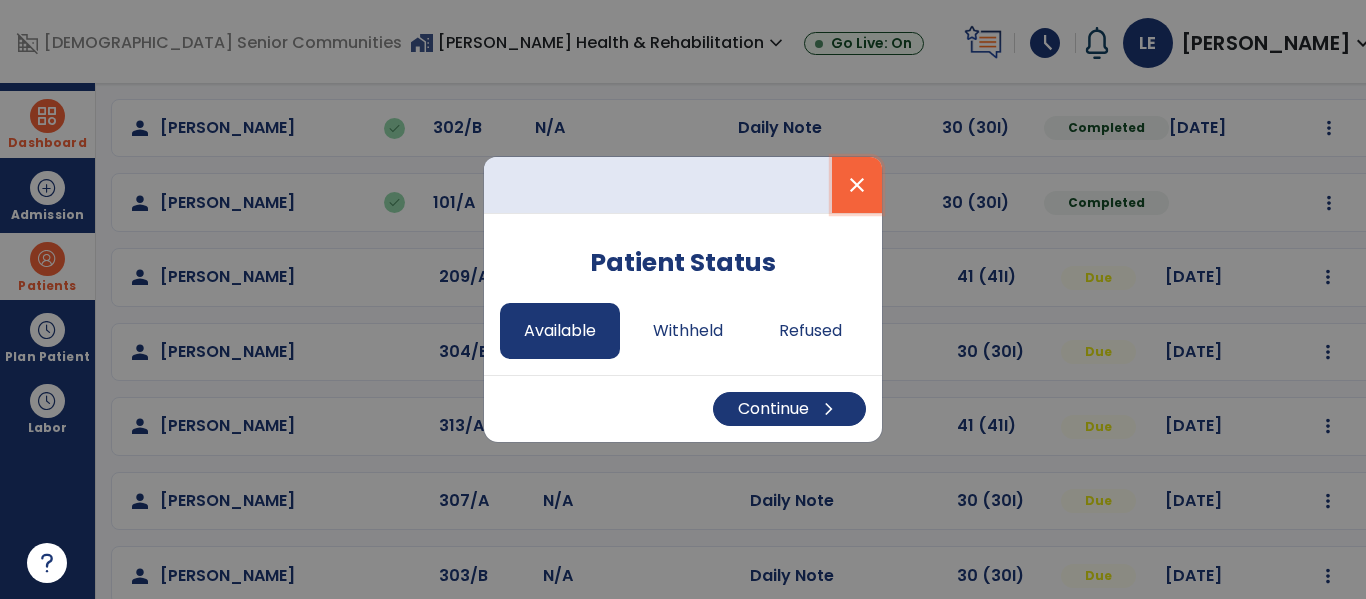 click on "close" at bounding box center (857, 185) 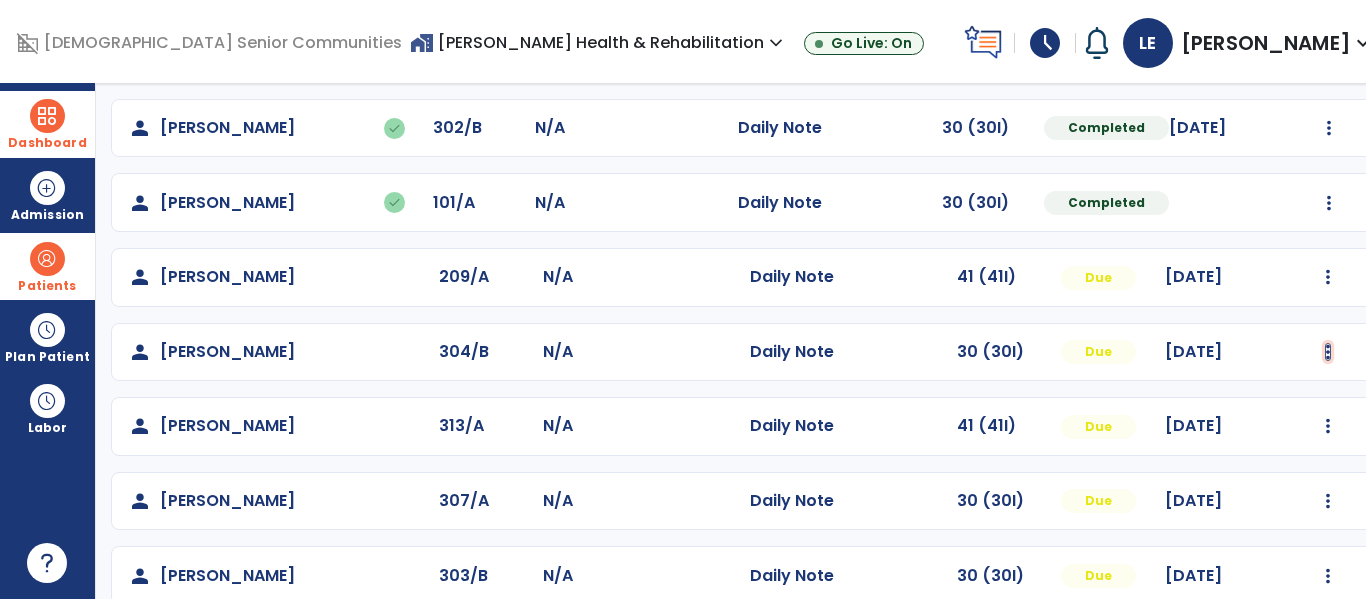 click at bounding box center (1329, -21) 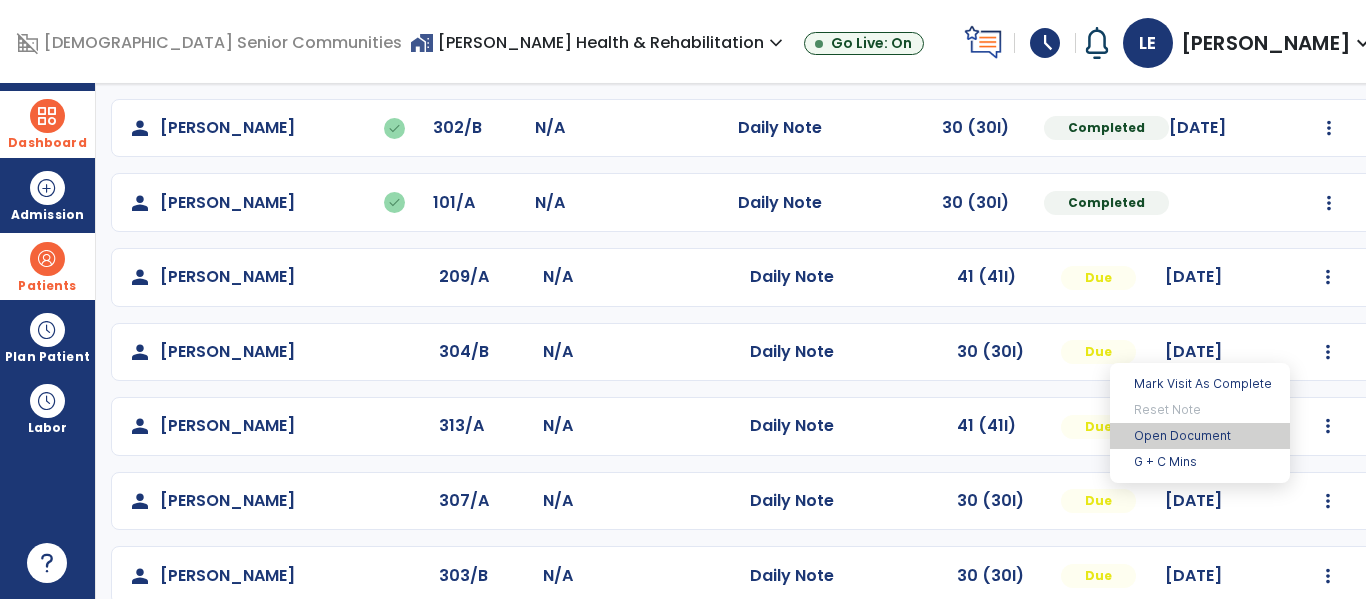 click on "Open Document" at bounding box center (1200, 436) 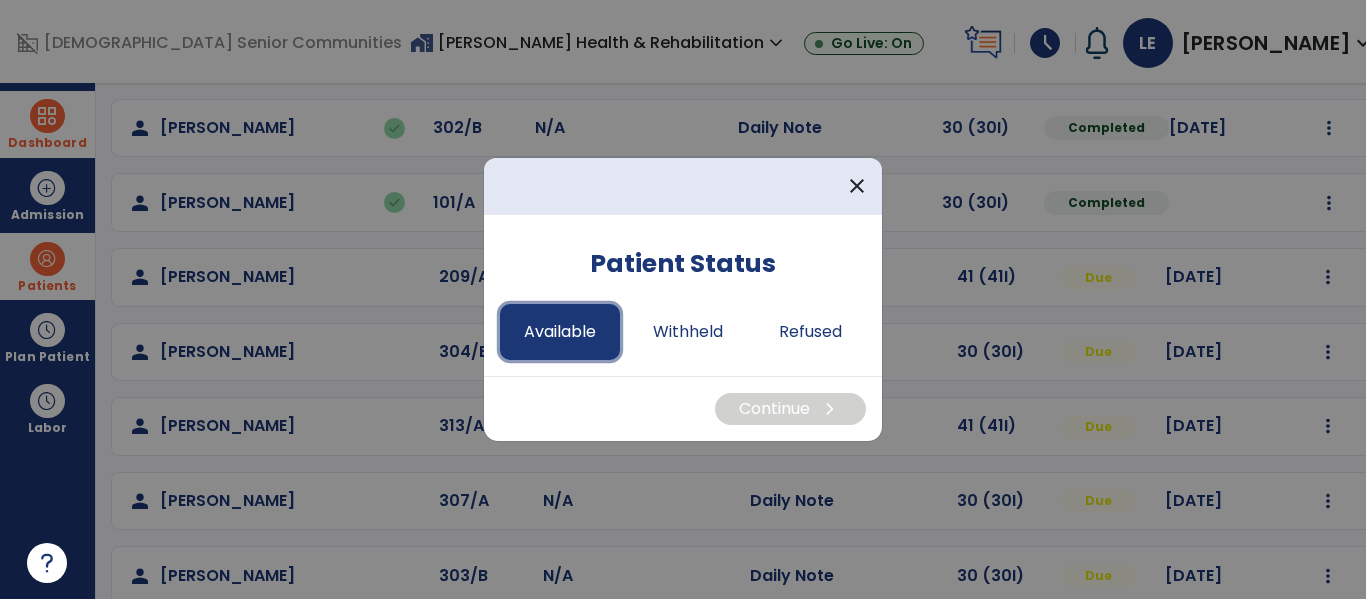 click on "Available" at bounding box center (560, 332) 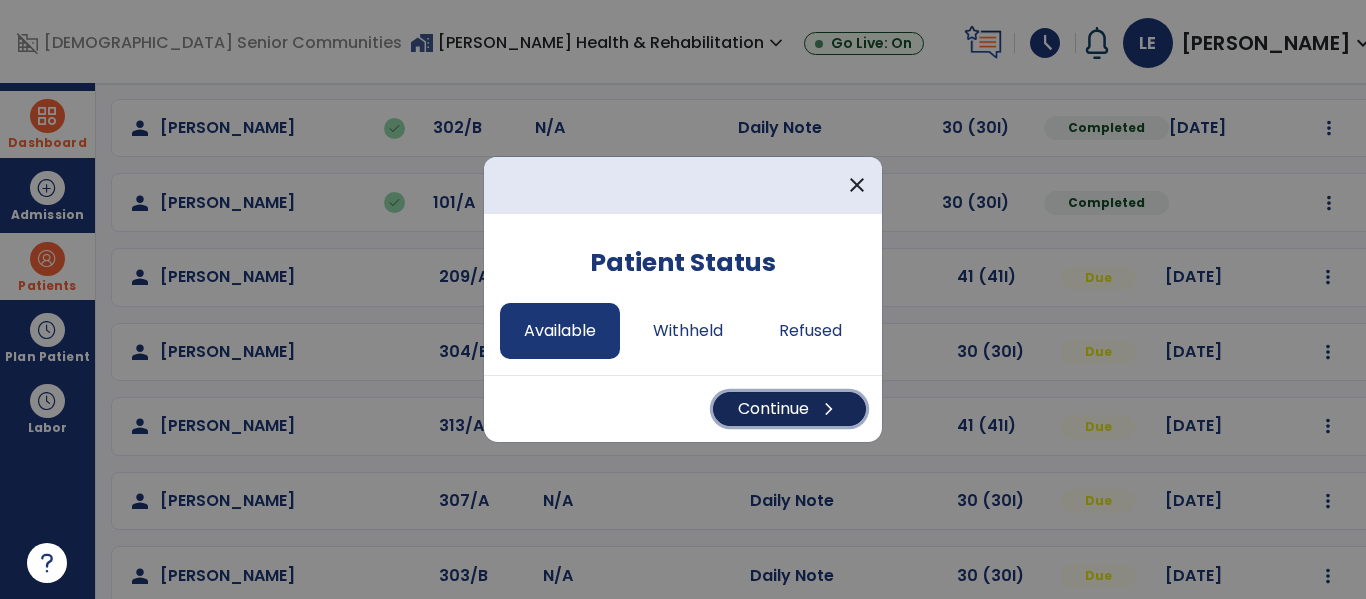 click on "Continue   chevron_right" at bounding box center [789, 409] 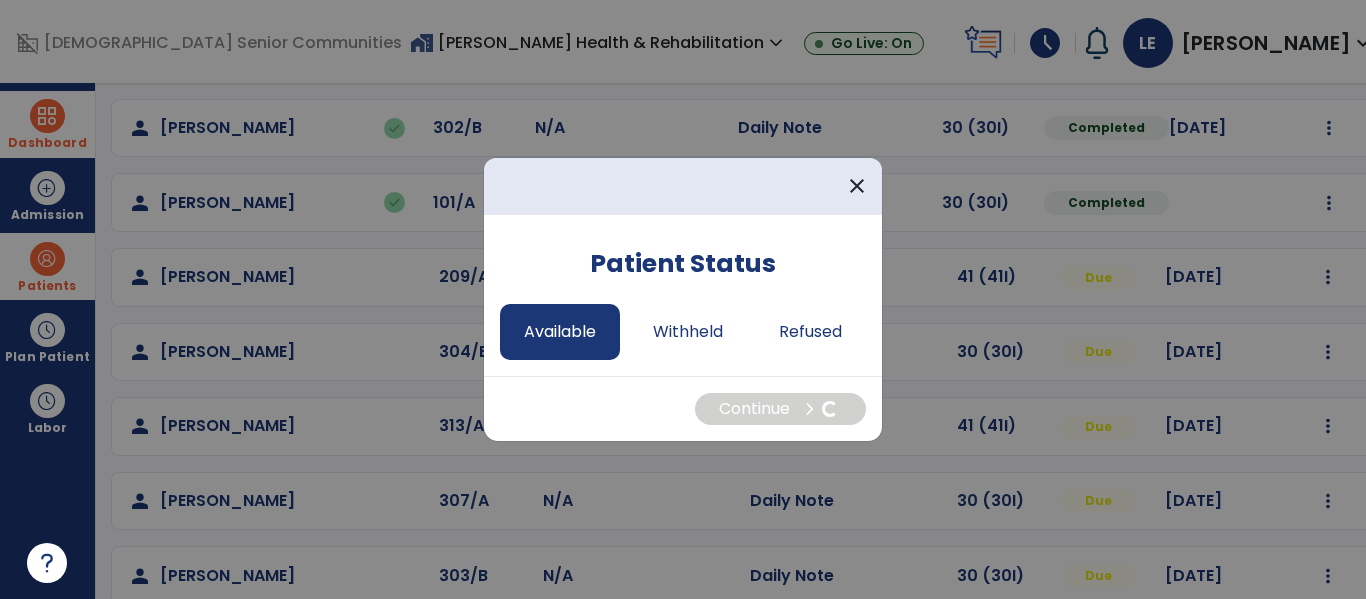 select on "*" 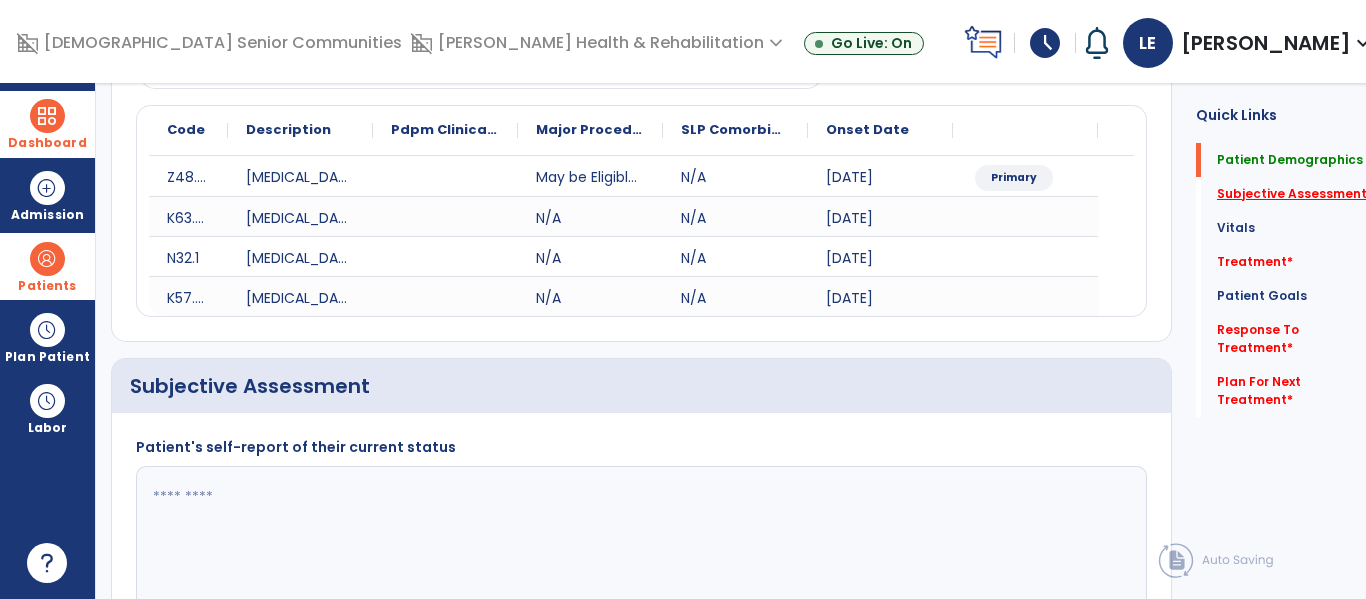 click on "Subjective Assessment   *" 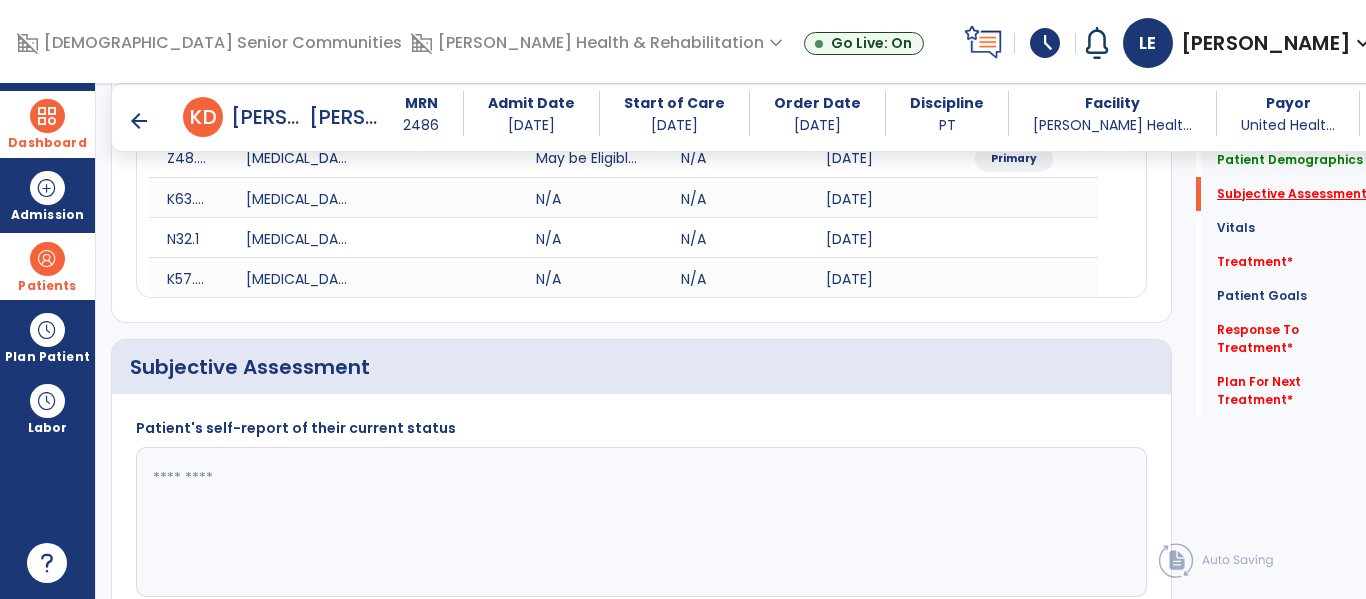 scroll, scrollTop: 467, scrollLeft: 0, axis: vertical 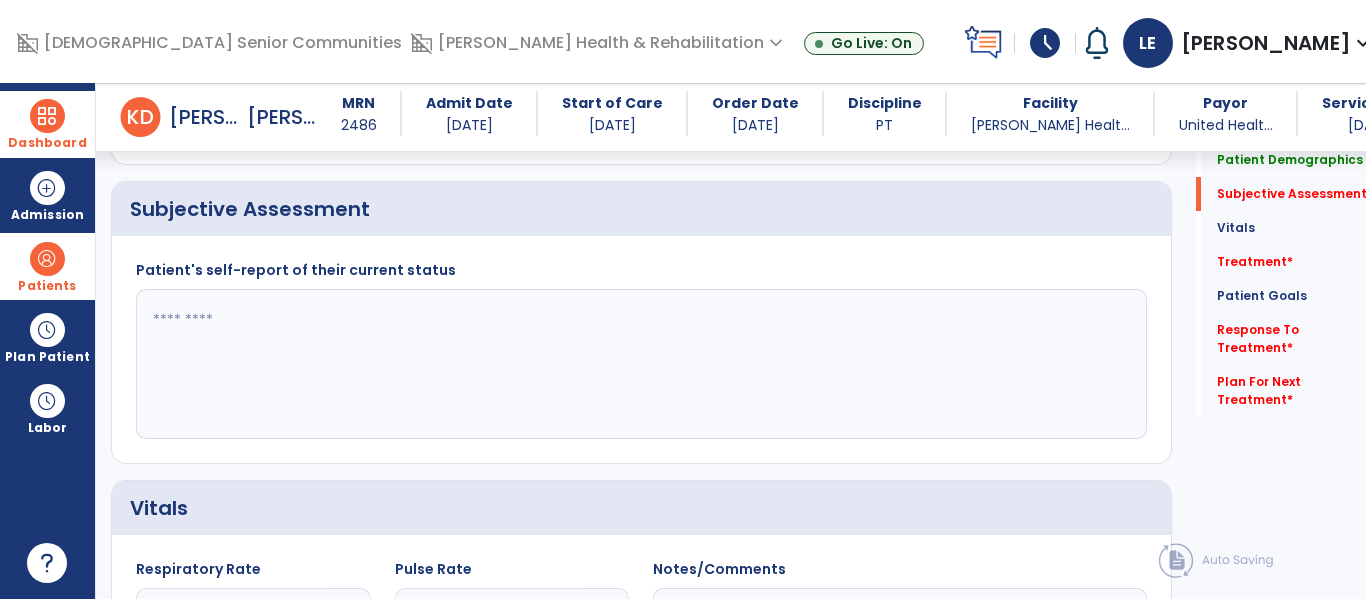 click 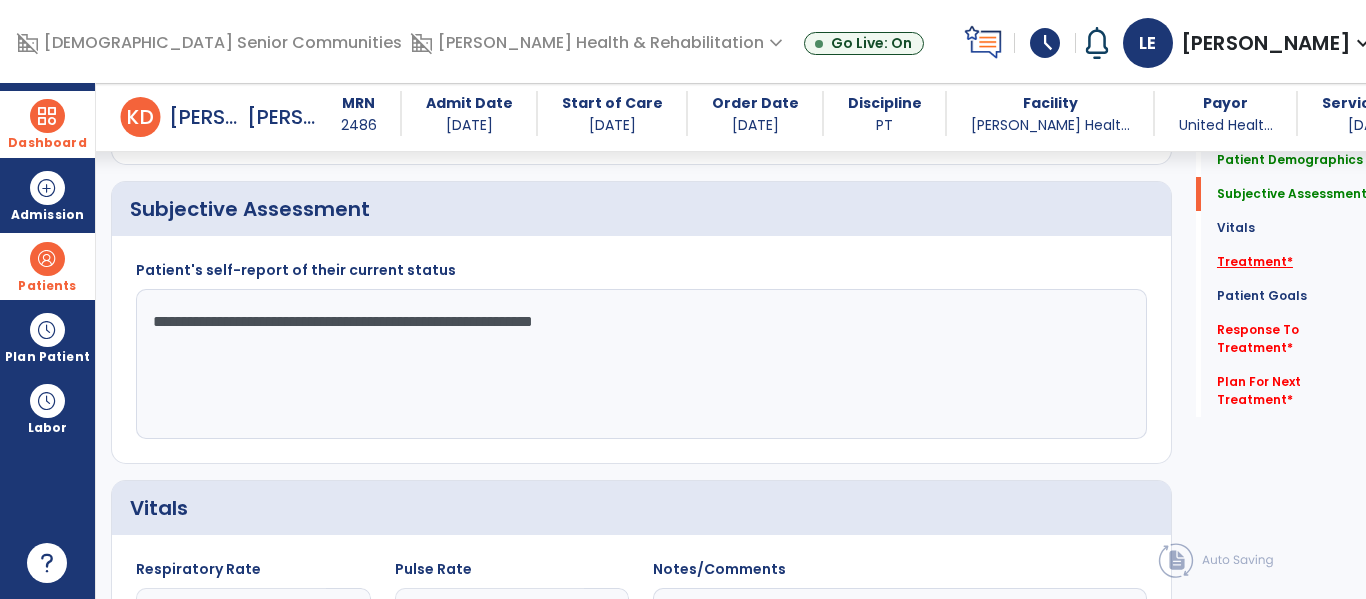 type on "**********" 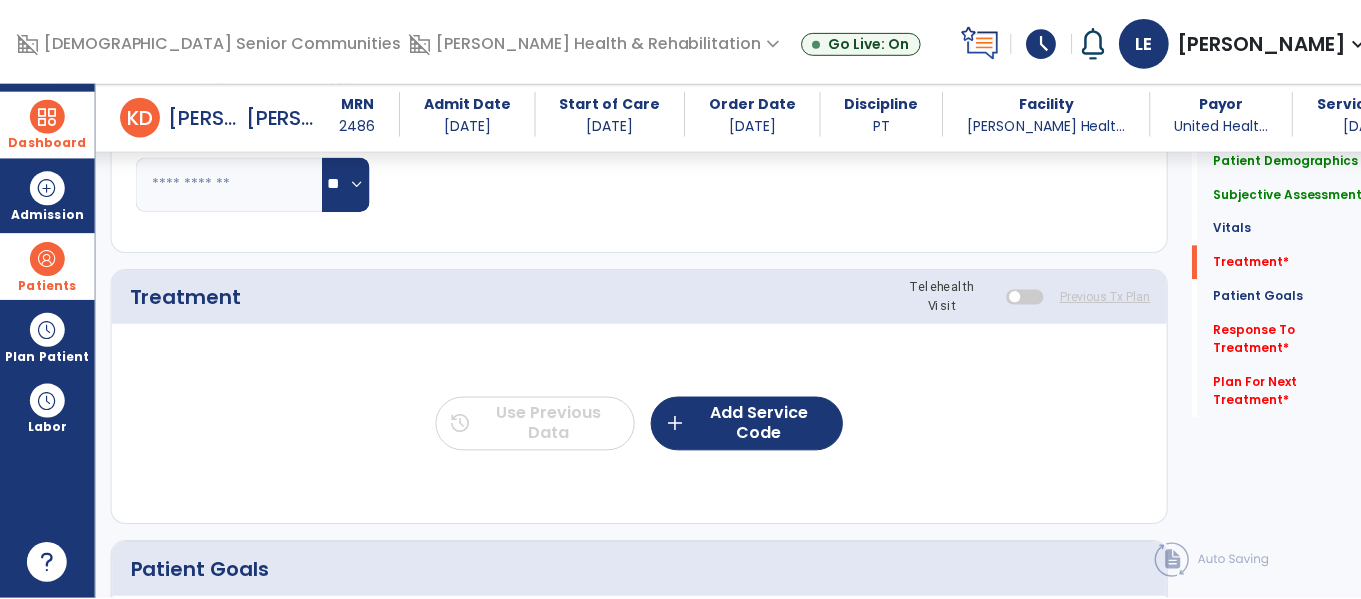scroll, scrollTop: 1156, scrollLeft: 0, axis: vertical 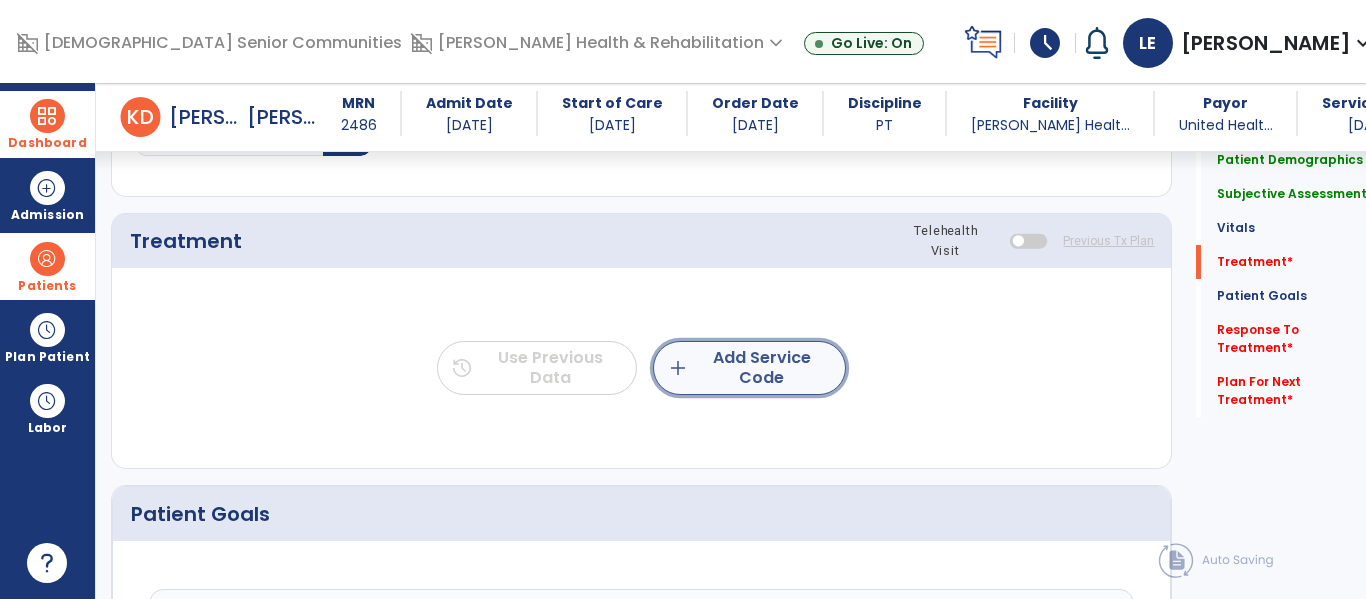 click on "add  Add Service Code" 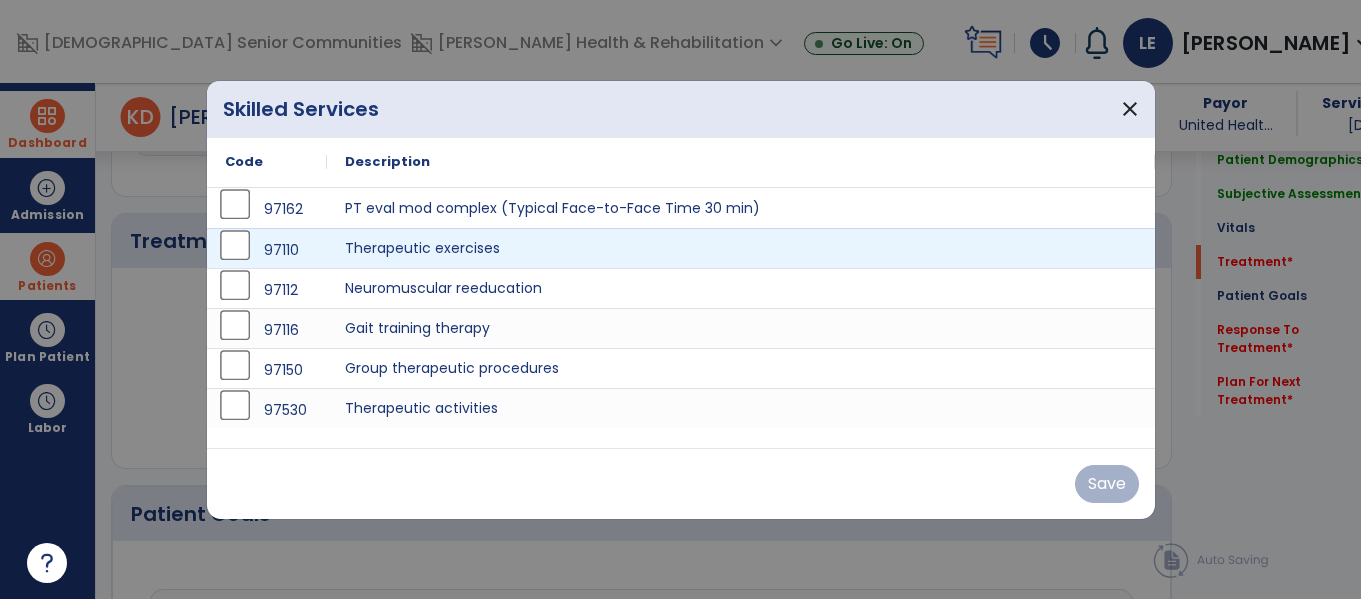 scroll, scrollTop: 1156, scrollLeft: 0, axis: vertical 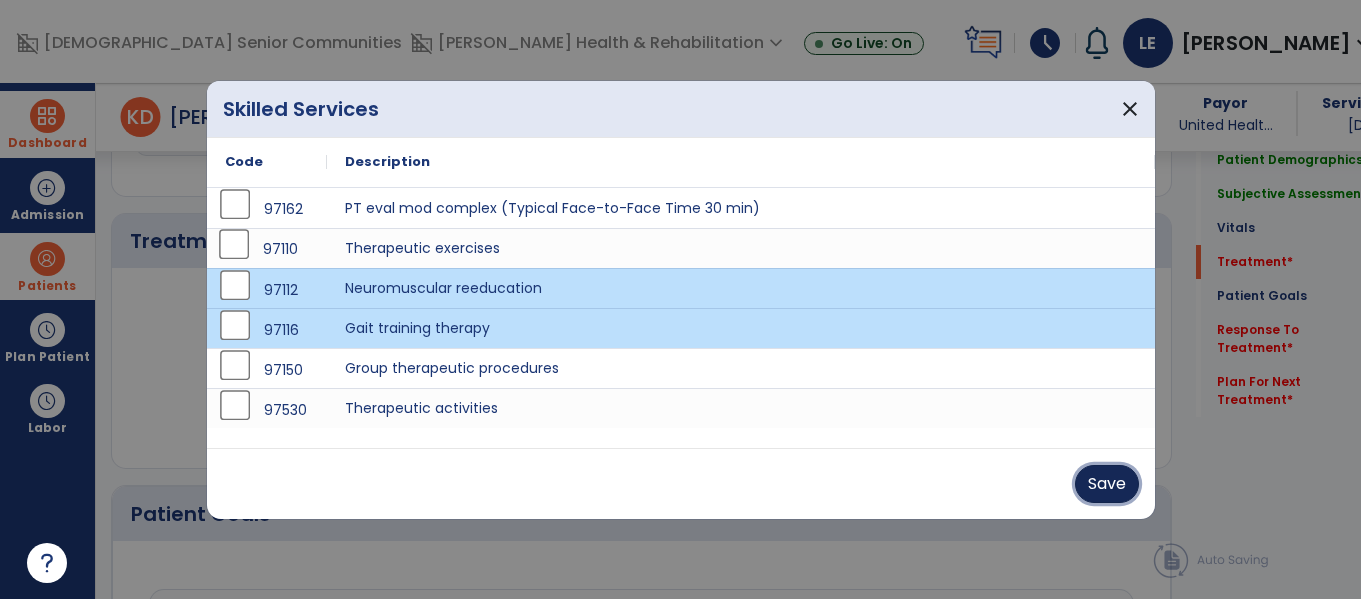 click on "Save" at bounding box center (1107, 484) 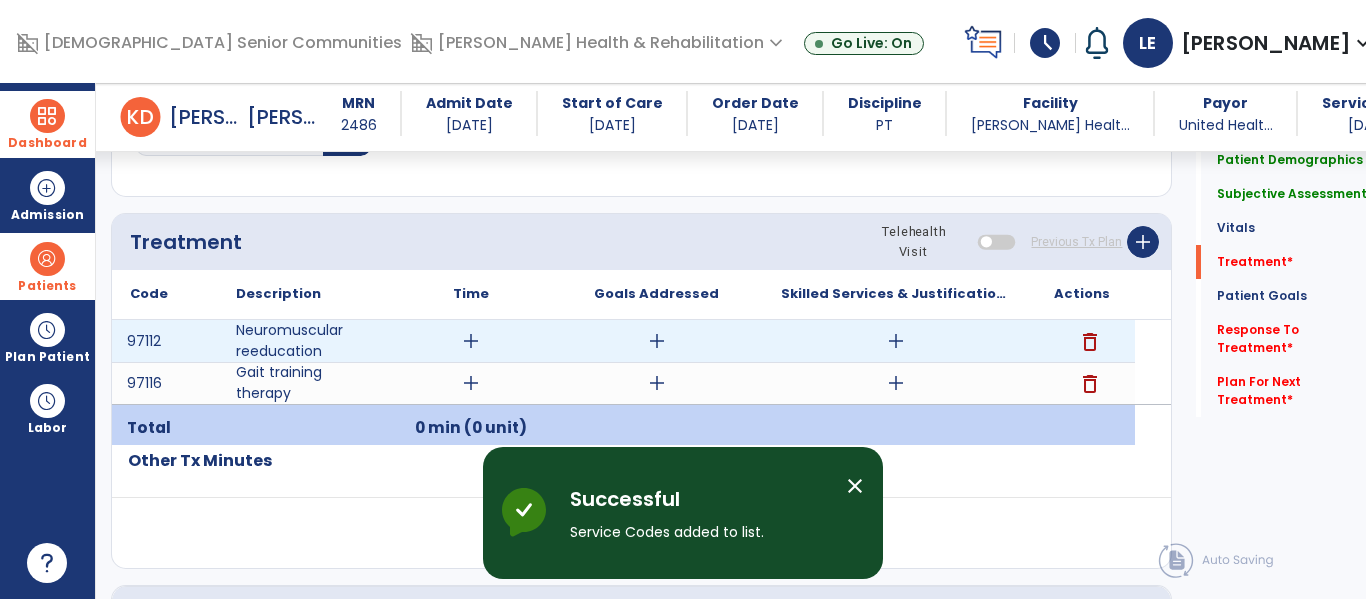 click on "add" at bounding box center (471, 341) 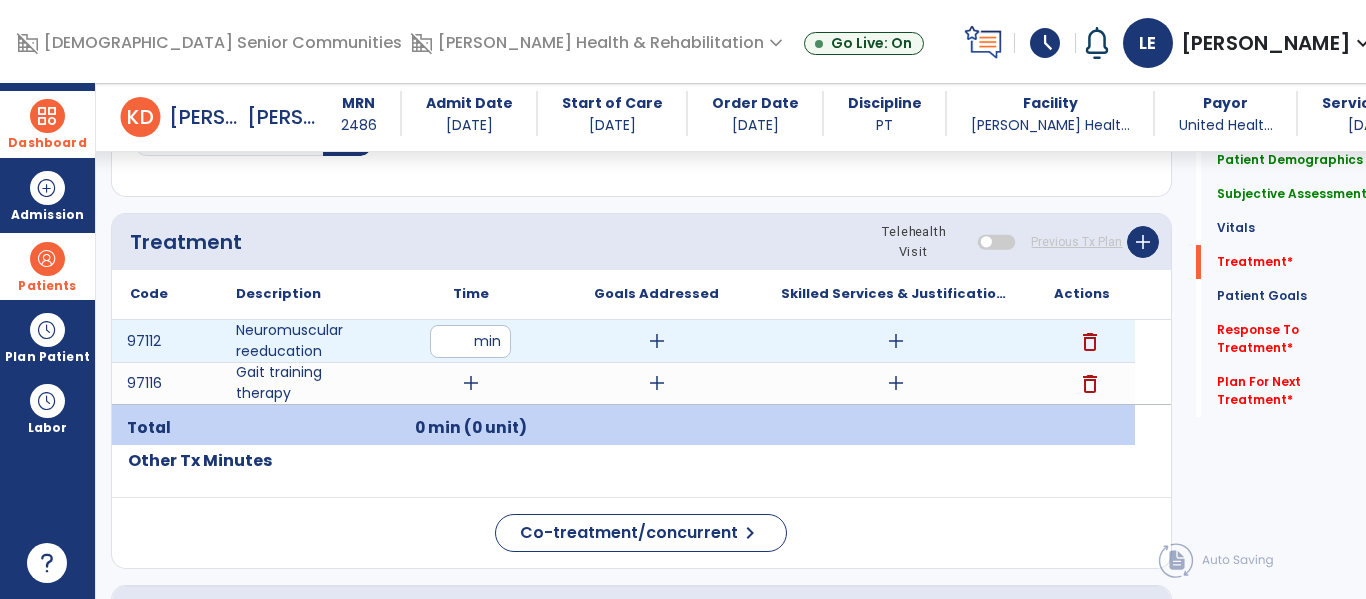 type on "**" 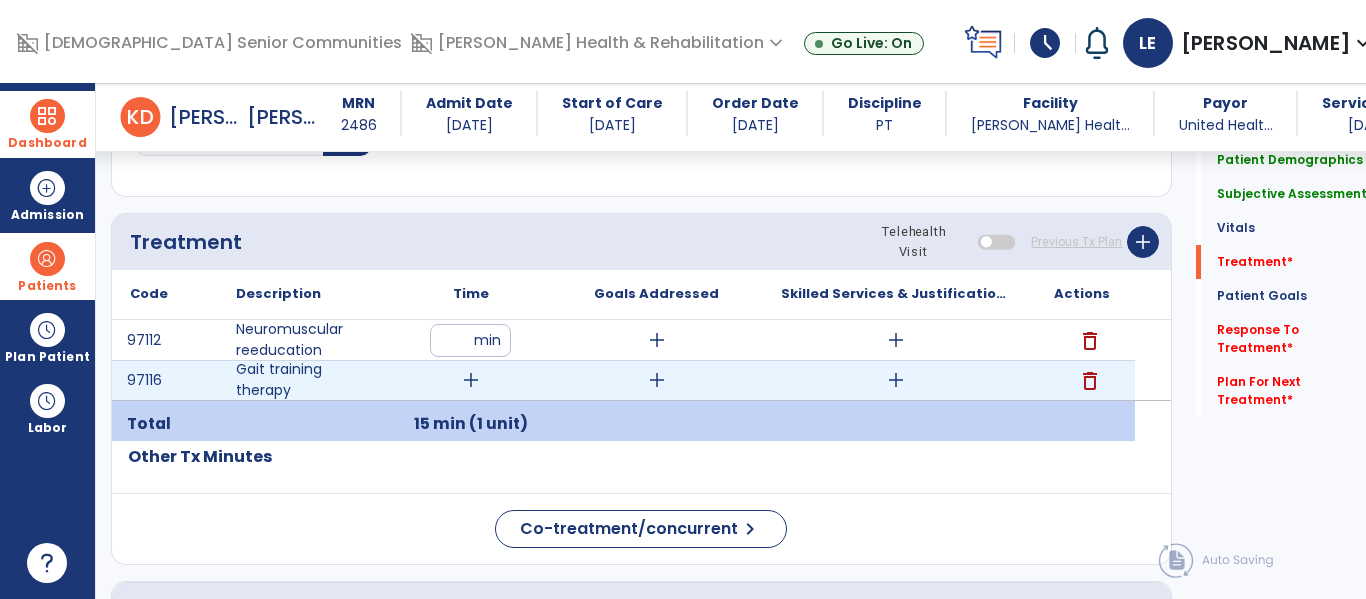 click on "add" at bounding box center (471, 380) 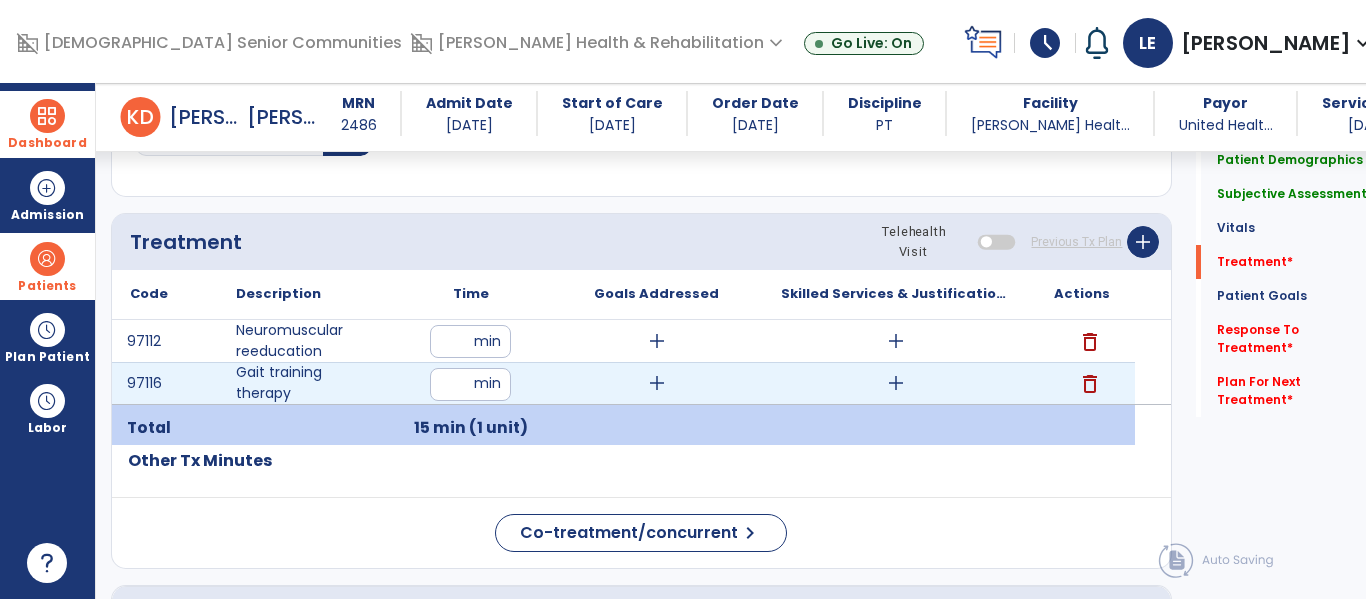 type on "**" 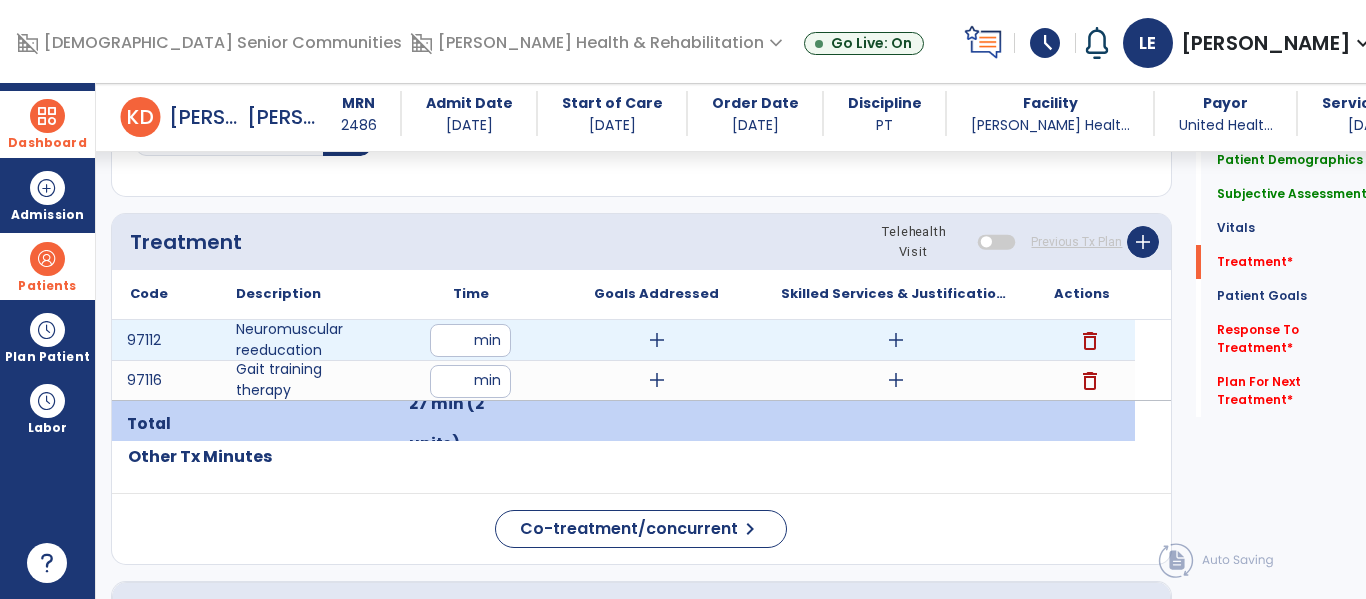 click on "**" at bounding box center (470, 340) 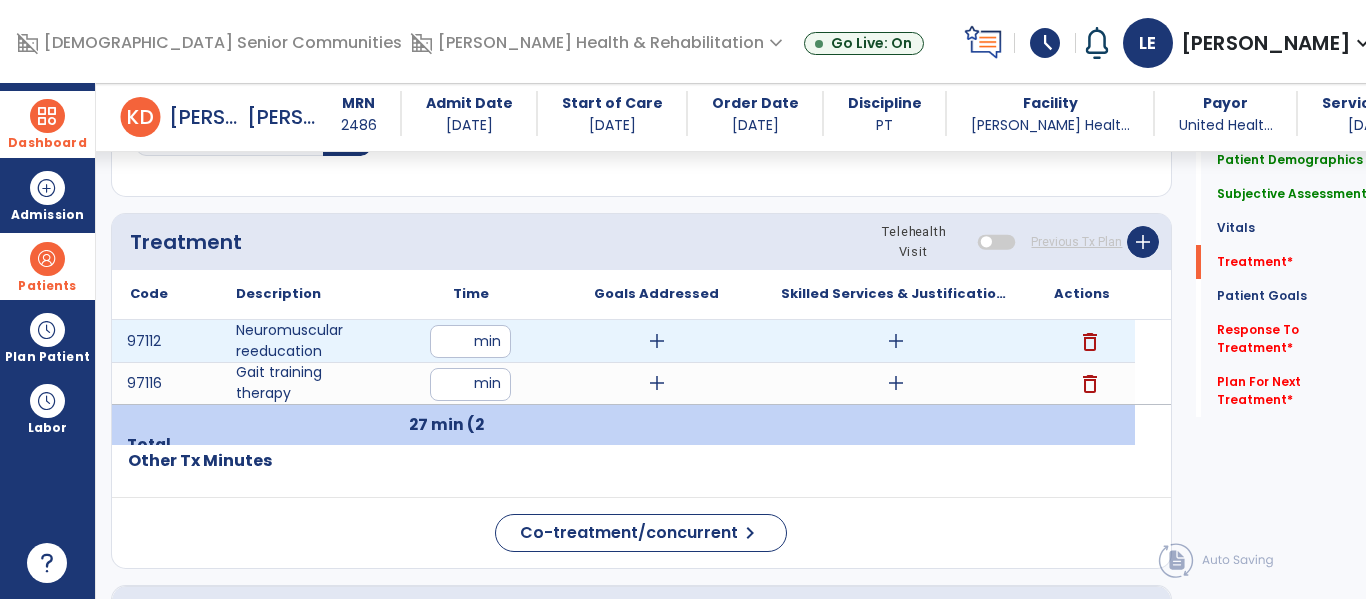 type on "**" 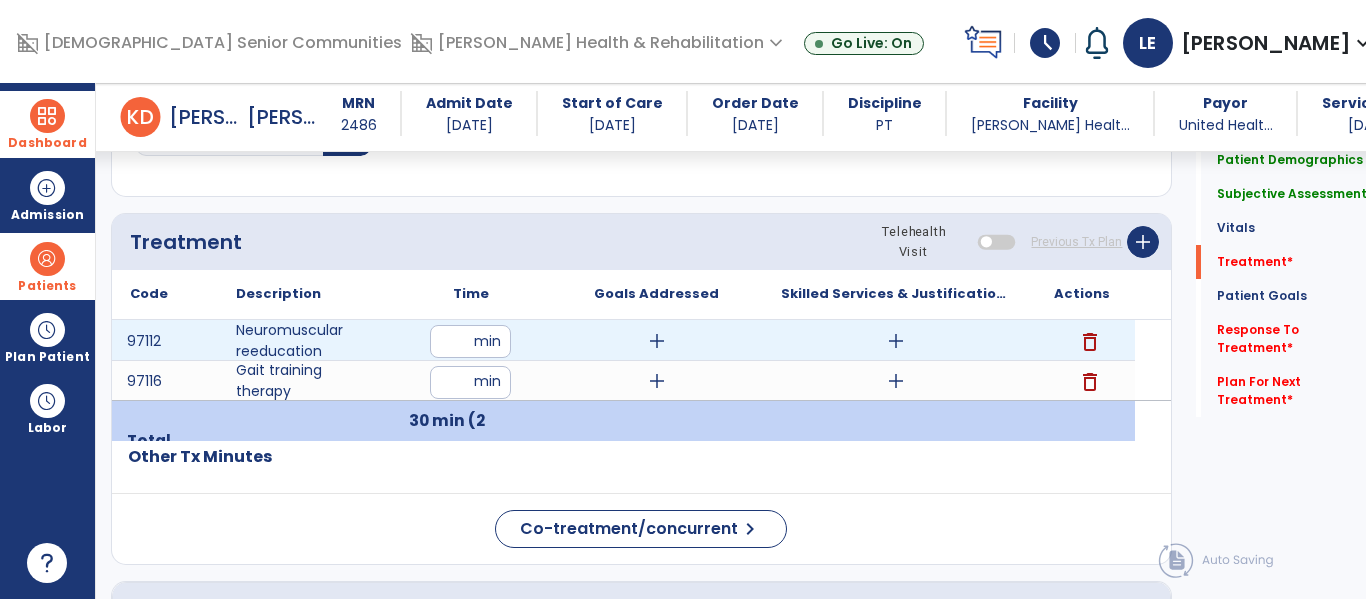 click on "add" at bounding box center [657, 341] 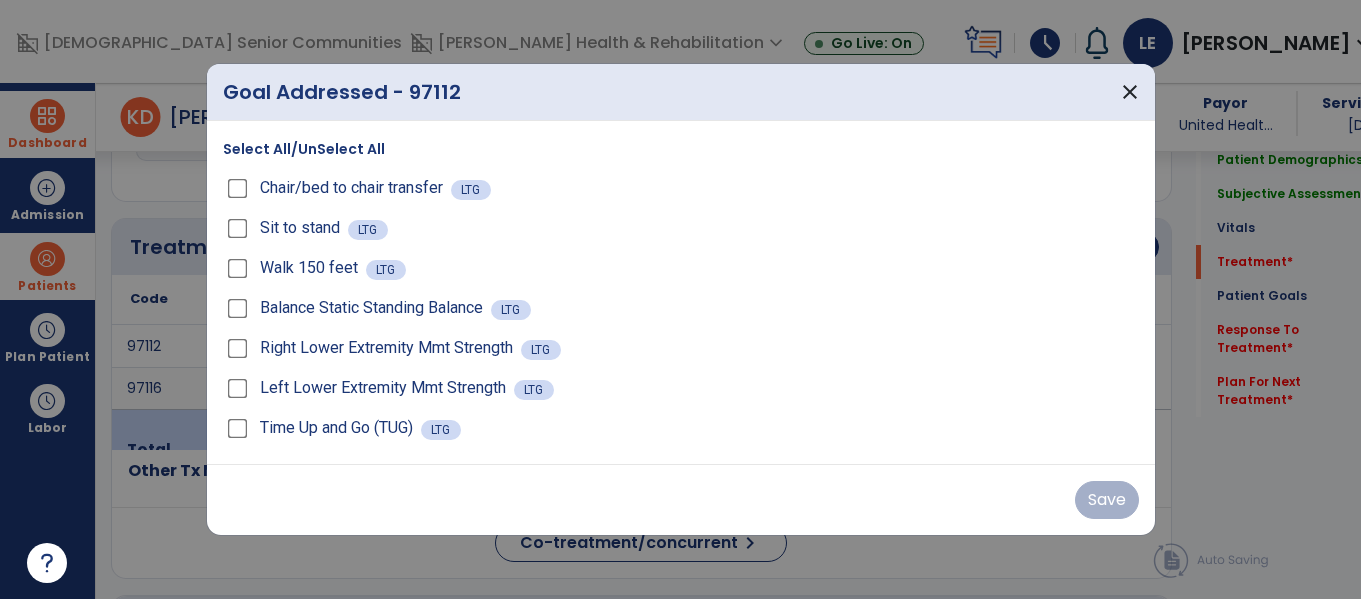 scroll, scrollTop: 1156, scrollLeft: 0, axis: vertical 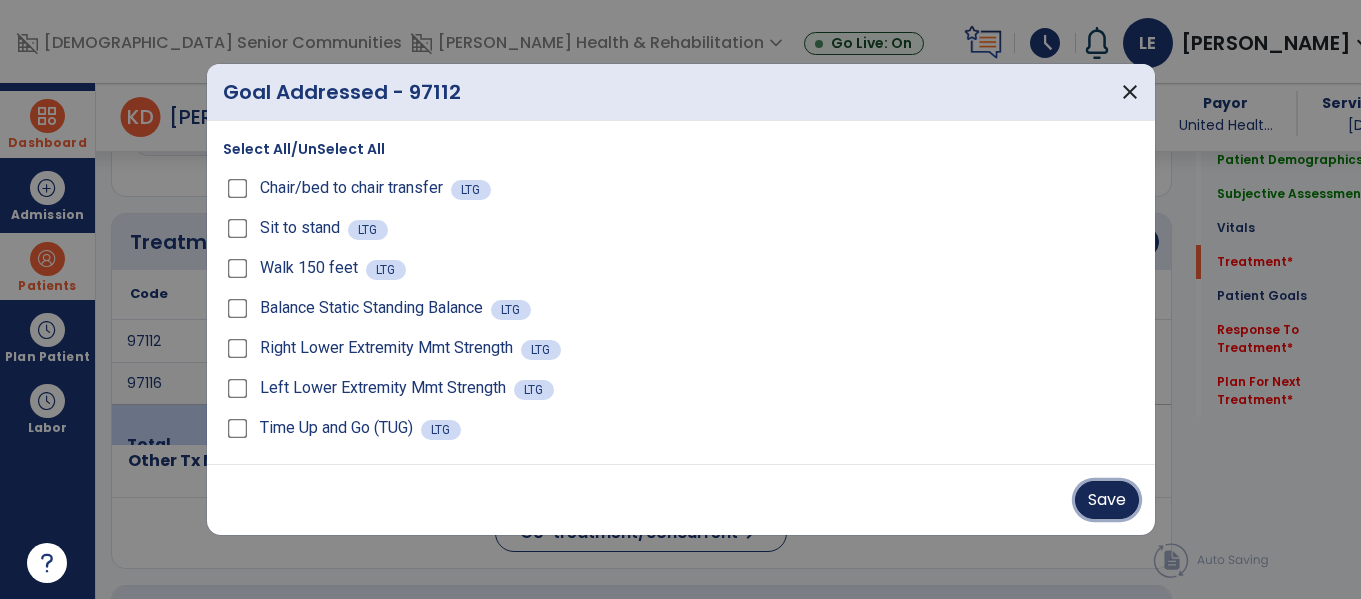 click on "Save" at bounding box center [1107, 500] 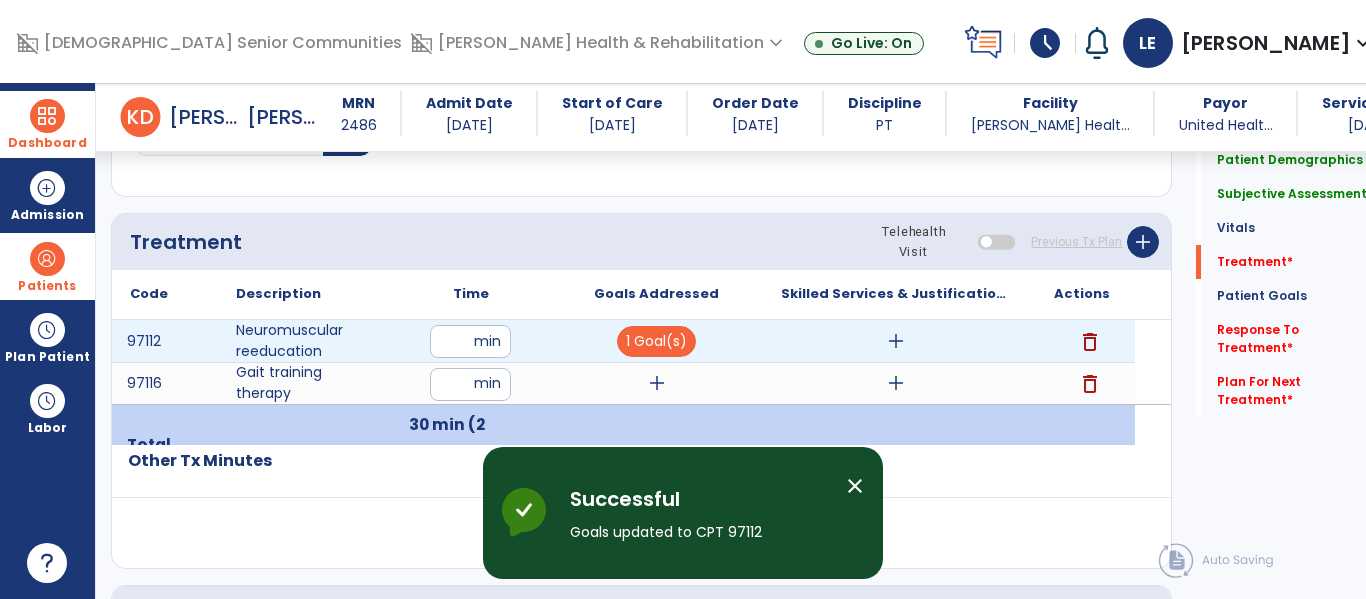 click on "add" at bounding box center (896, 341) 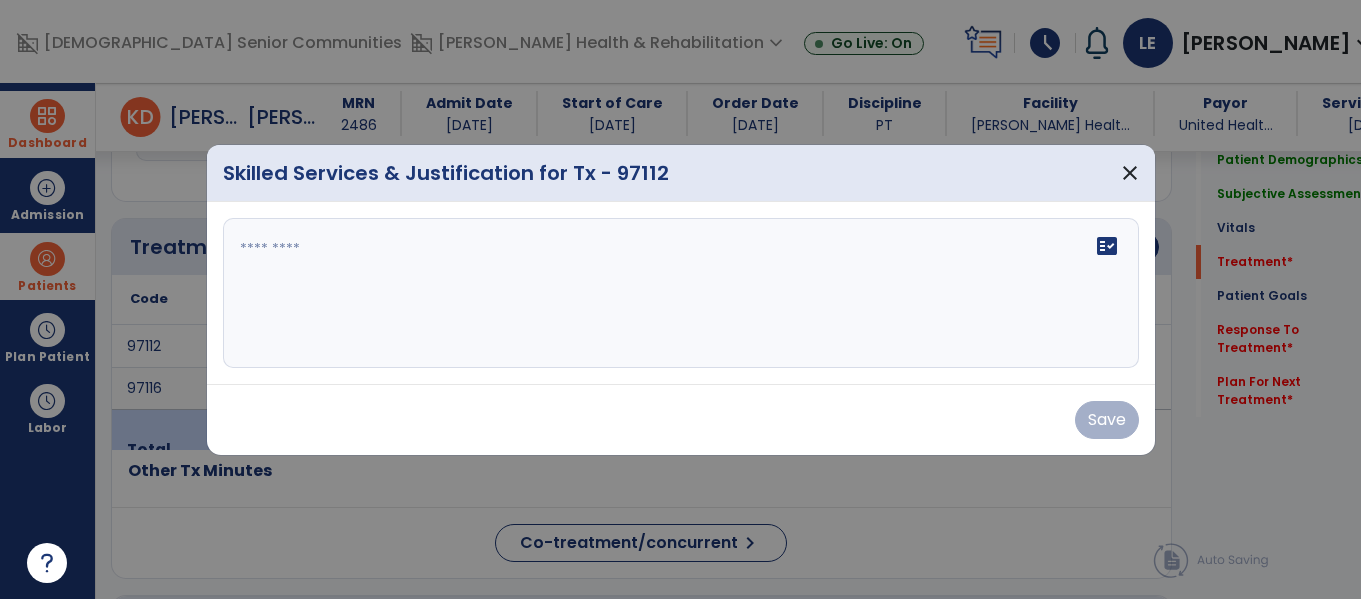 scroll, scrollTop: 1156, scrollLeft: 0, axis: vertical 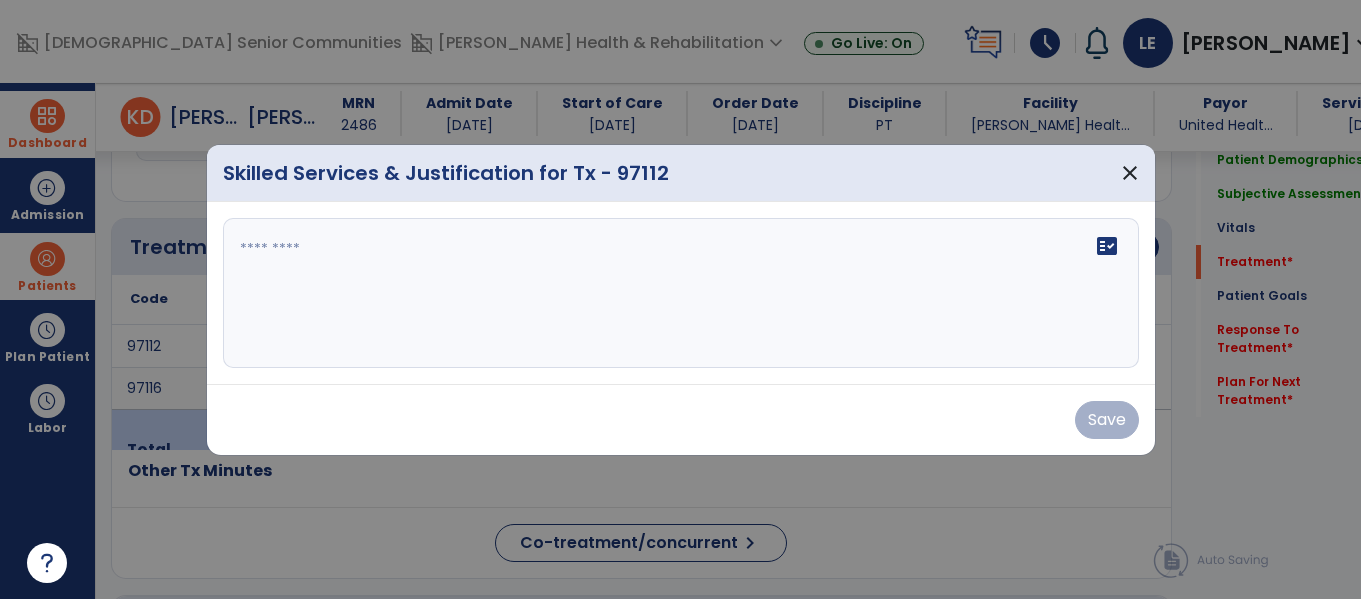 click on "fact_check" at bounding box center [681, 293] 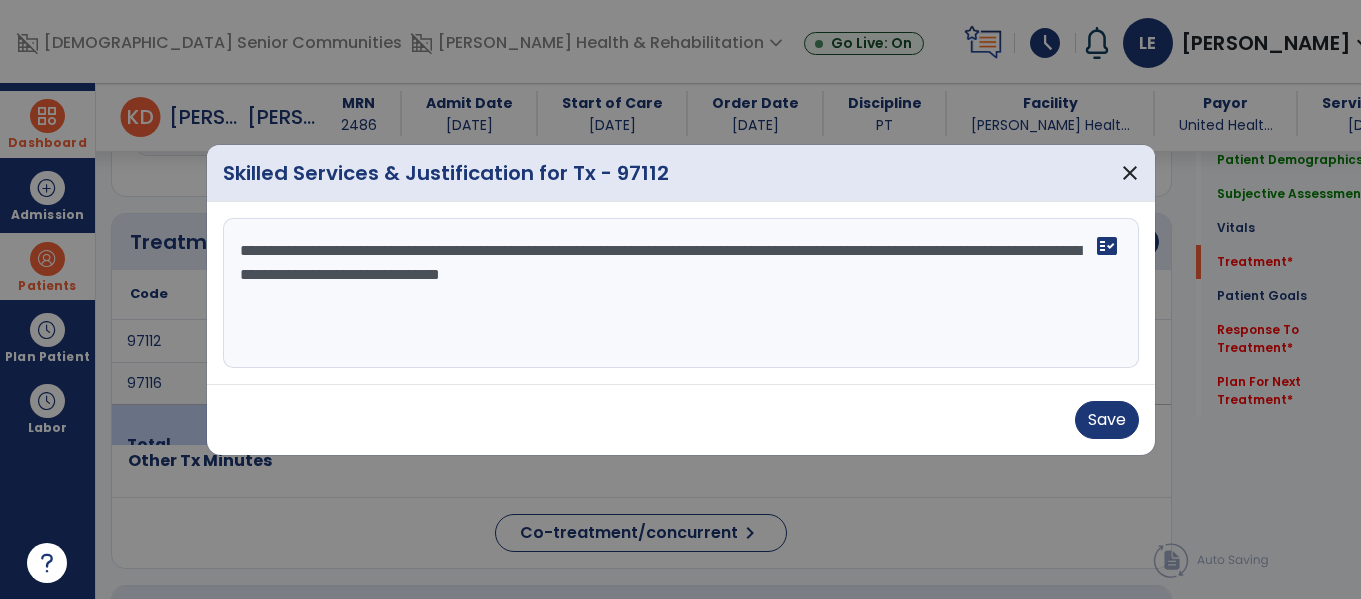 type on "**********" 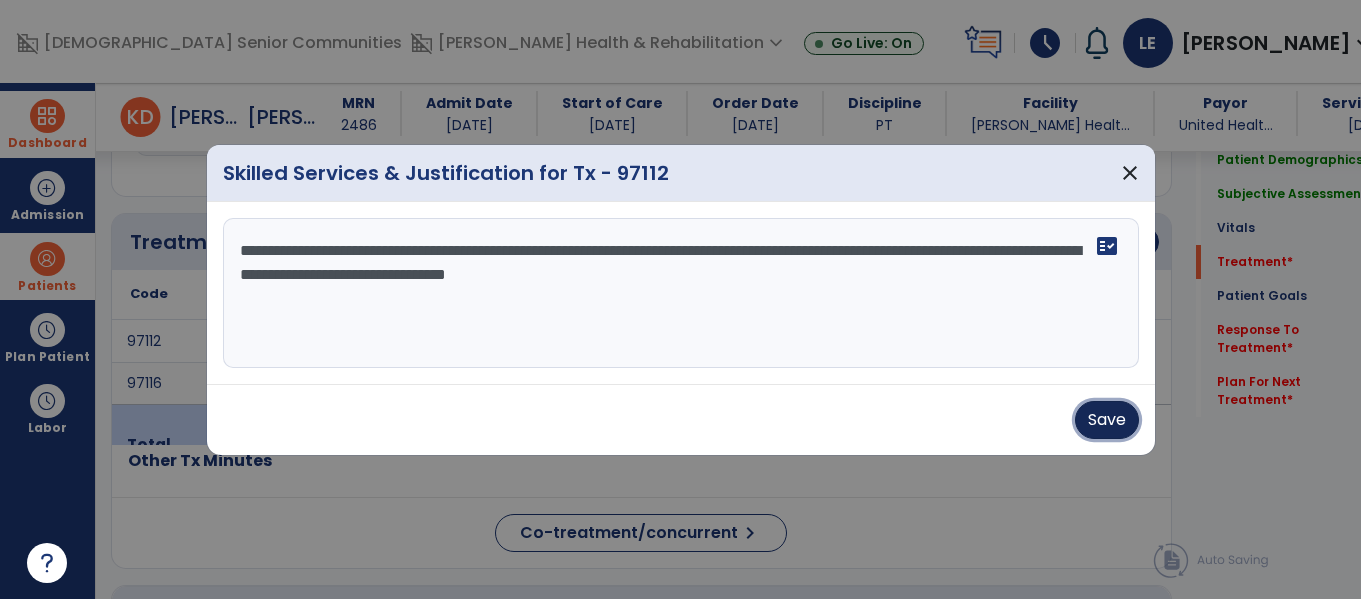 click on "Save" at bounding box center (1107, 420) 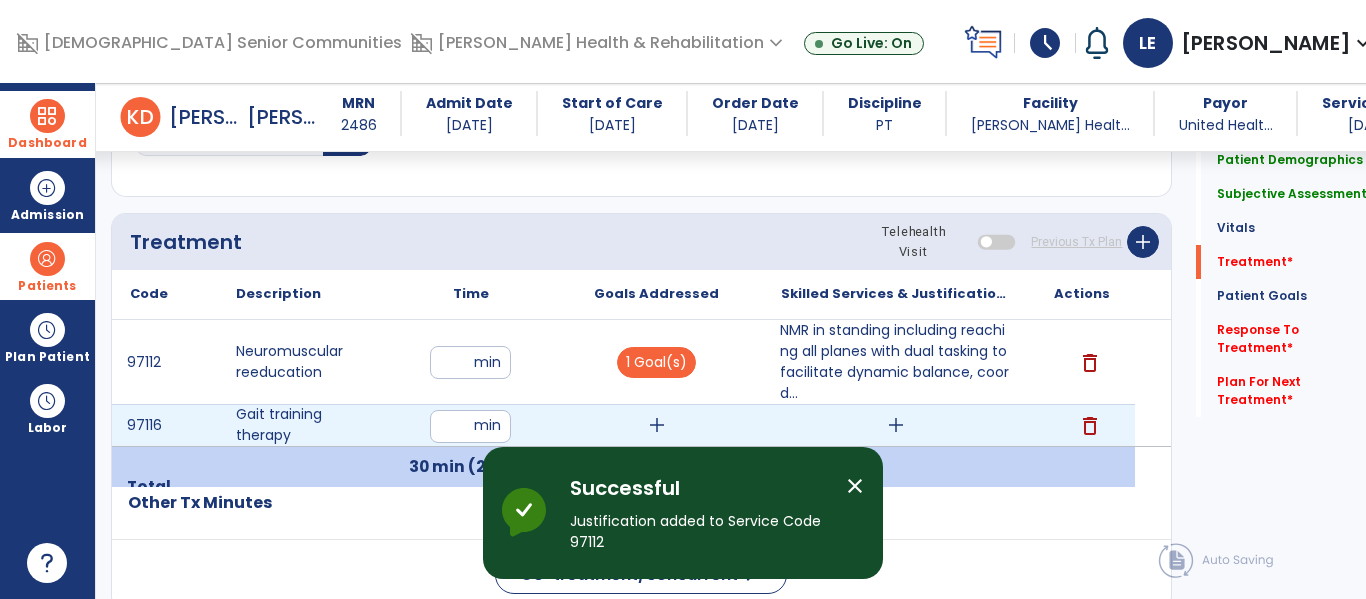 click on "add" at bounding box center [657, 425] 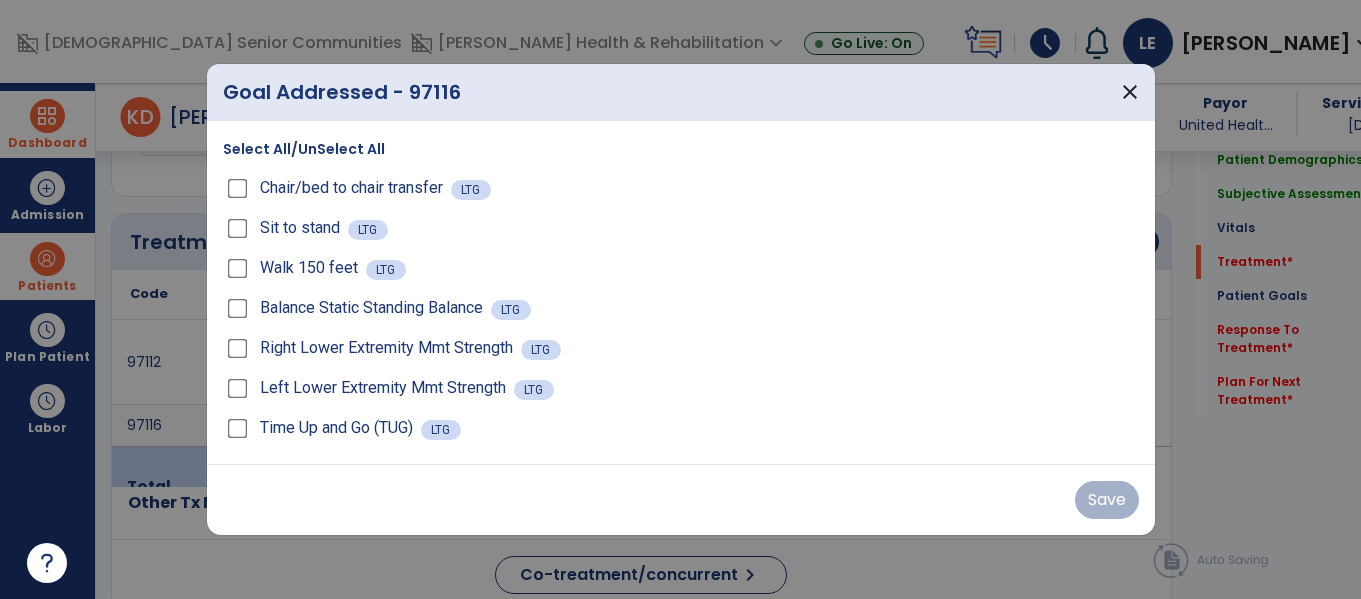scroll, scrollTop: 1156, scrollLeft: 0, axis: vertical 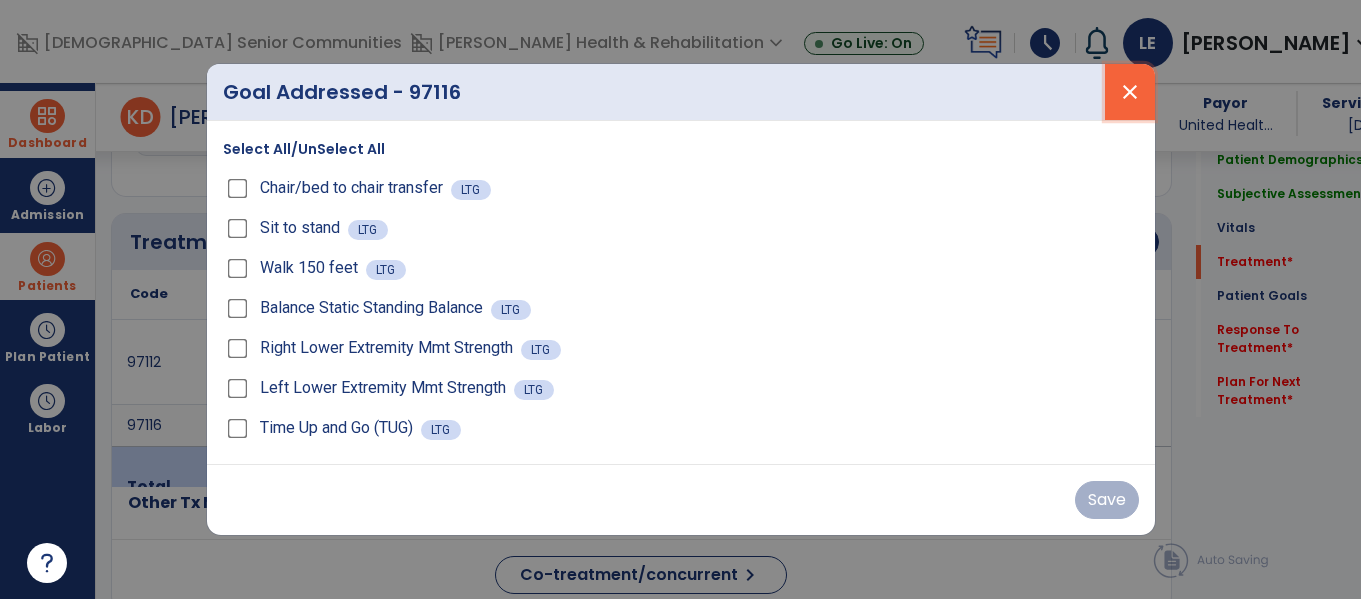 click on "close" at bounding box center [1130, 92] 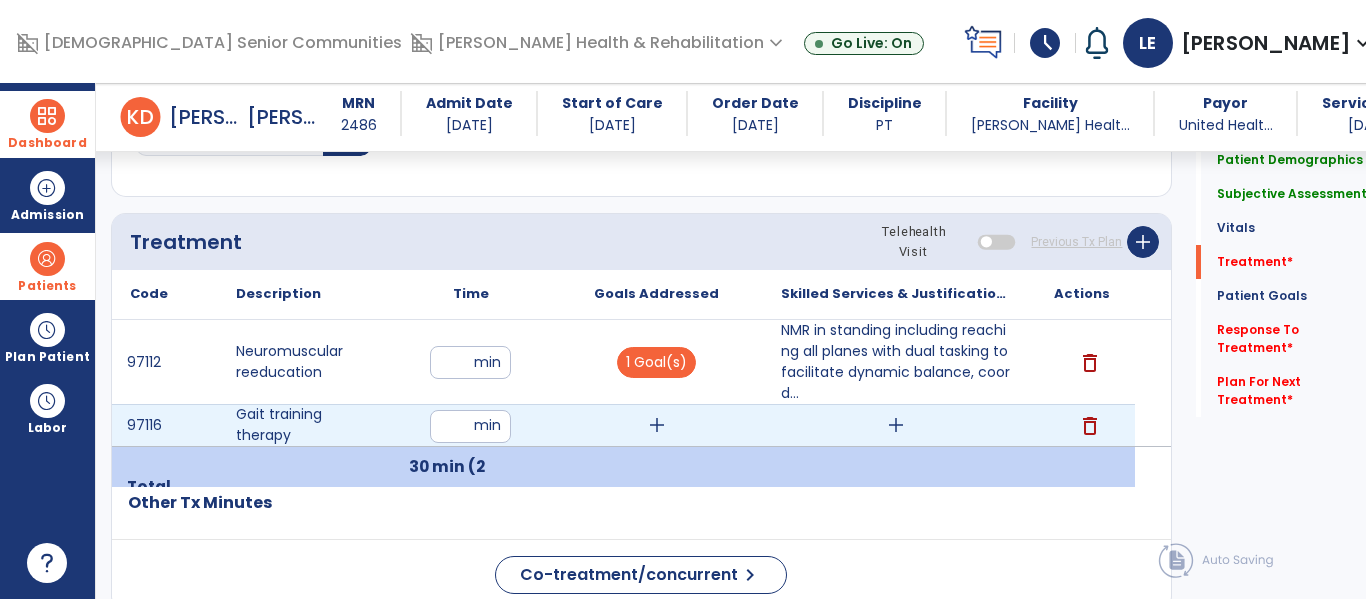 click on "add" at bounding box center [657, 425] 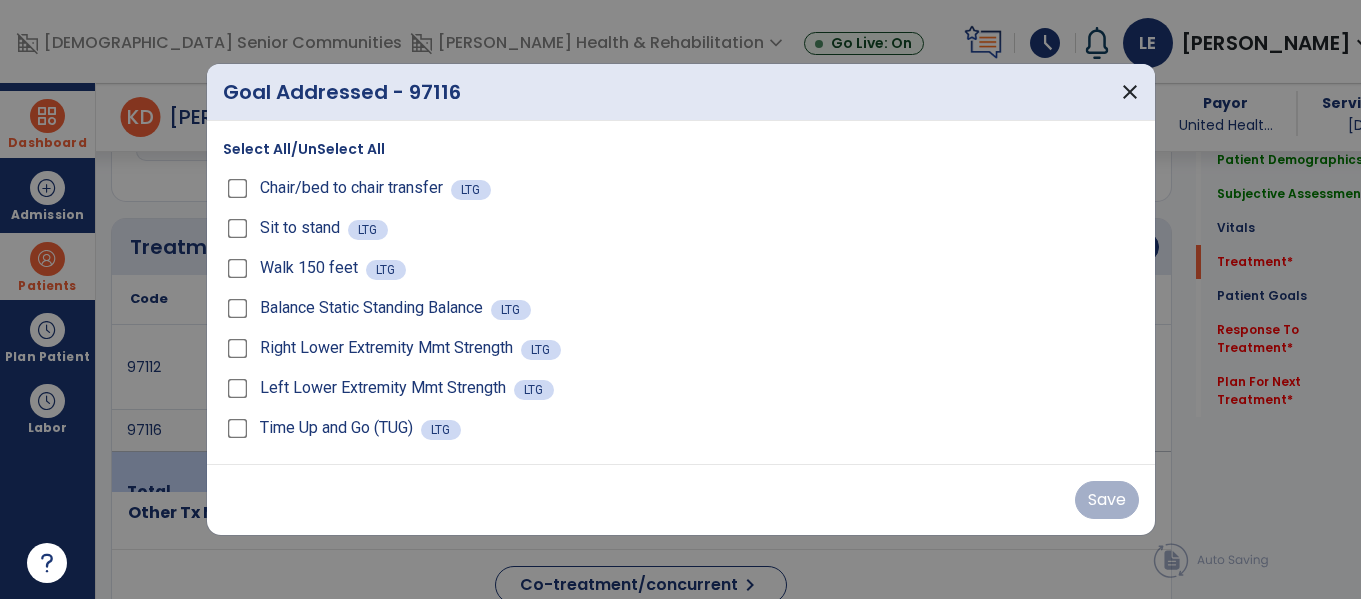 scroll, scrollTop: 1156, scrollLeft: 0, axis: vertical 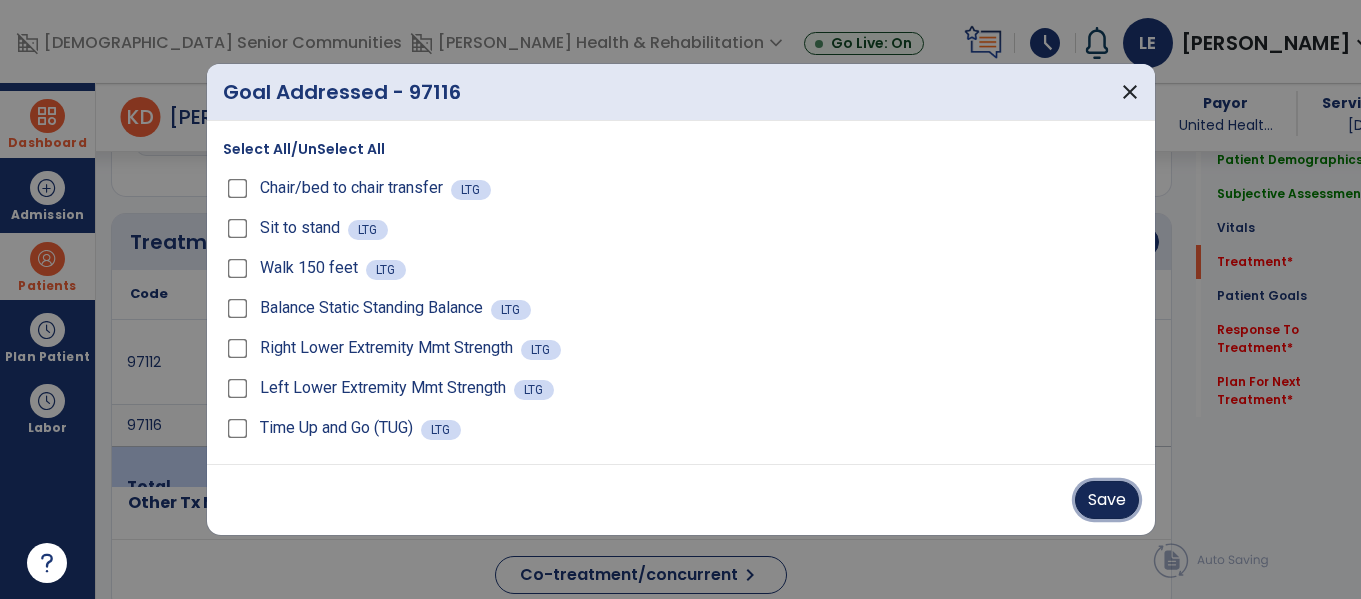 click on "Save" at bounding box center [1107, 500] 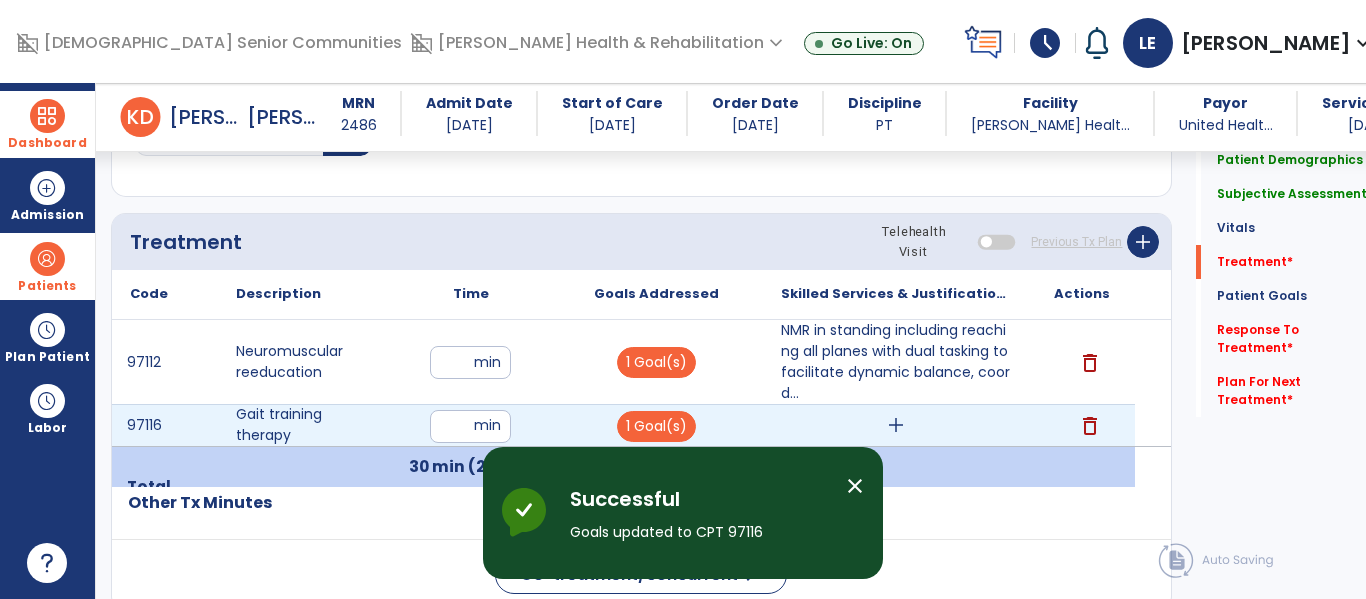 click on "add" at bounding box center (896, 425) 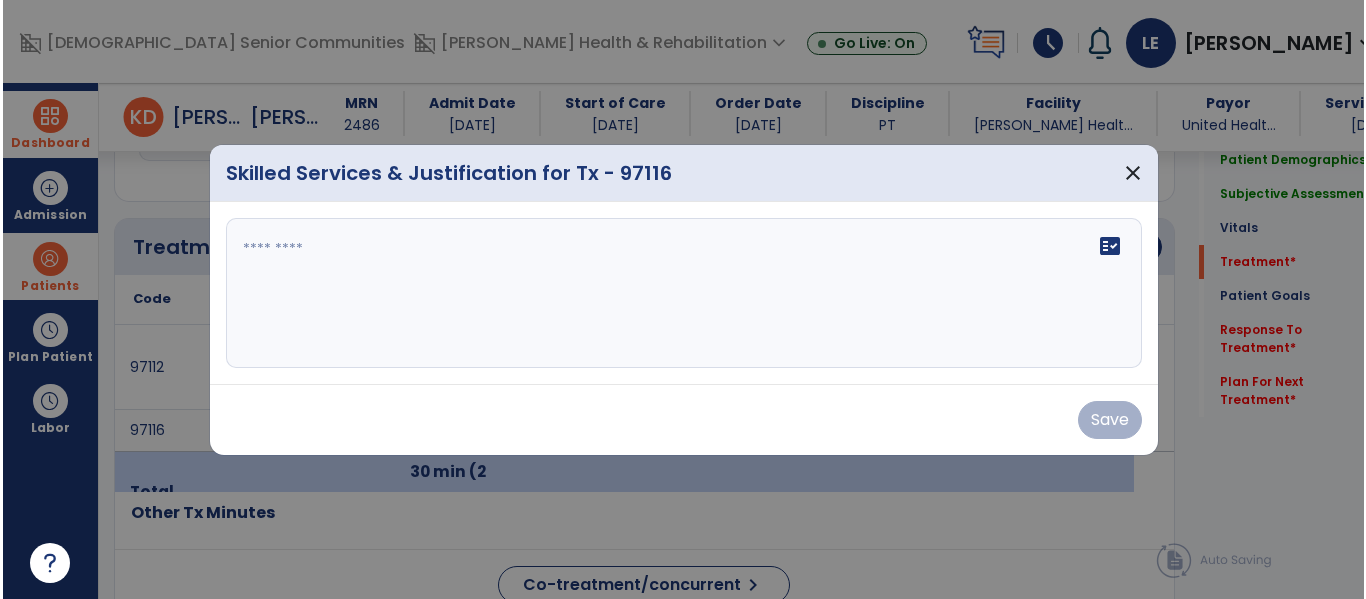 scroll, scrollTop: 1156, scrollLeft: 0, axis: vertical 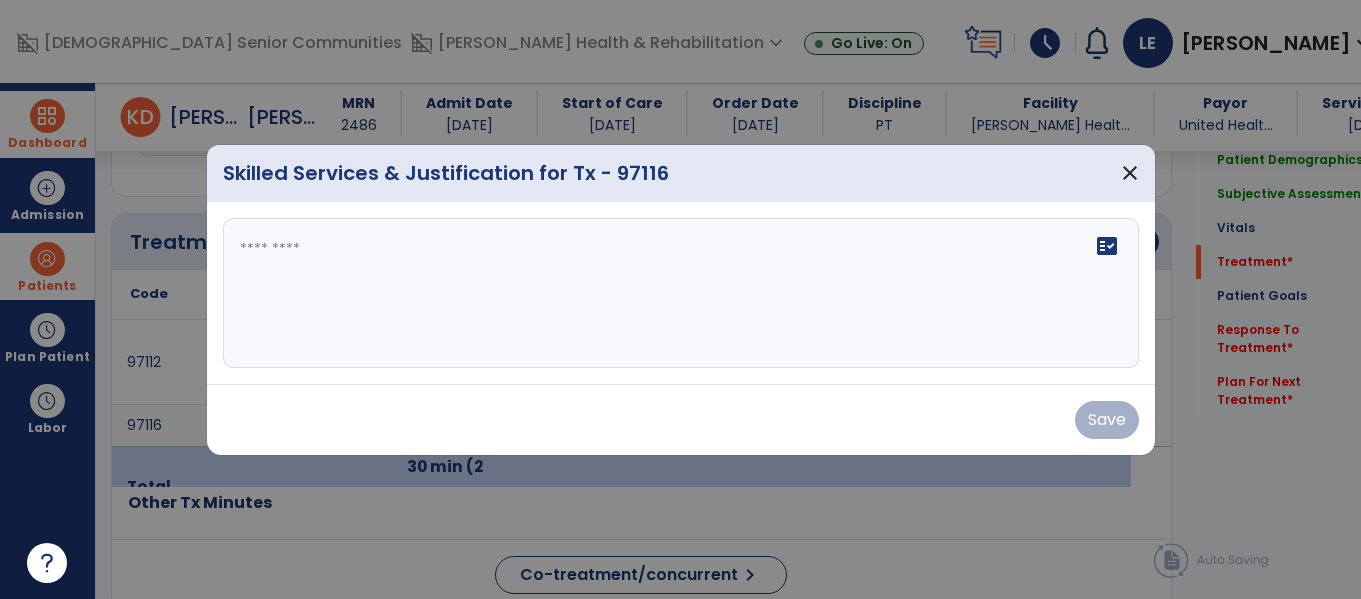 click on "fact_check" at bounding box center [681, 293] 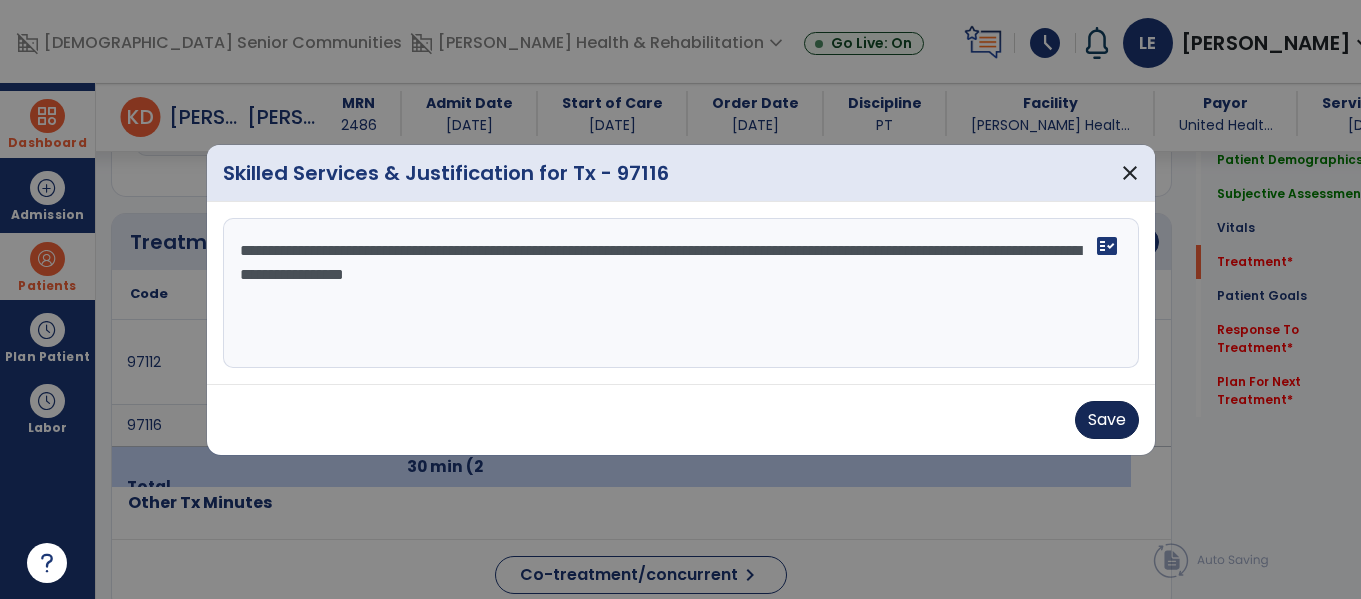 type on "**********" 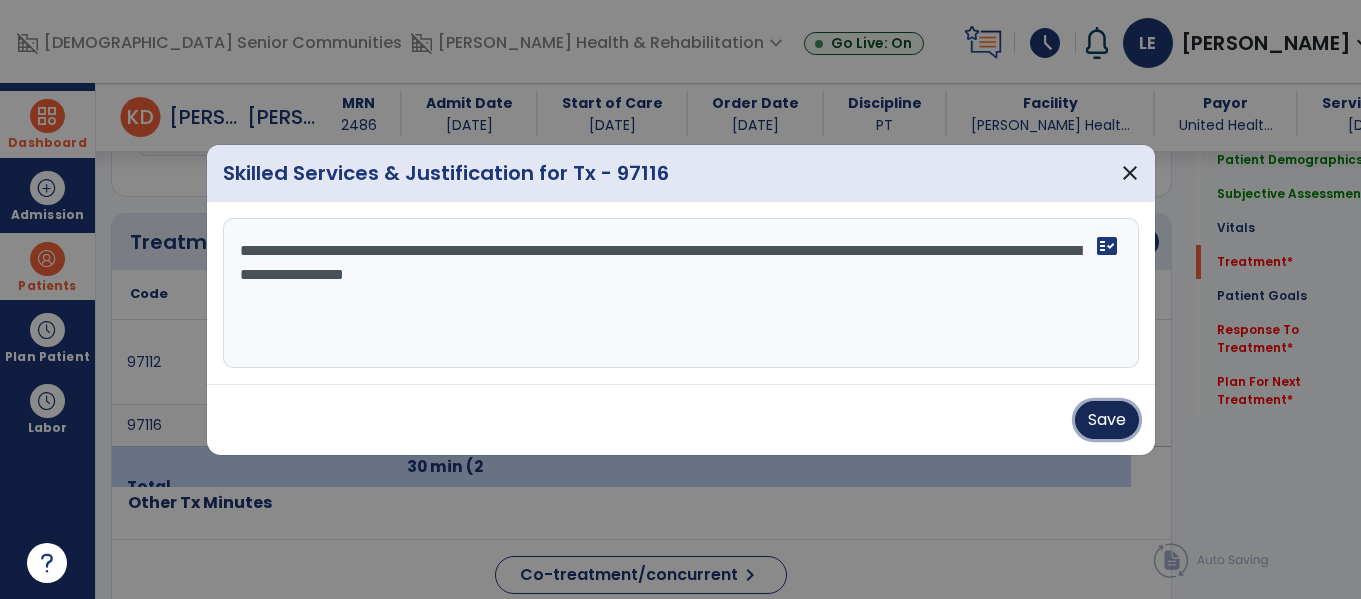 click on "Save" at bounding box center [1107, 420] 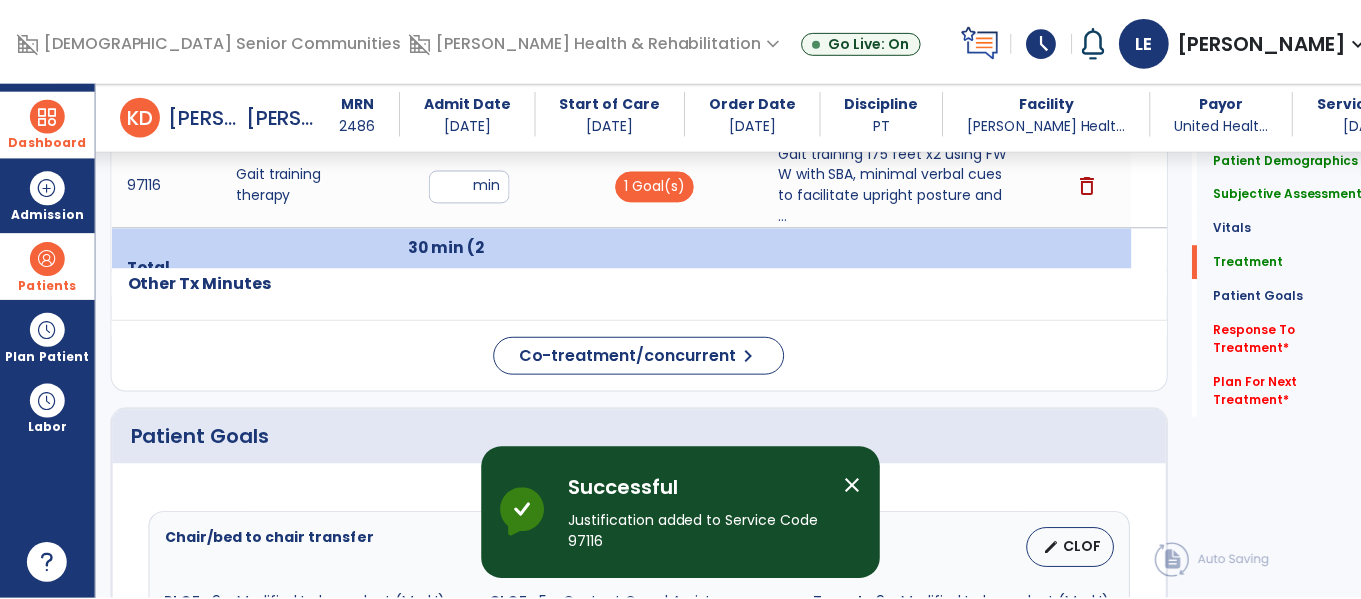 scroll, scrollTop: 1418, scrollLeft: 0, axis: vertical 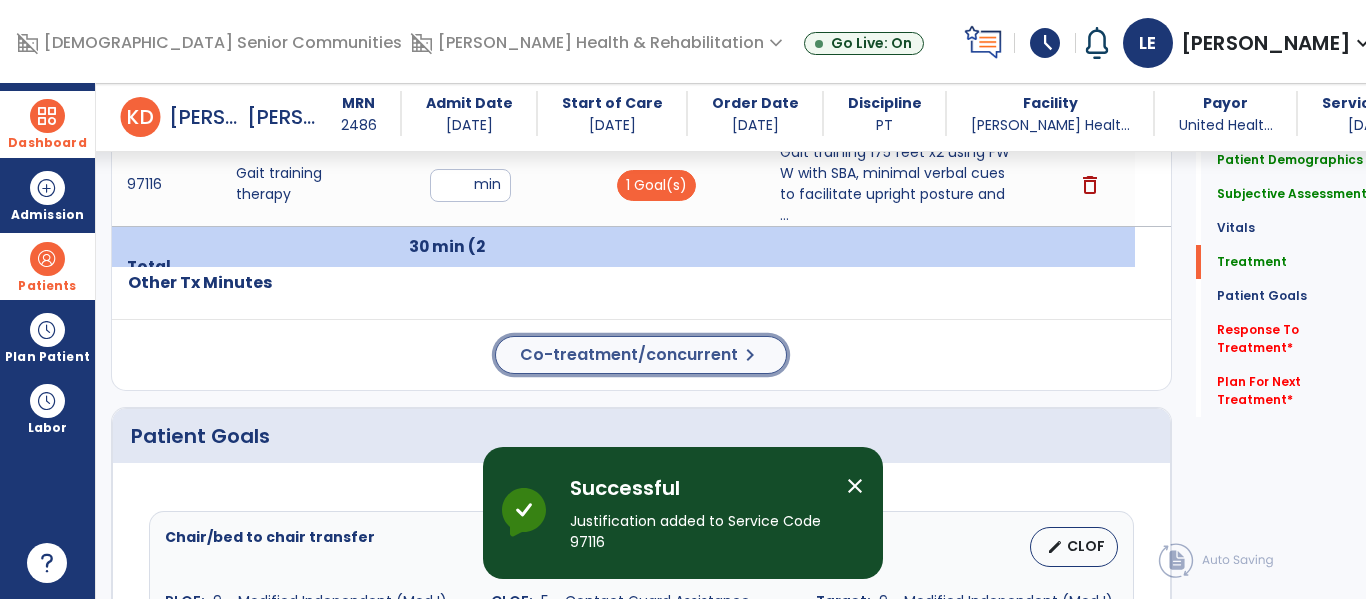 click on "Co-treatment/concurrent" 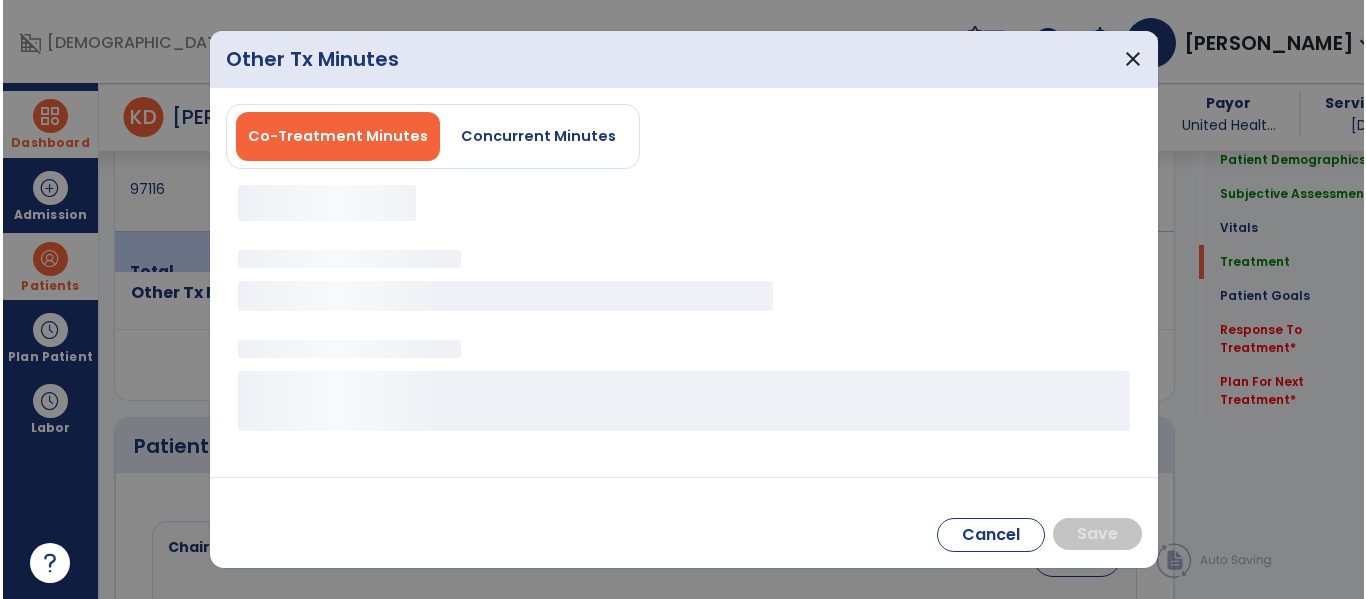 scroll, scrollTop: 1418, scrollLeft: 0, axis: vertical 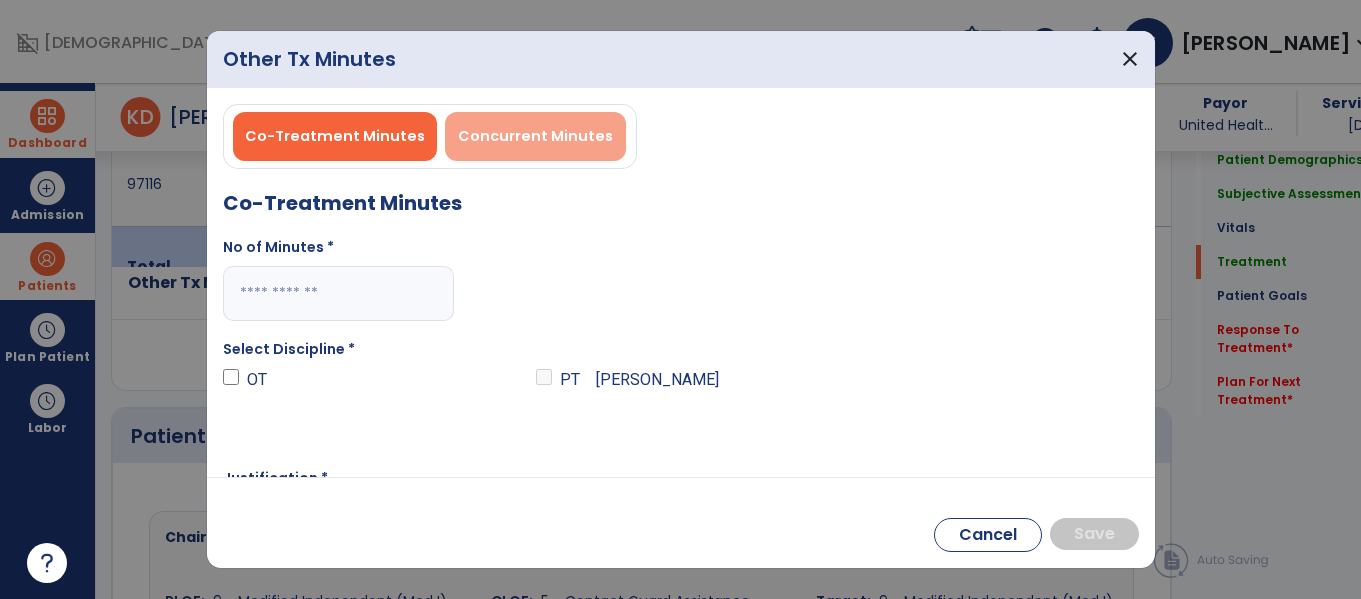 click on "Concurrent Minutes" at bounding box center (535, 136) 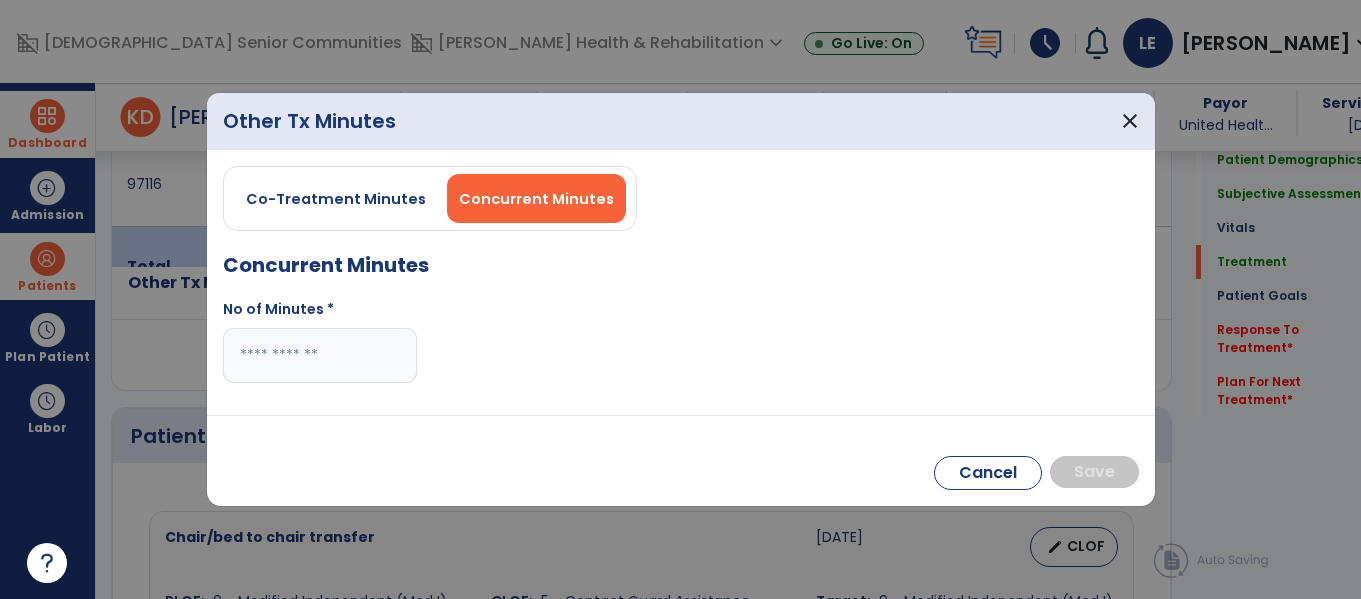 click at bounding box center [320, 355] 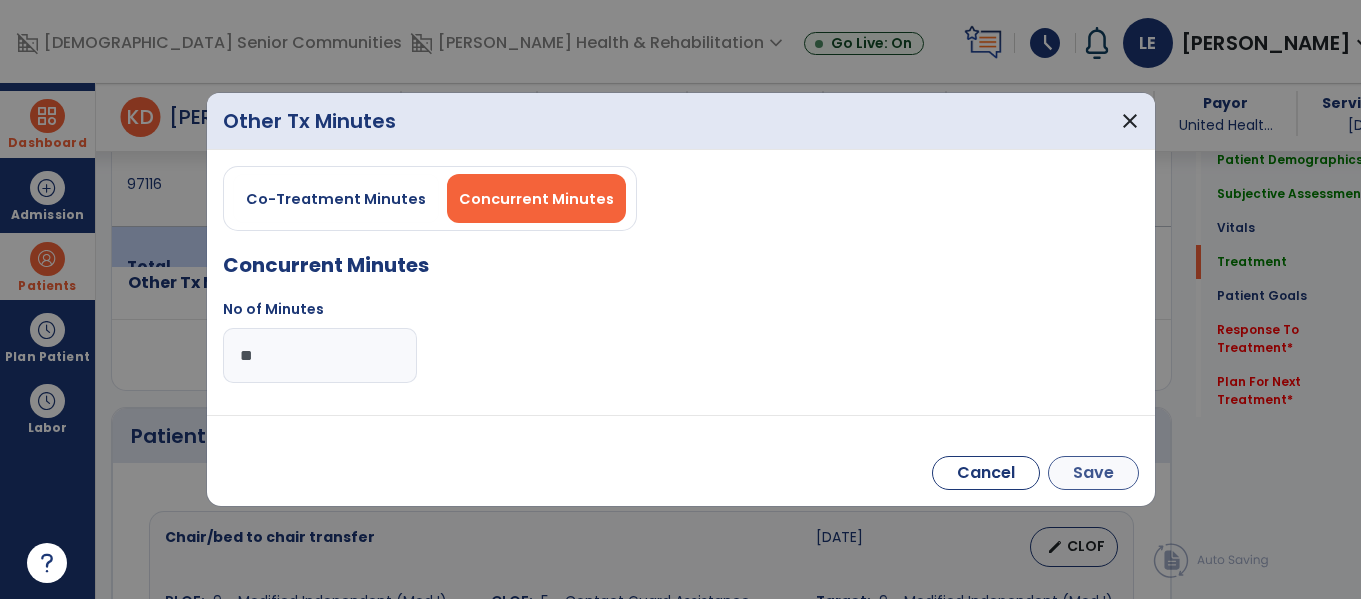 type on "**" 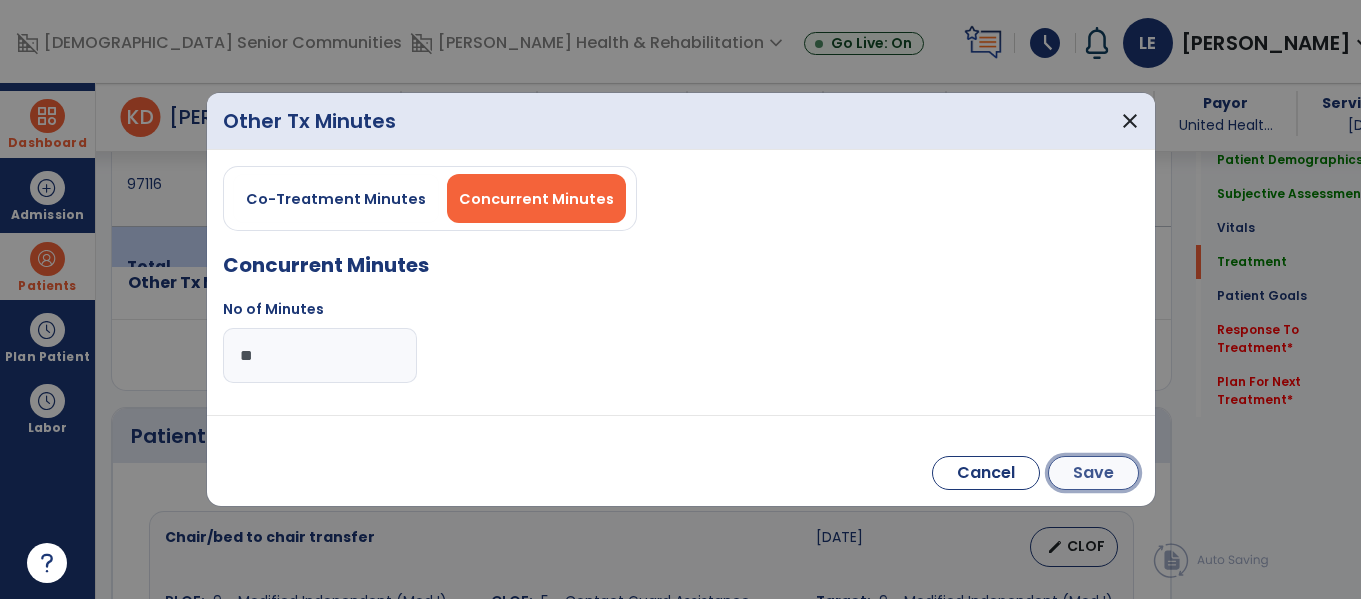 click on "Save" at bounding box center (1093, 473) 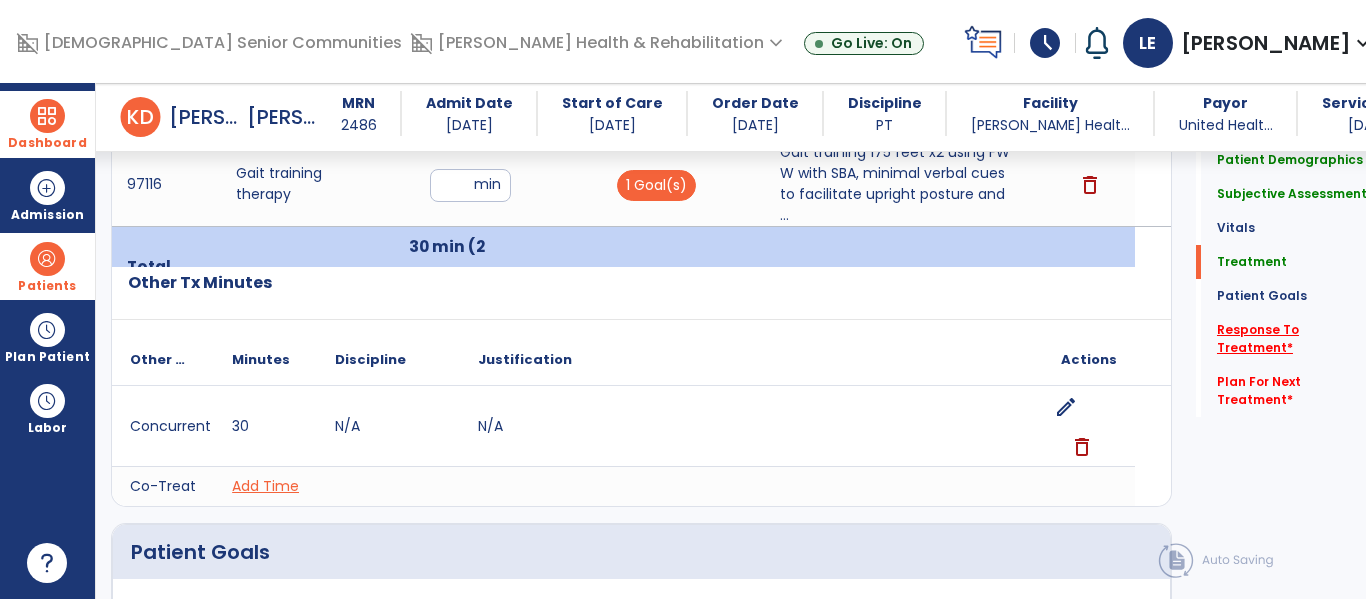click on "Response To Treatment   *" 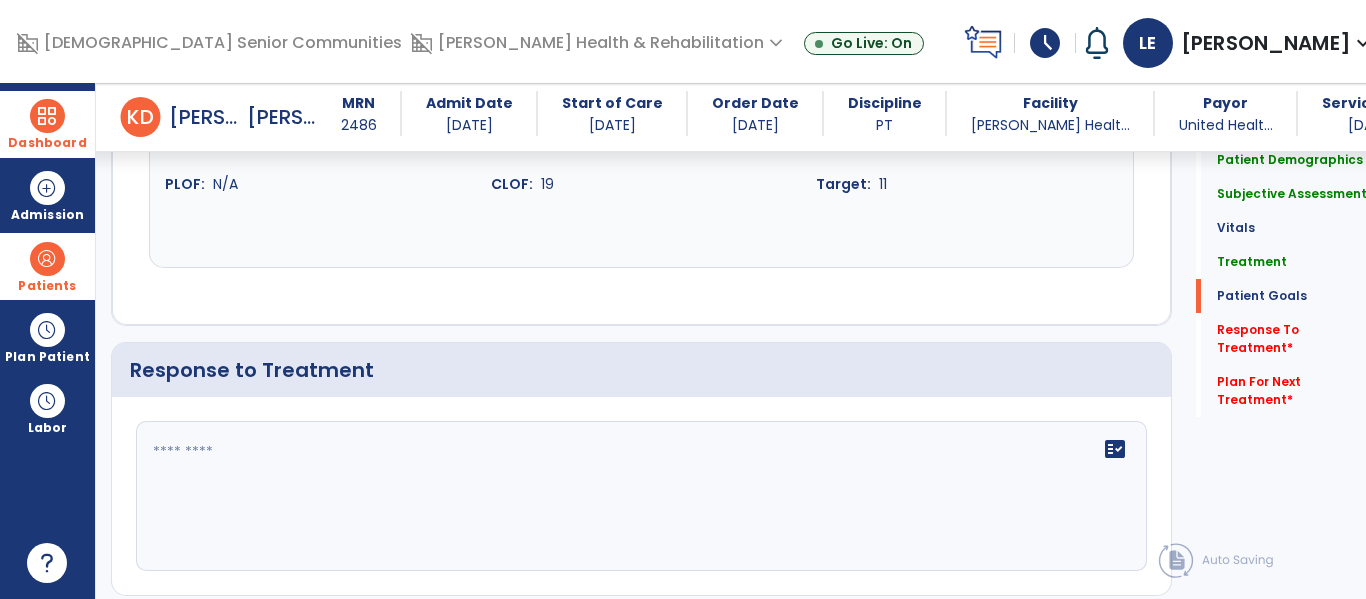 scroll, scrollTop: 3437, scrollLeft: 0, axis: vertical 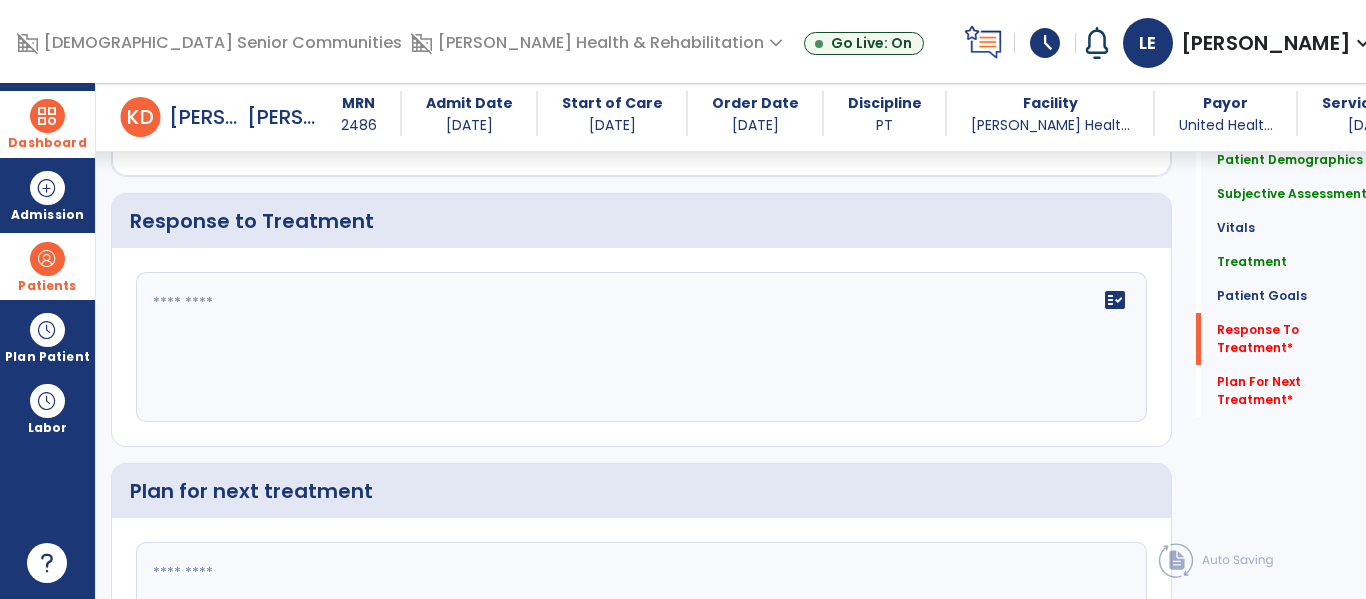 click on "fact_check" 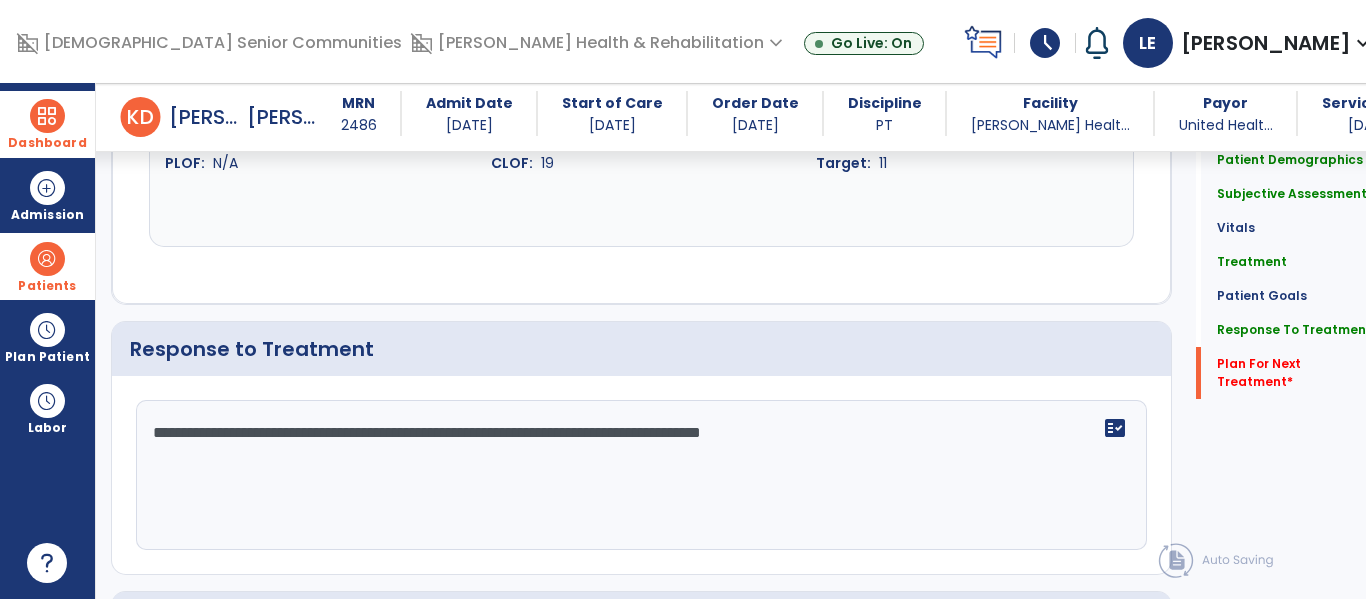 scroll, scrollTop: 3642, scrollLeft: 0, axis: vertical 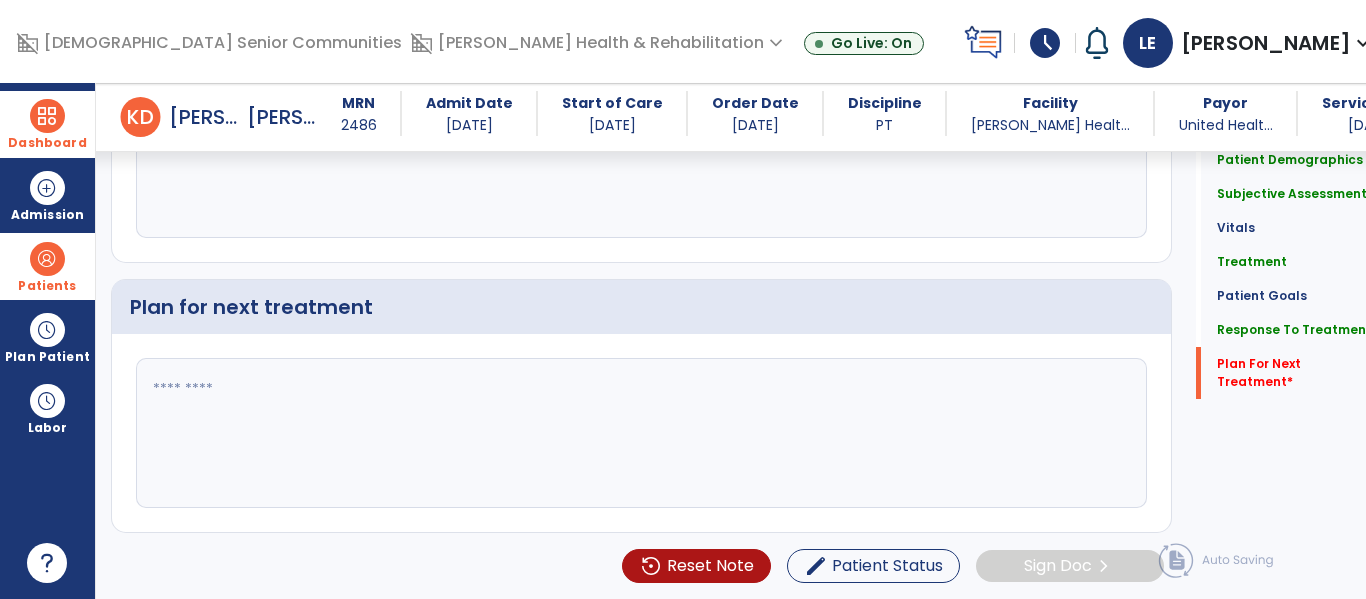 type on "**********" 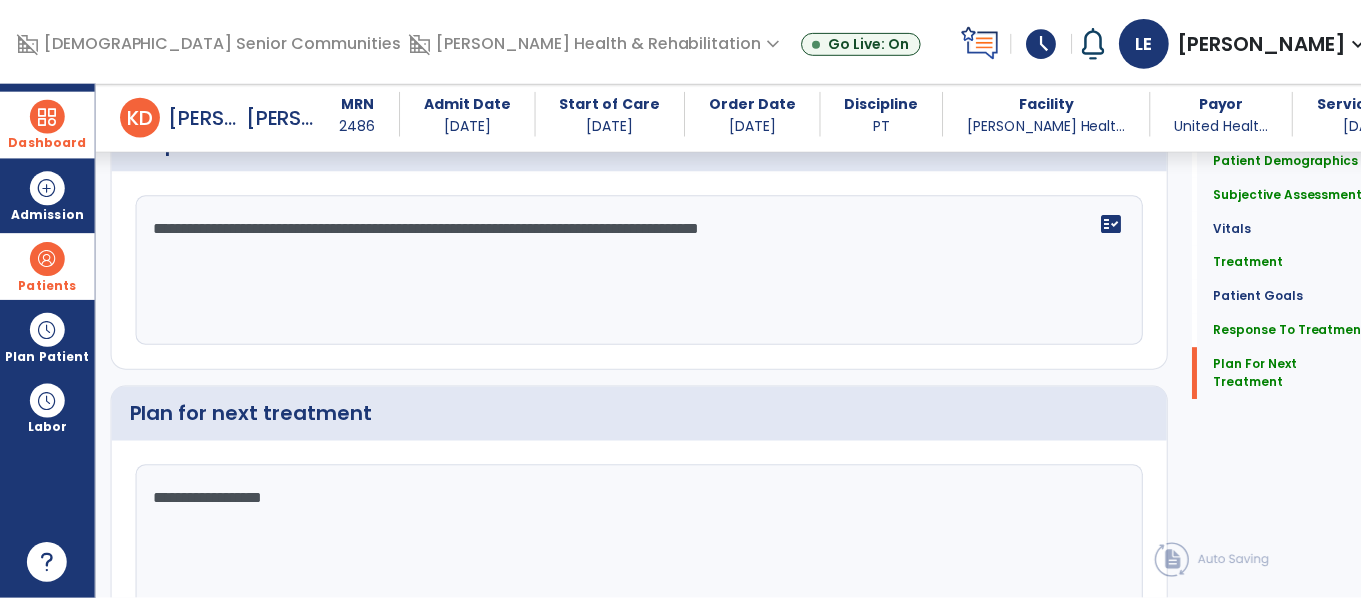 scroll, scrollTop: 3642, scrollLeft: 0, axis: vertical 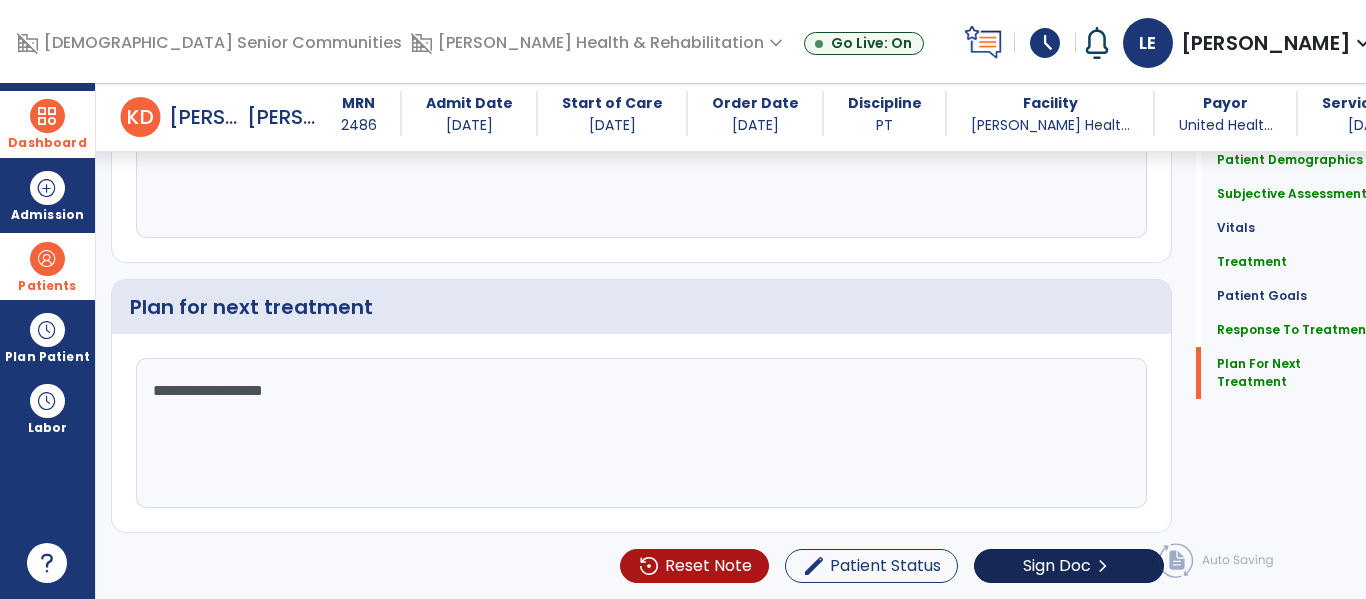 type on "**********" 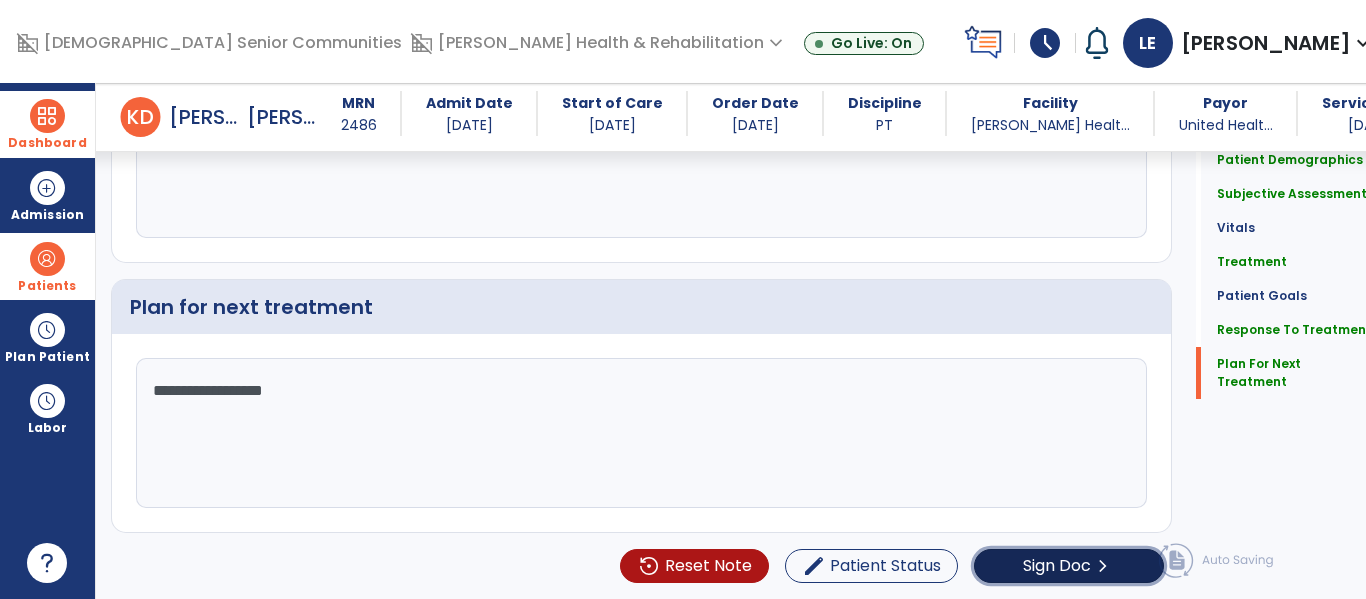 click on "Sign Doc" 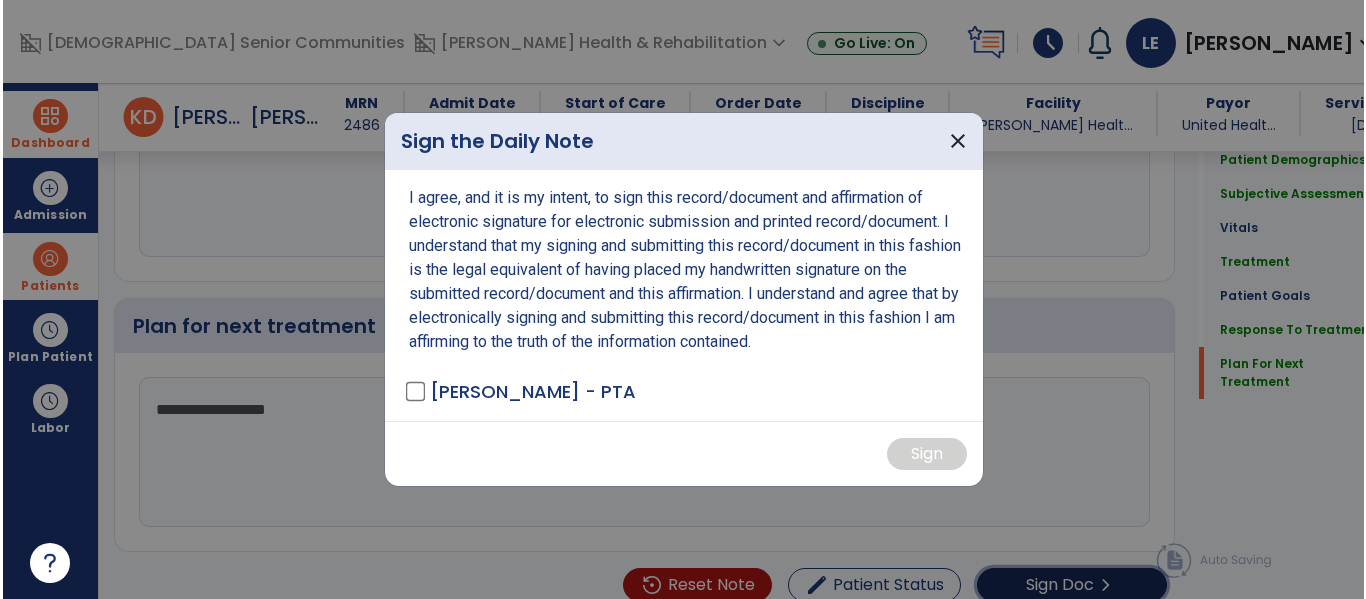 scroll, scrollTop: 3682, scrollLeft: 0, axis: vertical 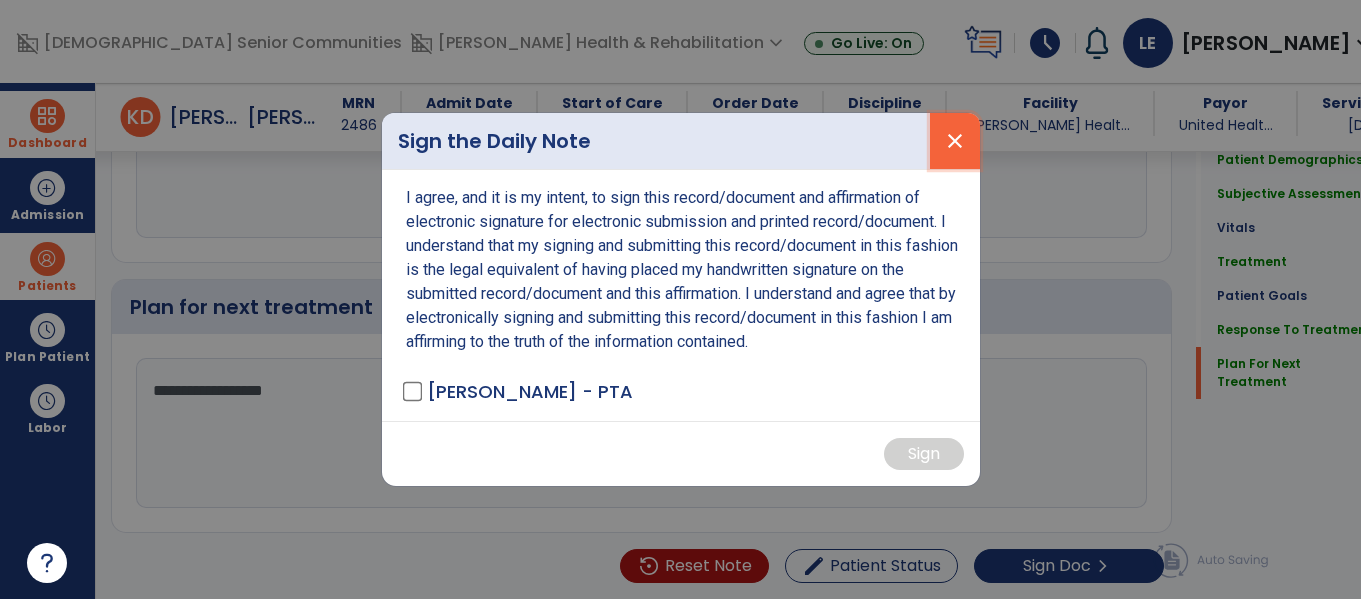click on "close" at bounding box center [955, 141] 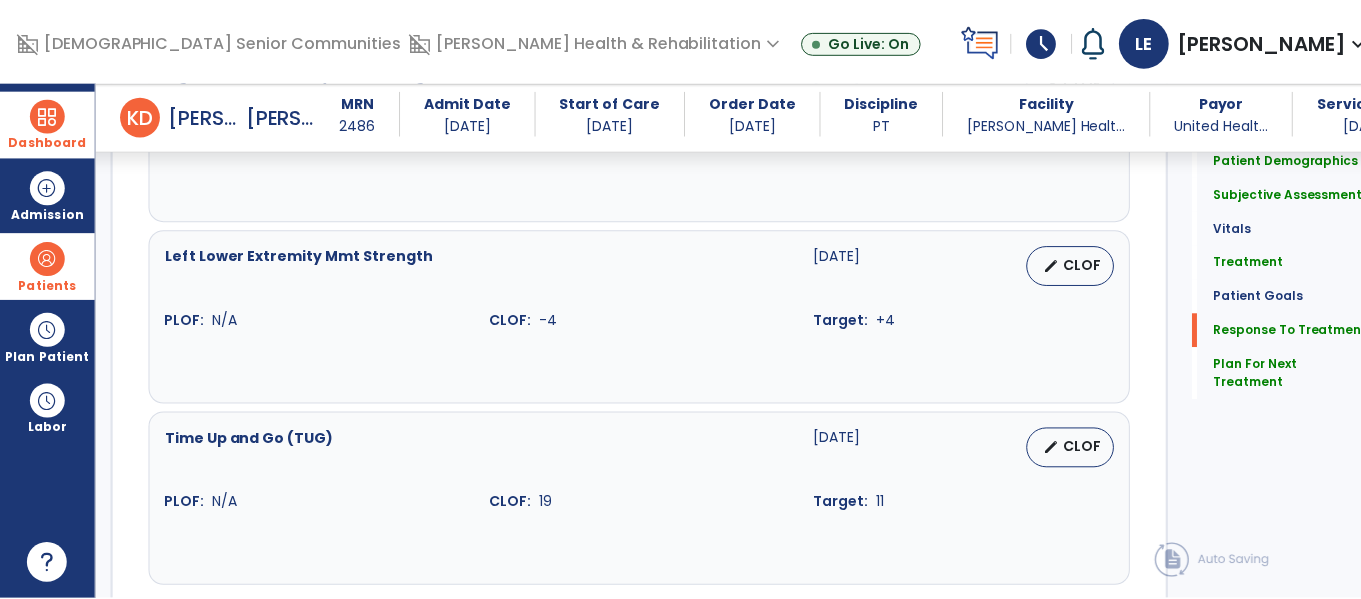 scroll, scrollTop: 3642, scrollLeft: 0, axis: vertical 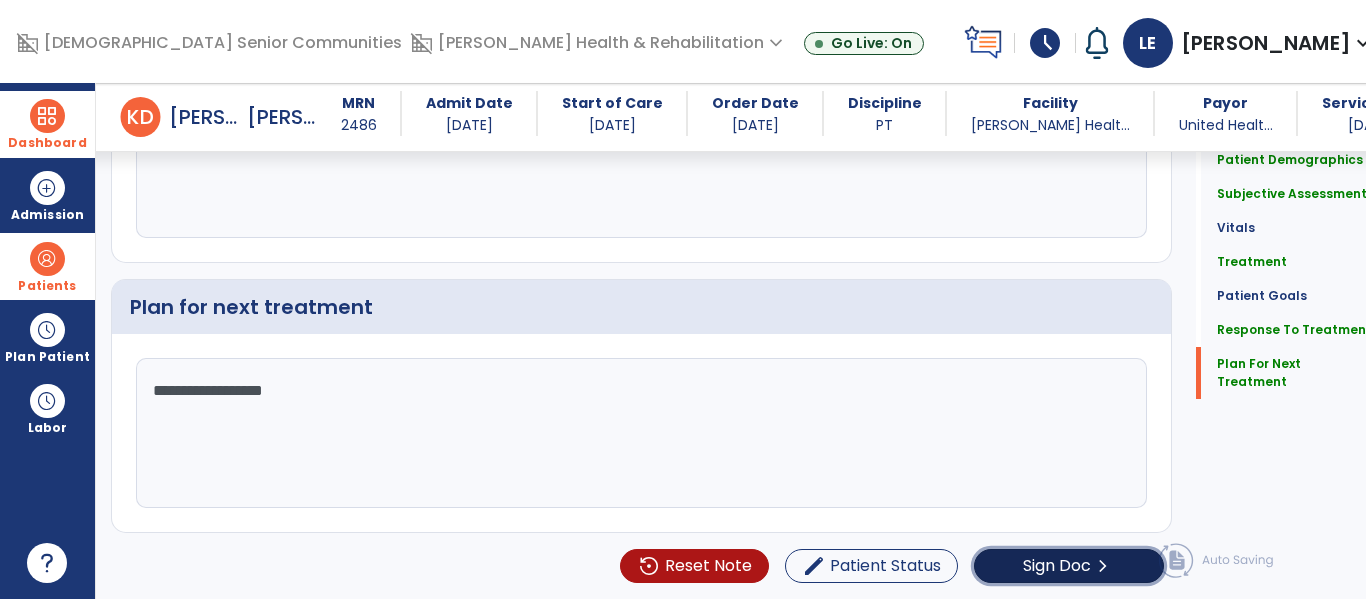 click on "Sign Doc" 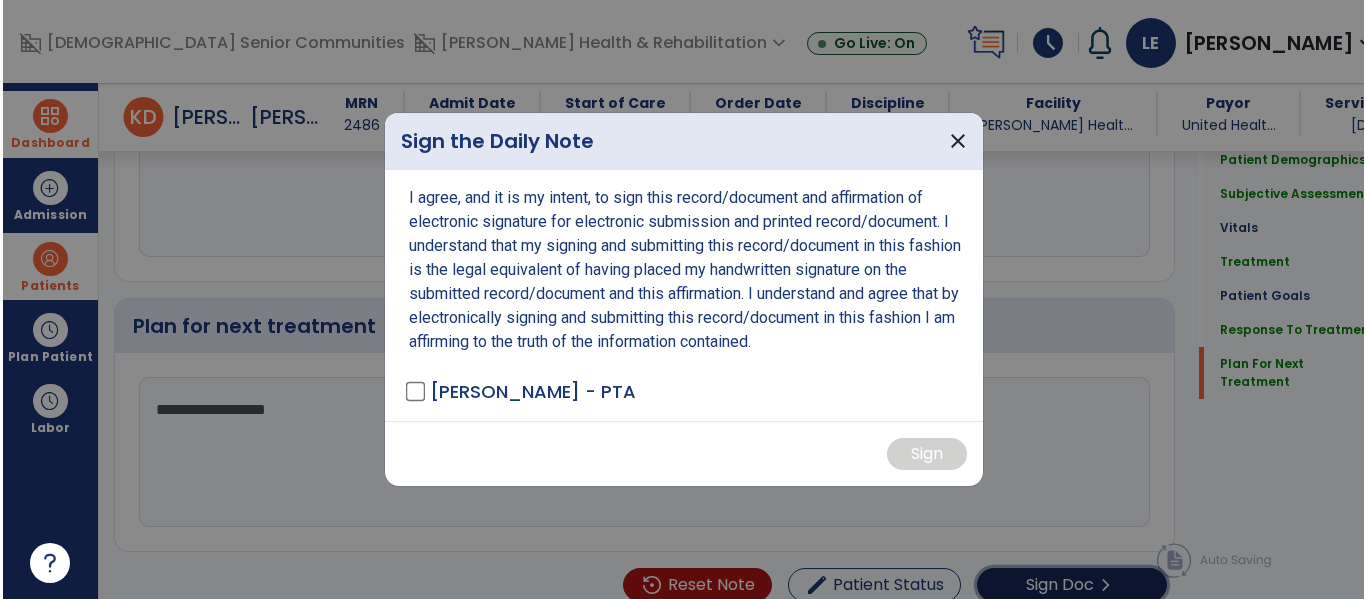 scroll, scrollTop: 3682, scrollLeft: 0, axis: vertical 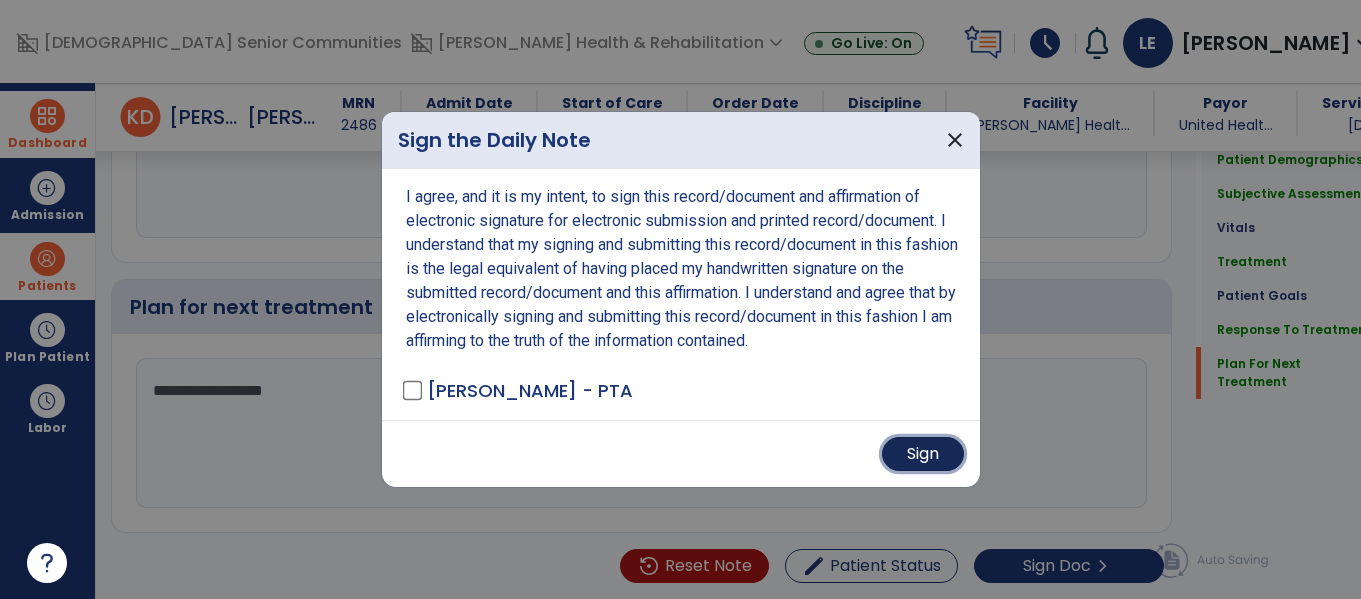 click on "Sign" at bounding box center (923, 454) 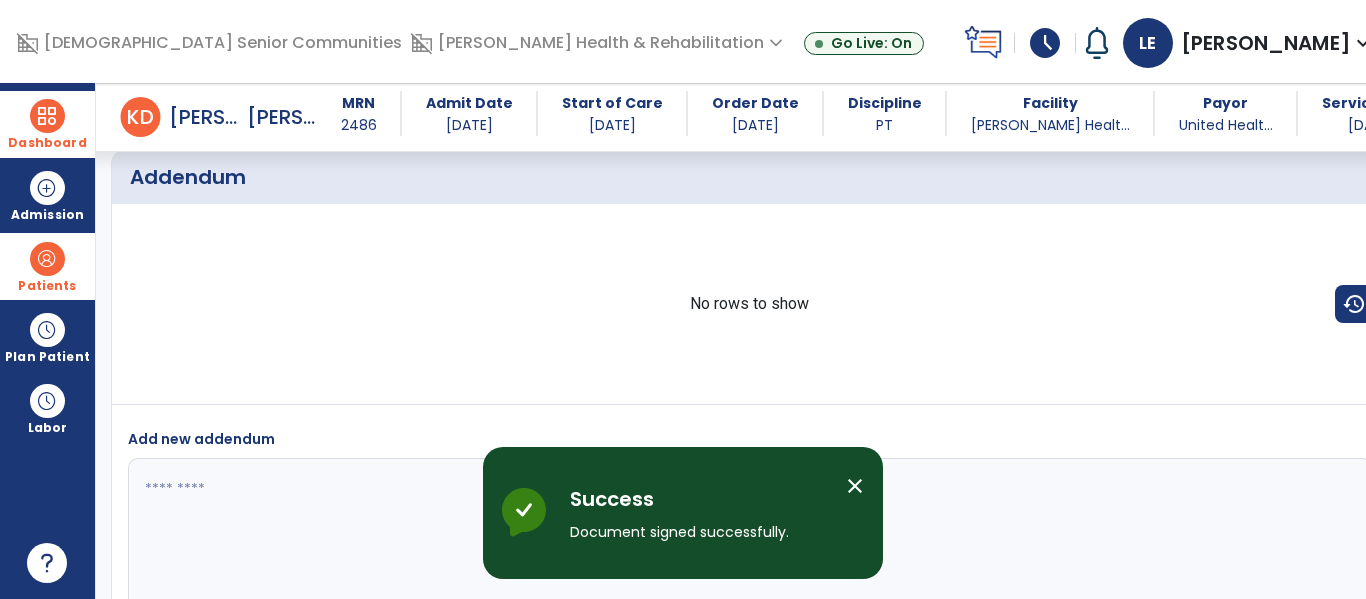 scroll, scrollTop: 4461, scrollLeft: 0, axis: vertical 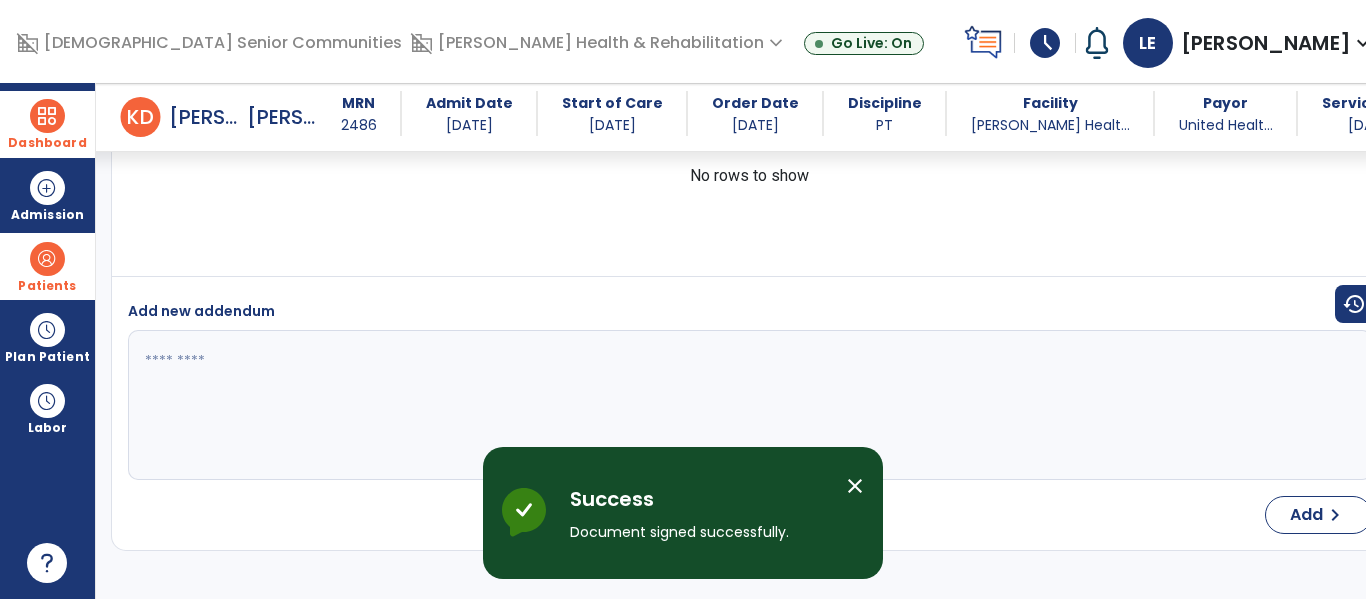 click at bounding box center [47, 116] 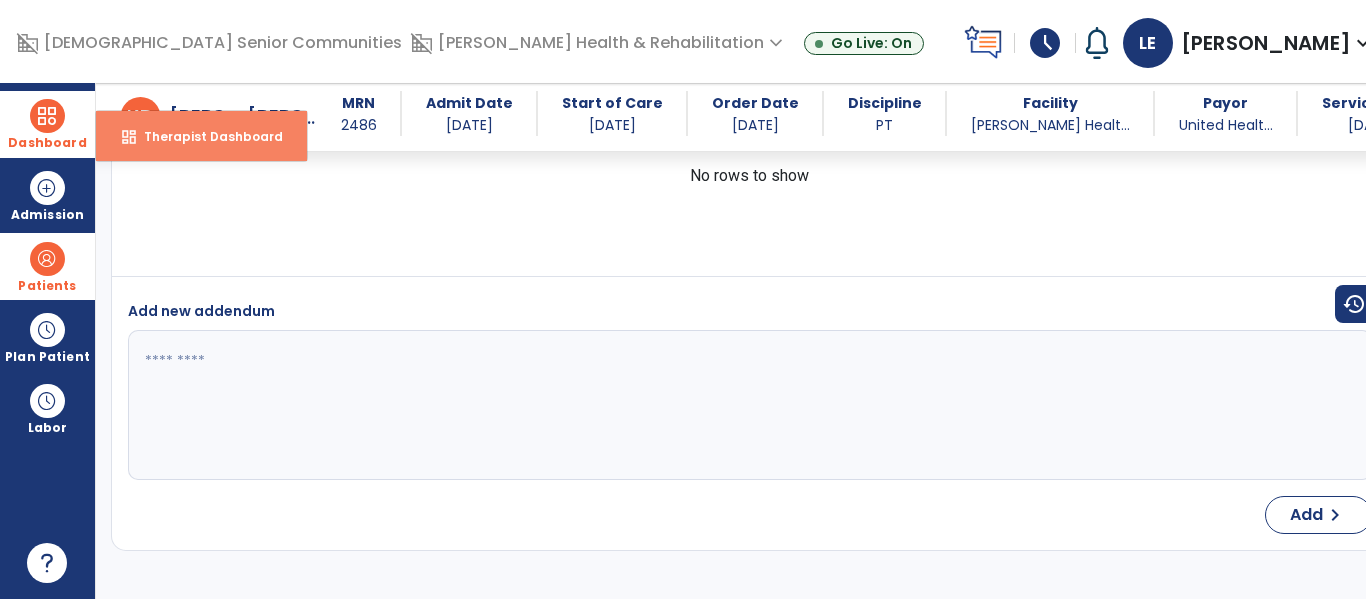 click on "dashboard" at bounding box center (129, 137) 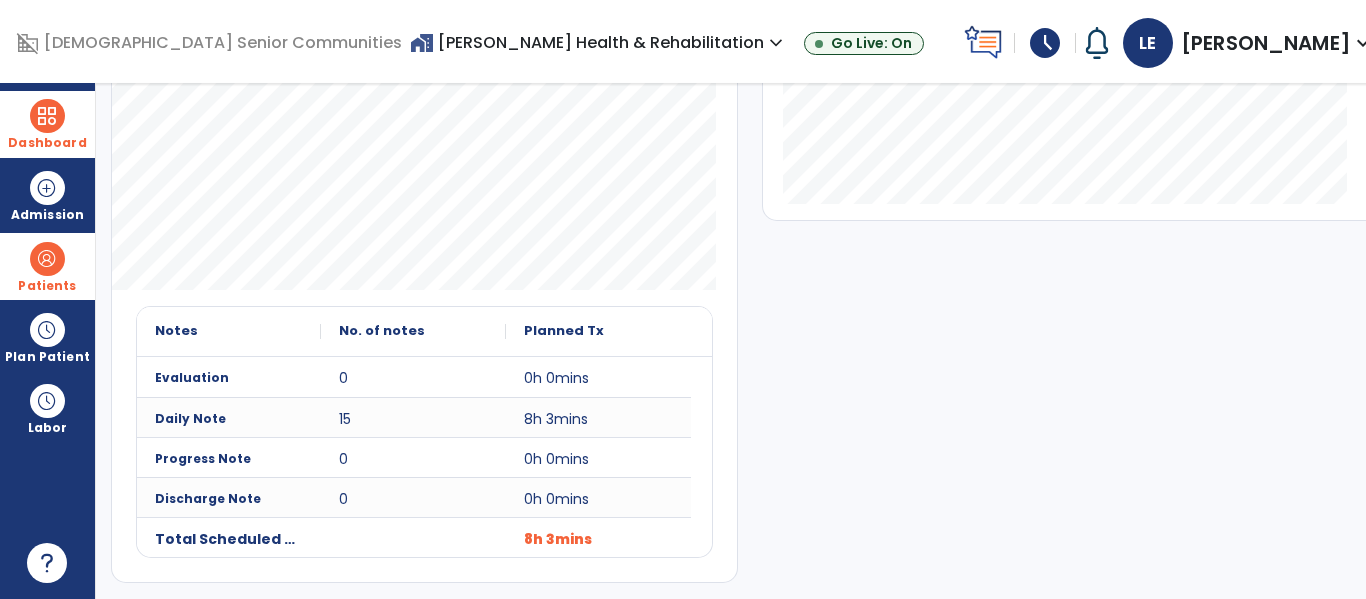 scroll, scrollTop: 0, scrollLeft: 0, axis: both 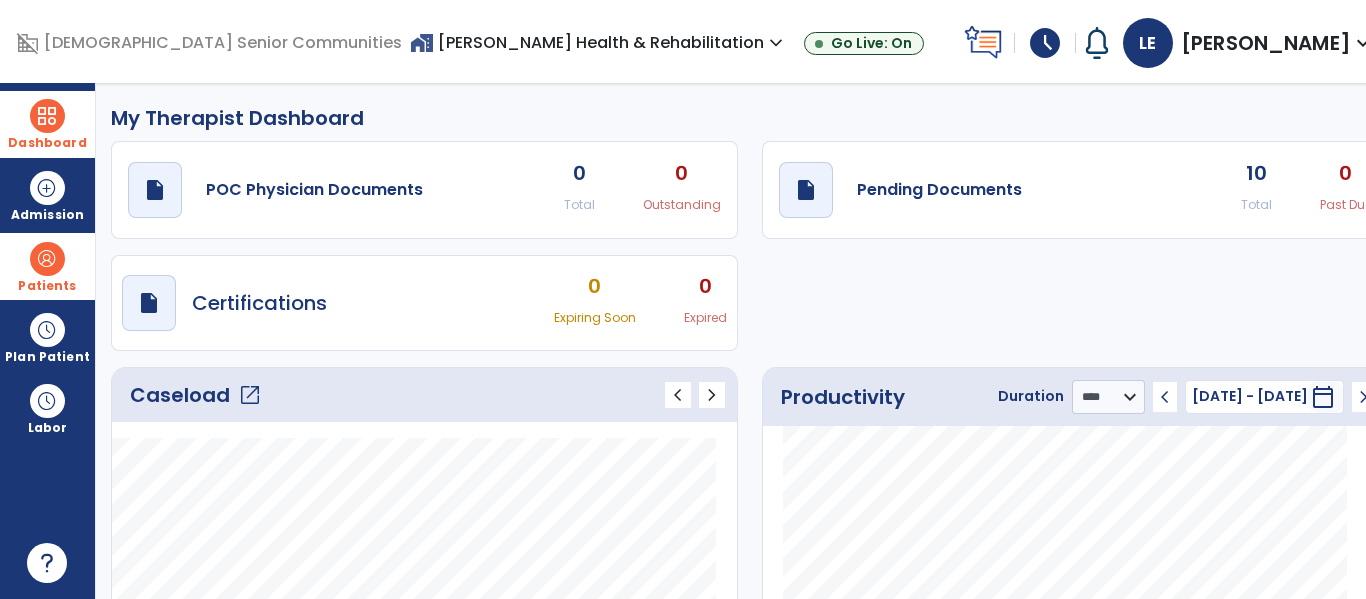 click on "open_in_new" 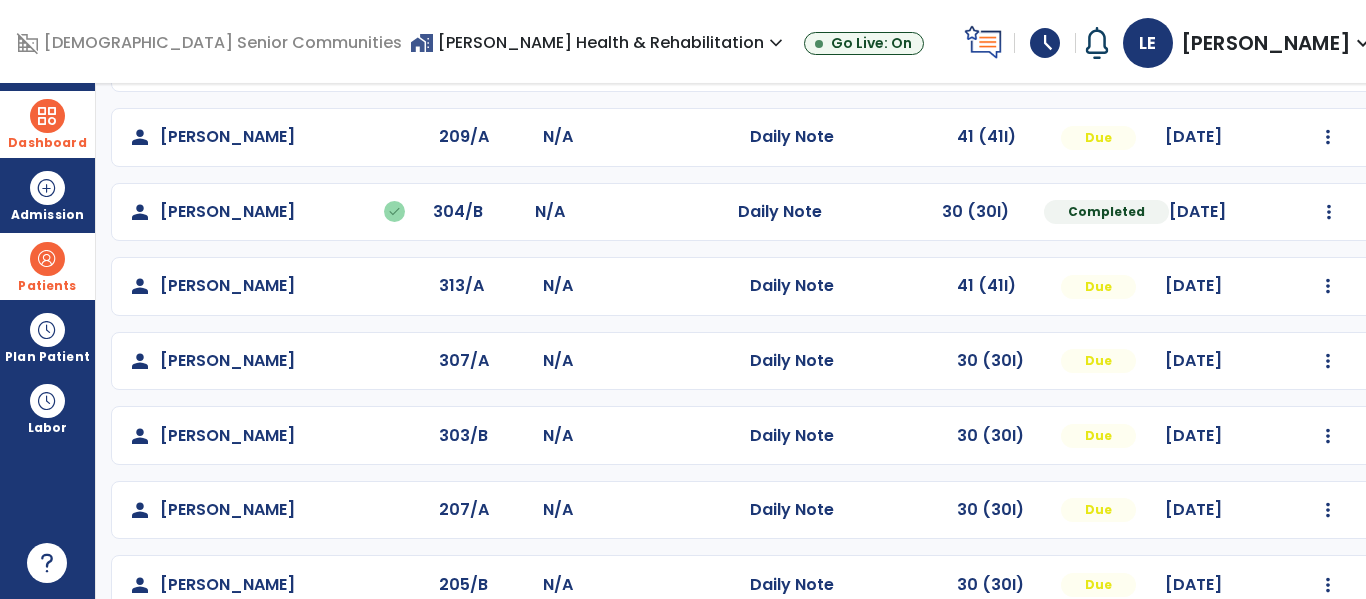 scroll, scrollTop: 472, scrollLeft: 0, axis: vertical 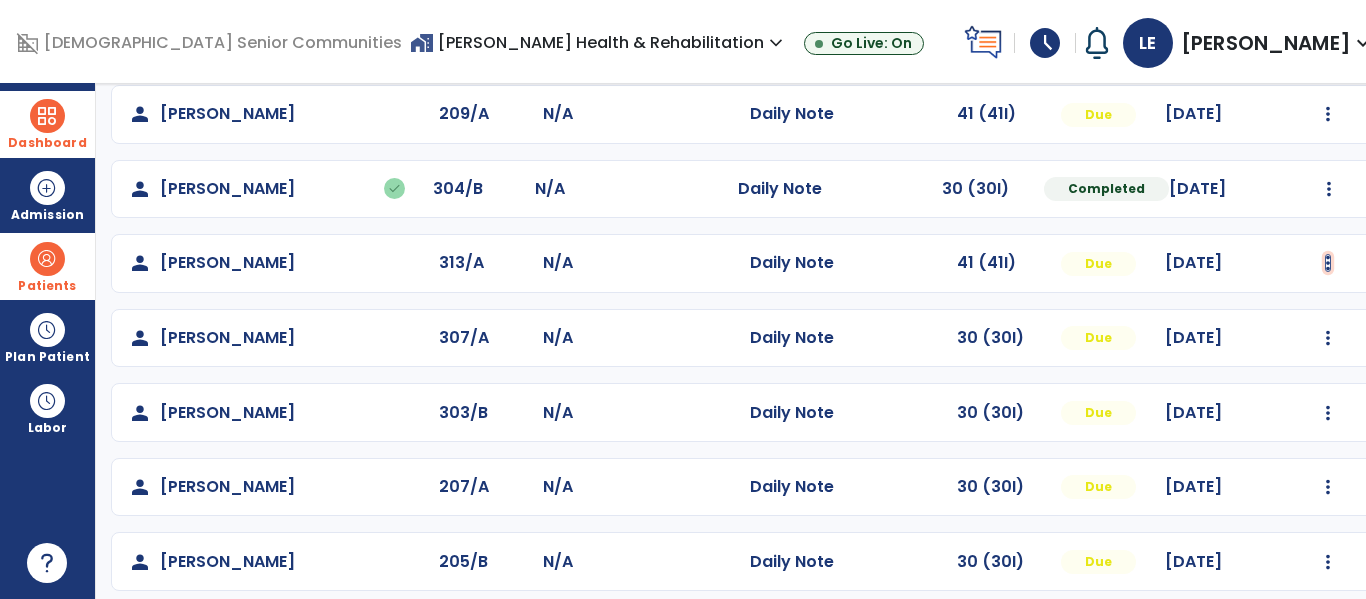 click at bounding box center [1329, -184] 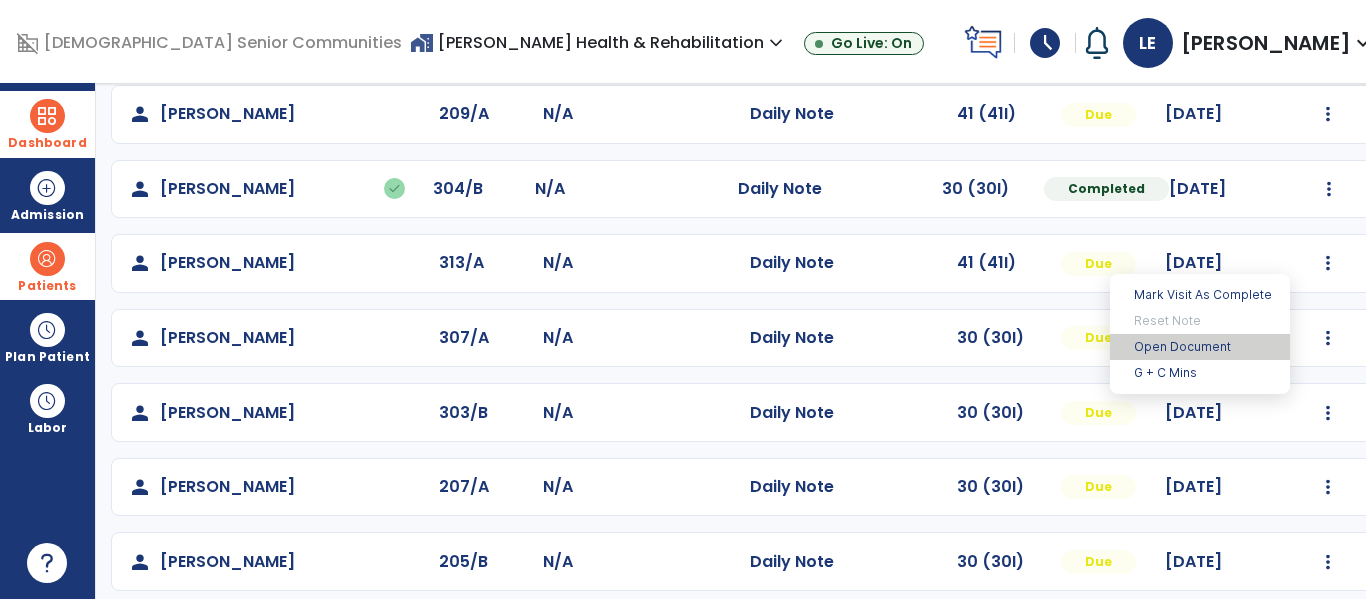 click on "Open Document" at bounding box center [1200, 347] 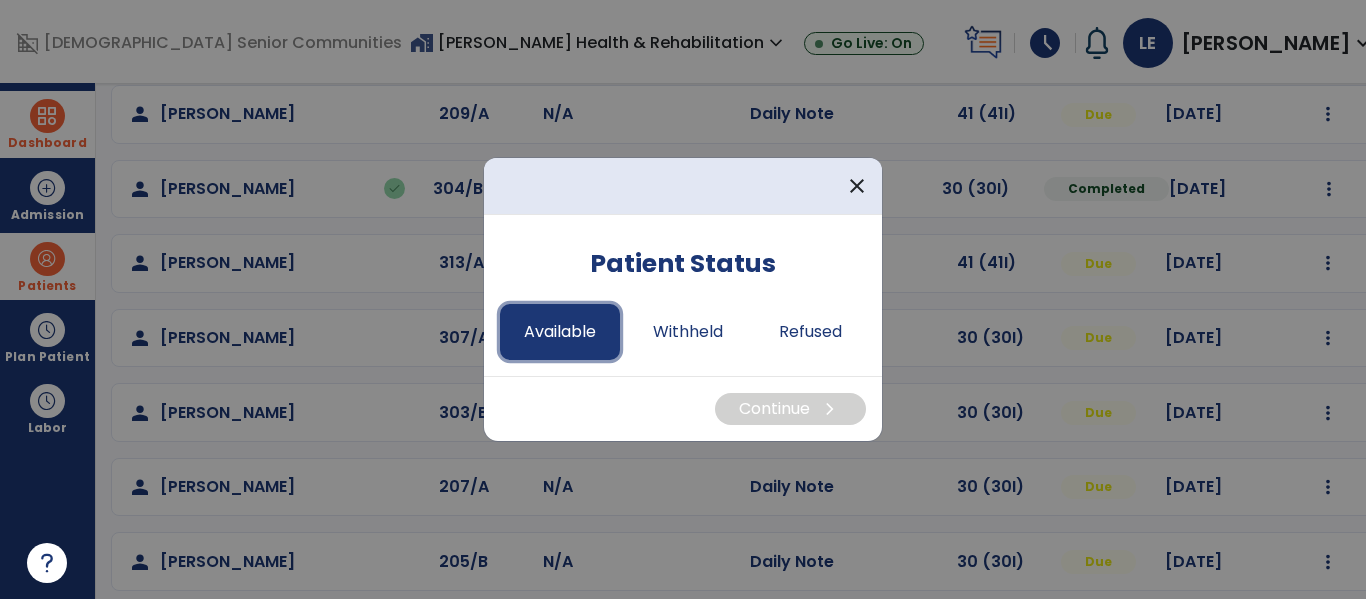 click on "Available" at bounding box center [560, 332] 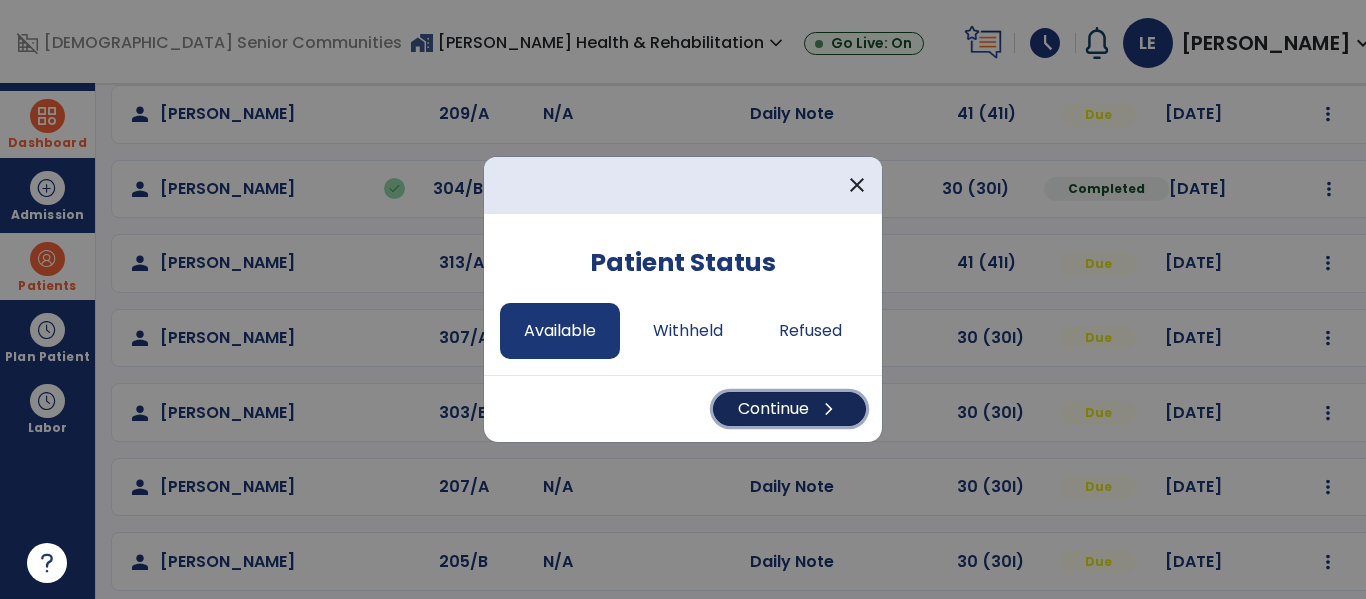 click on "Continue   chevron_right" at bounding box center [789, 409] 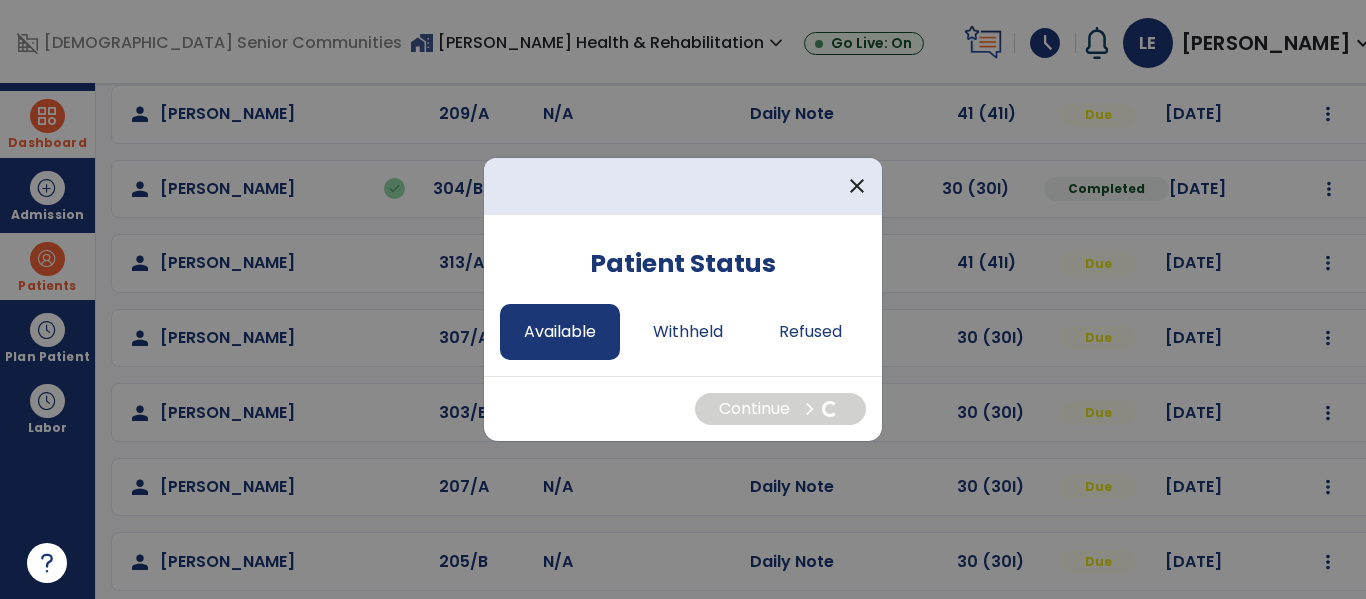 select on "*" 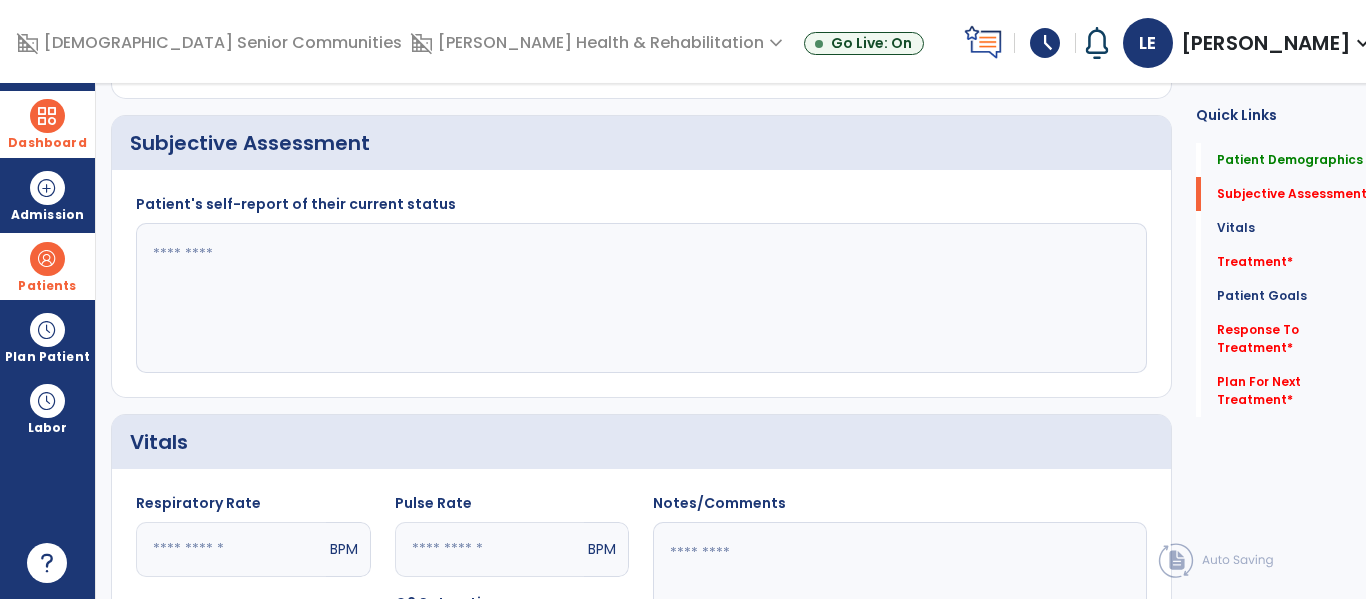 click 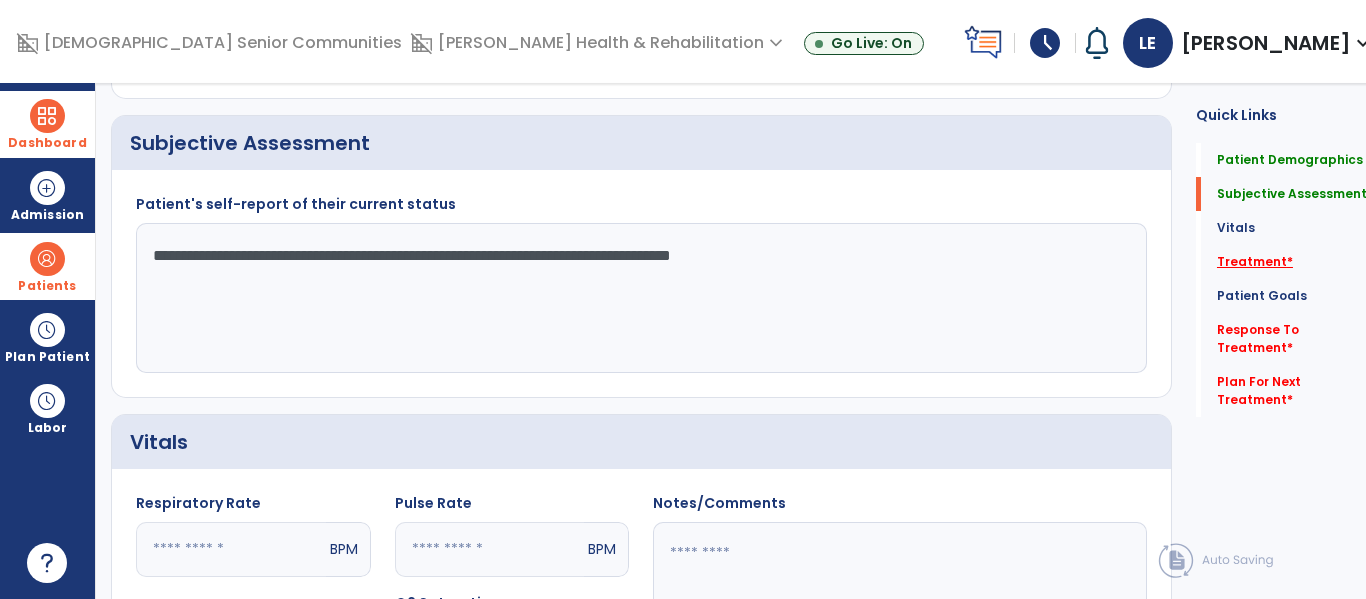 type on "**********" 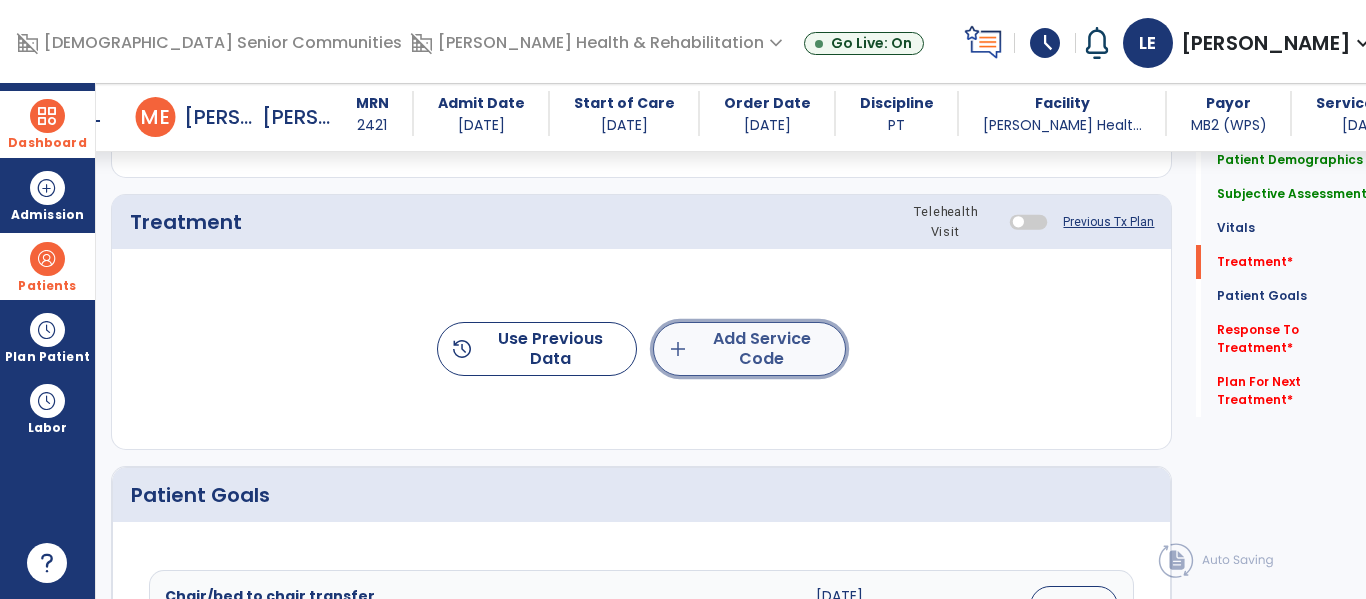 click on "add  Add Service Code" 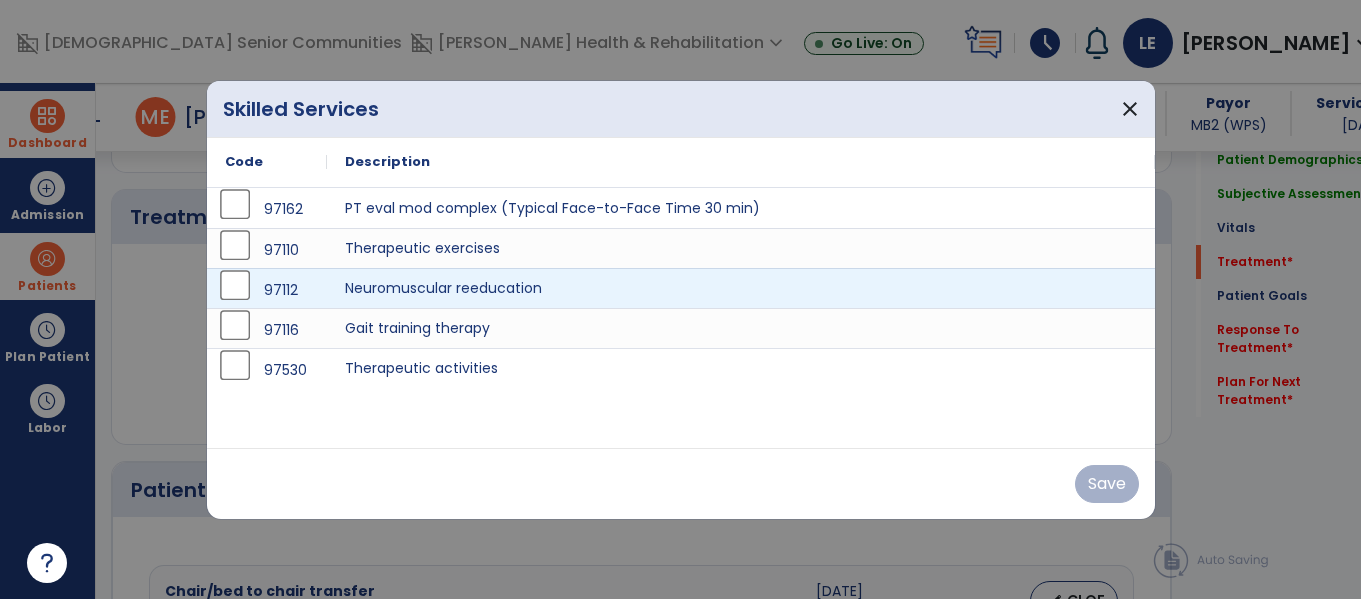 scroll, scrollTop: 1095, scrollLeft: 0, axis: vertical 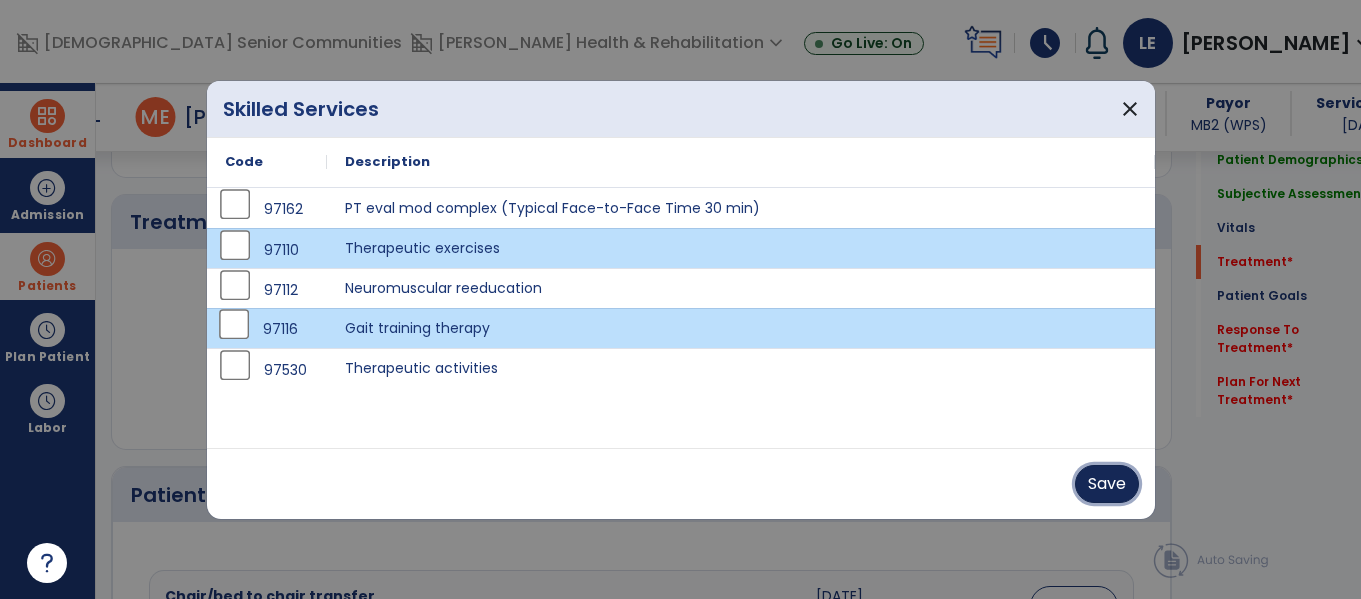 click on "Save" at bounding box center [1107, 484] 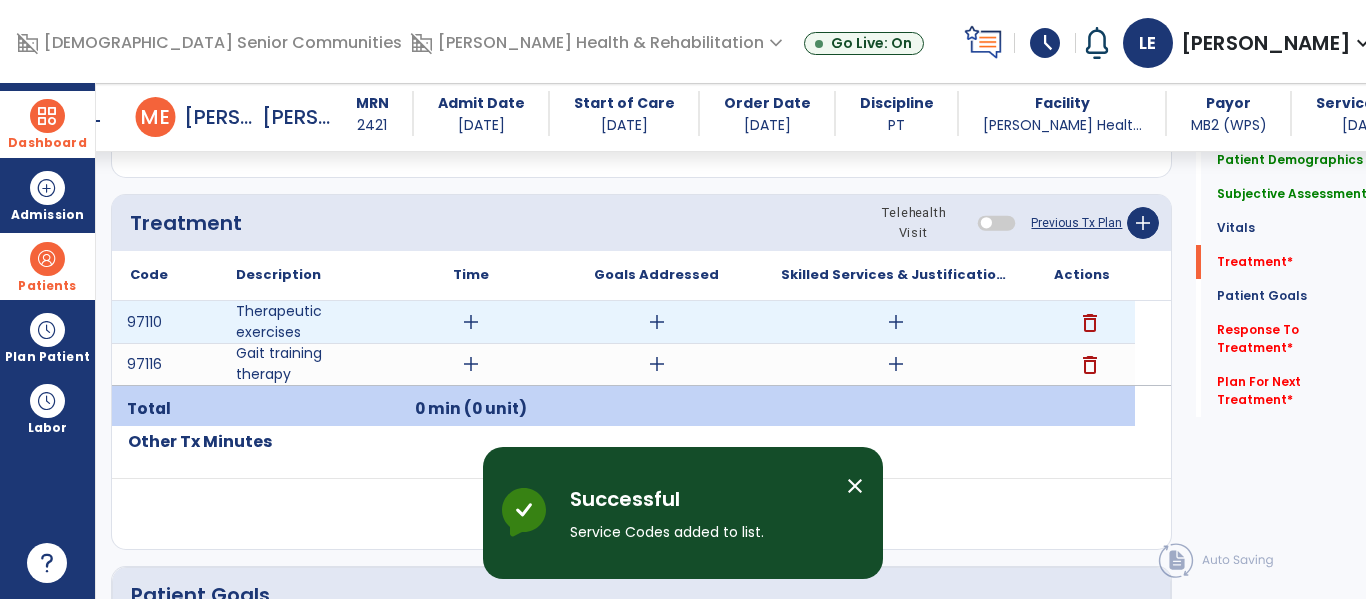 click on "add" at bounding box center [471, 322] 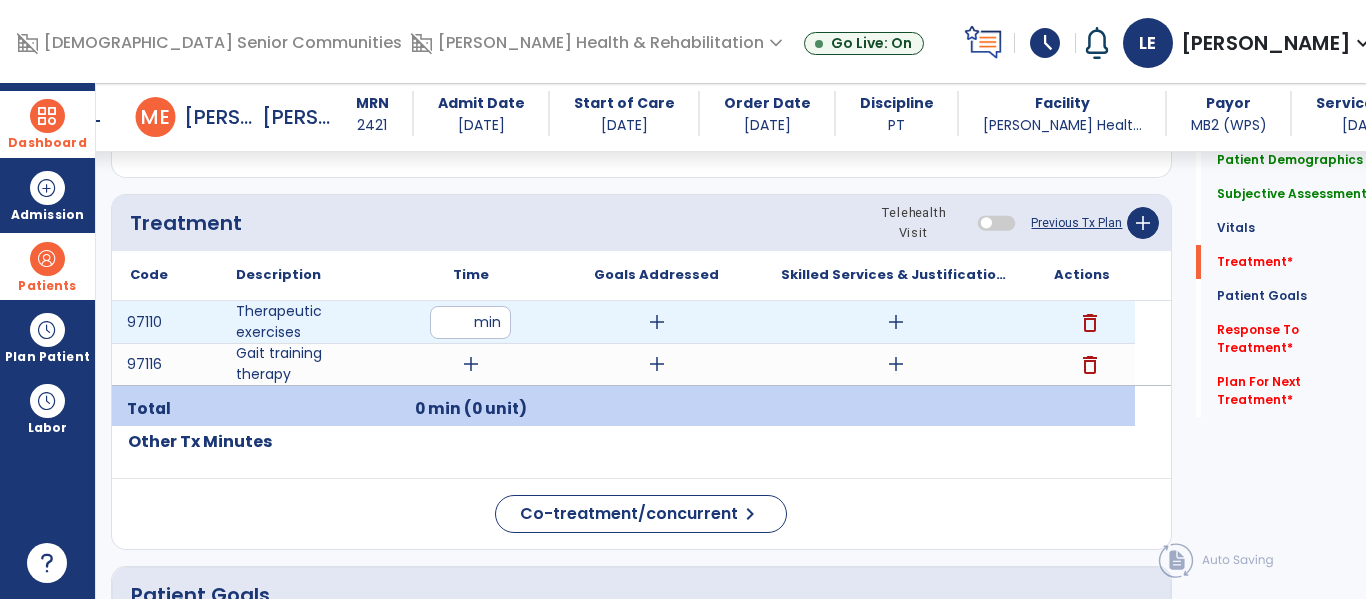 type on "**" 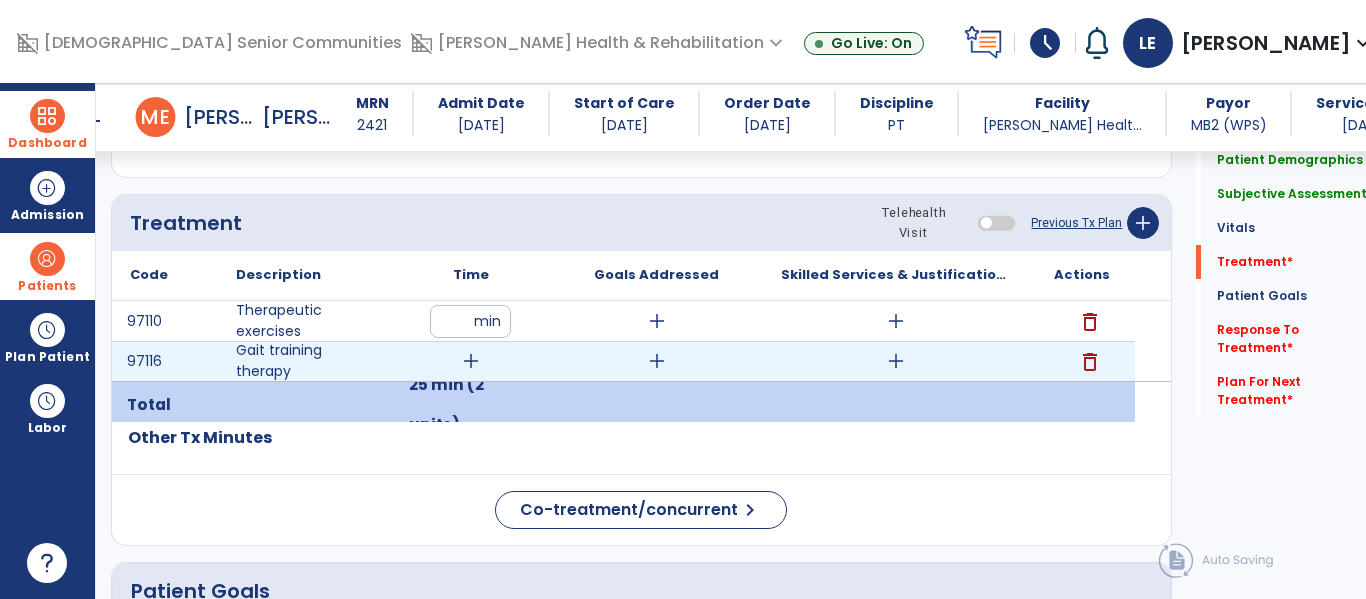 click on "add" at bounding box center [471, 361] 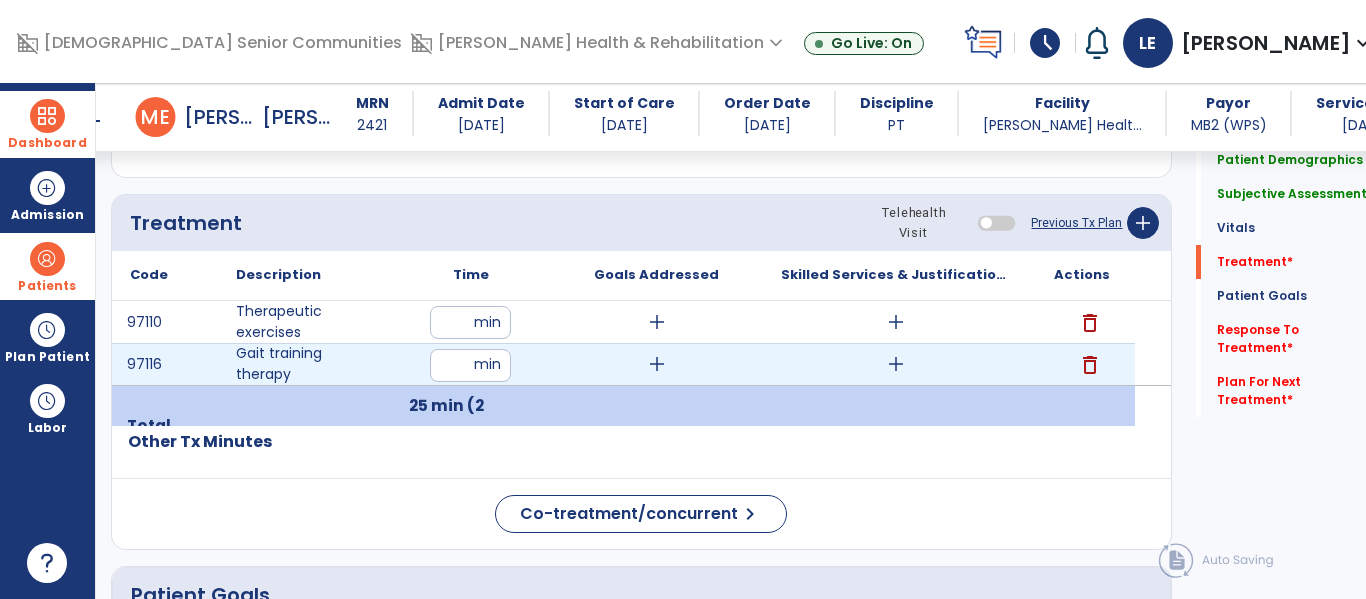 type on "**" 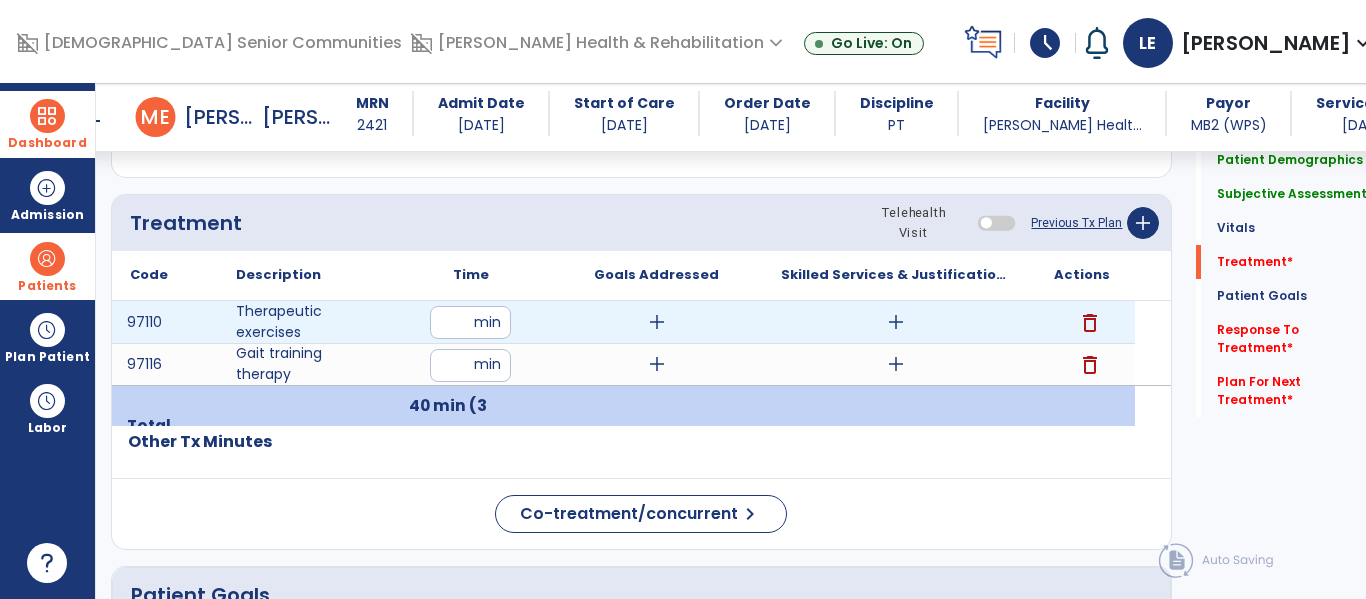 click on "add" at bounding box center [657, 322] 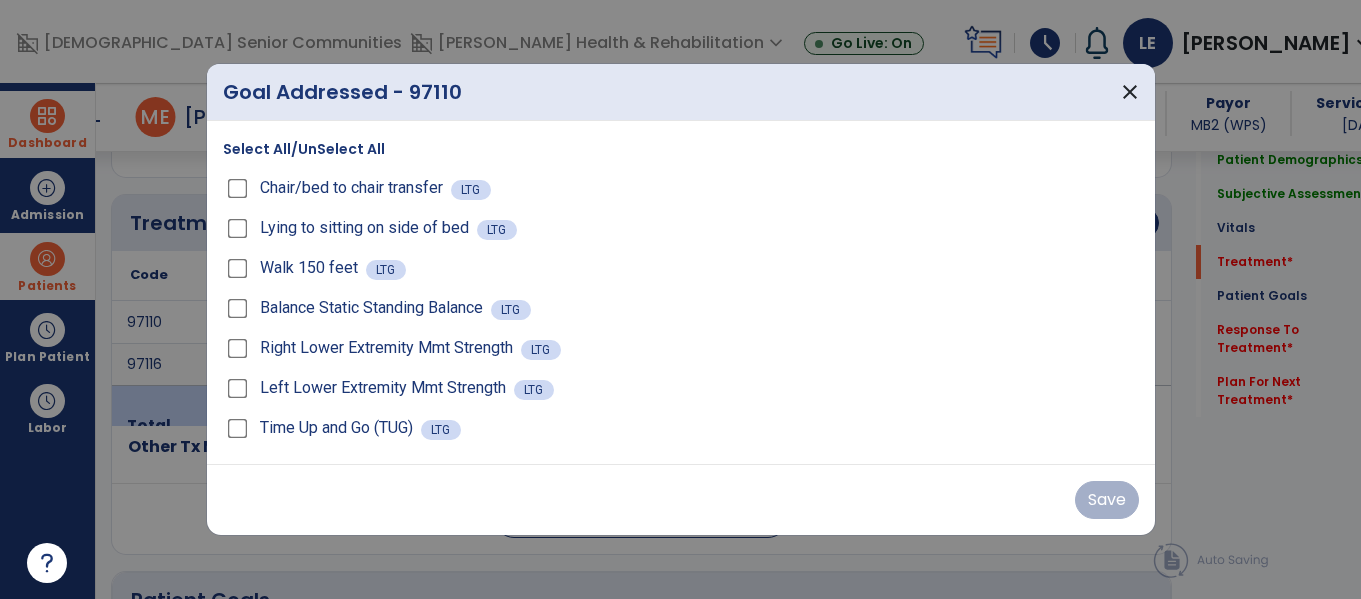 scroll, scrollTop: 1095, scrollLeft: 0, axis: vertical 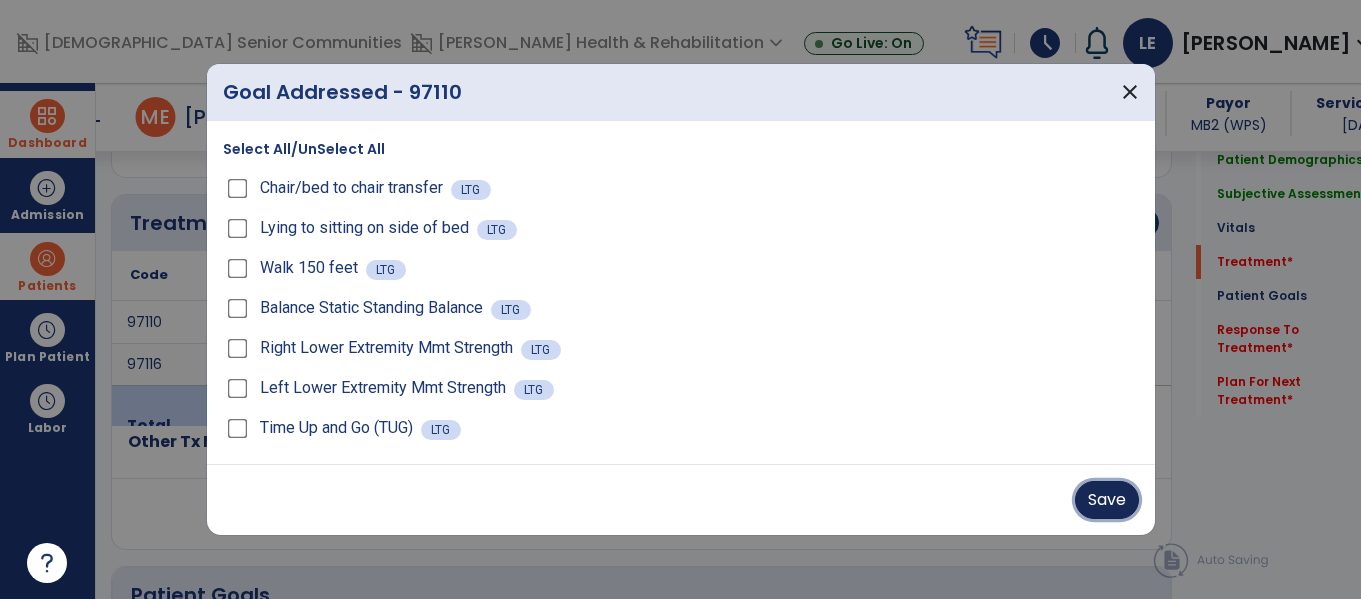 click on "Save" at bounding box center (1107, 500) 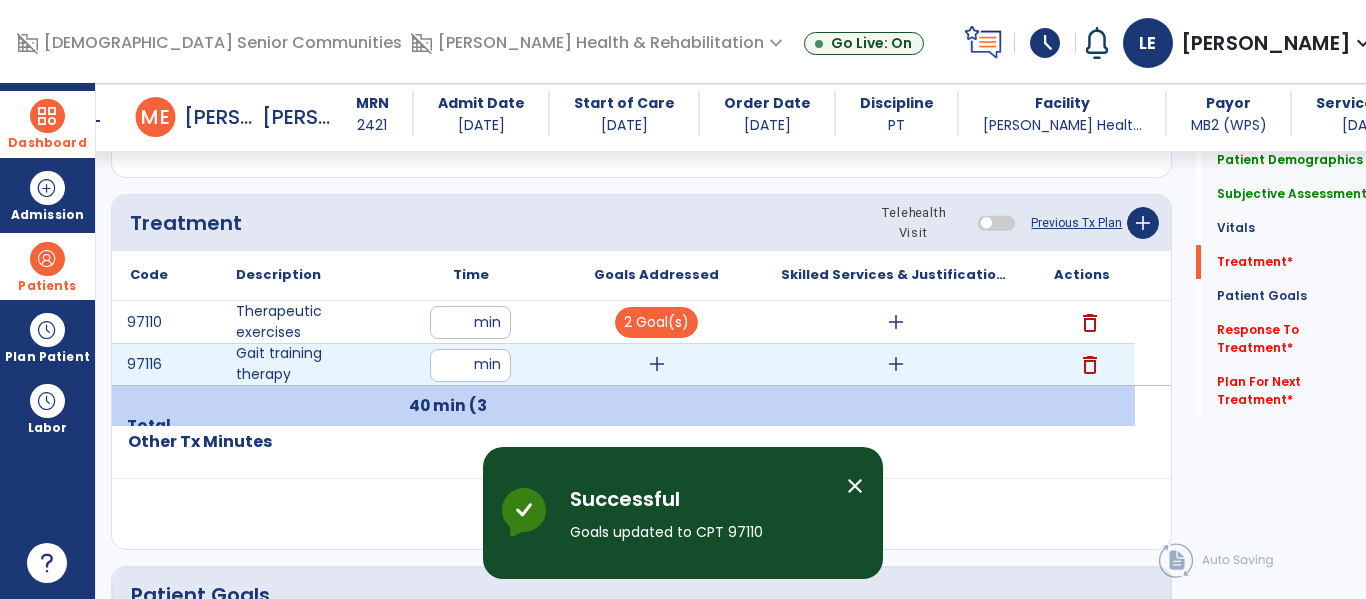 click on "add" at bounding box center (657, 364) 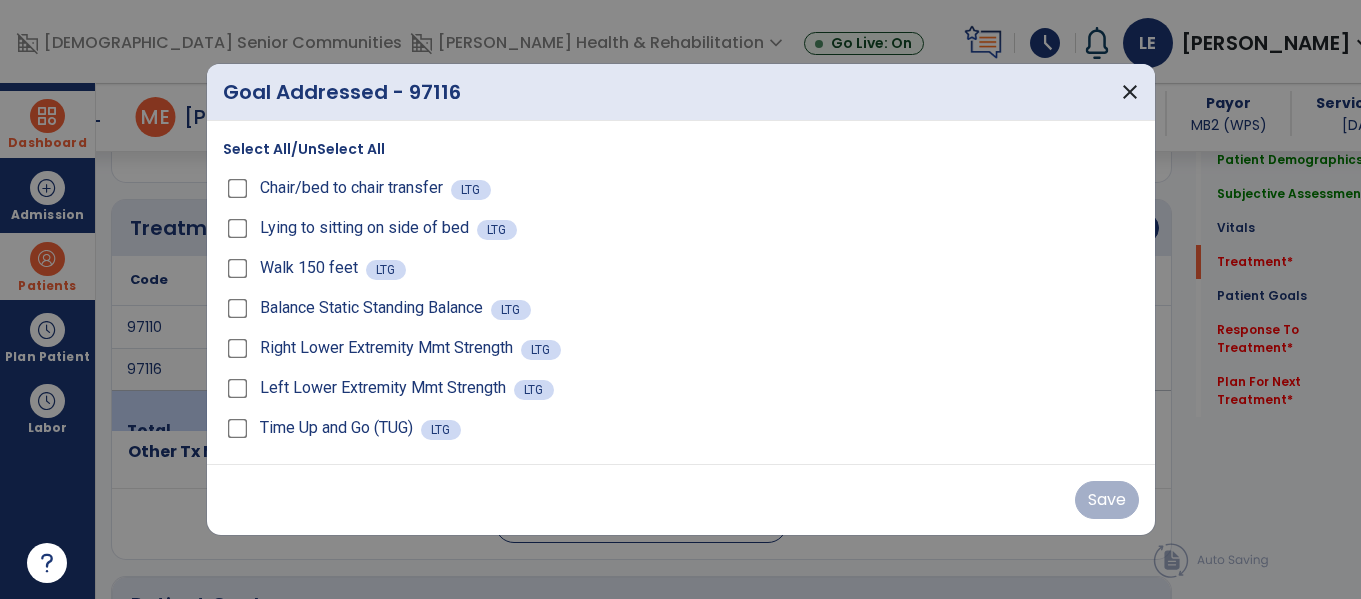 scroll, scrollTop: 1095, scrollLeft: 0, axis: vertical 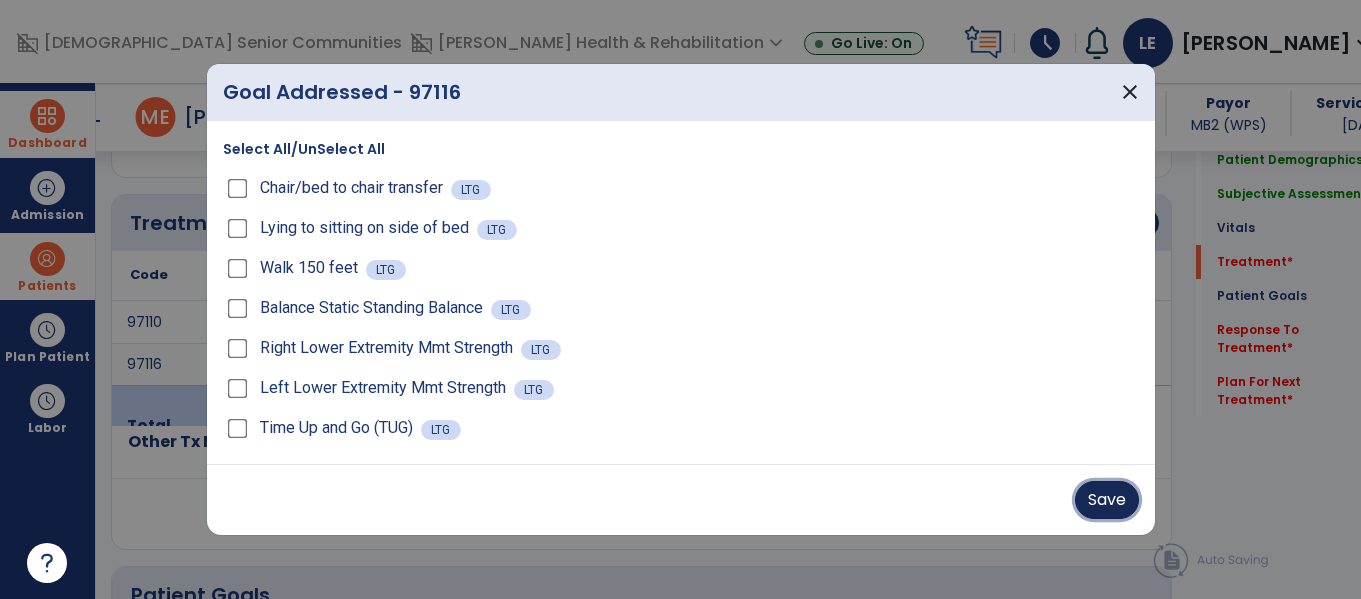 click on "Save" at bounding box center (1107, 500) 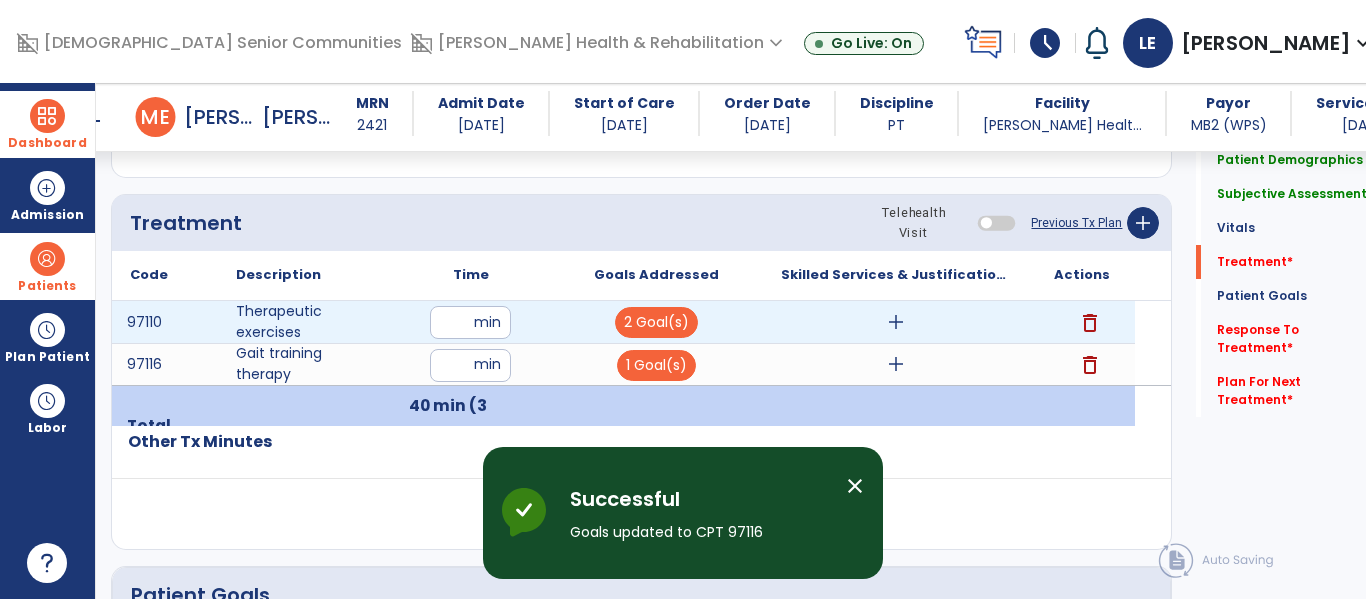 click on "add" at bounding box center (896, 322) 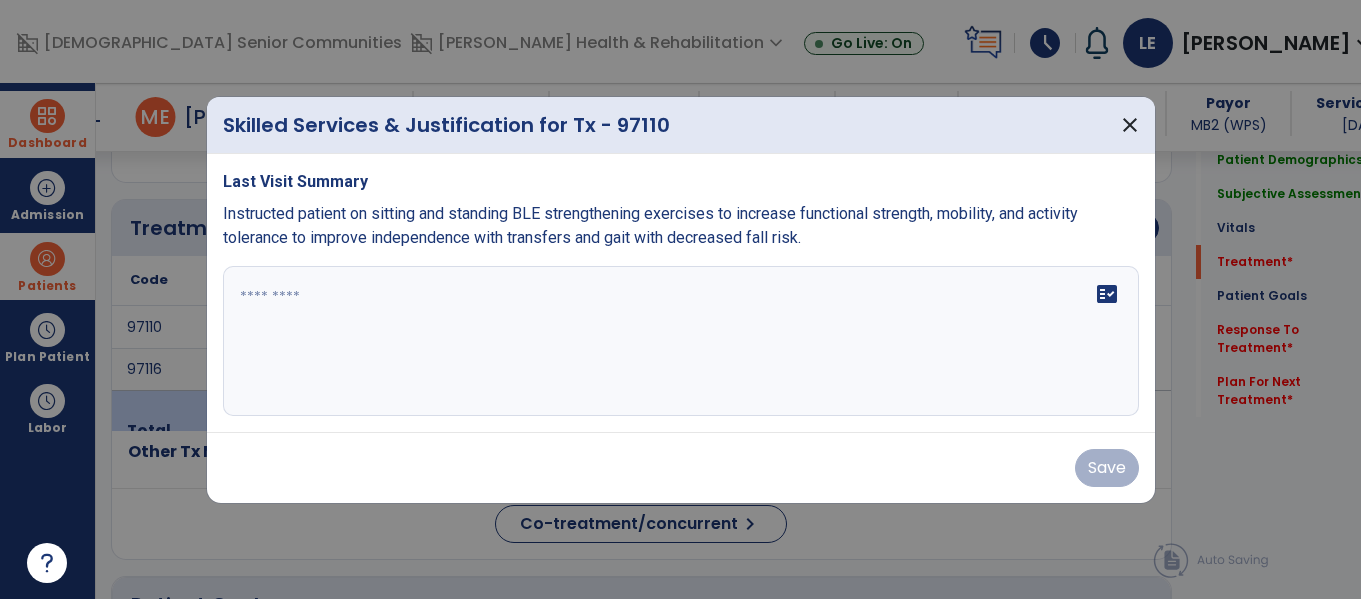 scroll, scrollTop: 1095, scrollLeft: 0, axis: vertical 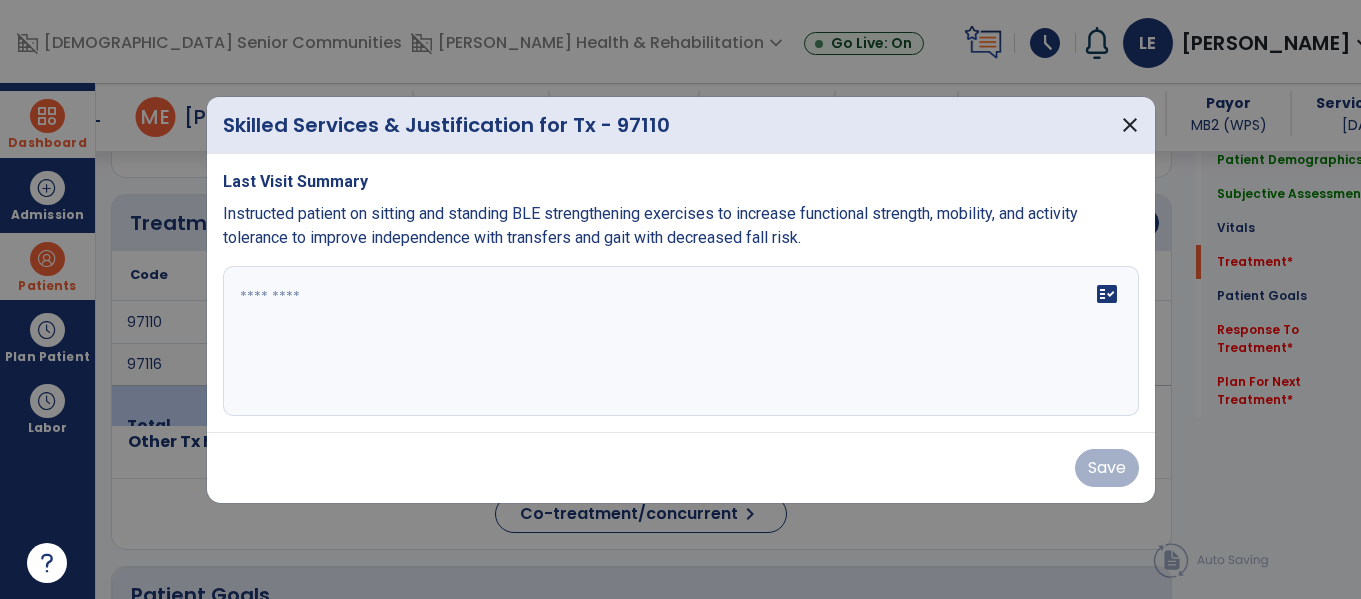 click on "fact_check" at bounding box center (681, 341) 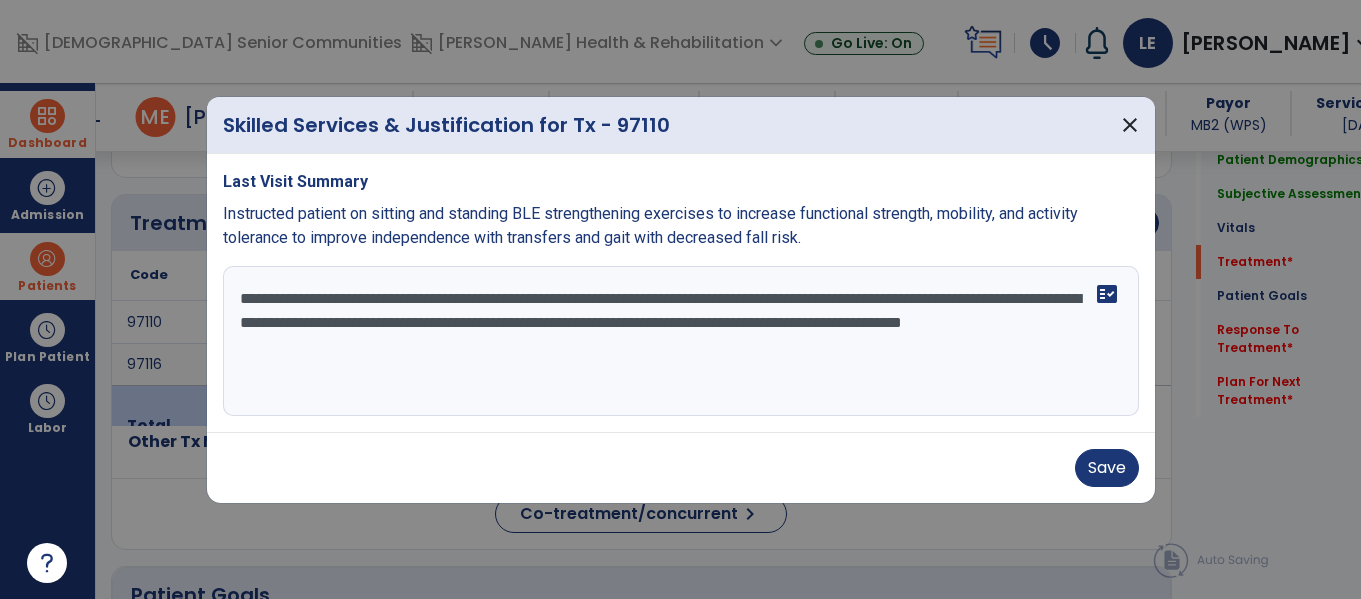 type on "**********" 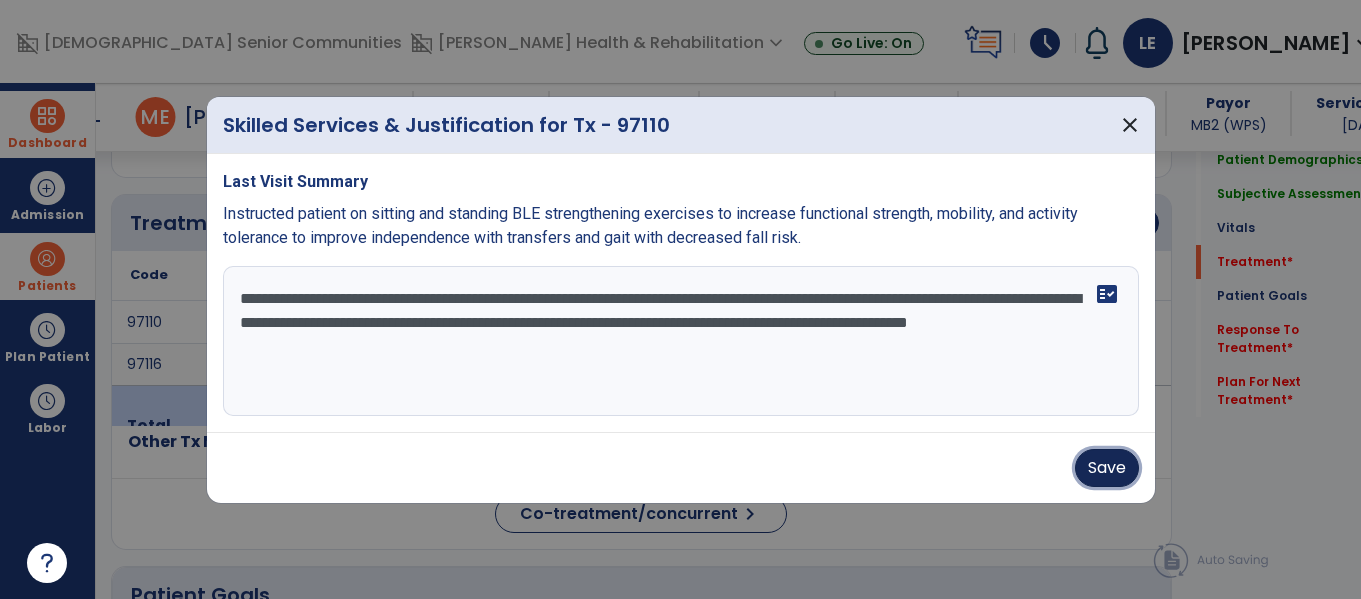 click on "Save" at bounding box center [1107, 468] 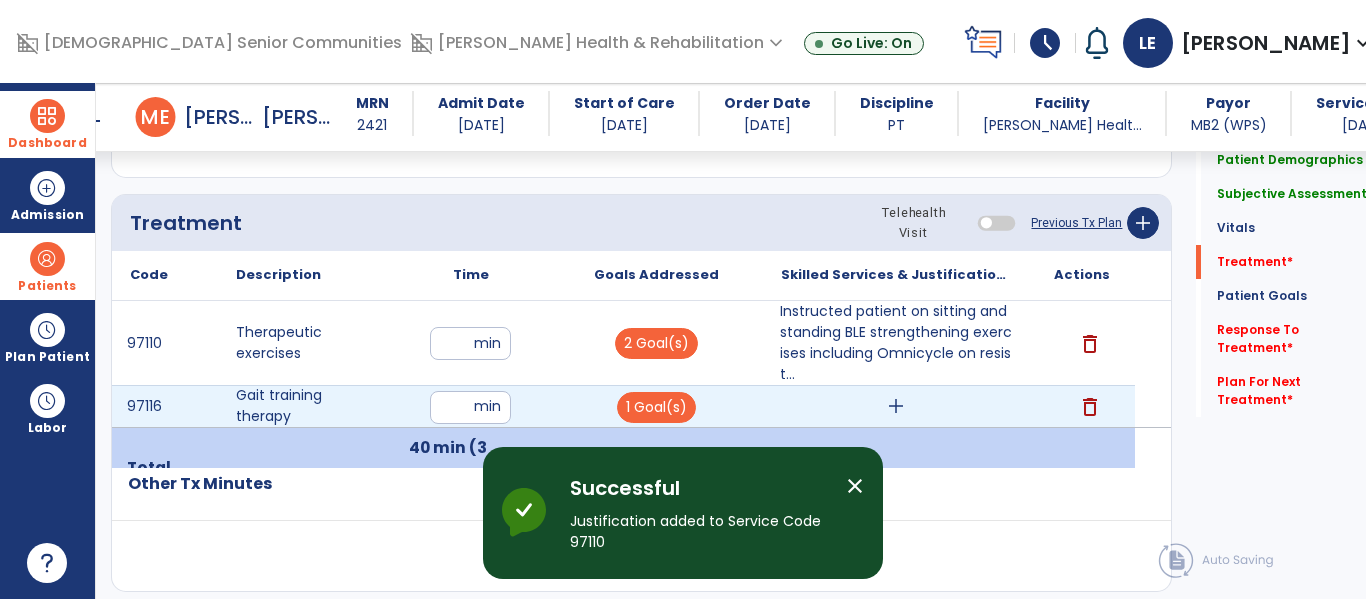 click on "add" at bounding box center (896, 406) 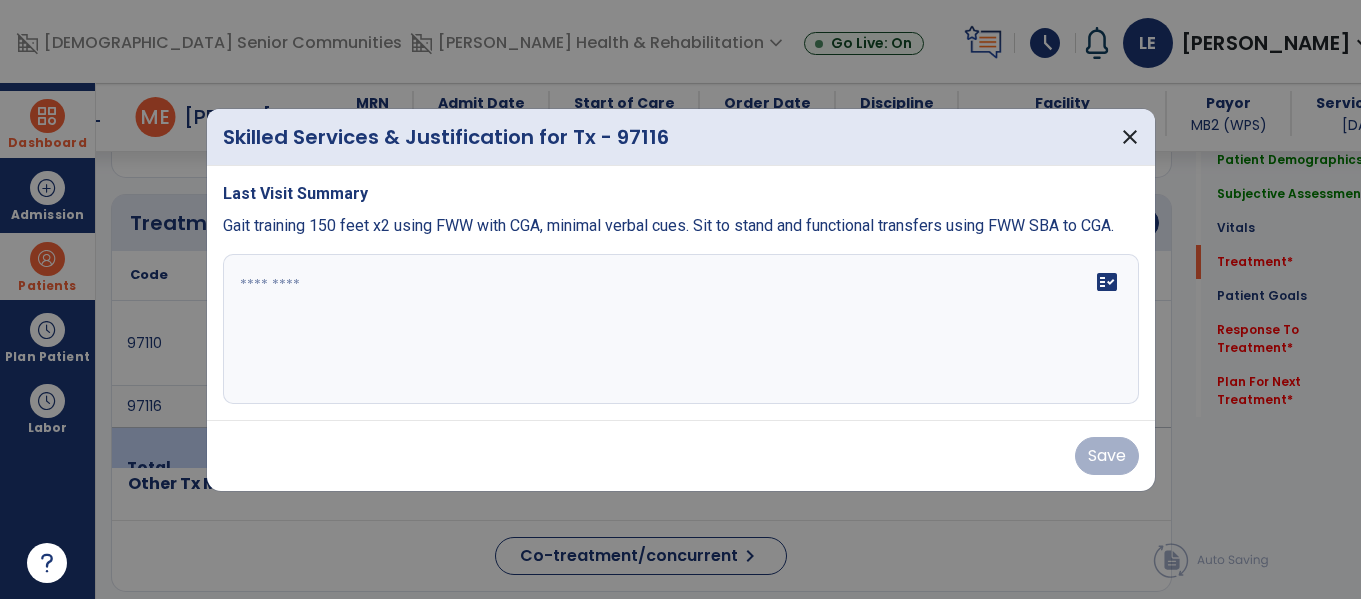 scroll, scrollTop: 1095, scrollLeft: 0, axis: vertical 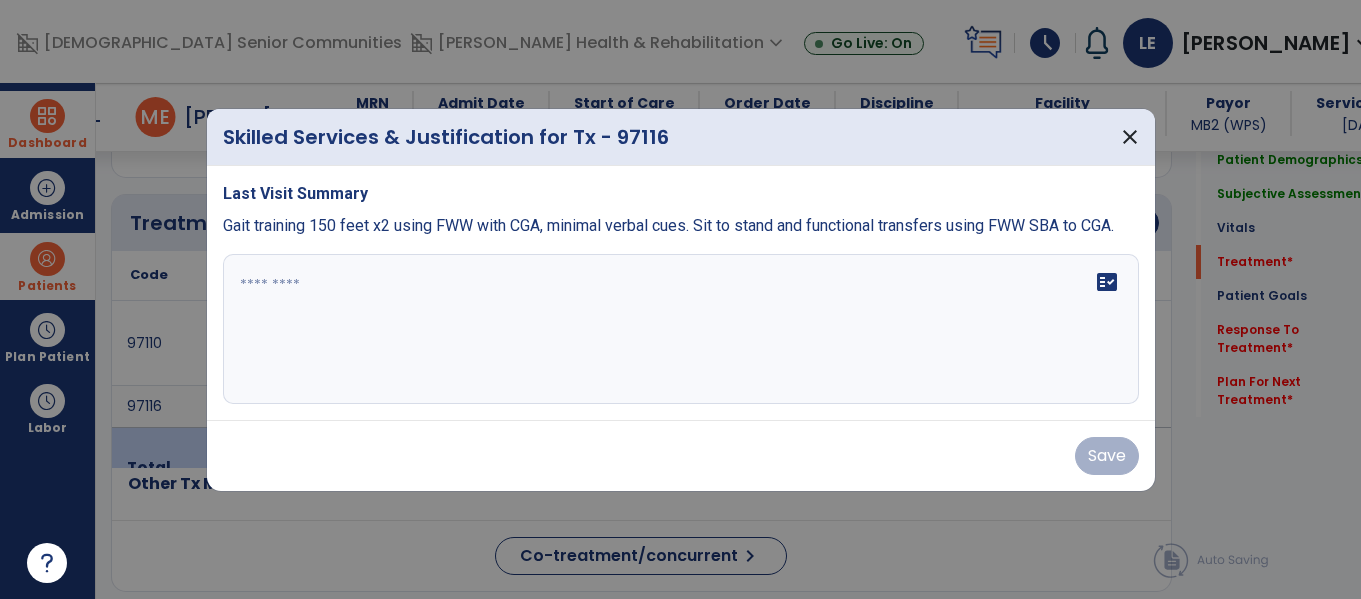 click on "fact_check" at bounding box center (681, 329) 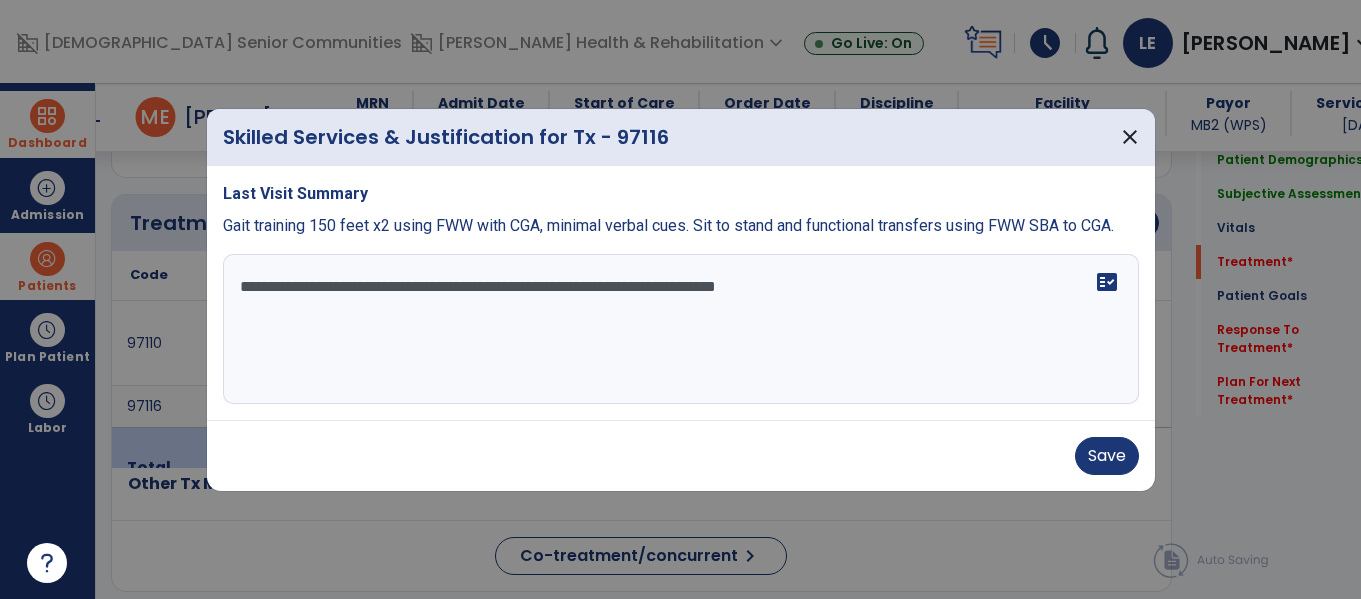 type on "**********" 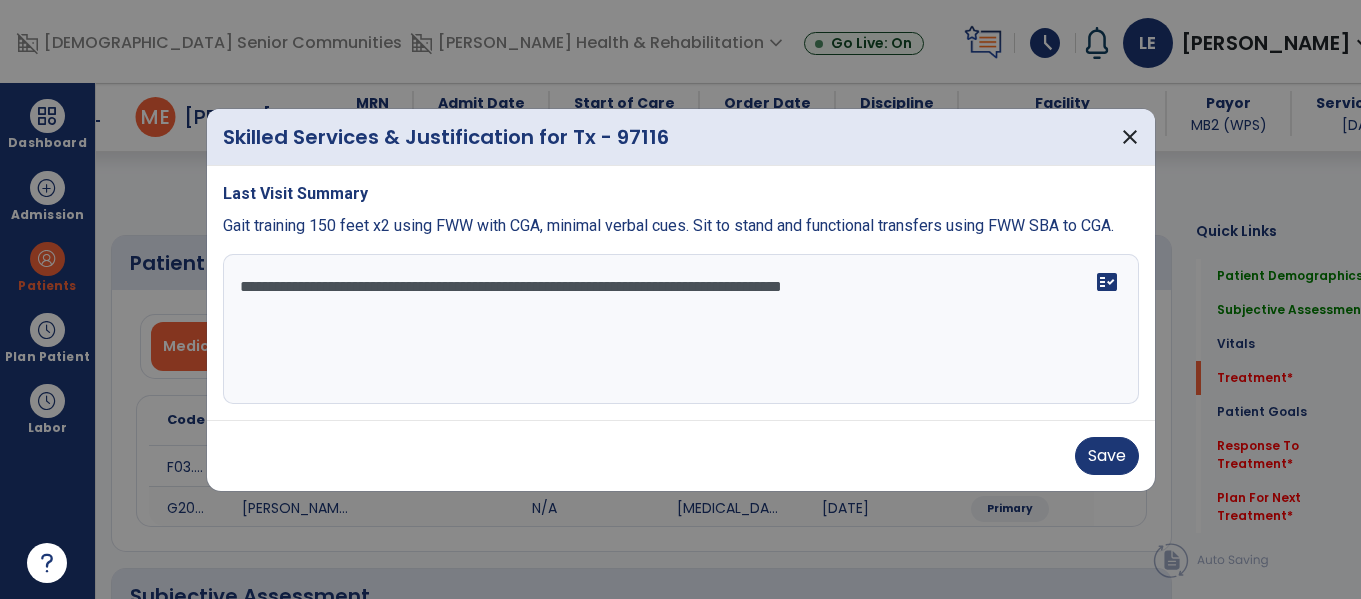 select on "*" 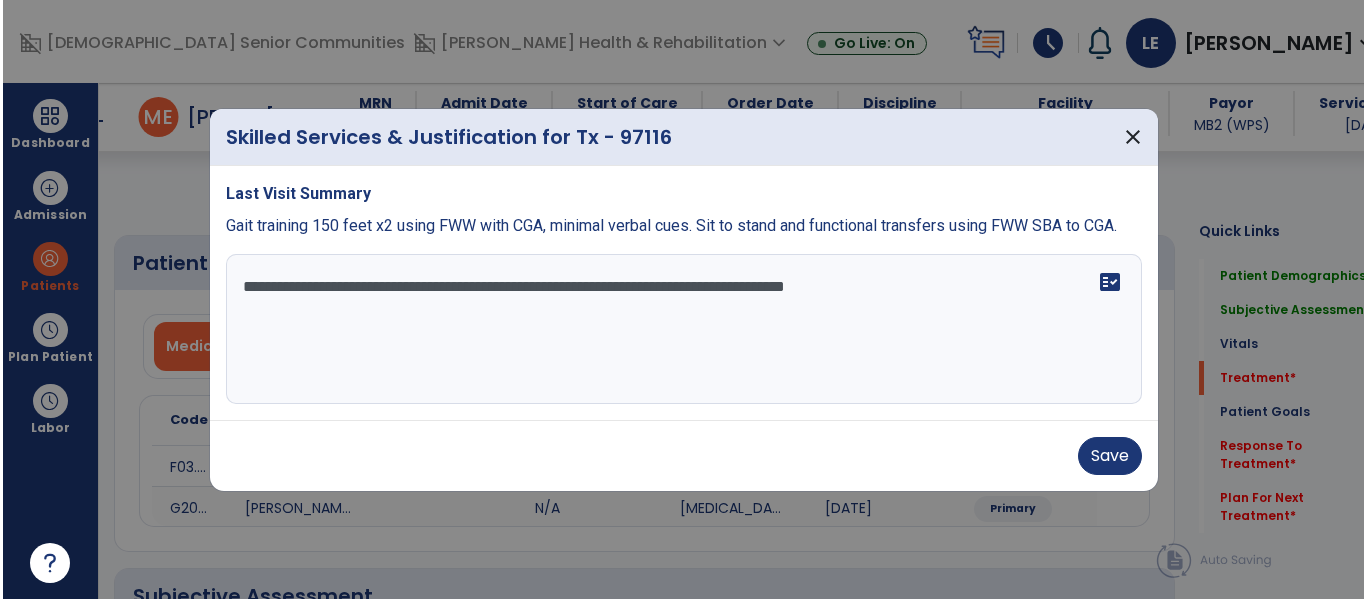 scroll, scrollTop: 1095, scrollLeft: 0, axis: vertical 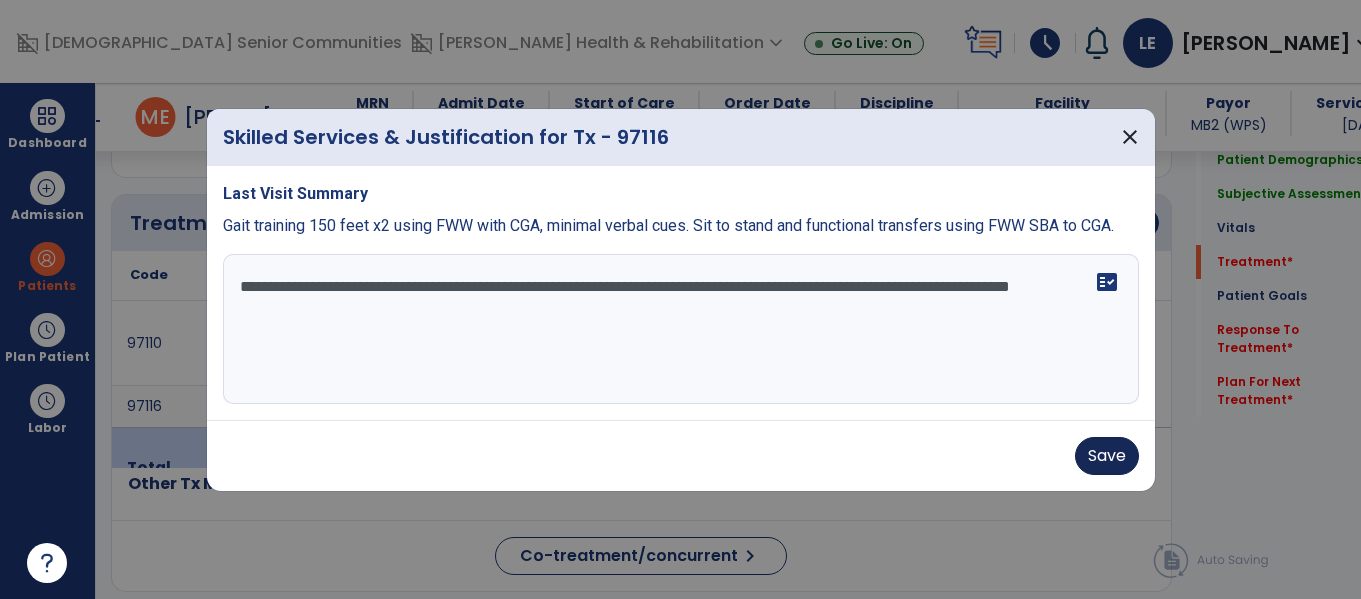 type on "**********" 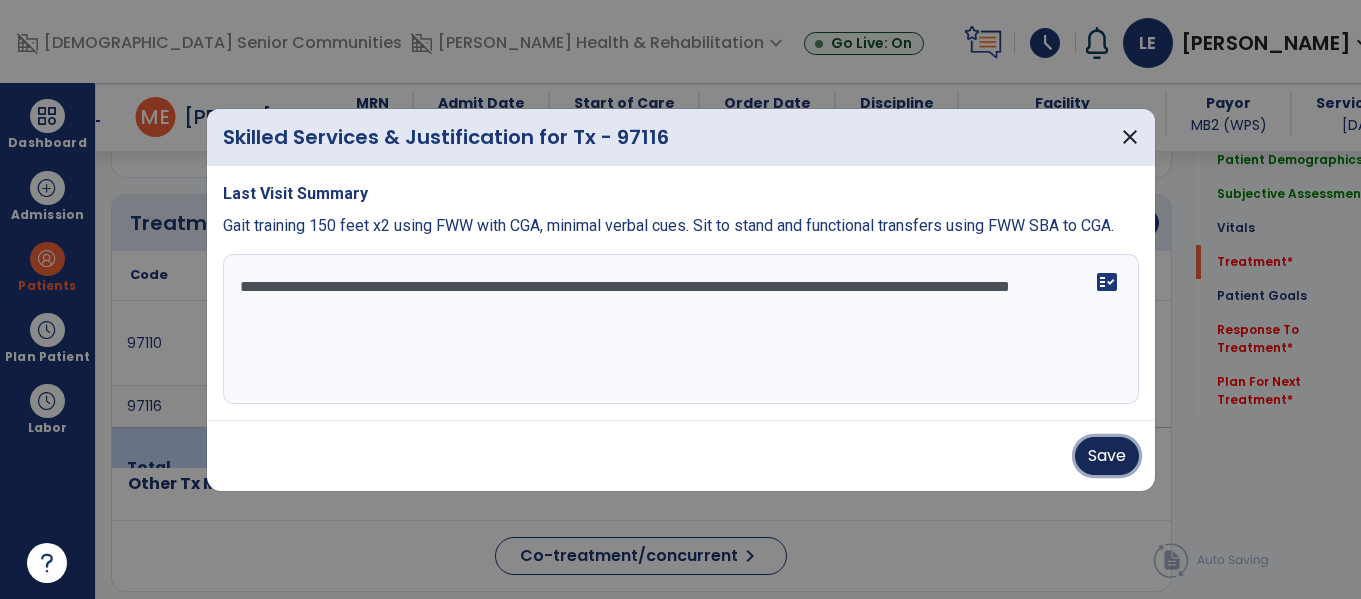 click on "Save" at bounding box center (1107, 456) 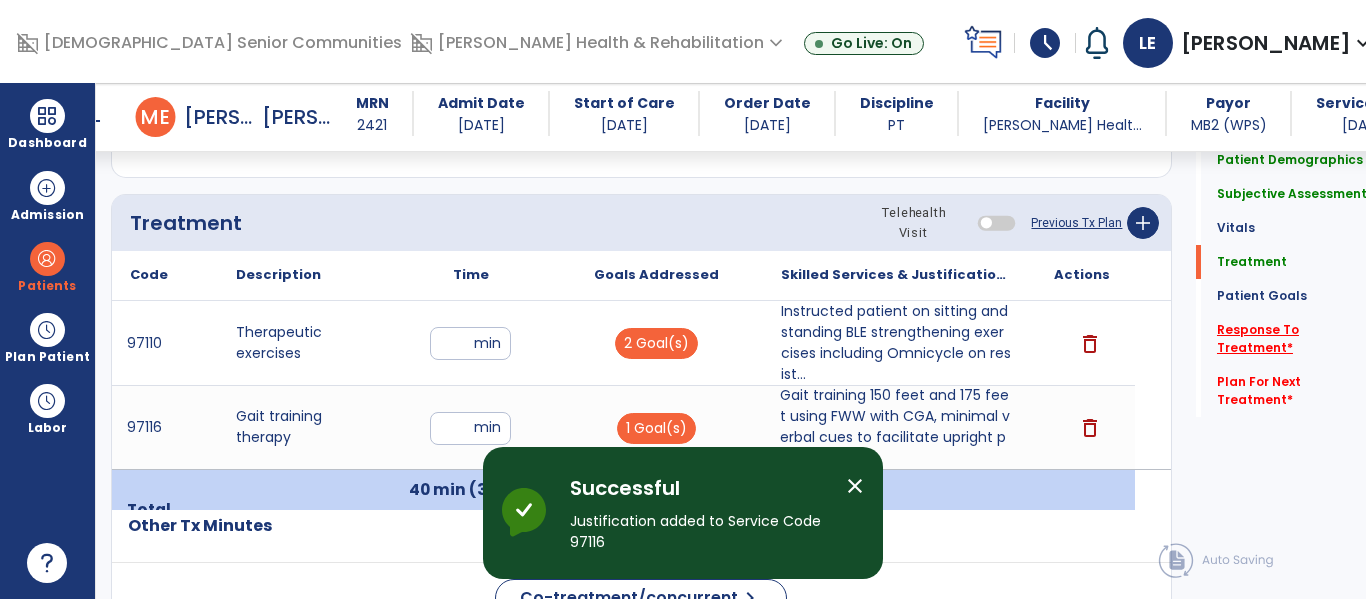 click on "Response To Treatment   *" 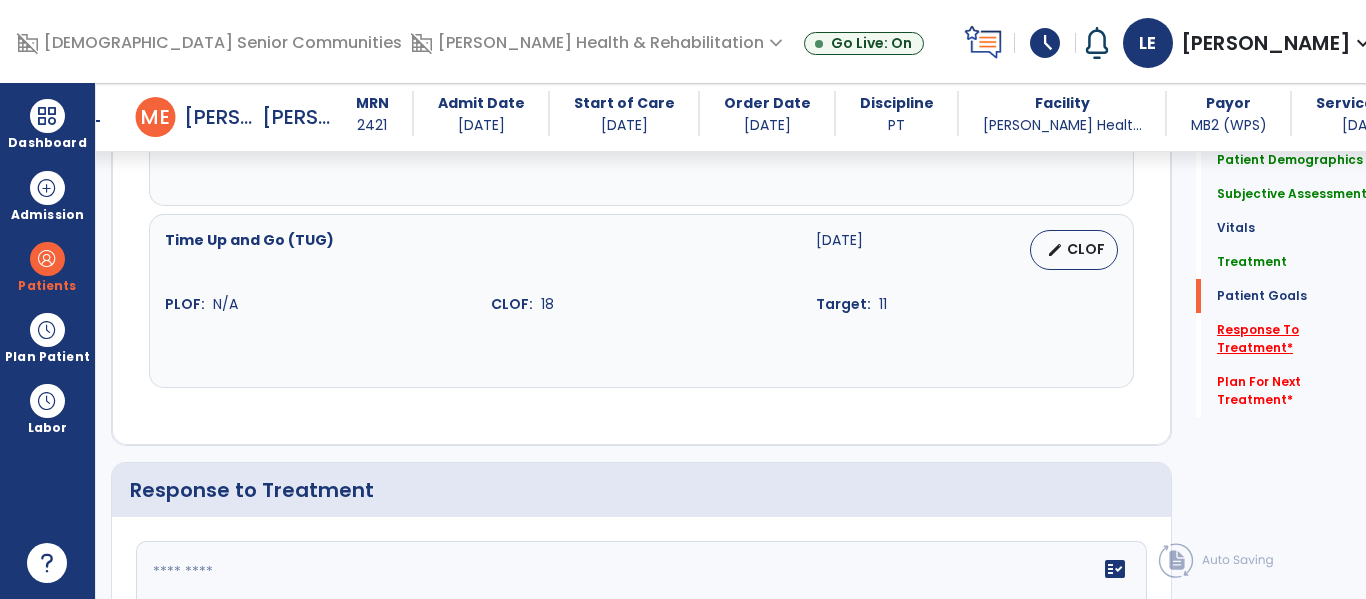 scroll, scrollTop: 3220, scrollLeft: 0, axis: vertical 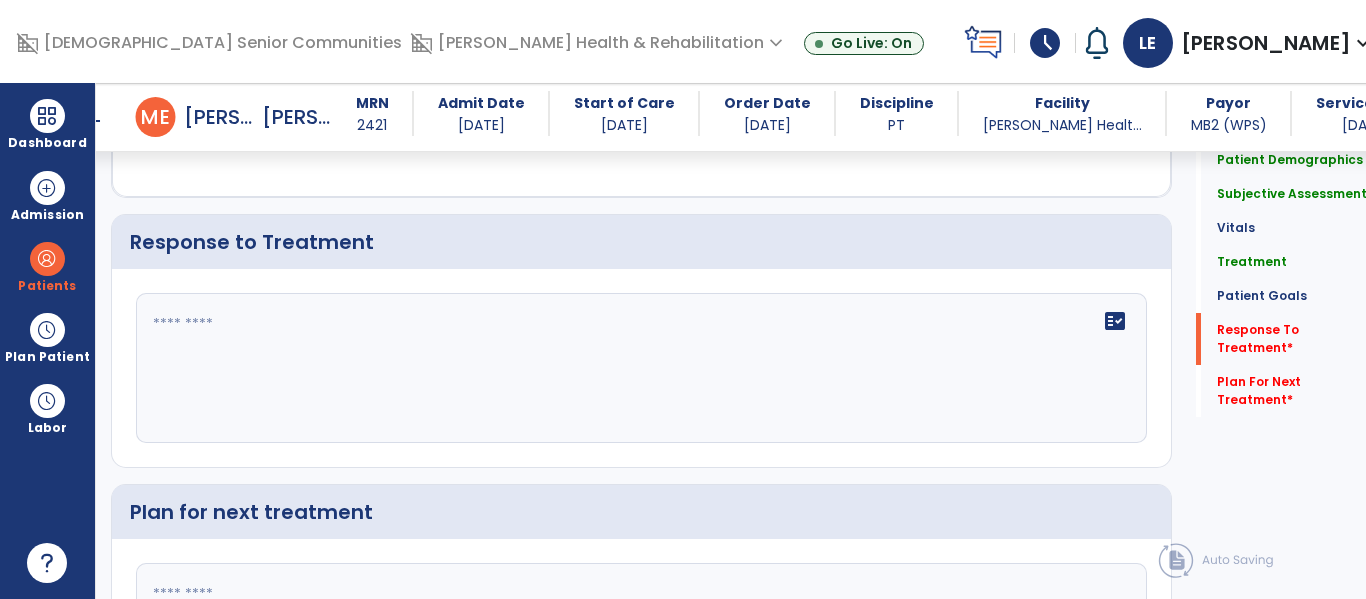 click on "fact_check" 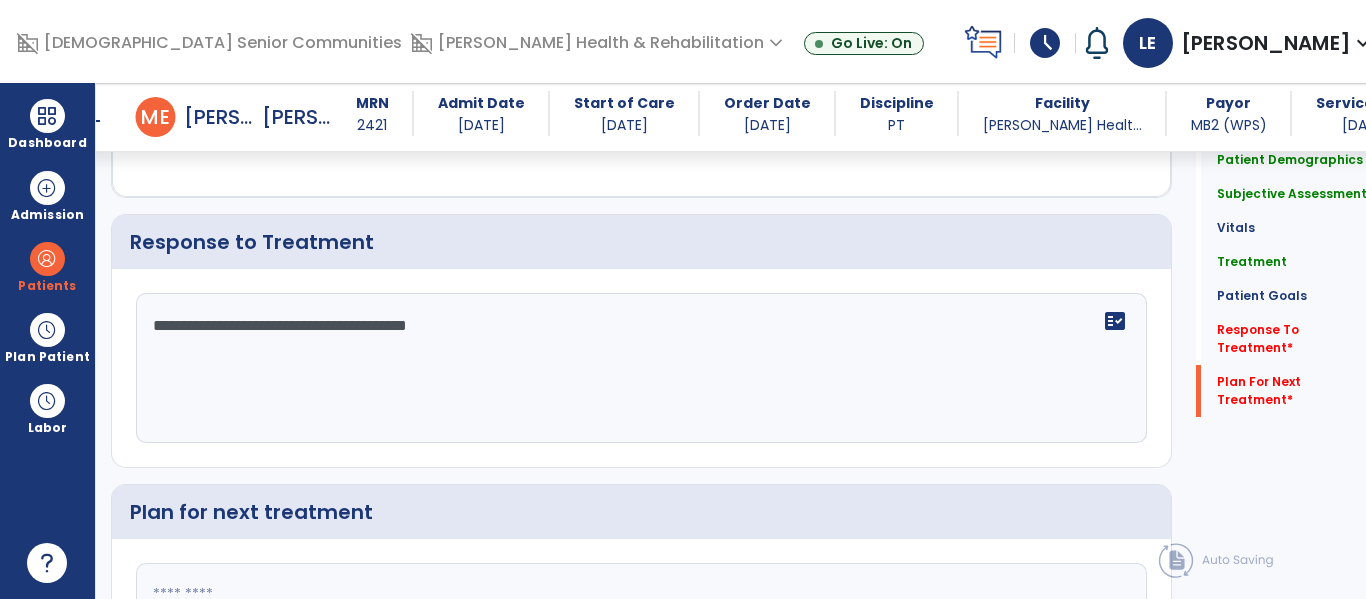 scroll, scrollTop: 3425, scrollLeft: 0, axis: vertical 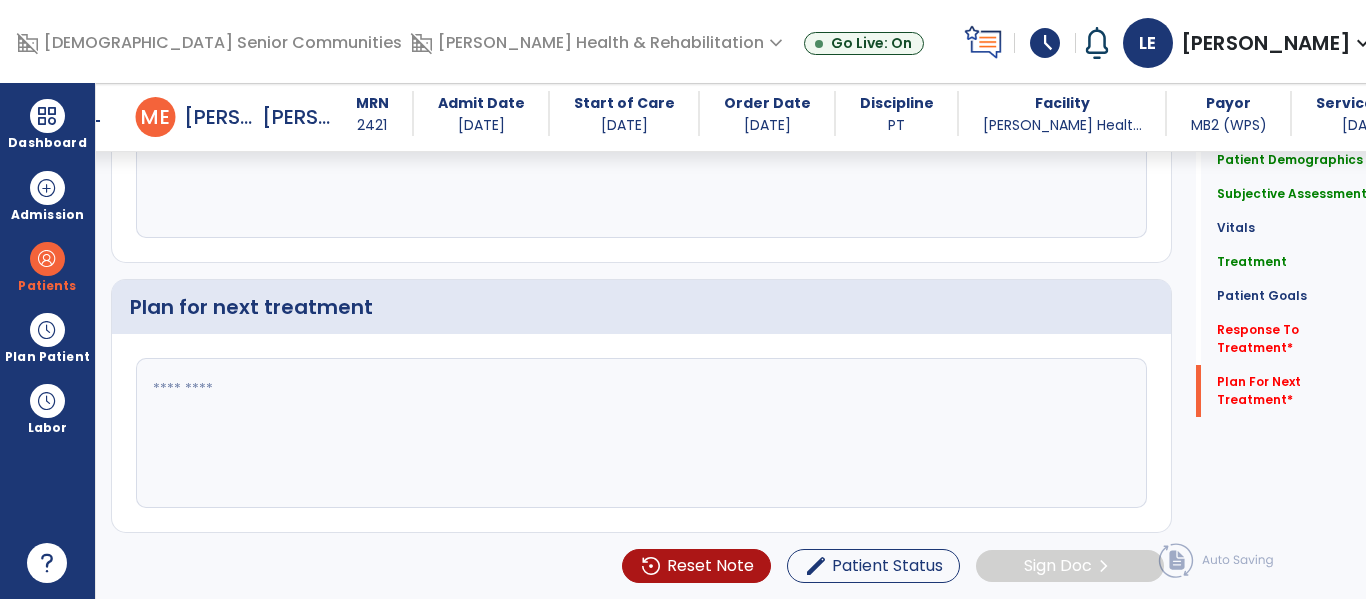 type on "**********" 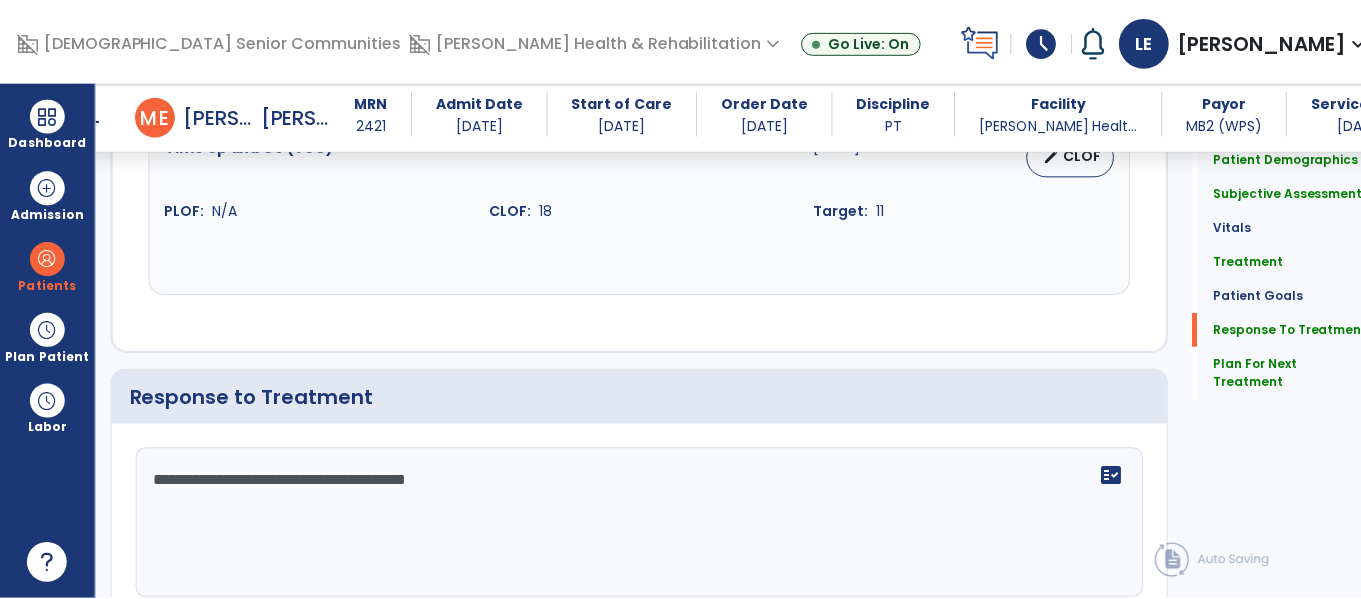 scroll, scrollTop: 3425, scrollLeft: 0, axis: vertical 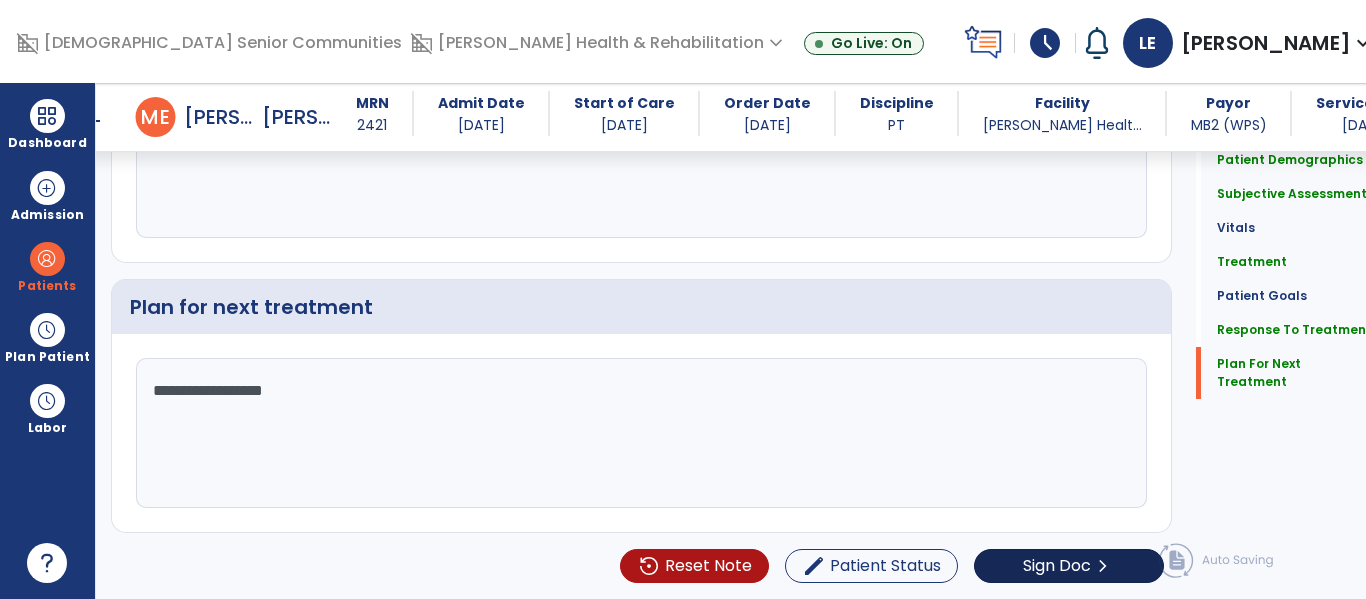 type on "**********" 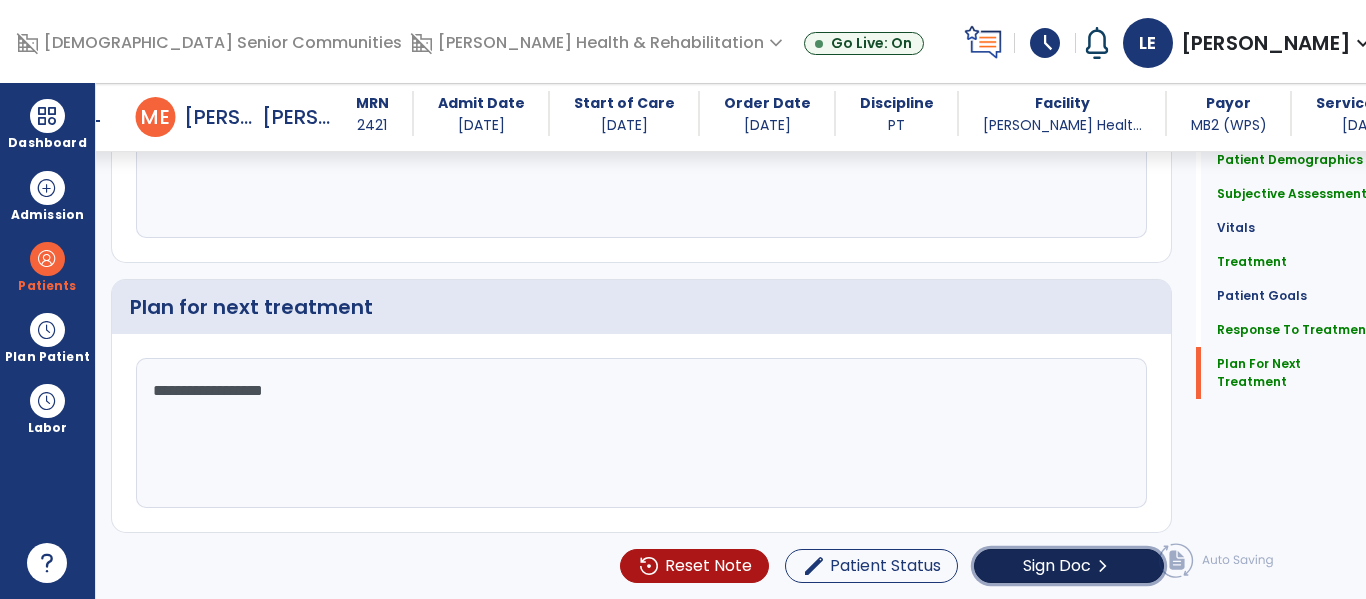 click on "Sign Doc" 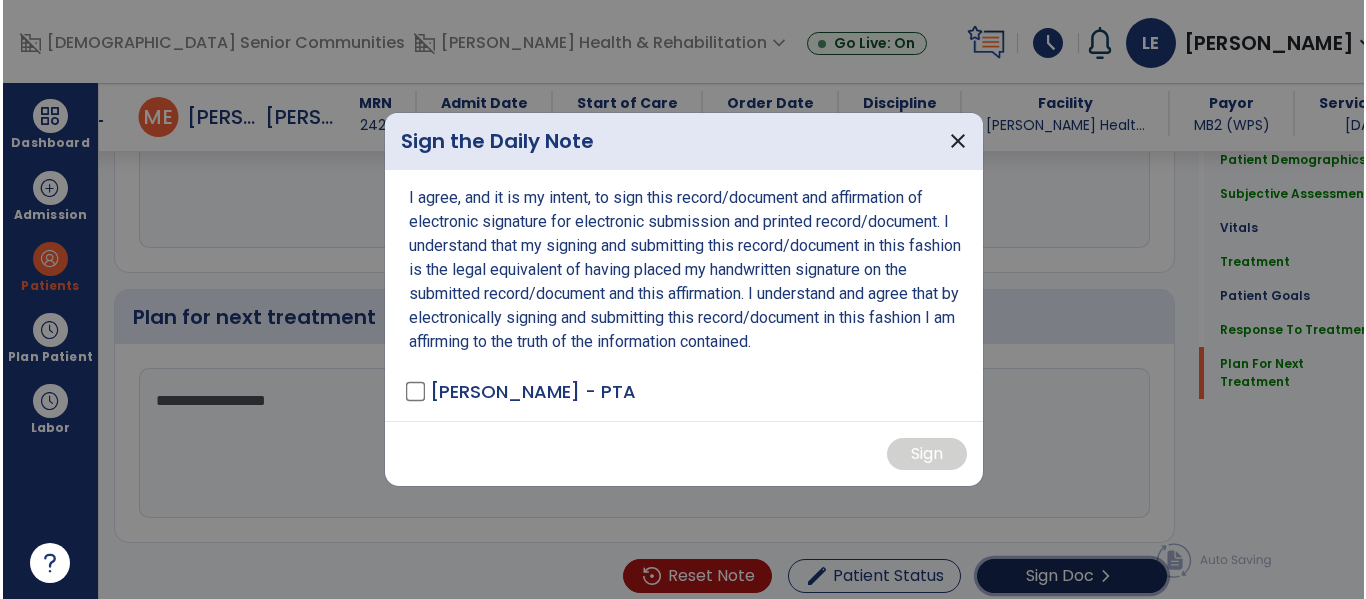 scroll, scrollTop: 3425, scrollLeft: 0, axis: vertical 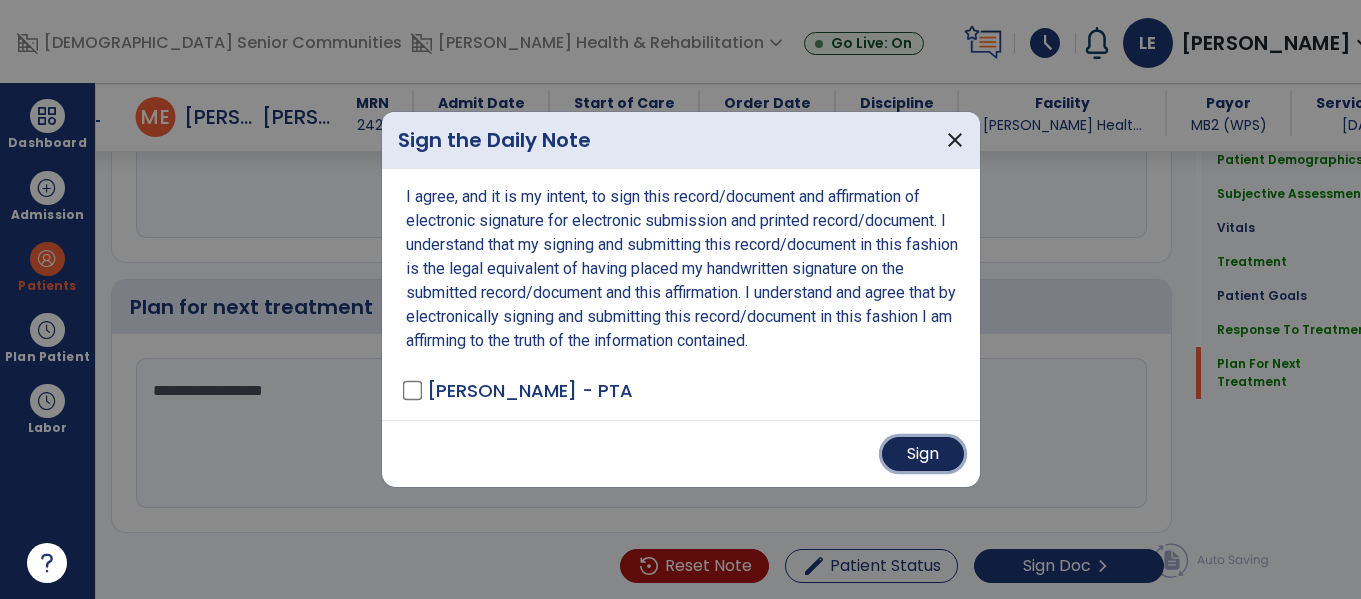 click on "Sign" at bounding box center (923, 454) 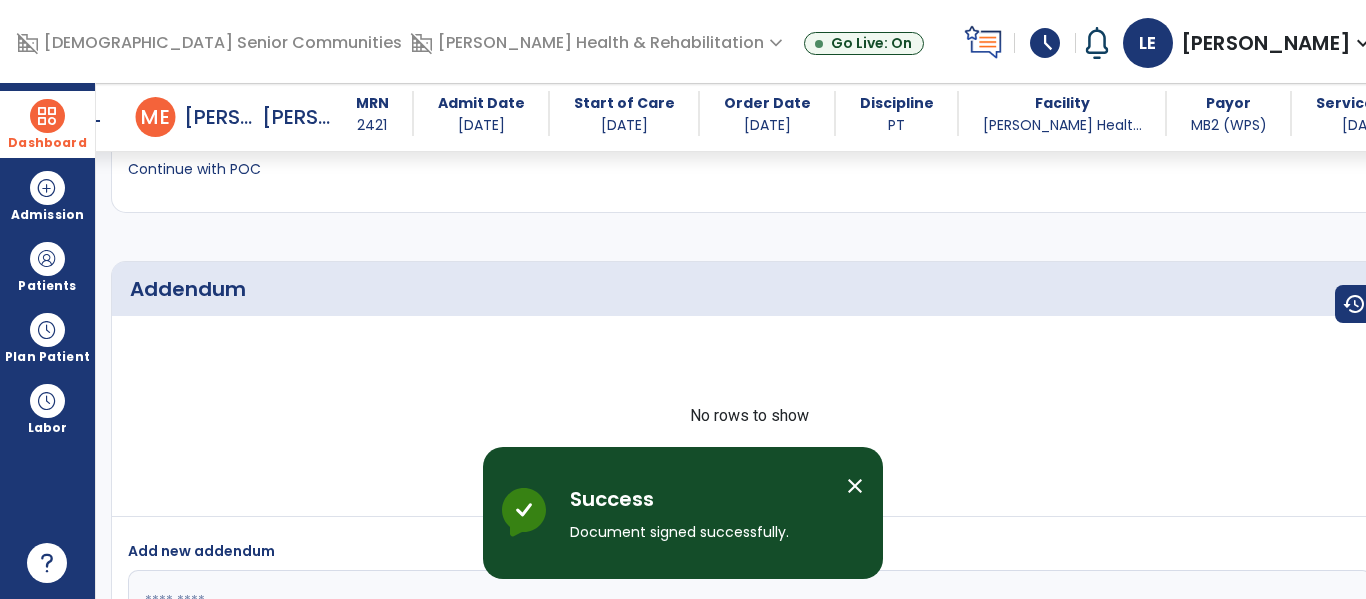 scroll, scrollTop: 4396, scrollLeft: 0, axis: vertical 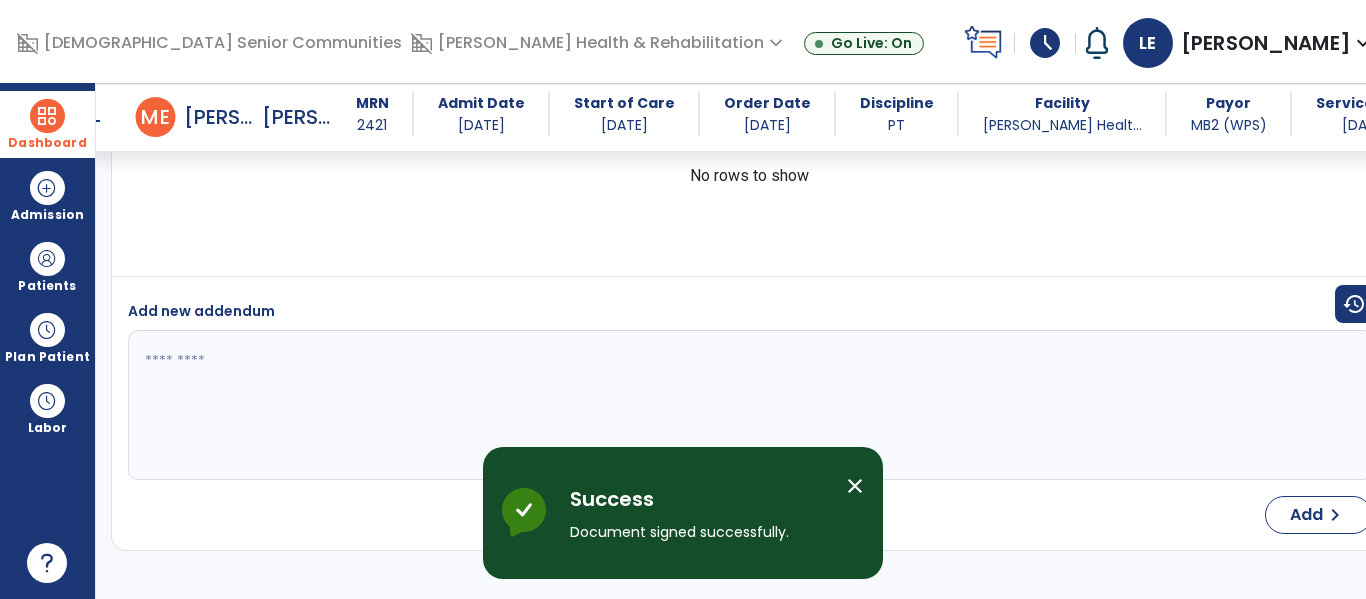click on "Dashboard" at bounding box center (47, 124) 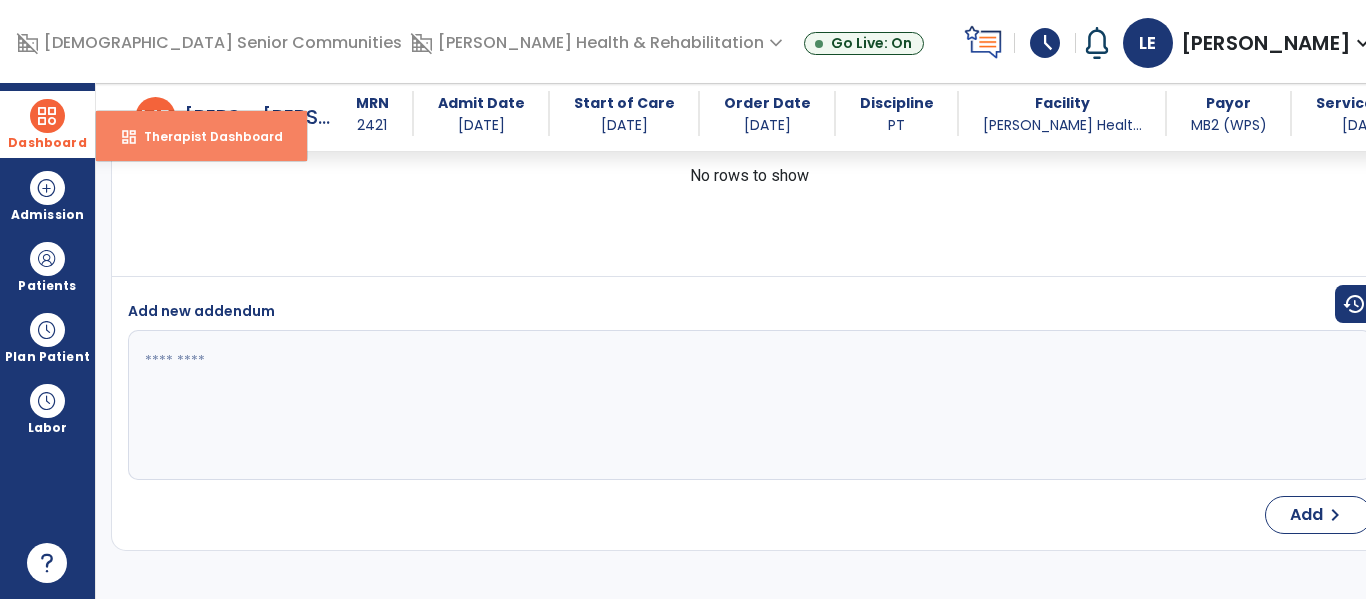 click on "Therapist Dashboard" at bounding box center (205, 136) 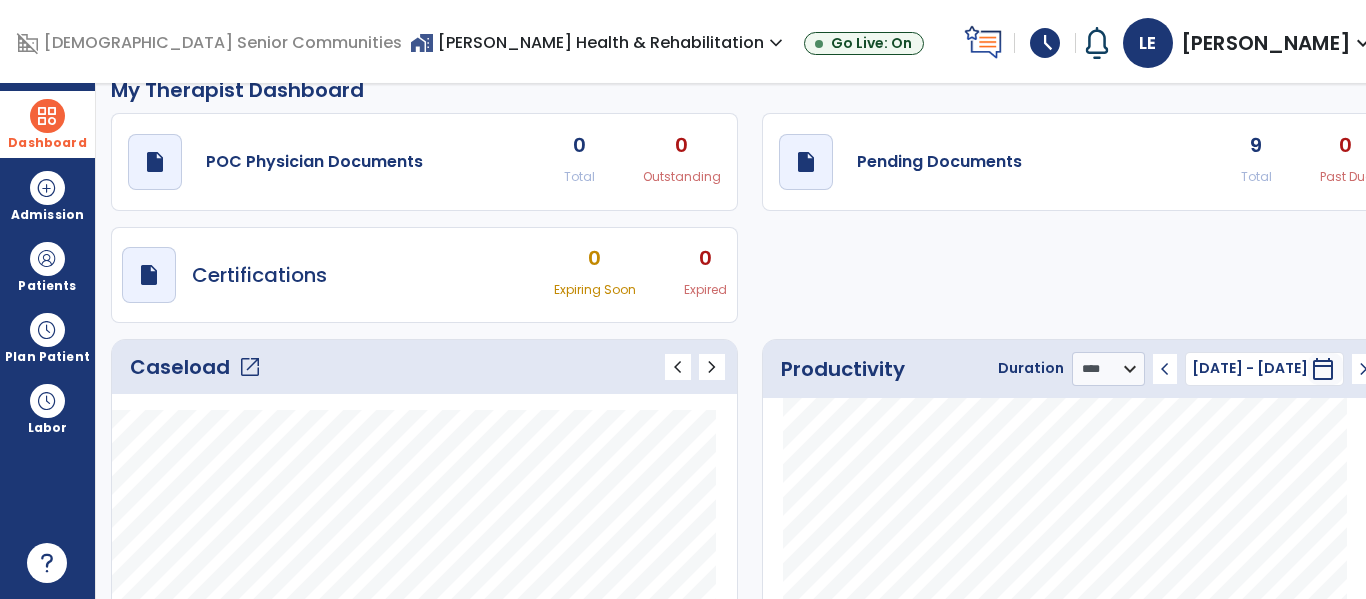 scroll, scrollTop: 0, scrollLeft: 0, axis: both 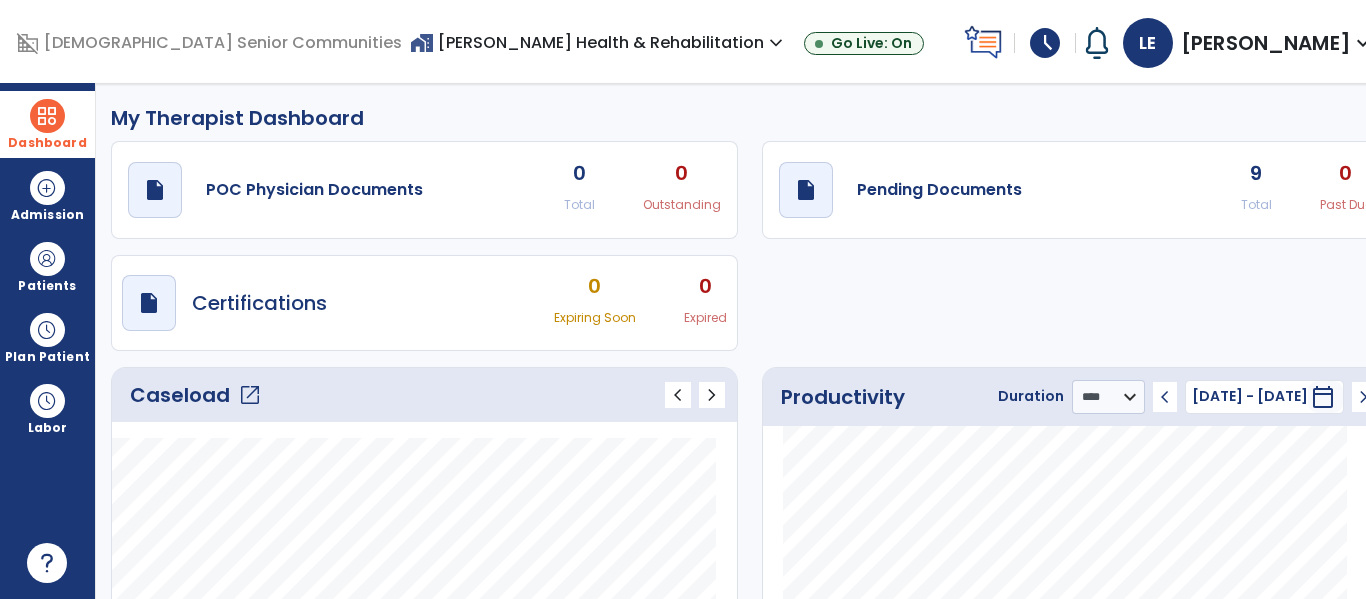 click on "open_in_new" 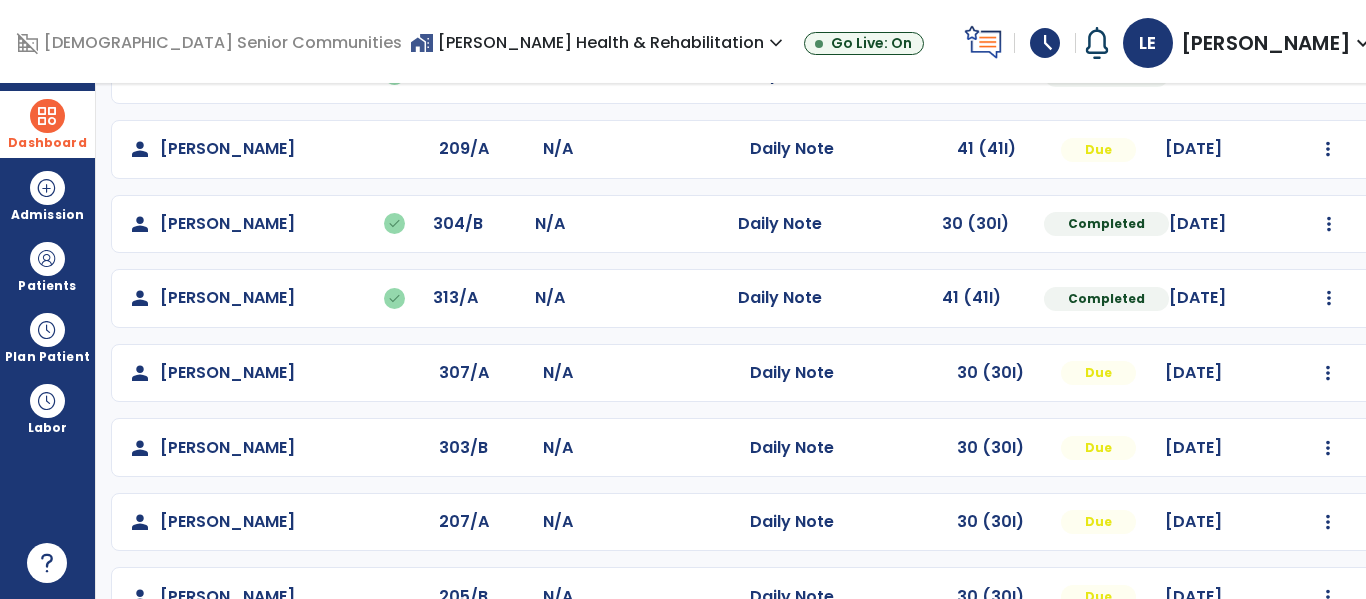 scroll, scrollTop: 442, scrollLeft: 0, axis: vertical 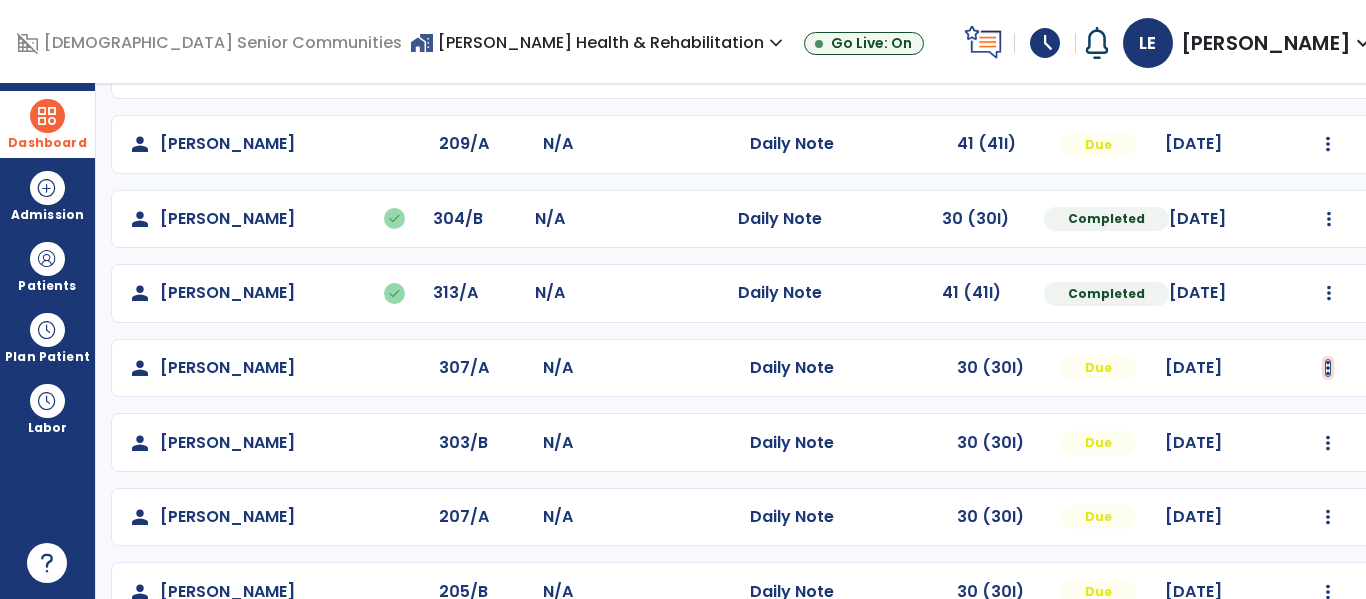 click at bounding box center [1329, -154] 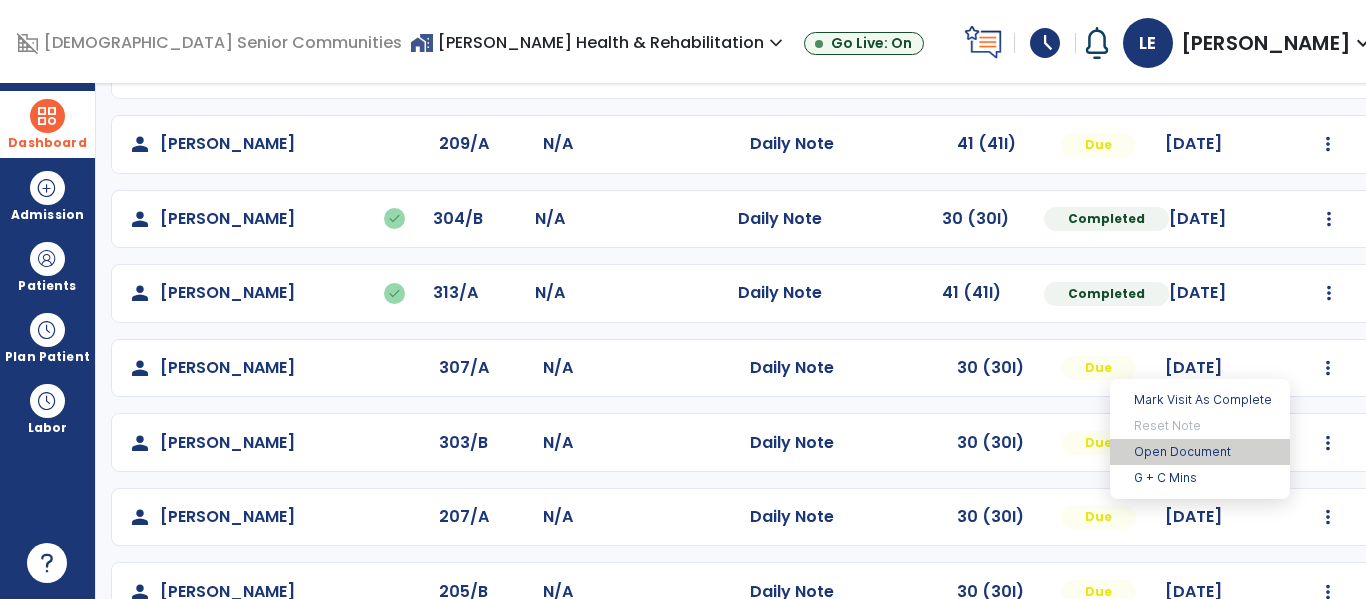 click on "Open Document" at bounding box center (1200, 452) 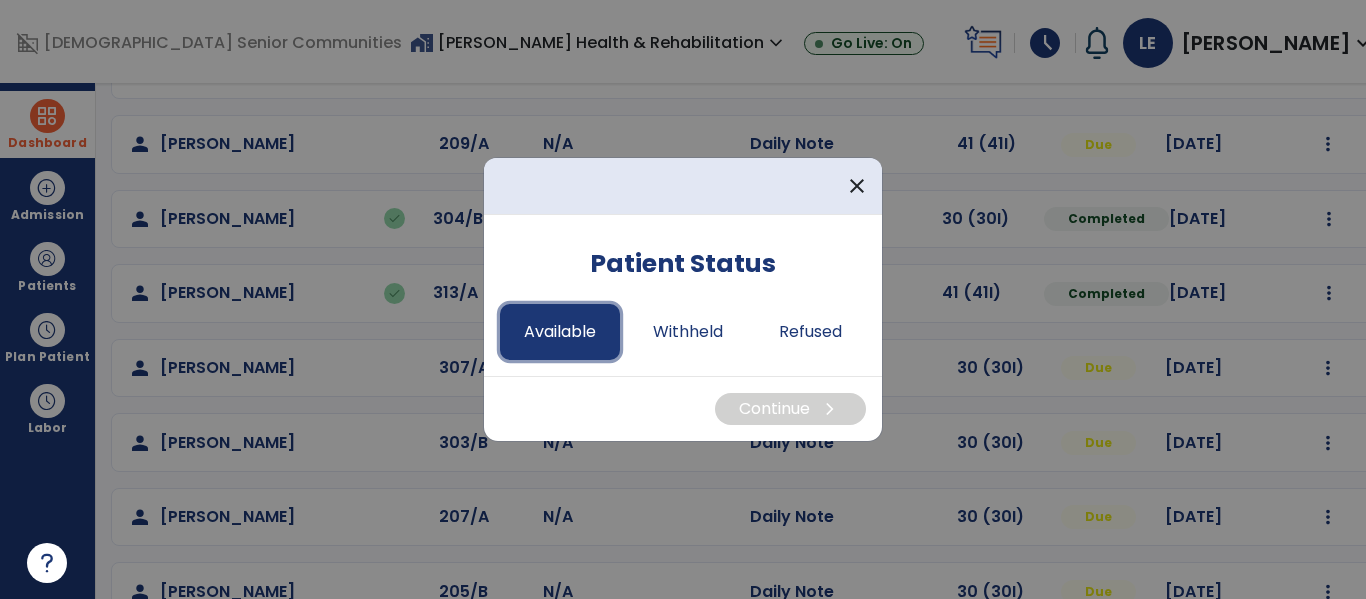 click on "Available" at bounding box center (560, 332) 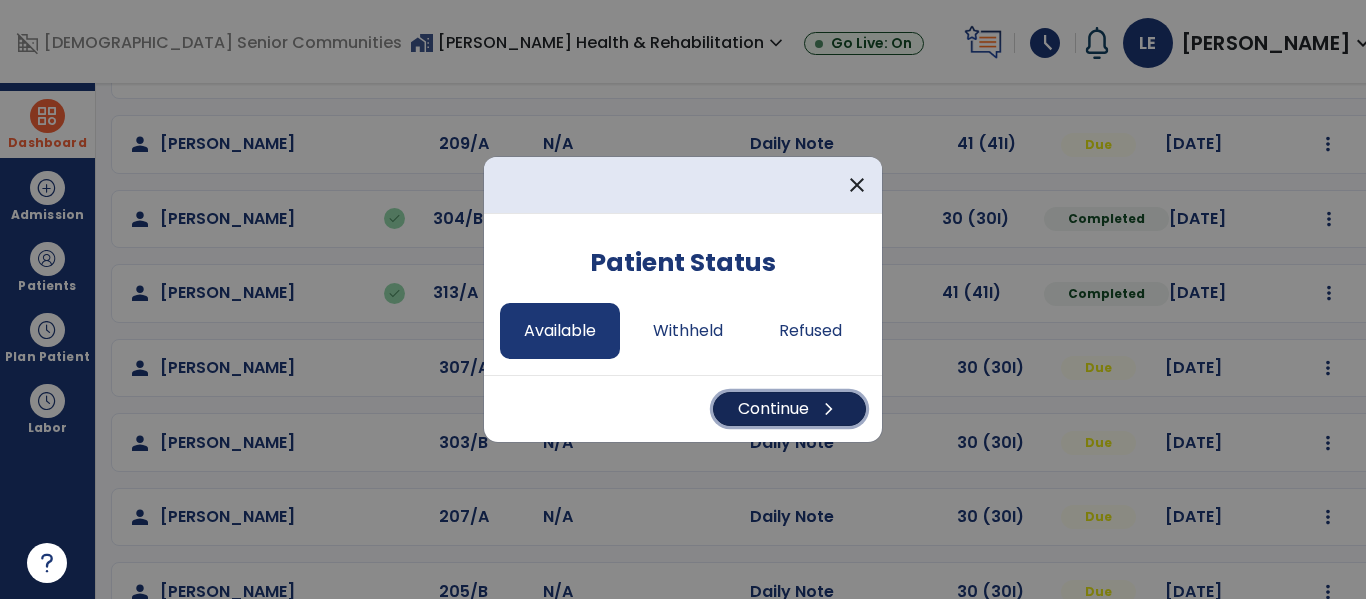click on "Continue   chevron_right" at bounding box center [789, 409] 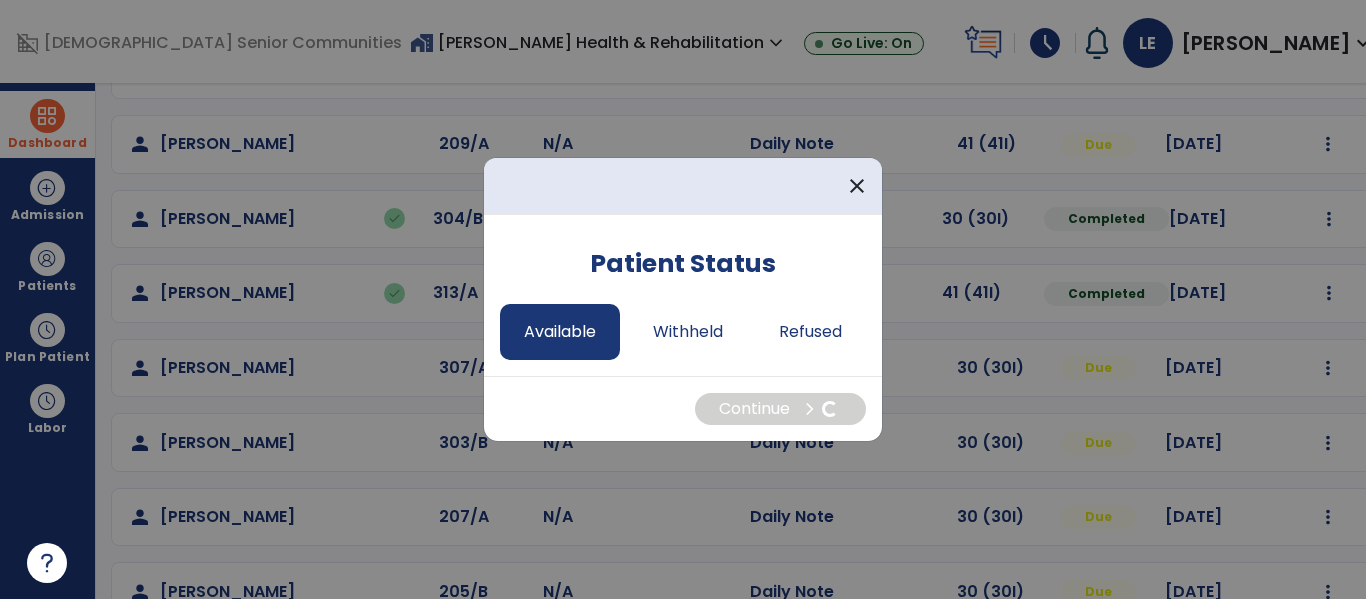 select on "*" 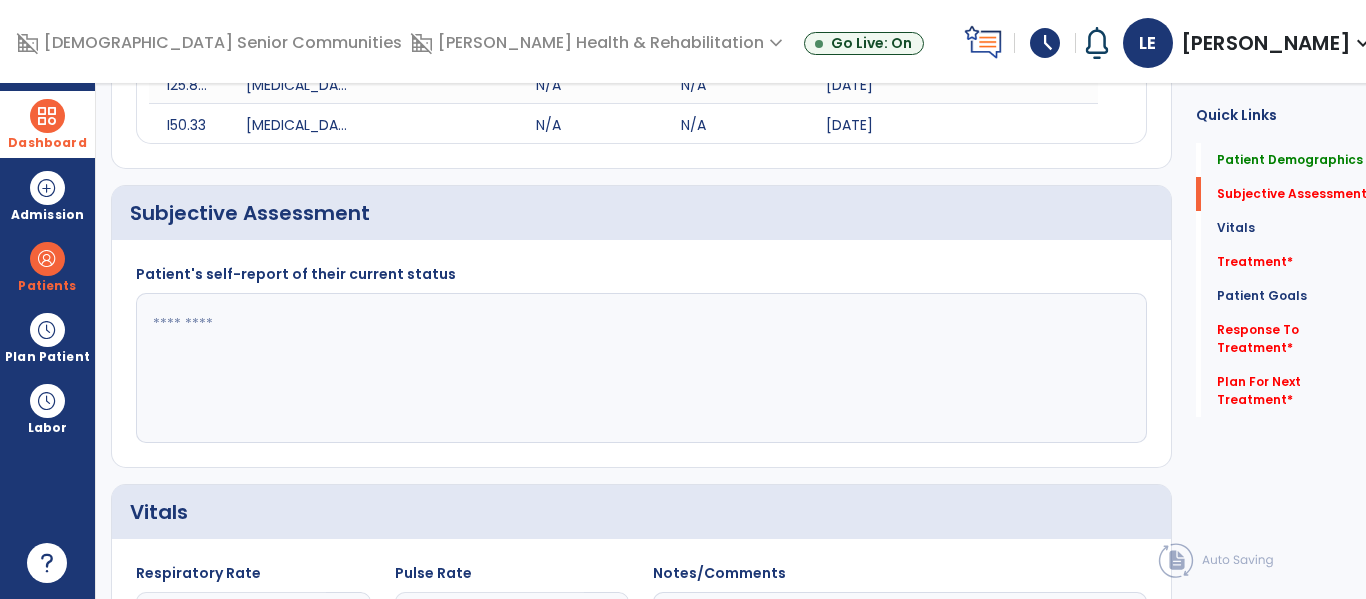 click 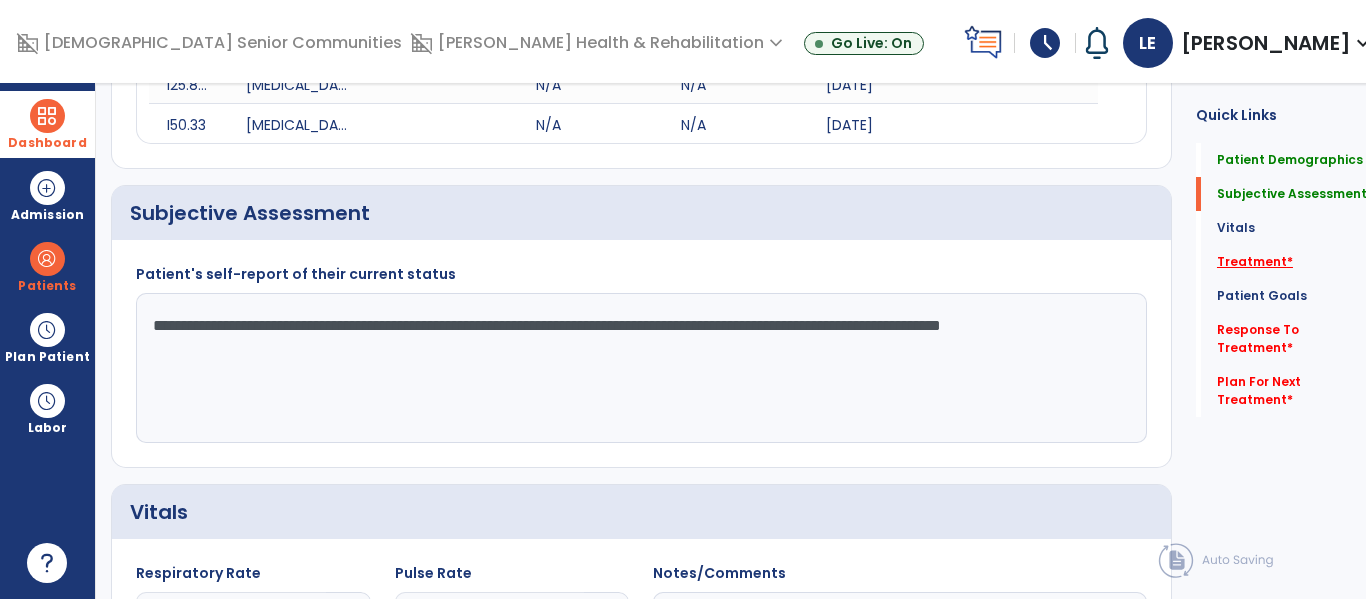 type on "**********" 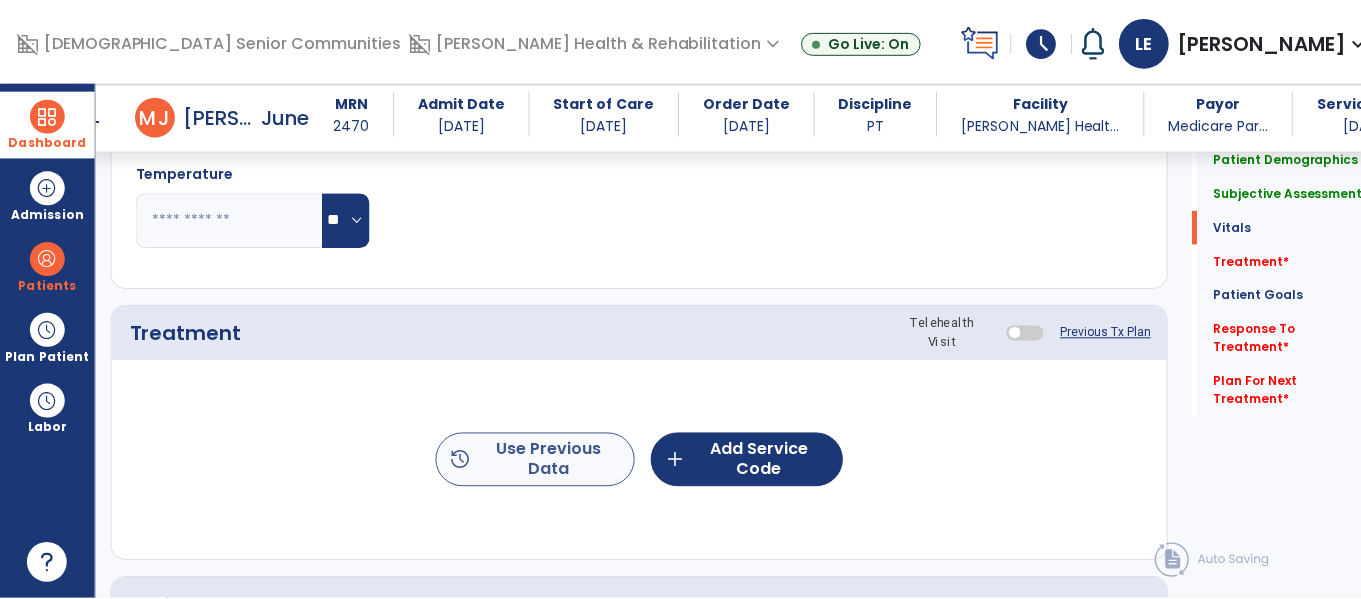 scroll, scrollTop: 1135, scrollLeft: 0, axis: vertical 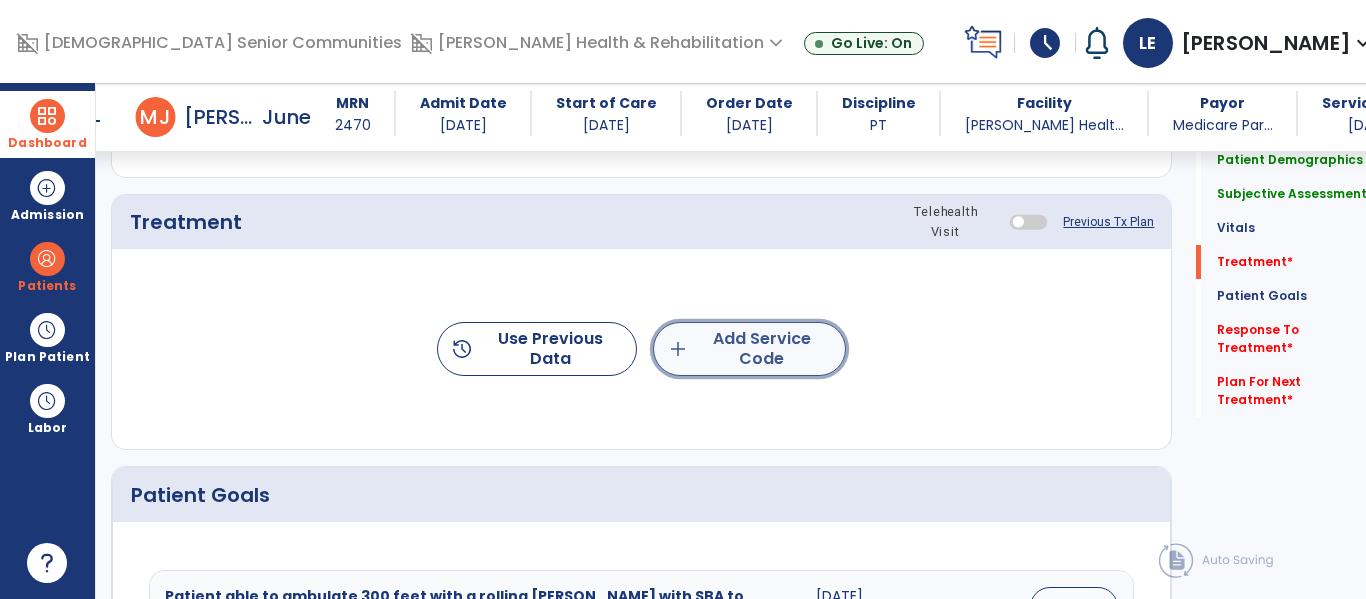 click on "add  Add Service Code" 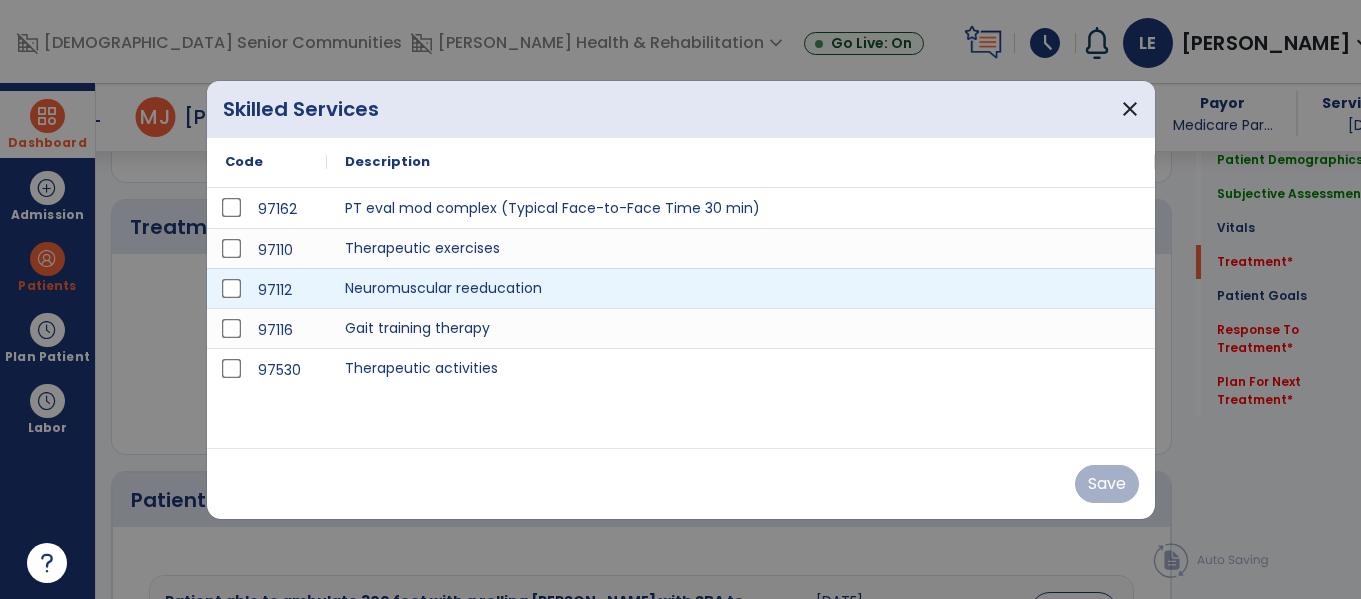 scroll, scrollTop: 1135, scrollLeft: 0, axis: vertical 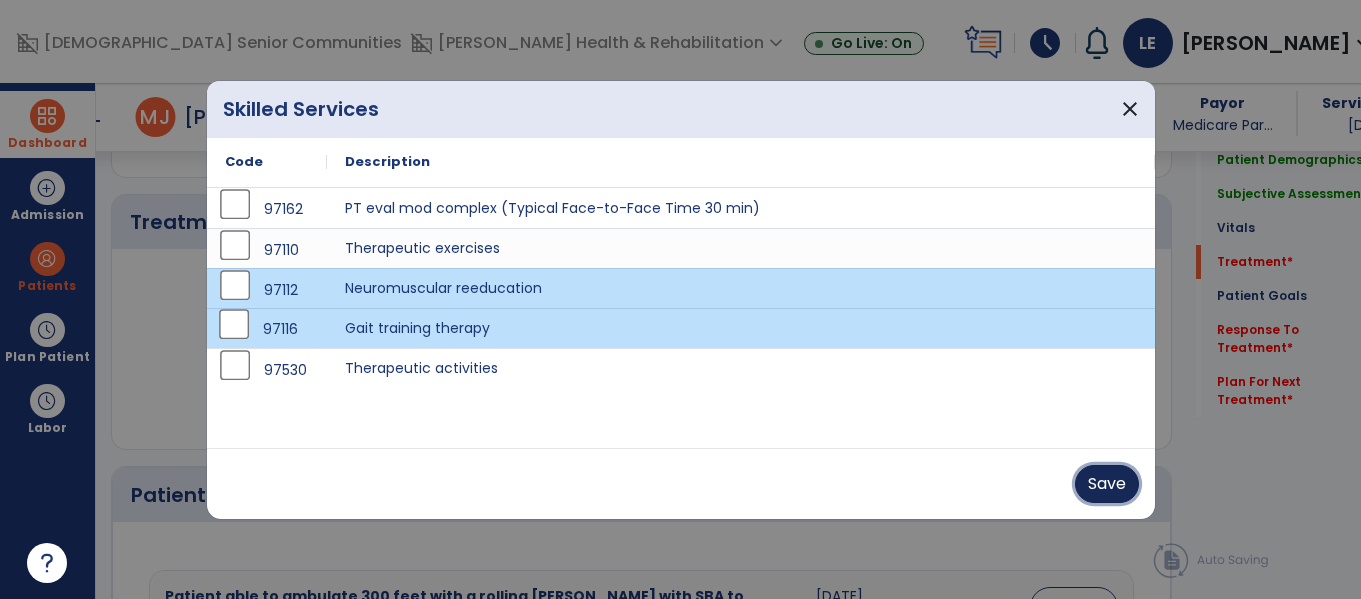click on "Save" at bounding box center [1107, 484] 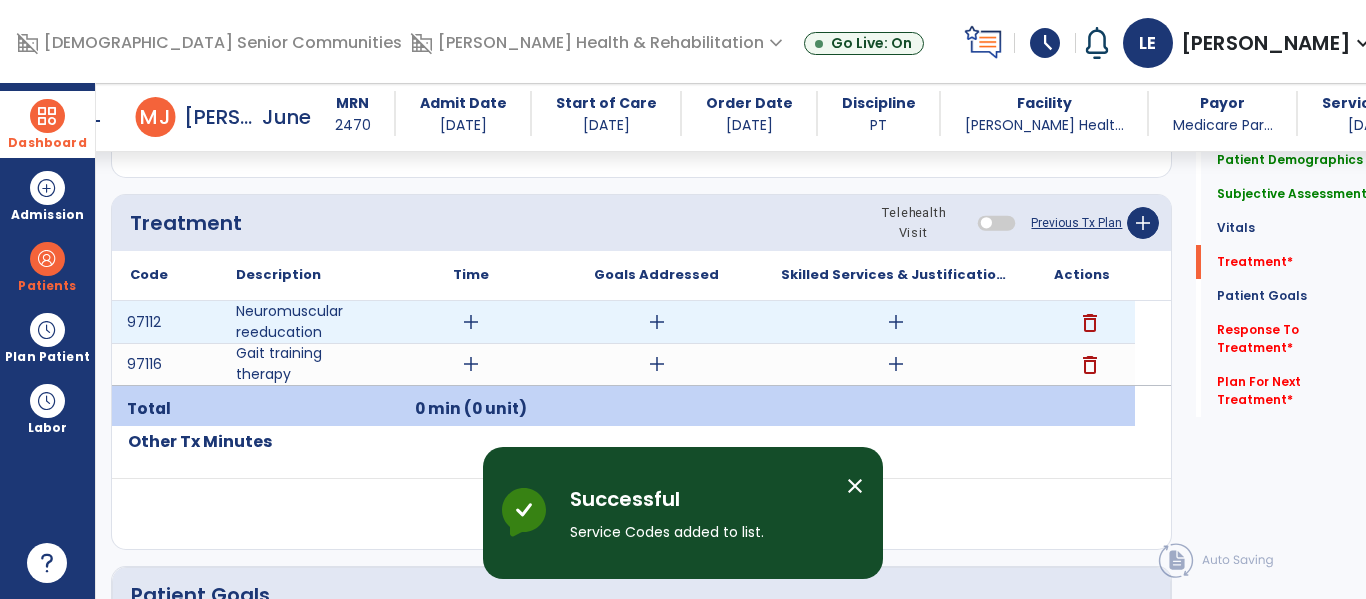 click on "add" at bounding box center (471, 322) 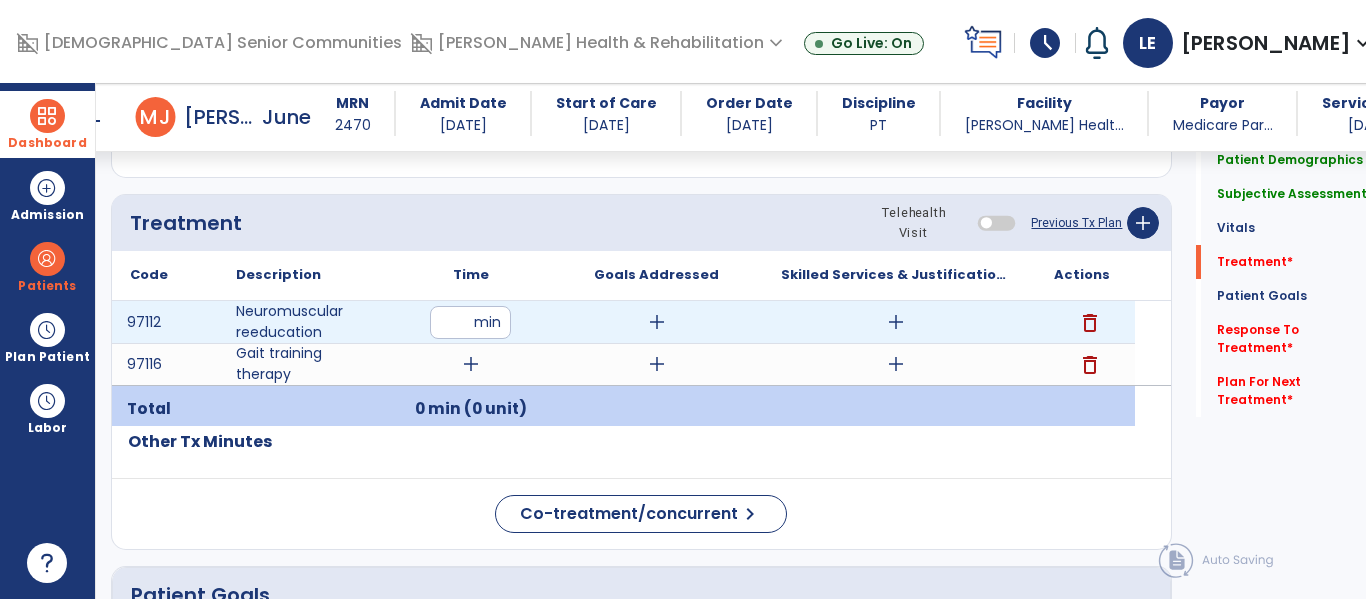 type on "**" 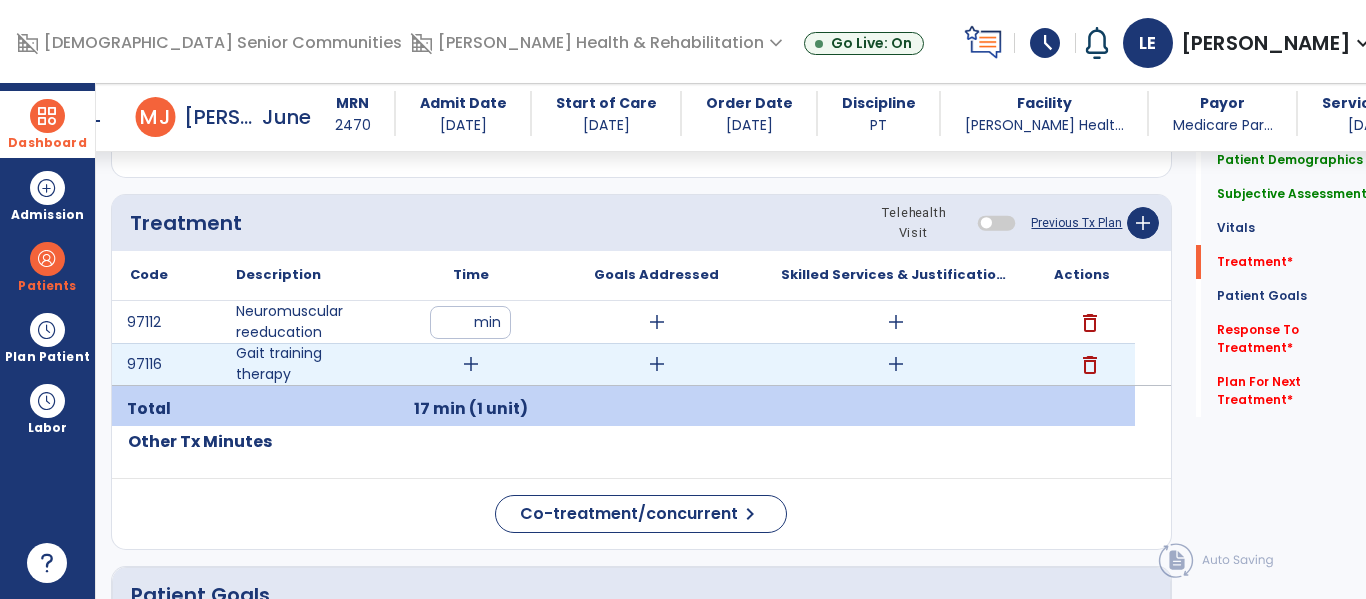 click on "add" at bounding box center [471, 364] 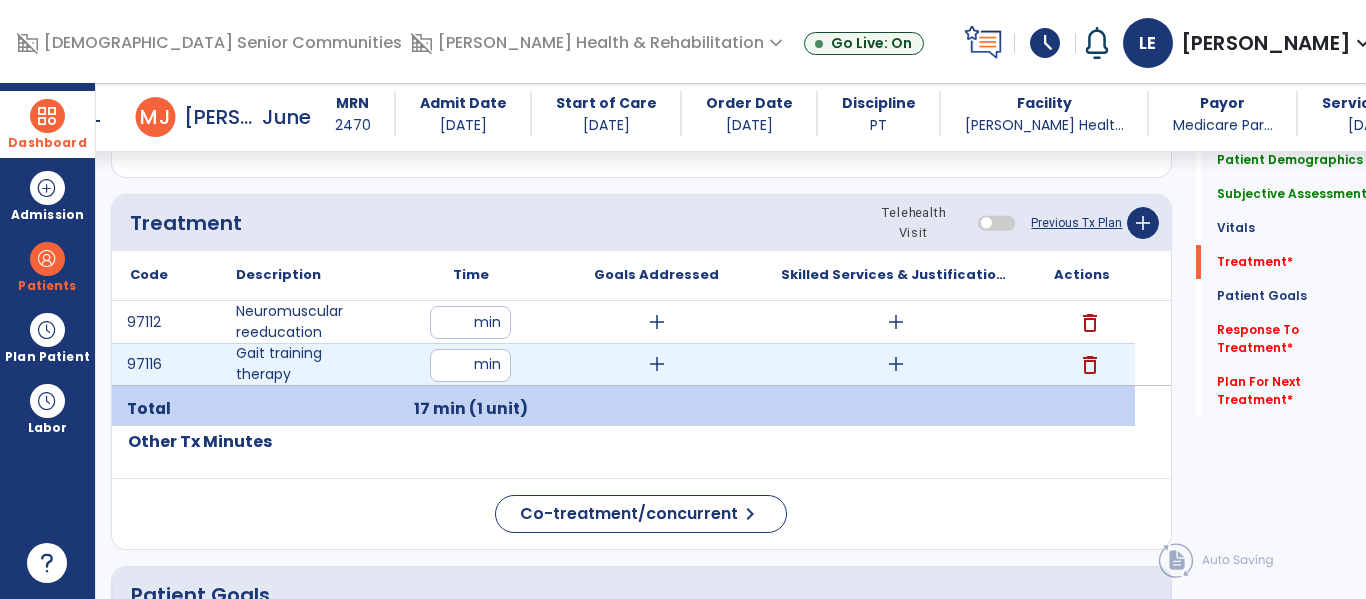 type on "**" 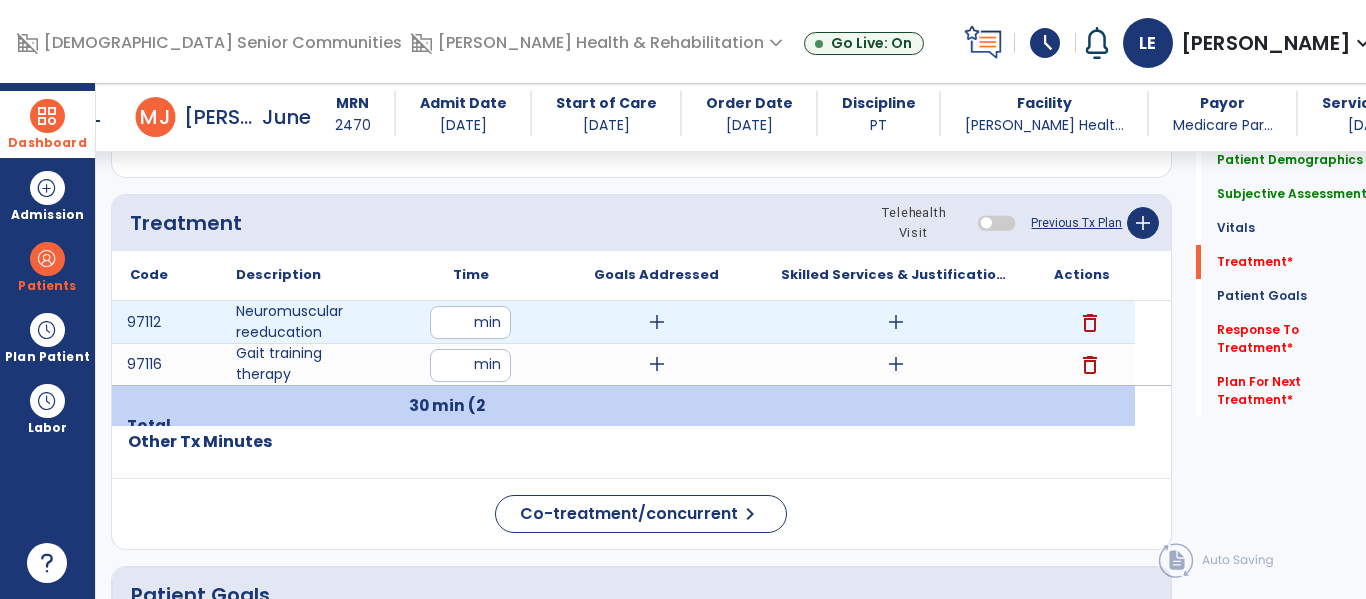 click on "add" at bounding box center [657, 322] 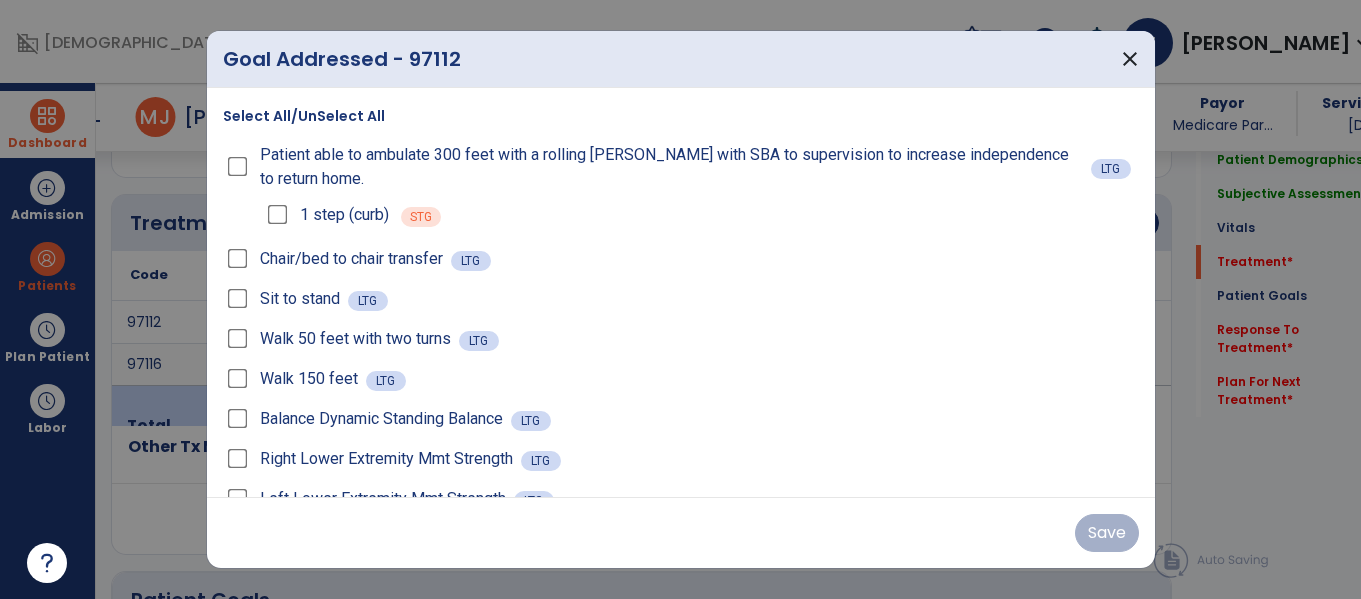 scroll, scrollTop: 1135, scrollLeft: 0, axis: vertical 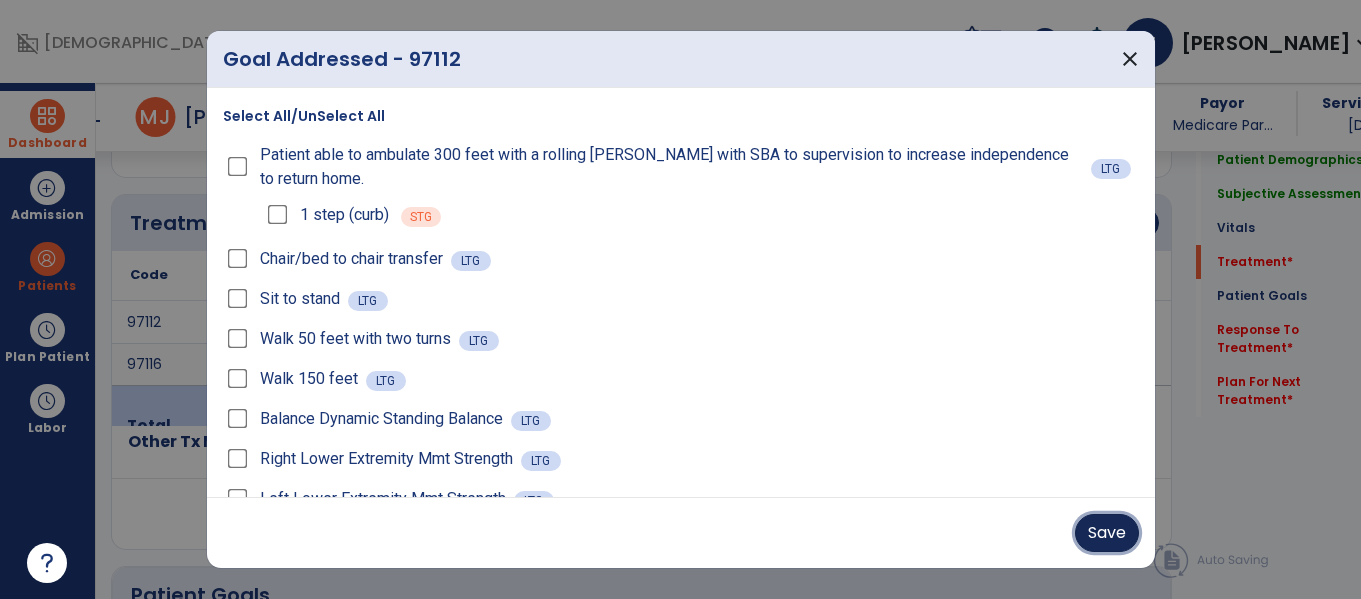 click on "Save" at bounding box center (1107, 533) 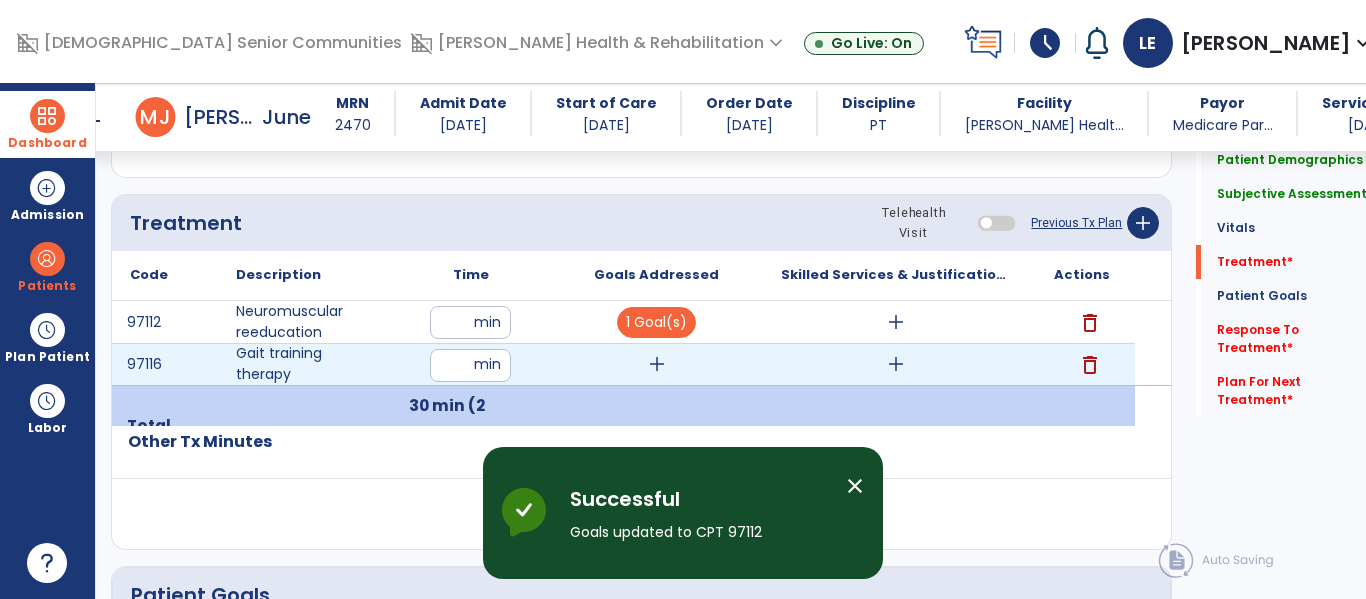 click on "add" at bounding box center [657, 364] 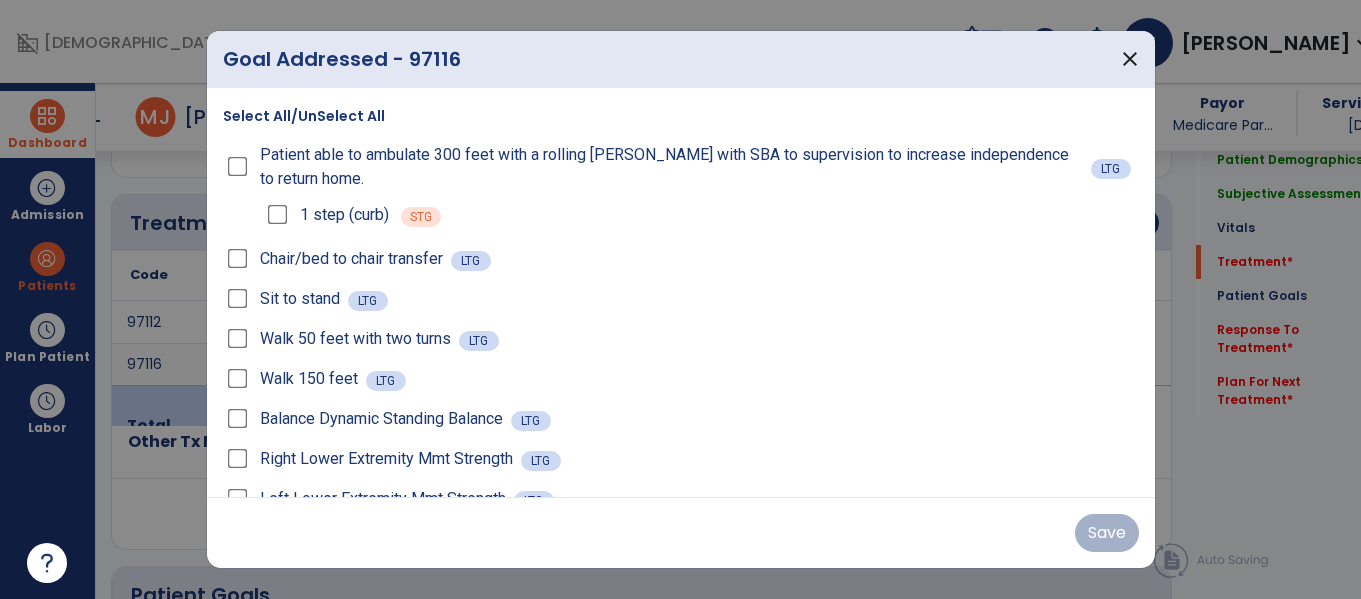 scroll, scrollTop: 1135, scrollLeft: 0, axis: vertical 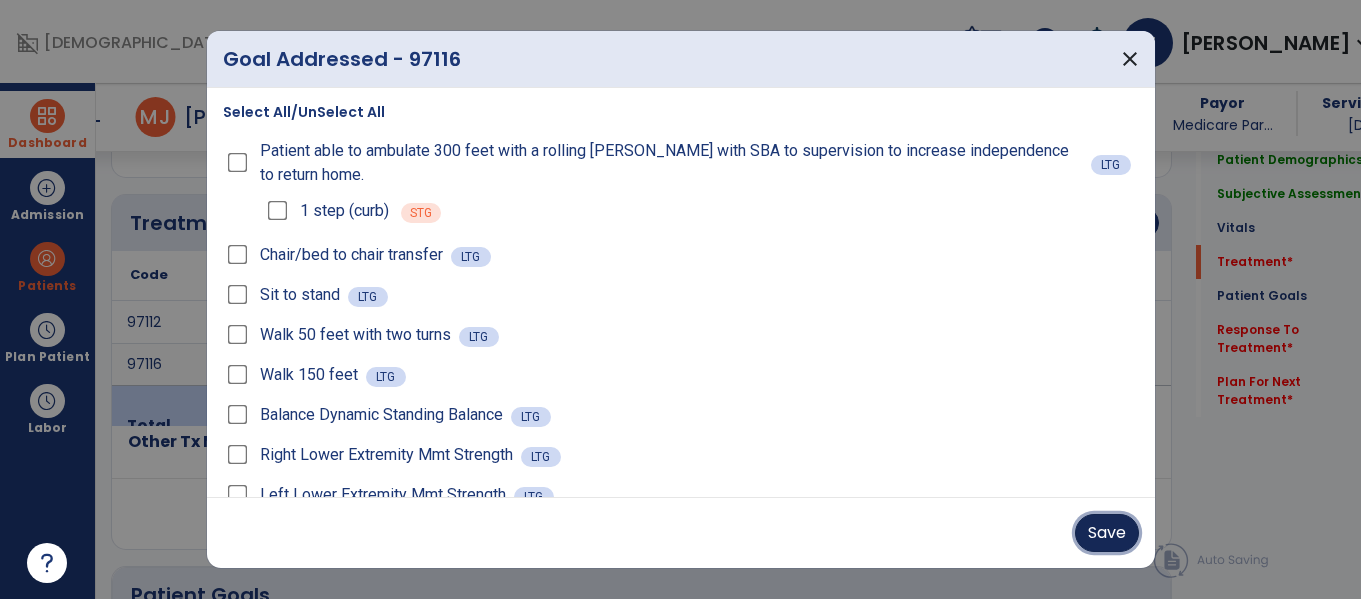 click on "Save" at bounding box center [1107, 533] 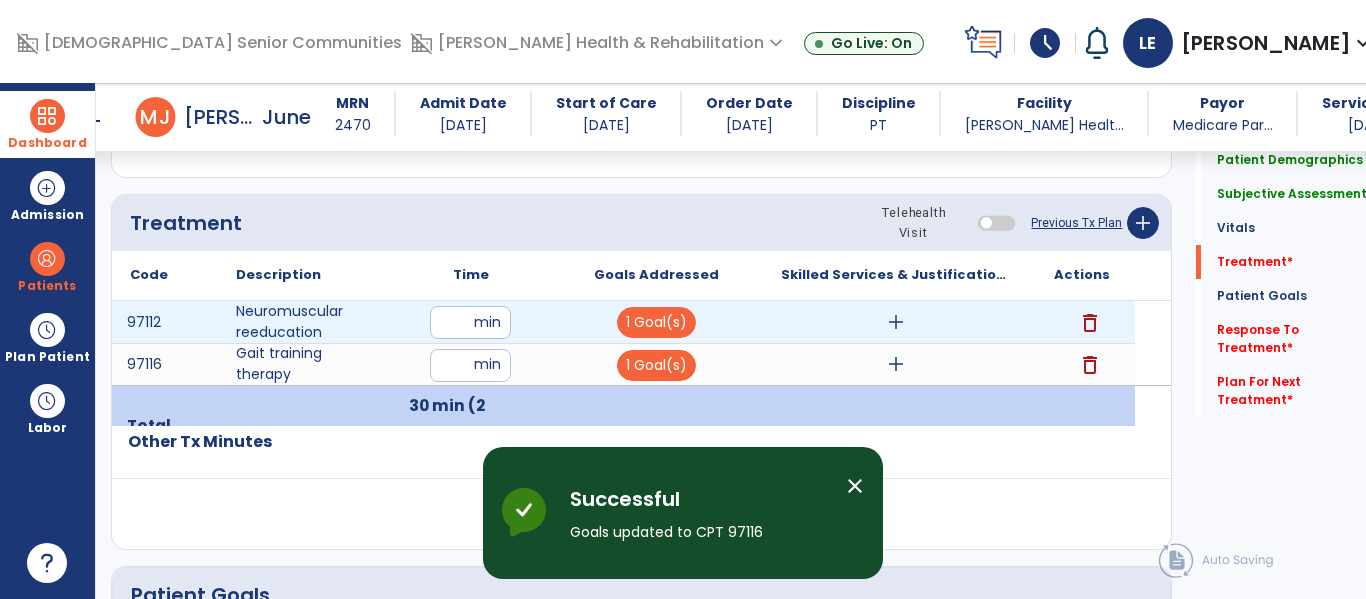 click on "add" at bounding box center (896, 322) 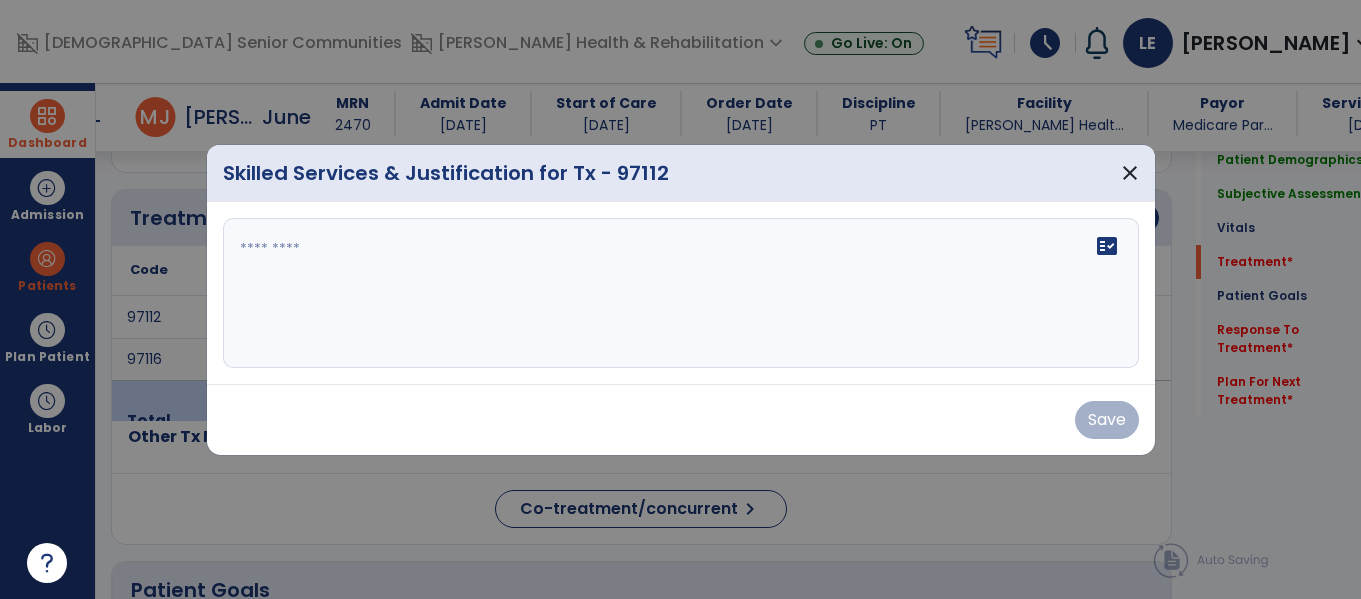 scroll, scrollTop: 1135, scrollLeft: 0, axis: vertical 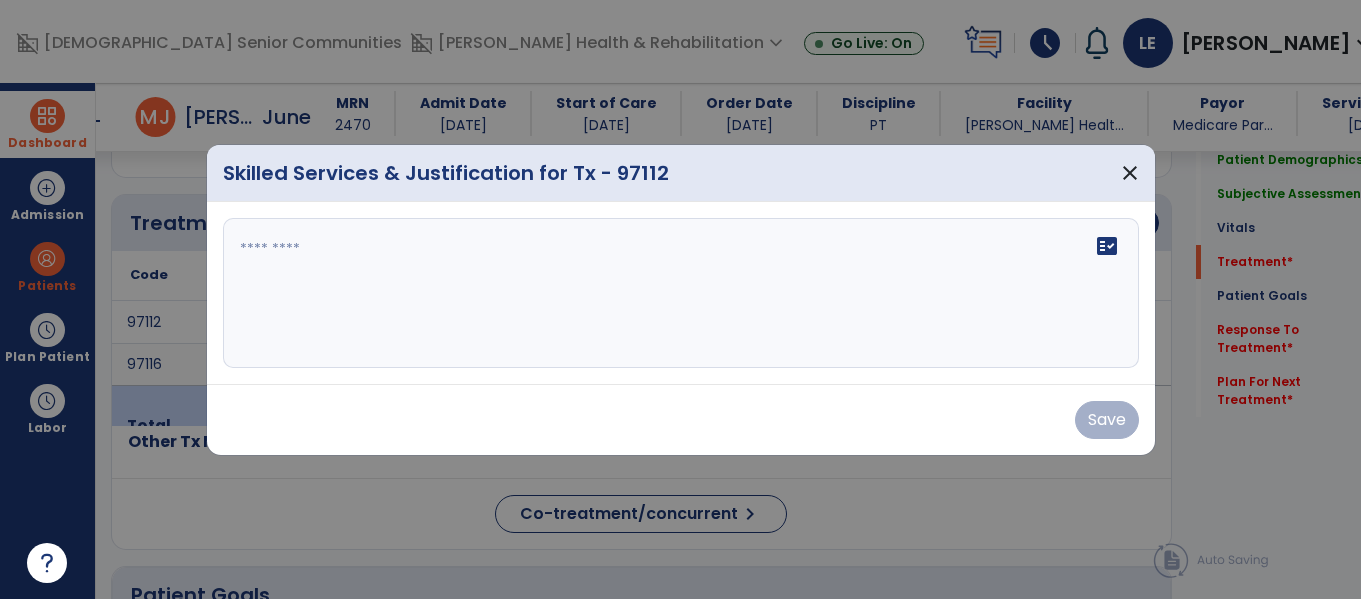 click on "fact_check" at bounding box center (681, 293) 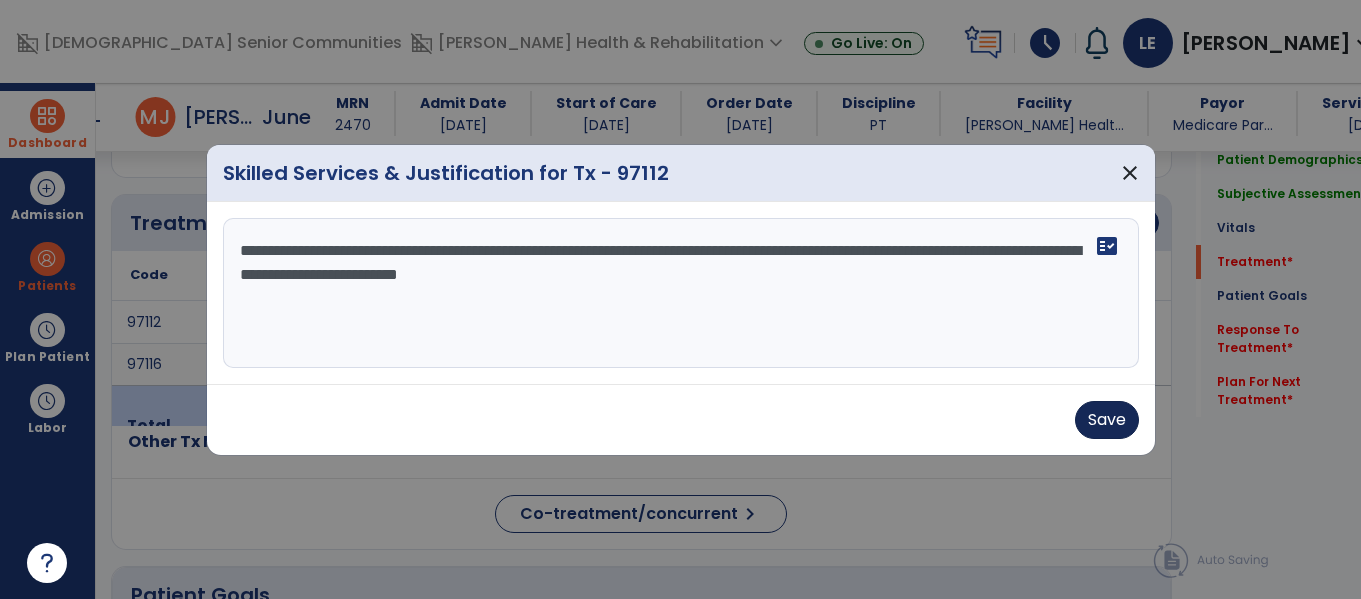 type on "**********" 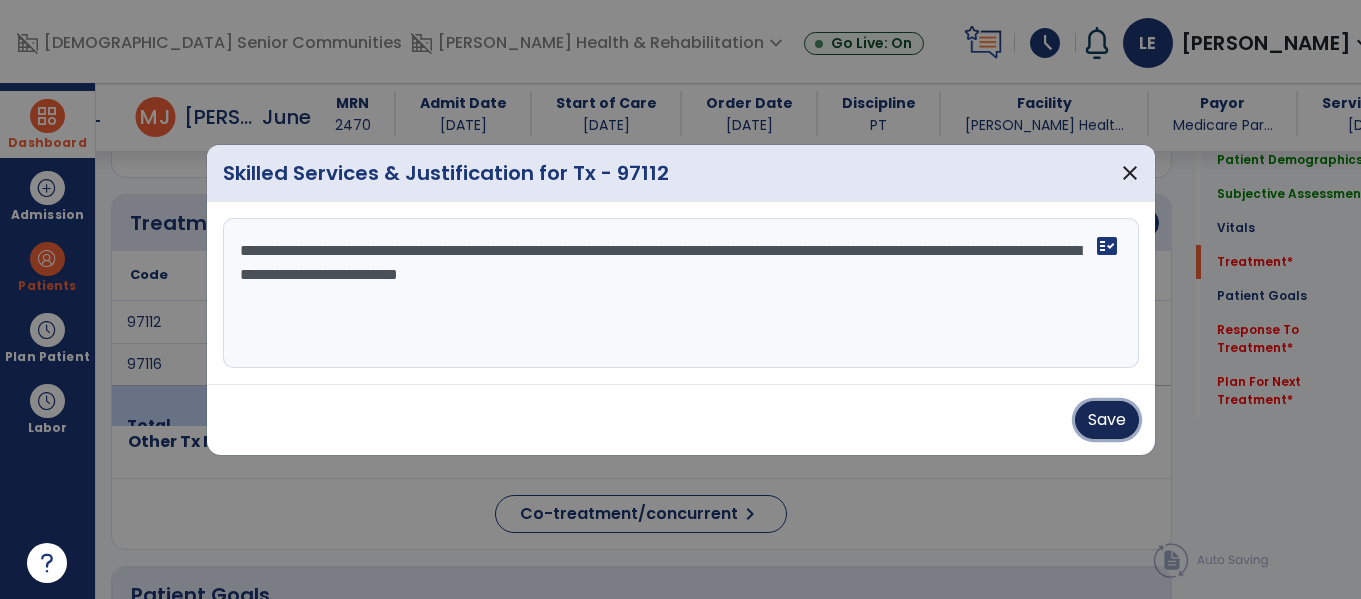 click on "Save" at bounding box center (1107, 420) 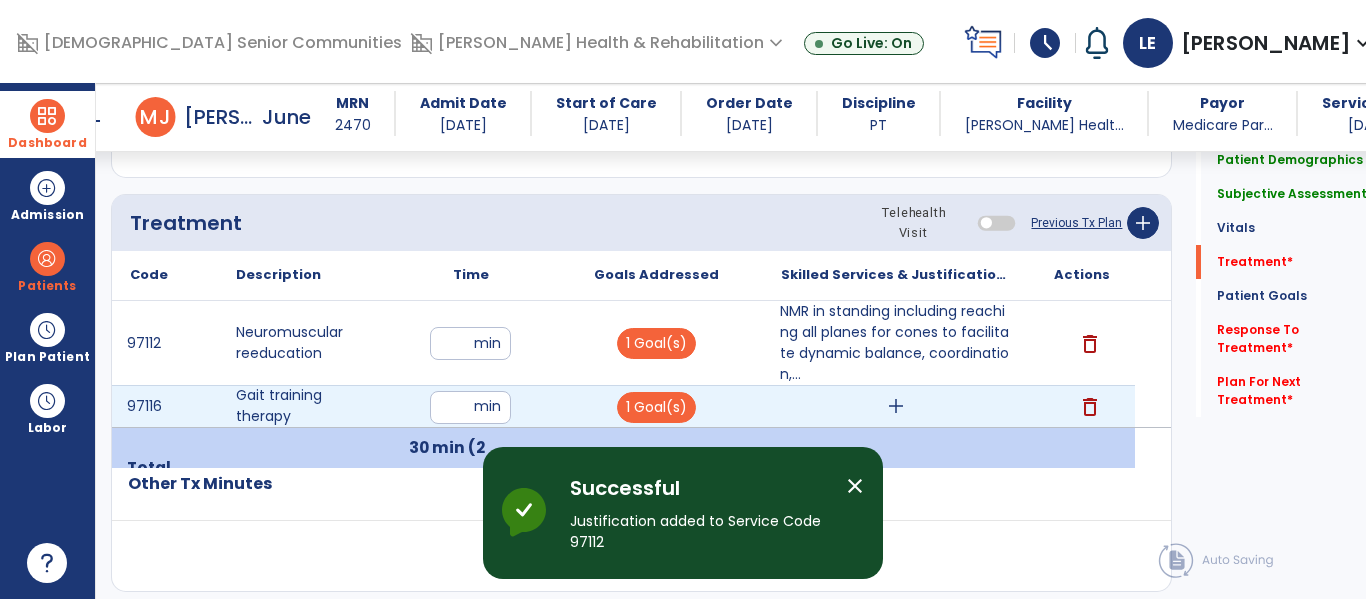 click on "add" at bounding box center (896, 406) 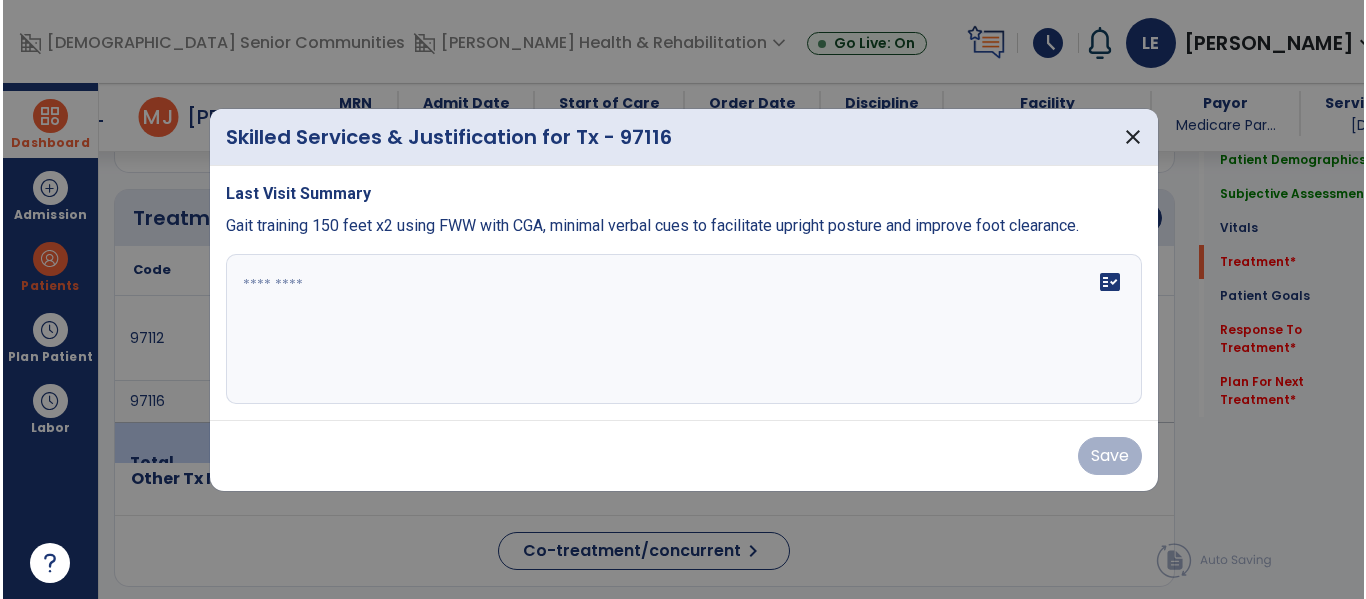 scroll, scrollTop: 1135, scrollLeft: 0, axis: vertical 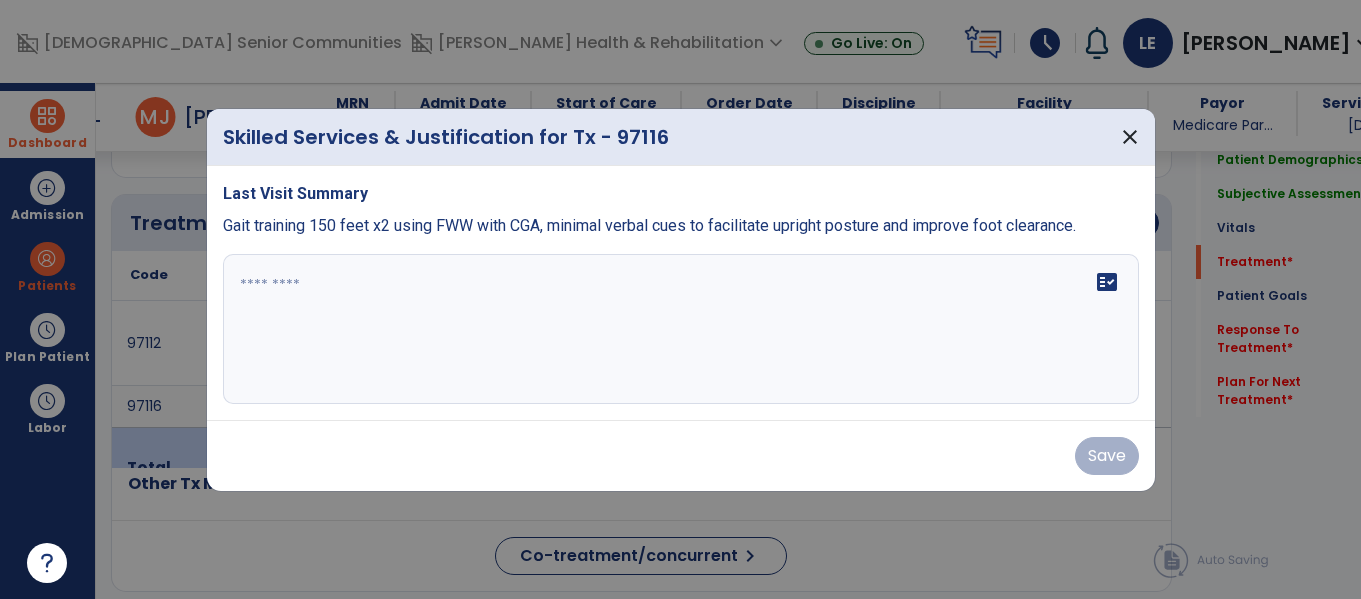 click at bounding box center [681, 329] 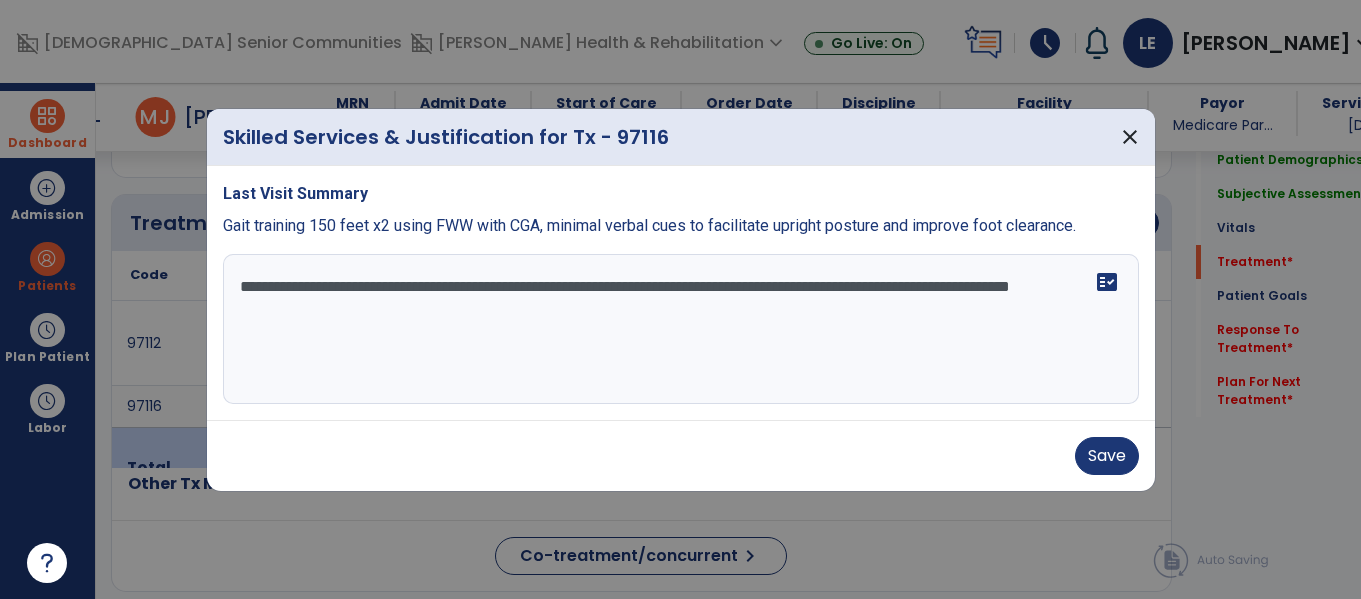 type on "**********" 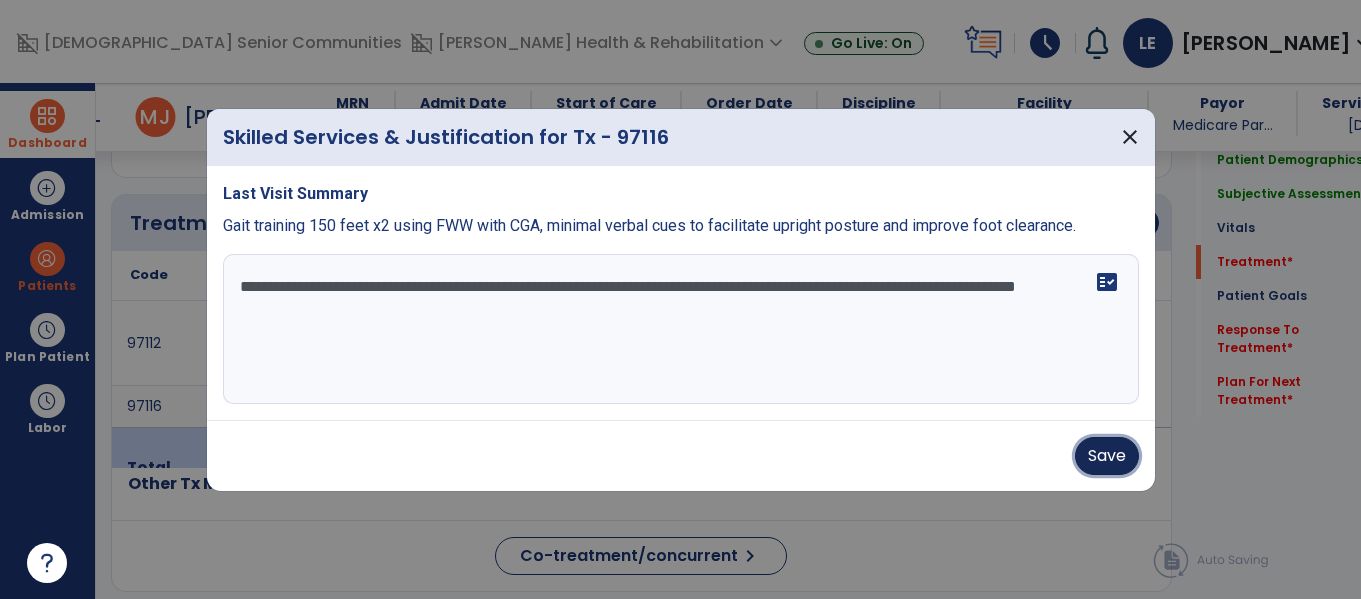 click on "Save" at bounding box center [1107, 456] 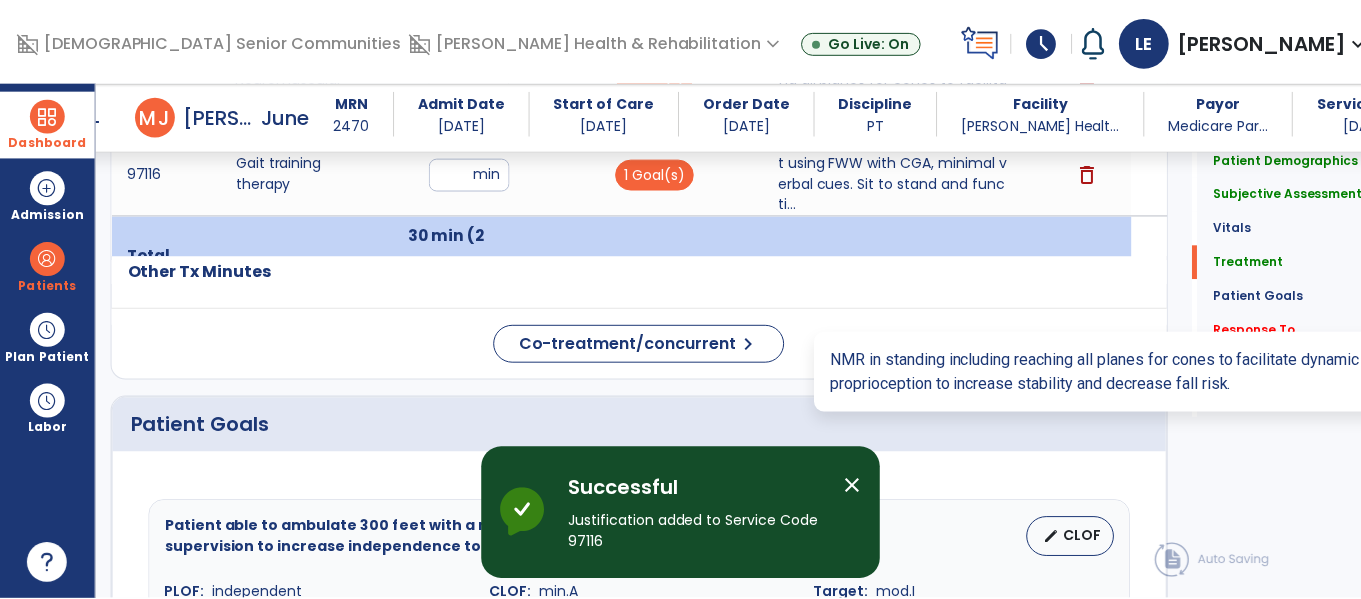 scroll, scrollTop: 1399, scrollLeft: 0, axis: vertical 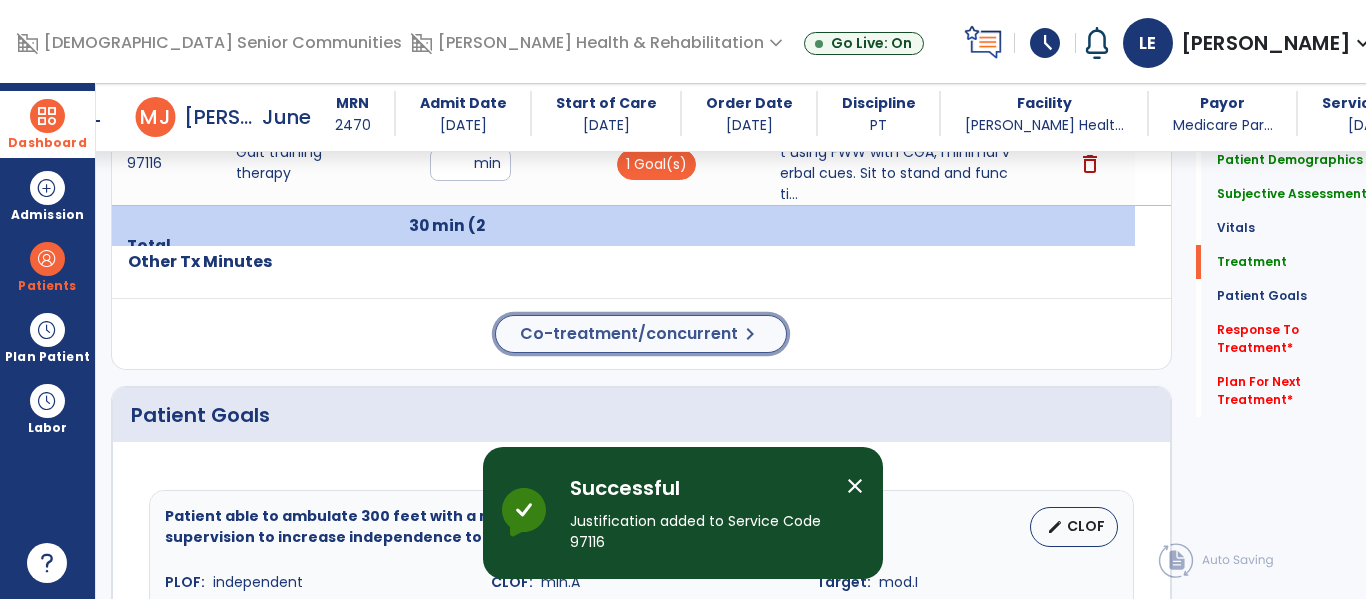 click on "Co-treatment/concurrent" 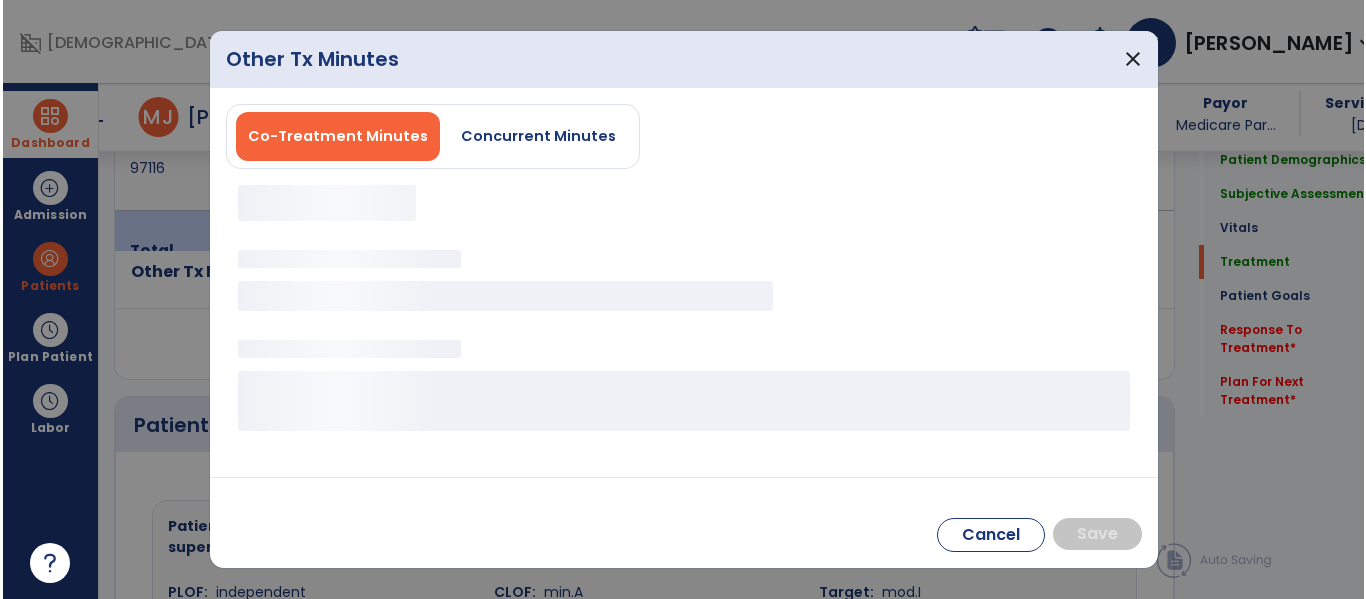 scroll, scrollTop: 1399, scrollLeft: 0, axis: vertical 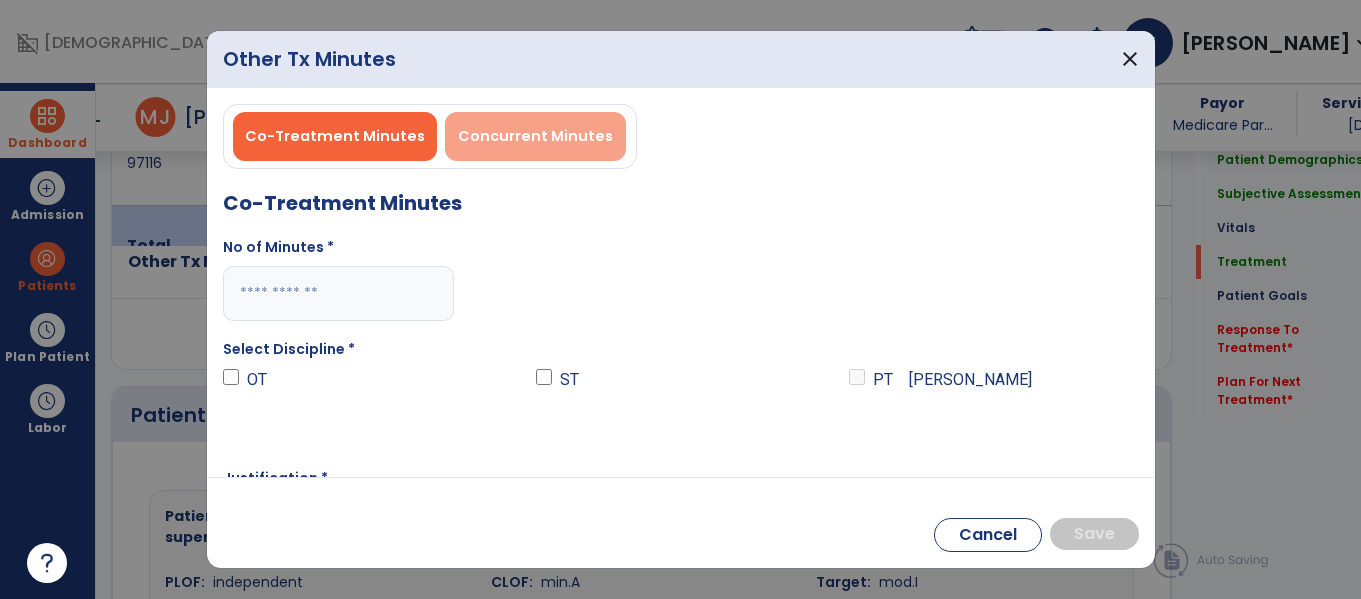 click on "Concurrent Minutes" at bounding box center (535, 136) 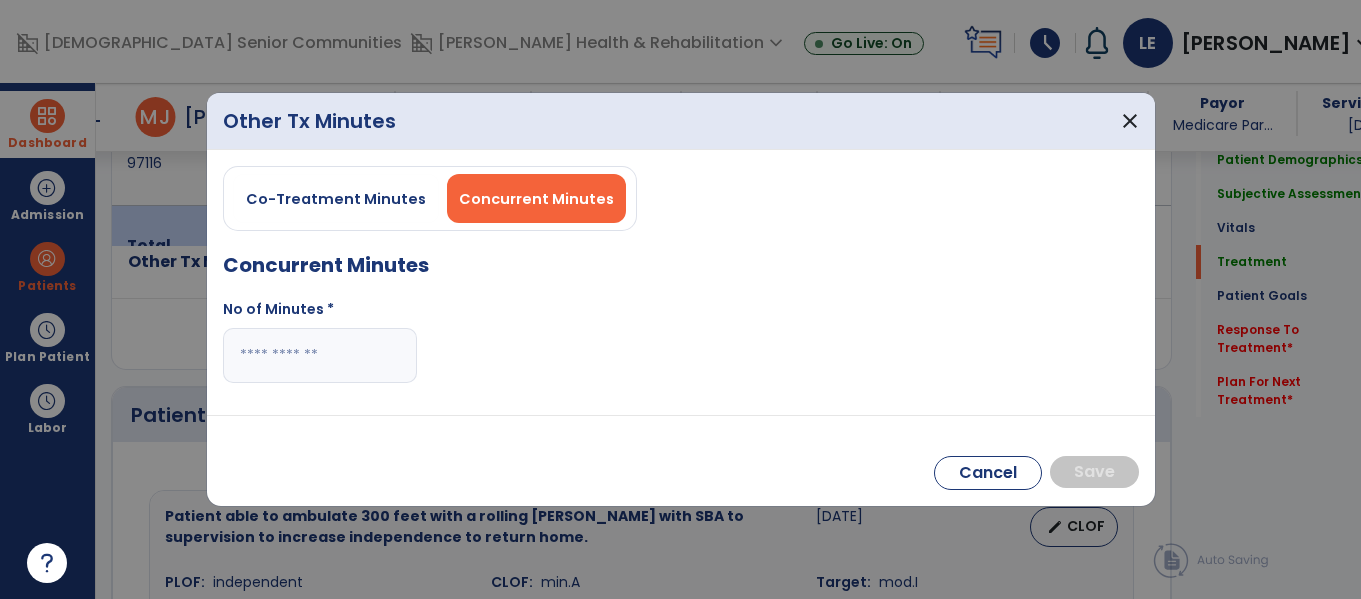 click at bounding box center [320, 355] 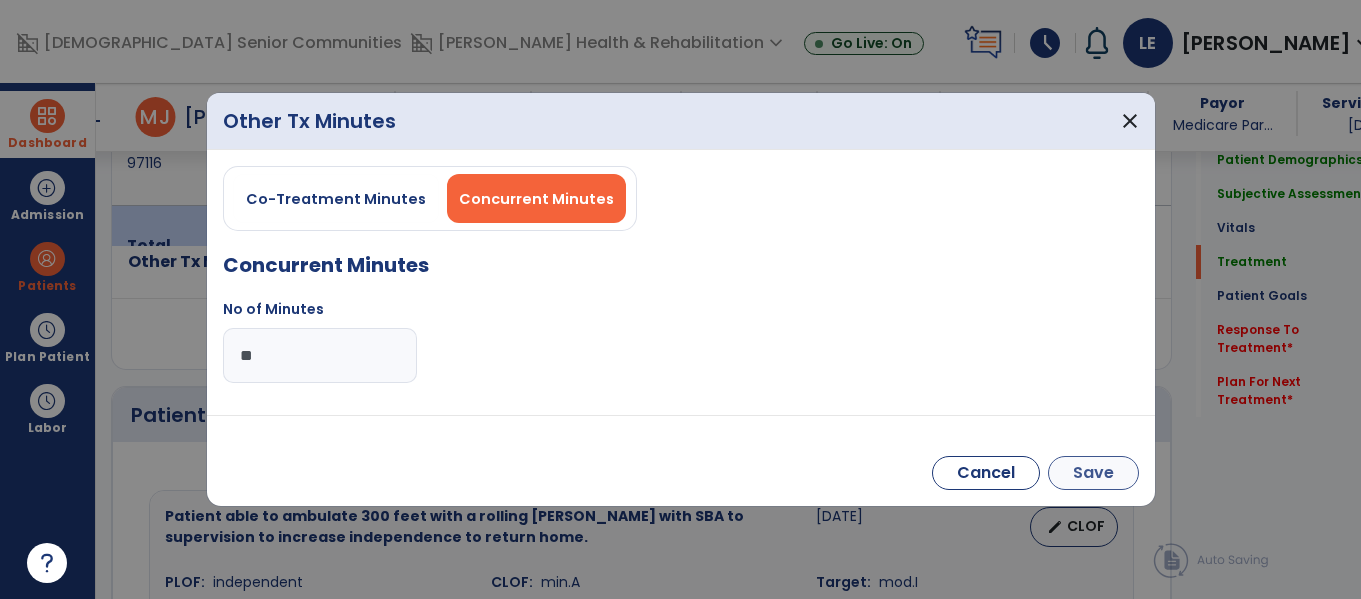 type on "**" 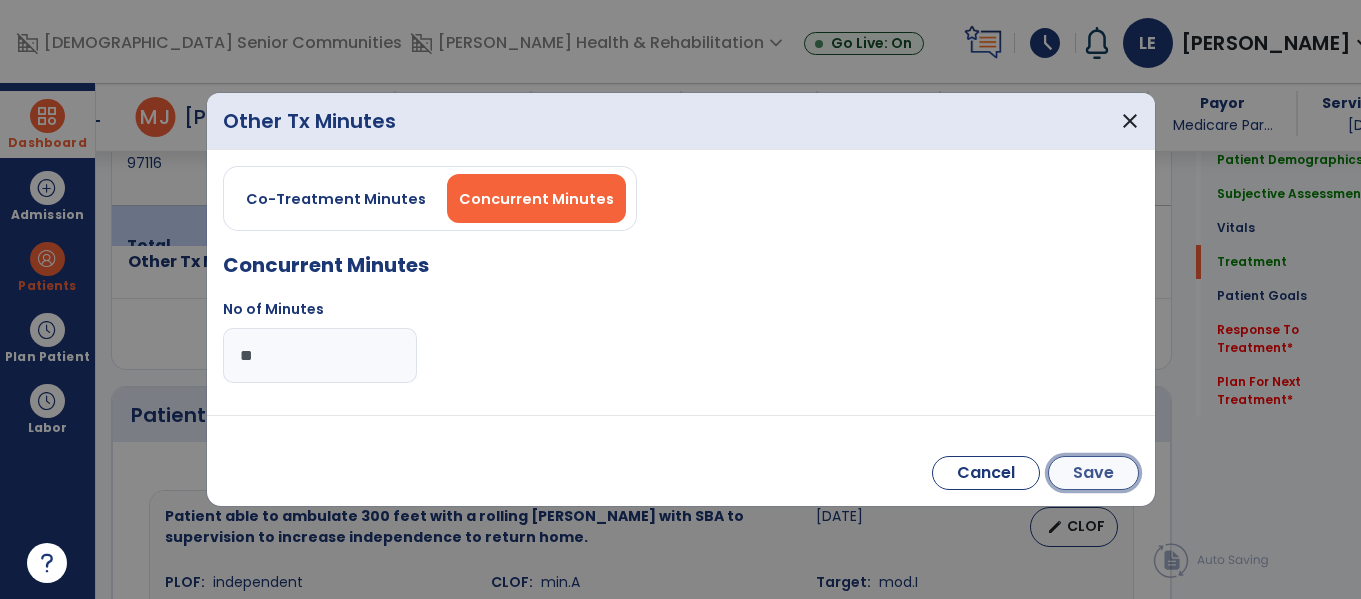 click on "Save" at bounding box center [1093, 473] 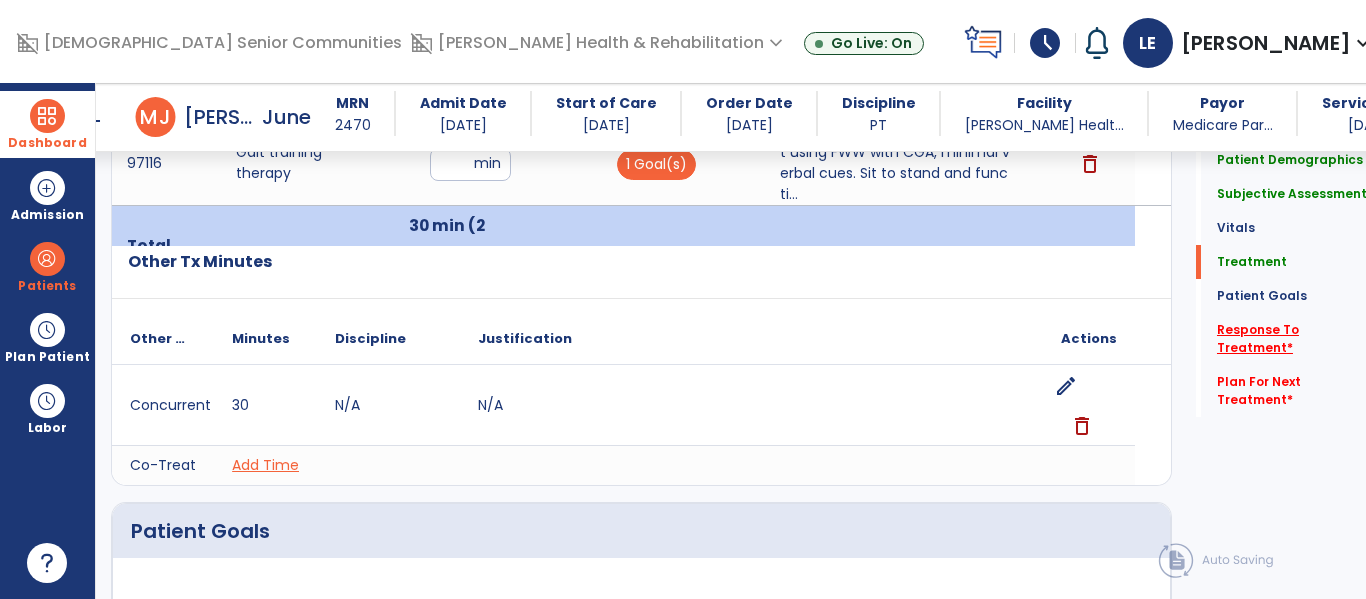 click on "Response To Treatment   *" 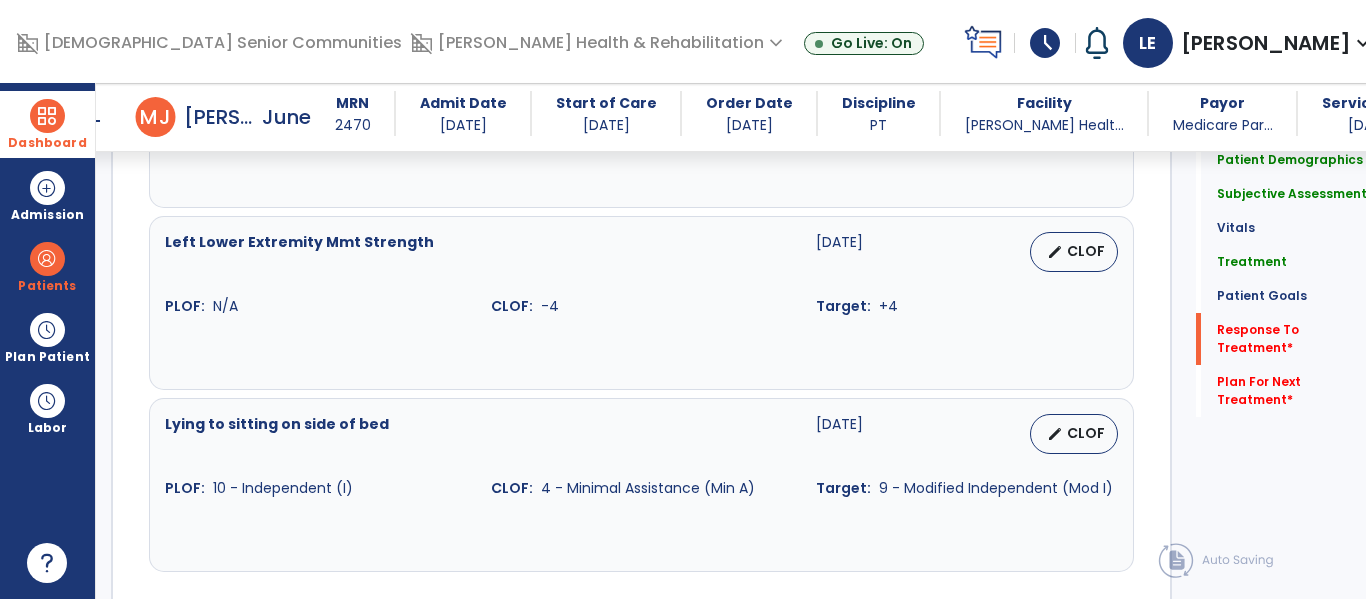 scroll, scrollTop: 3671, scrollLeft: 0, axis: vertical 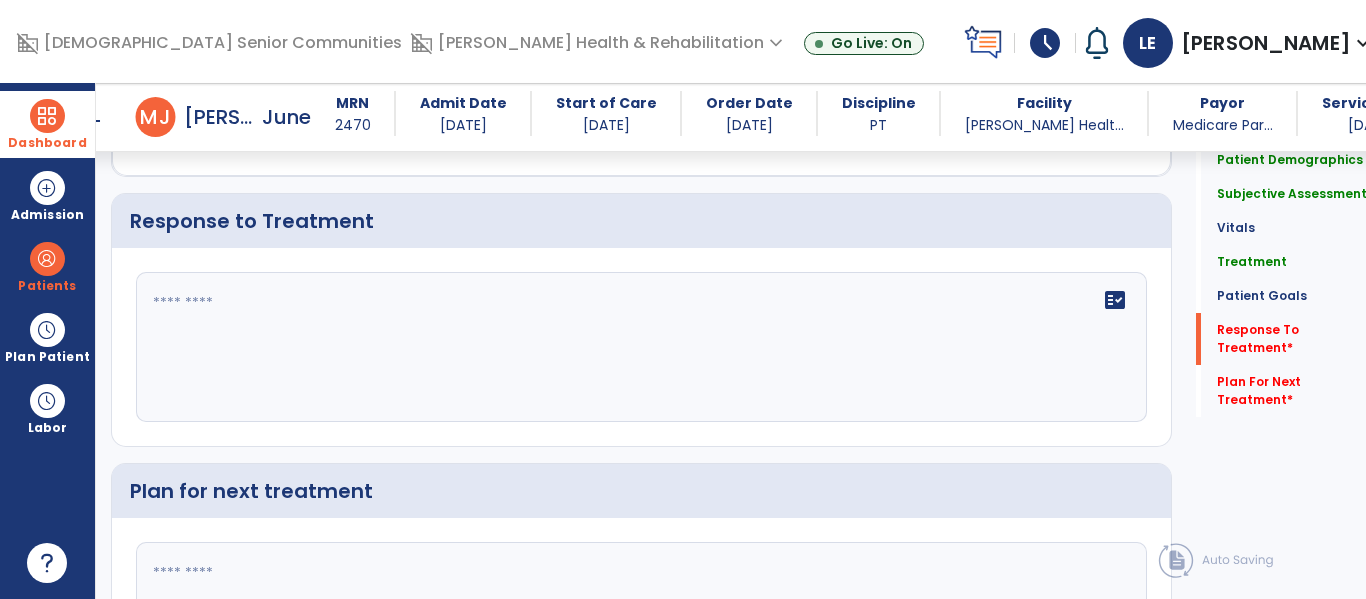 click on "fact_check" 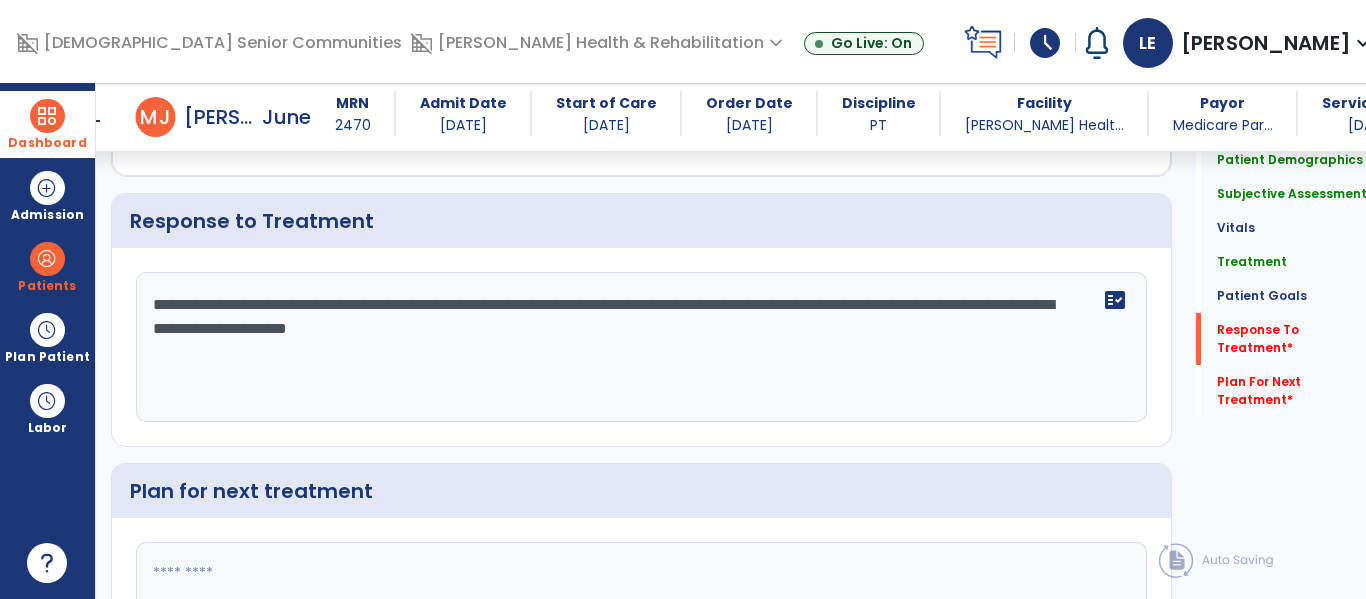 scroll, scrollTop: 3876, scrollLeft: 0, axis: vertical 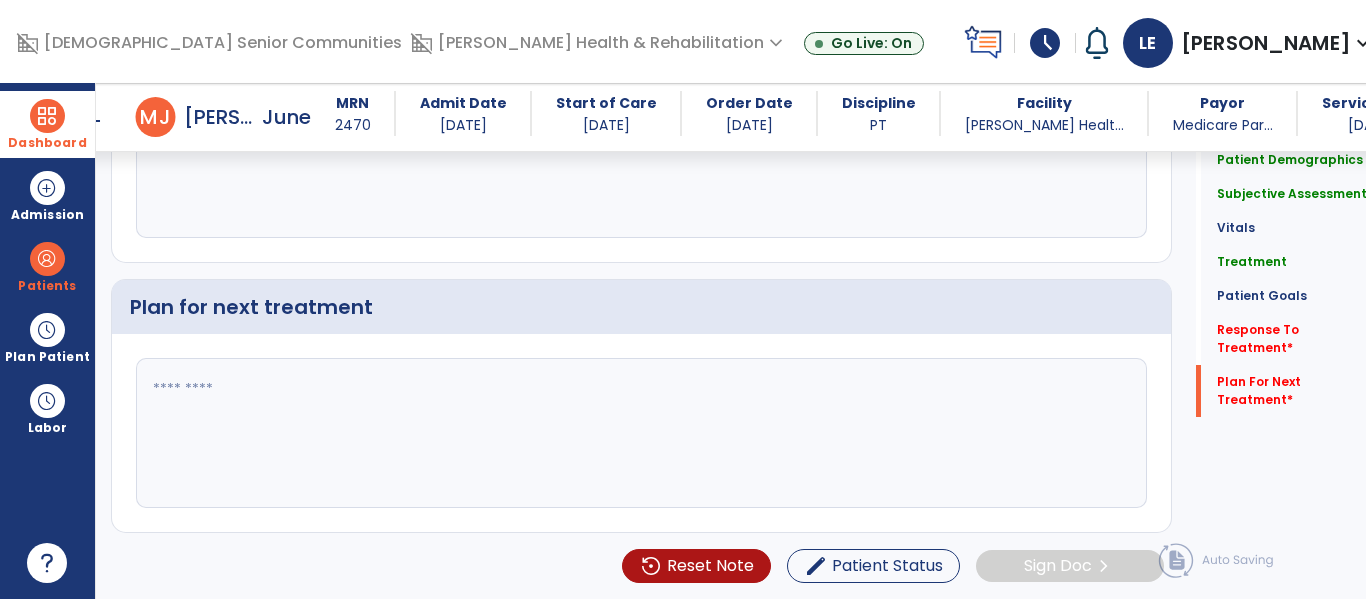 type on "**********" 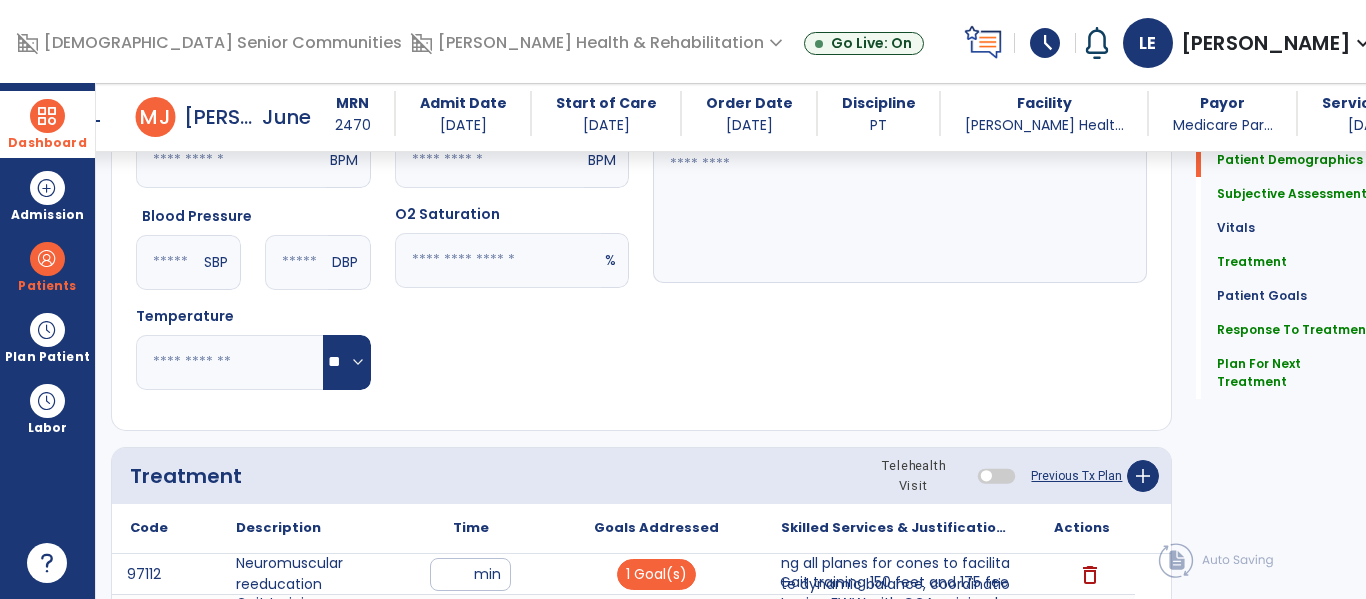 scroll, scrollTop: 329, scrollLeft: 0, axis: vertical 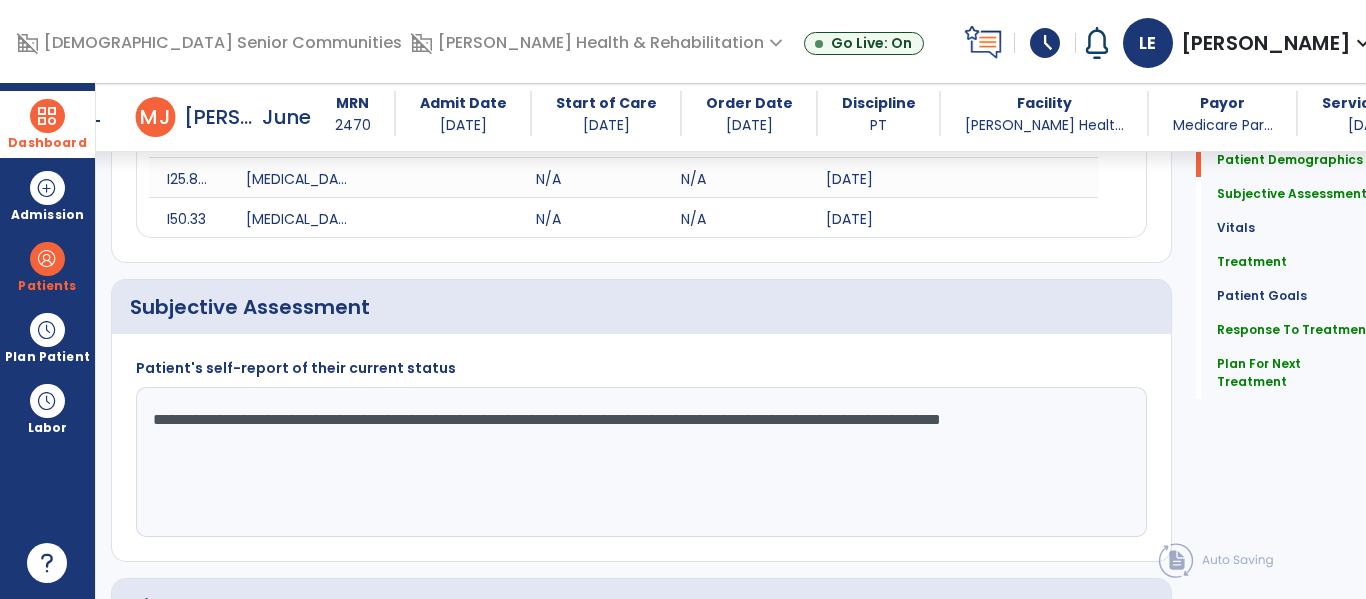 type on "**********" 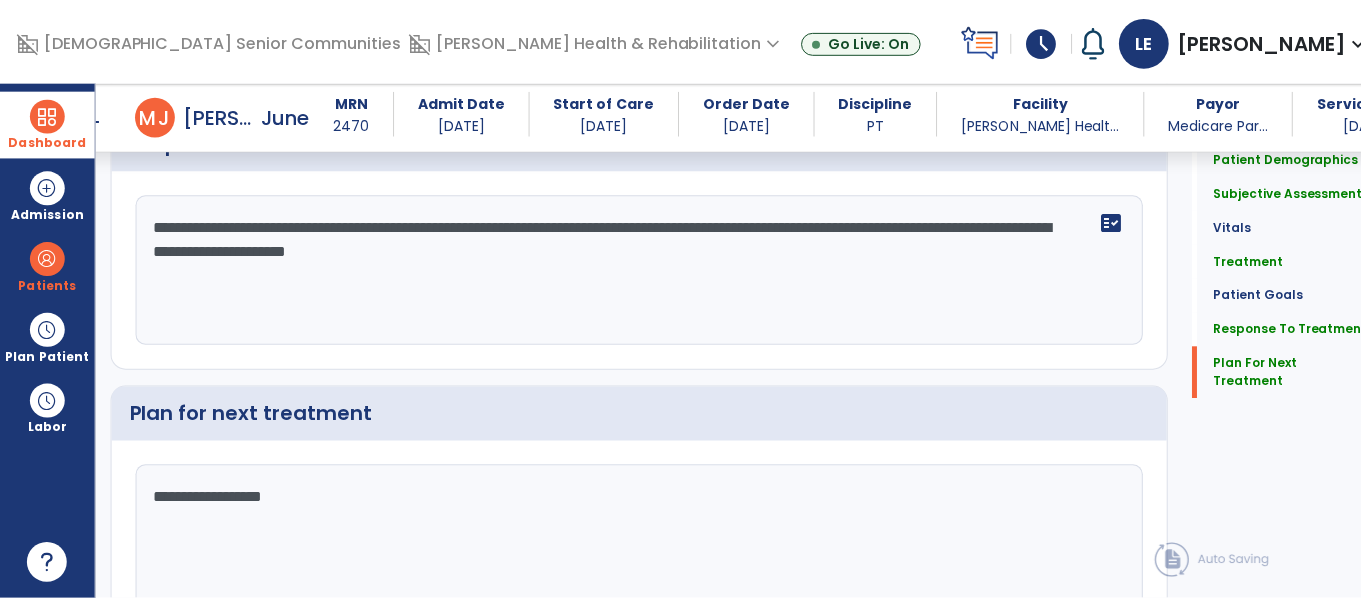 scroll, scrollTop: 3876, scrollLeft: 0, axis: vertical 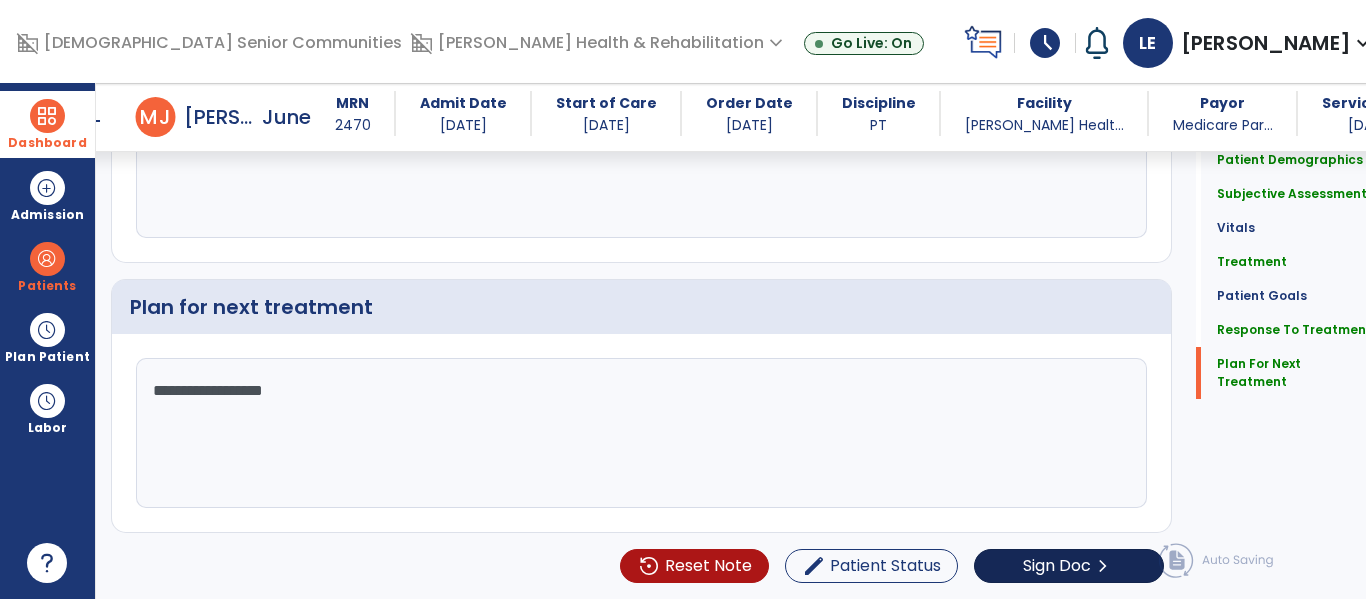 type on "**********" 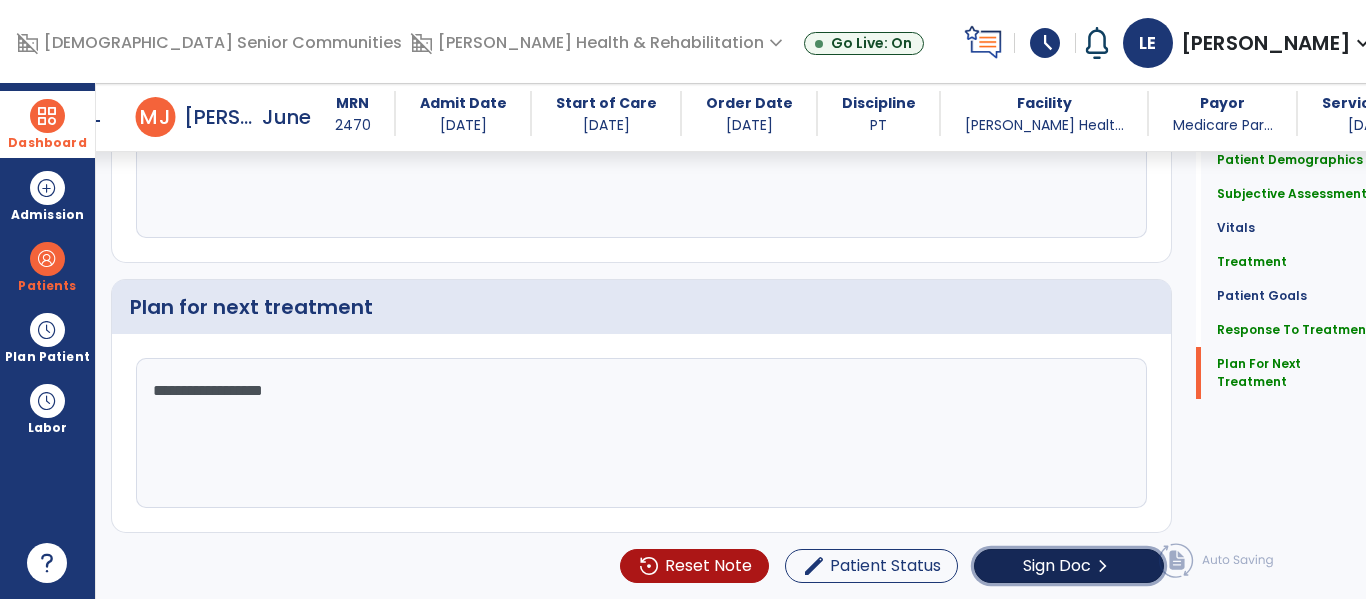 click on "Sign Doc" 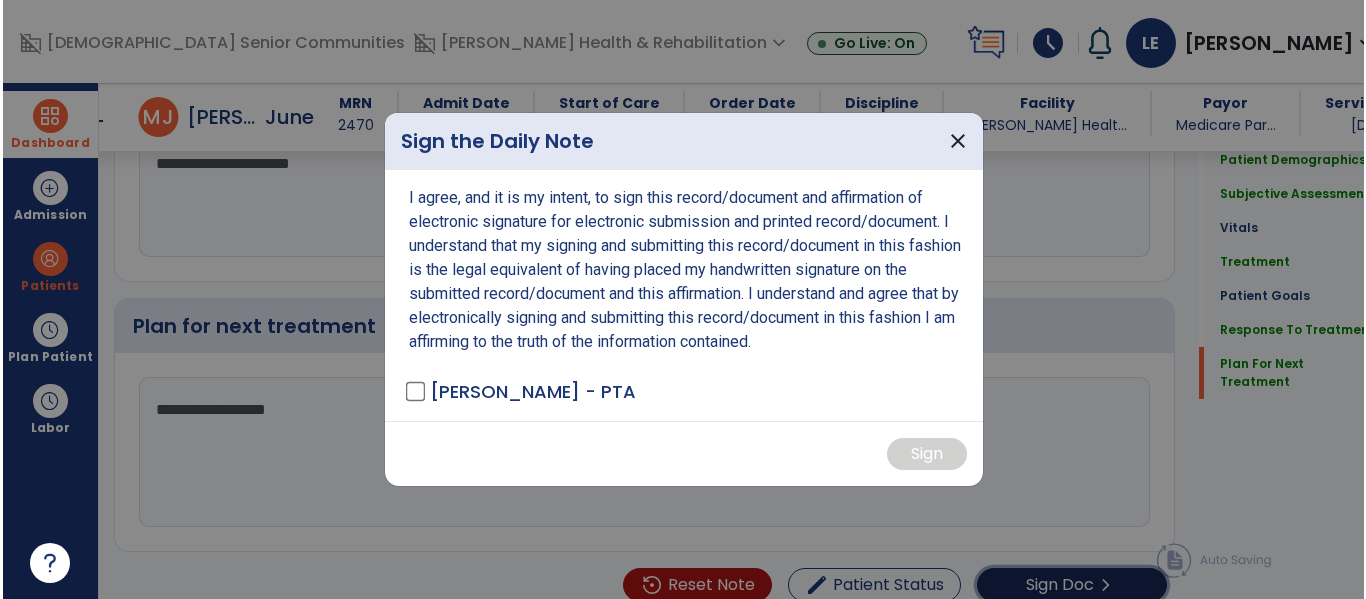 scroll, scrollTop: 3916, scrollLeft: 0, axis: vertical 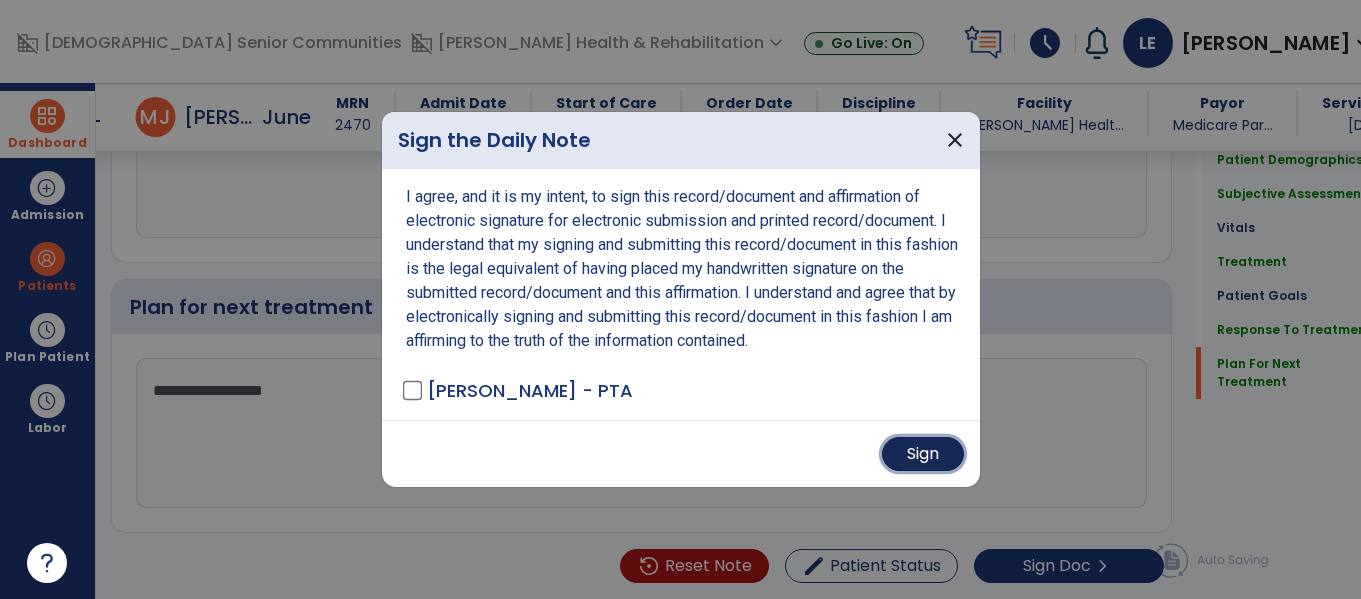 click on "Sign" at bounding box center [923, 454] 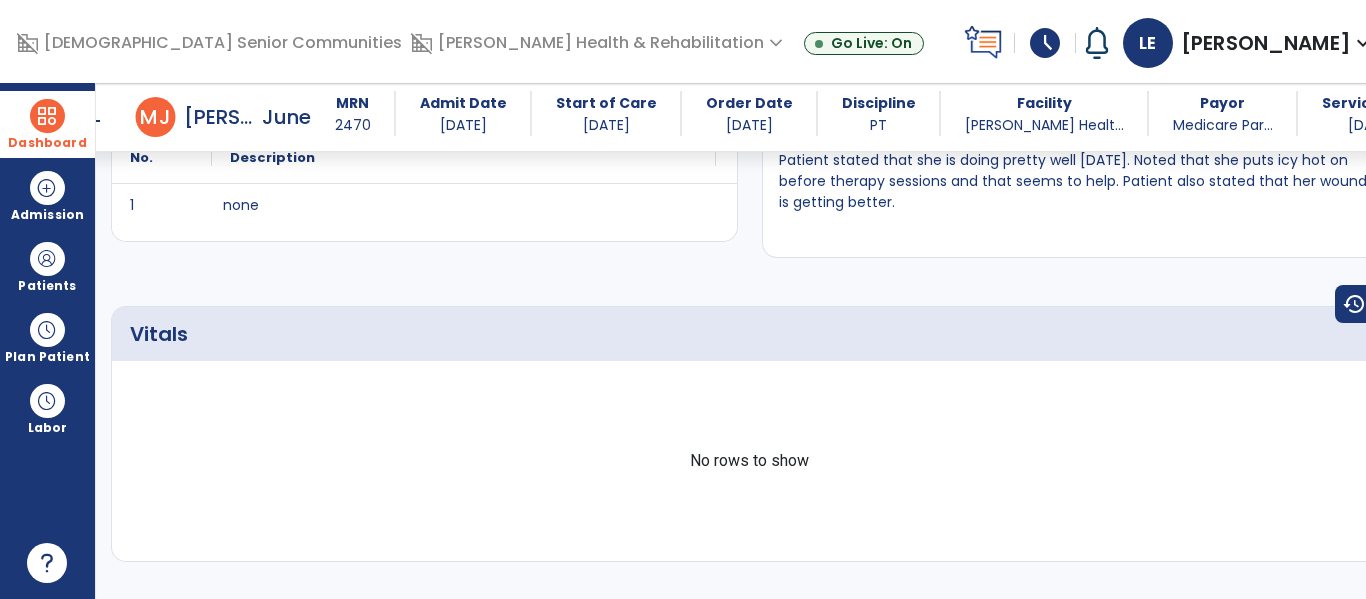 scroll, scrollTop: 0, scrollLeft: 0, axis: both 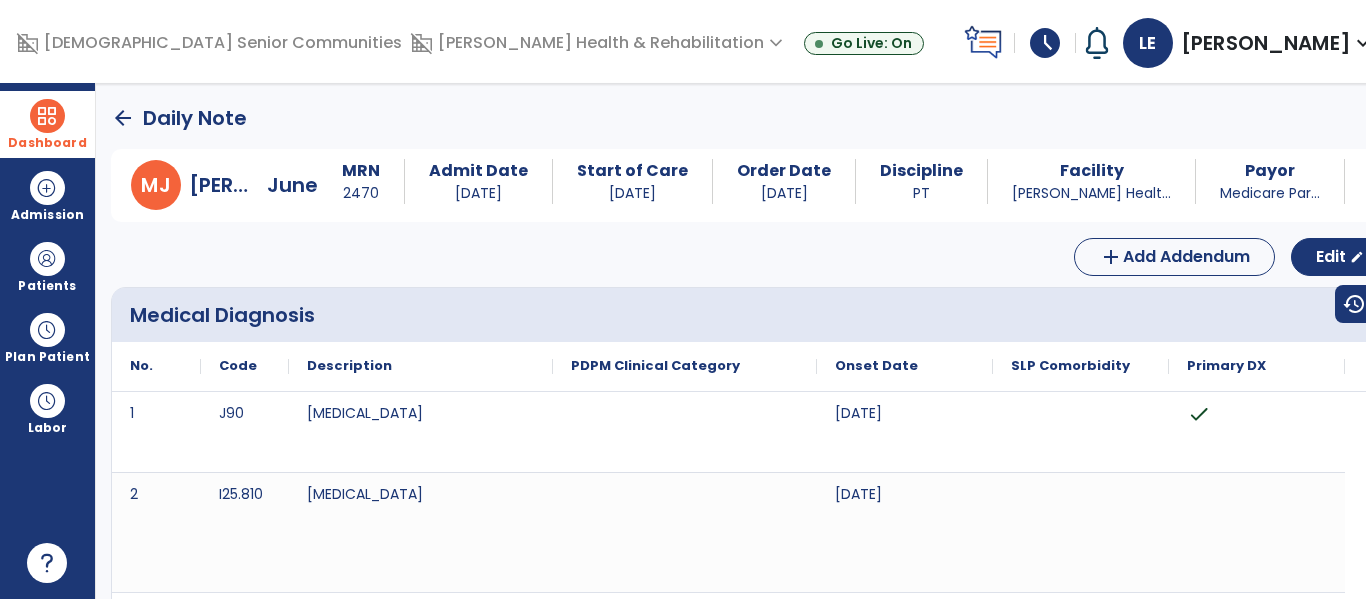 click at bounding box center [47, 116] 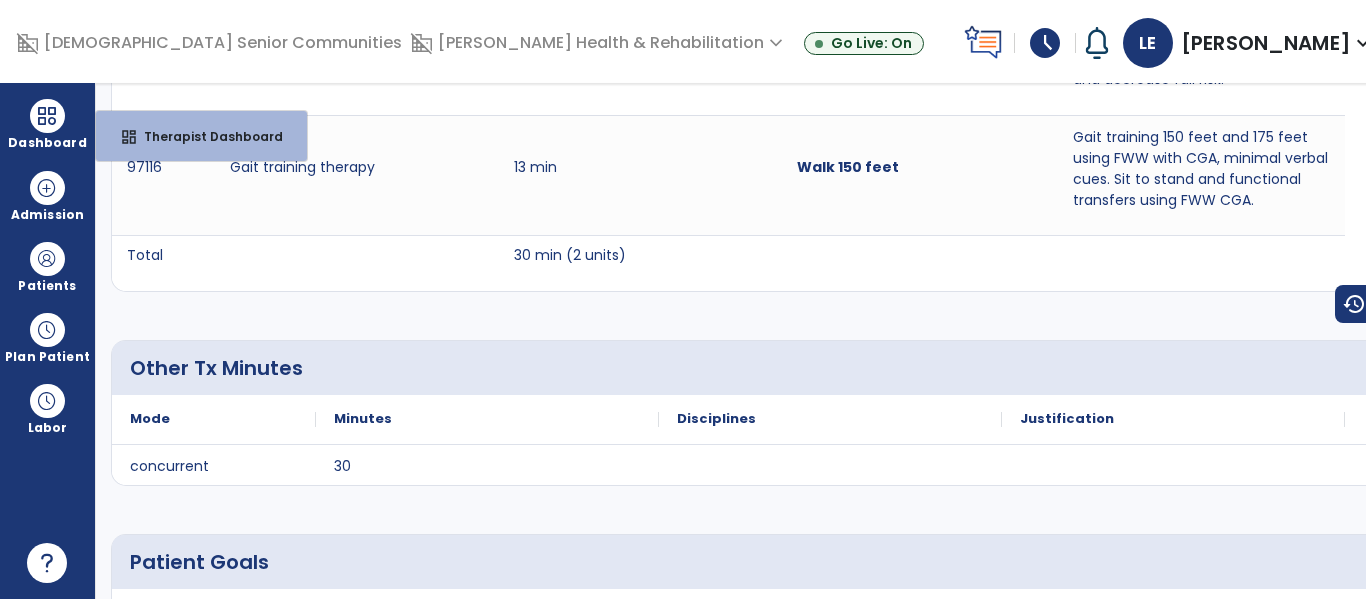 scroll, scrollTop: 0, scrollLeft: 0, axis: both 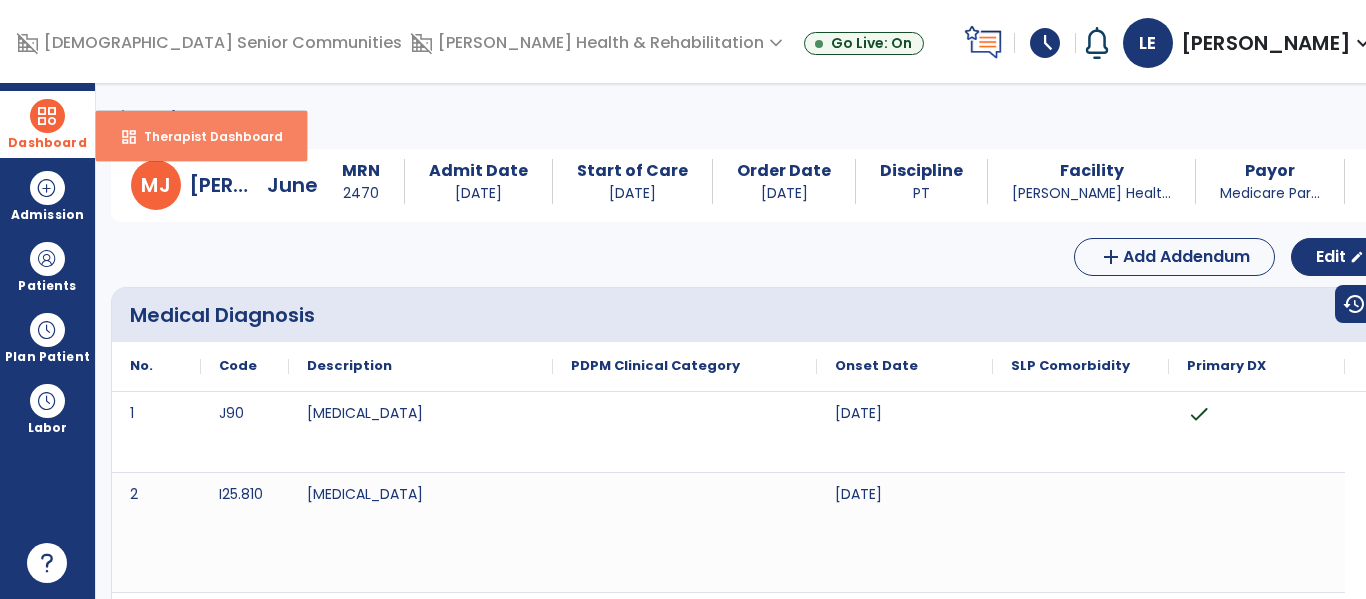 click on "dashboard  Therapist Dashboard" at bounding box center (201, 136) 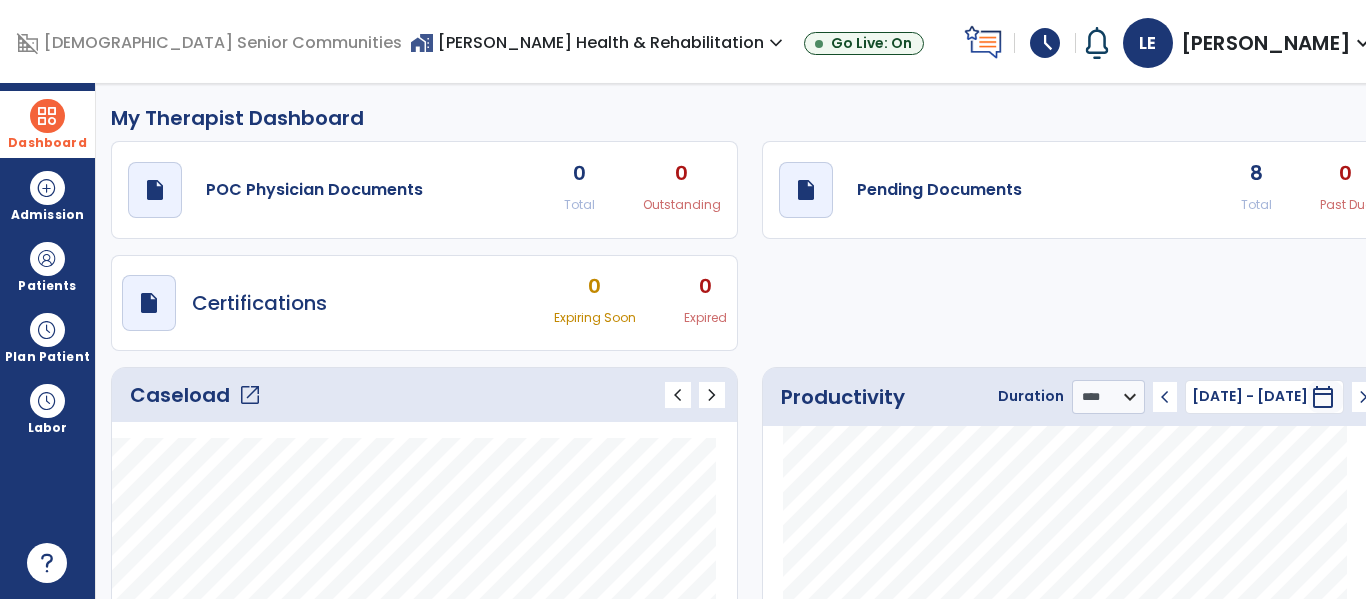 click on "open_in_new" 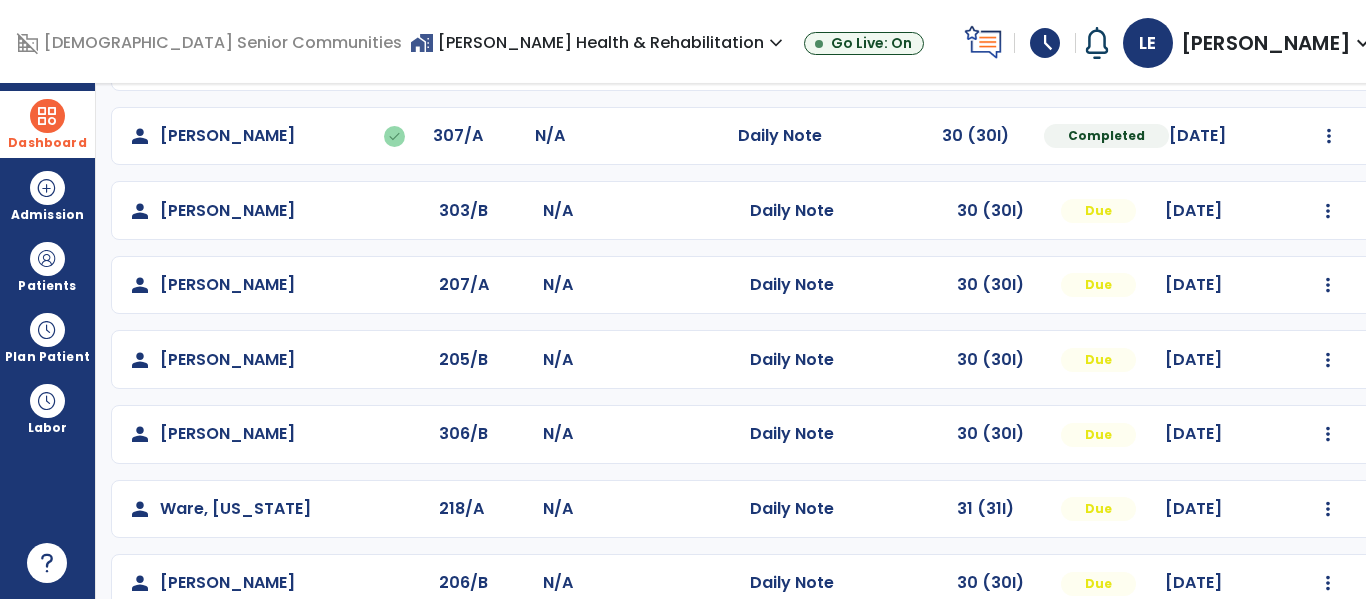 scroll, scrollTop: 681, scrollLeft: 0, axis: vertical 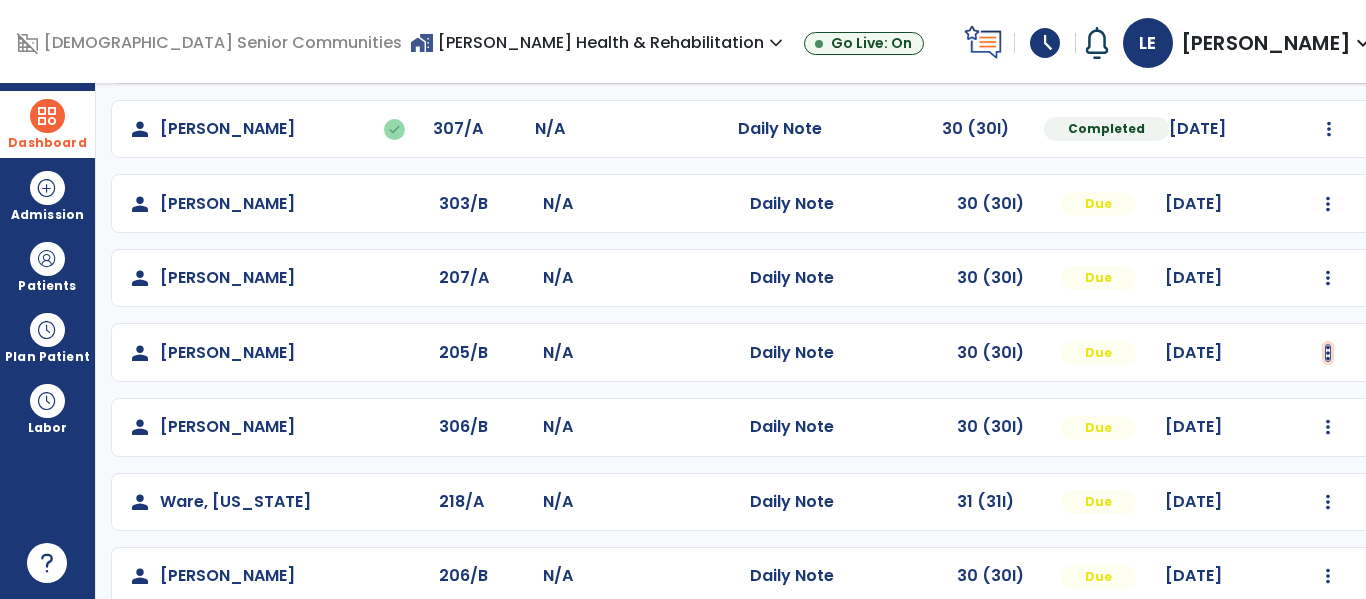 click at bounding box center [1329, -393] 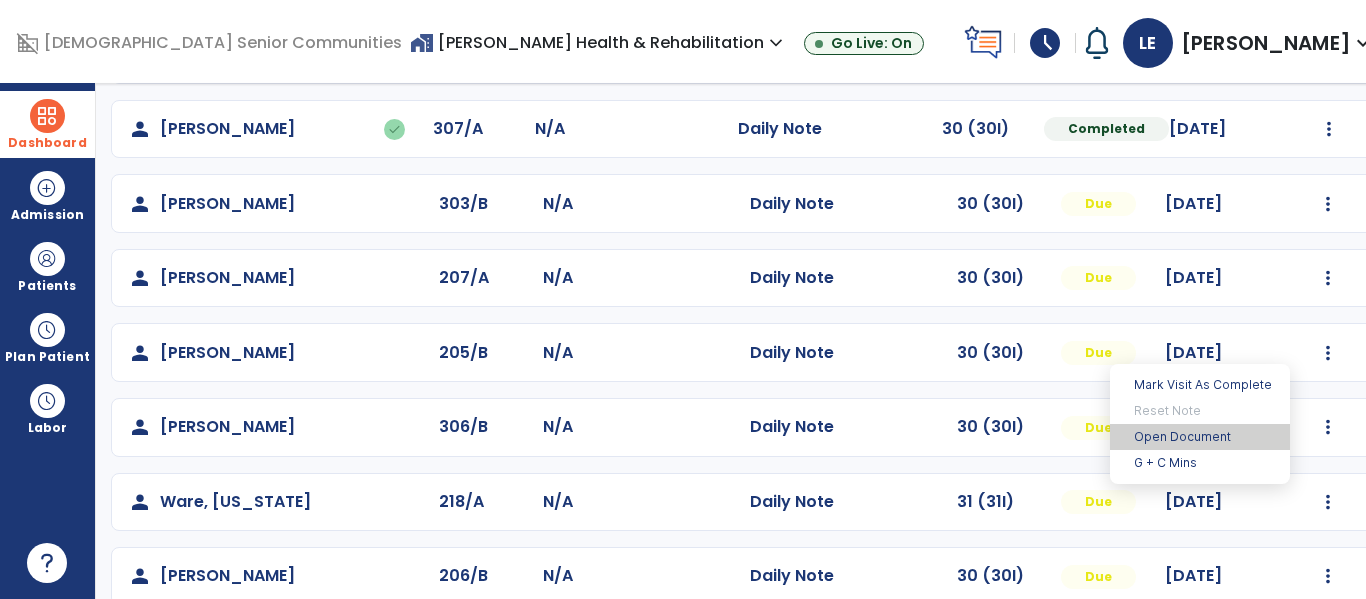 click on "Open Document" at bounding box center (1200, 437) 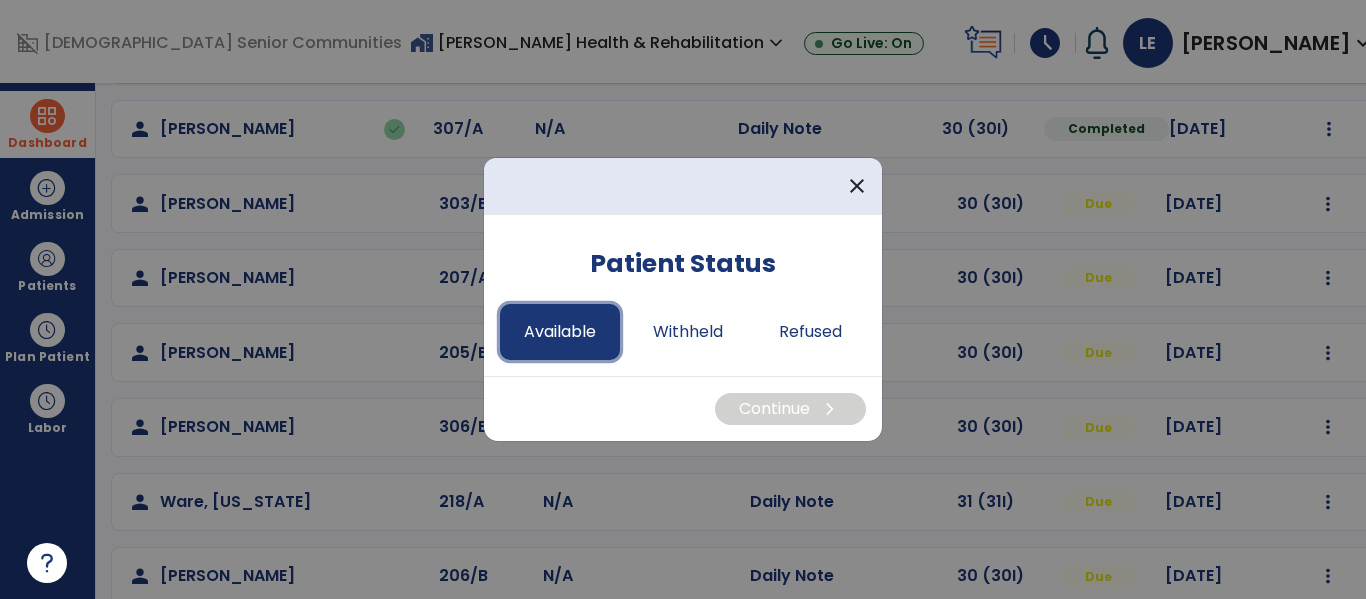 click on "Available" at bounding box center [560, 332] 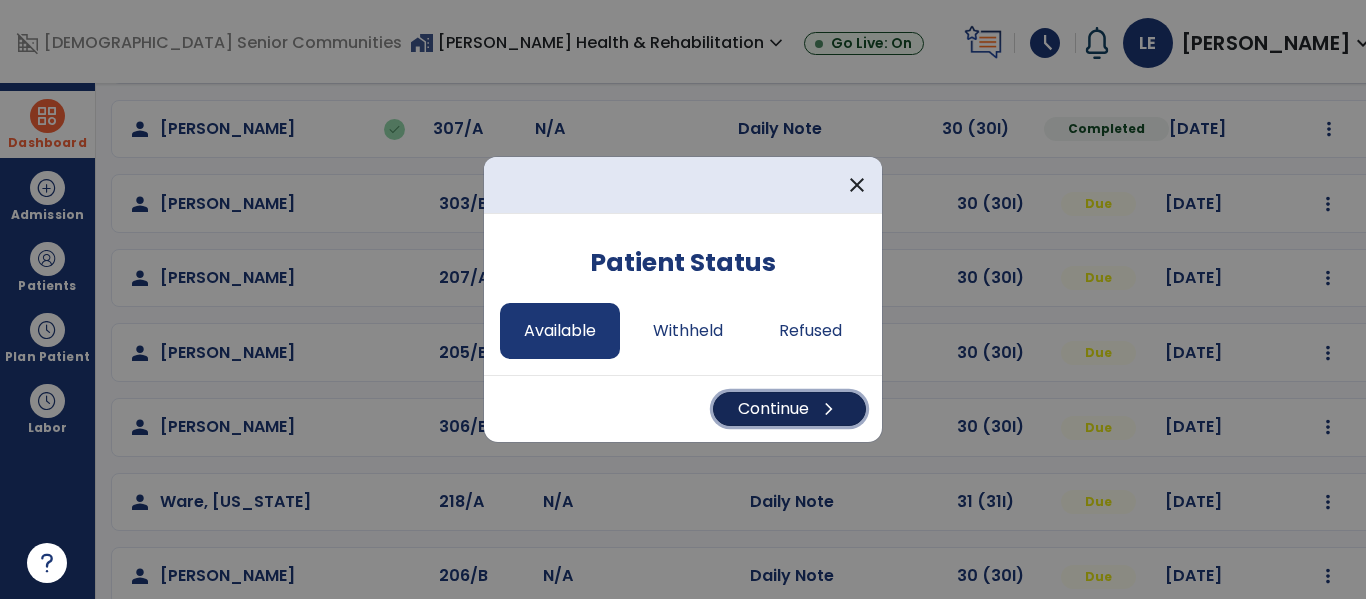 click on "Continue   chevron_right" at bounding box center [789, 409] 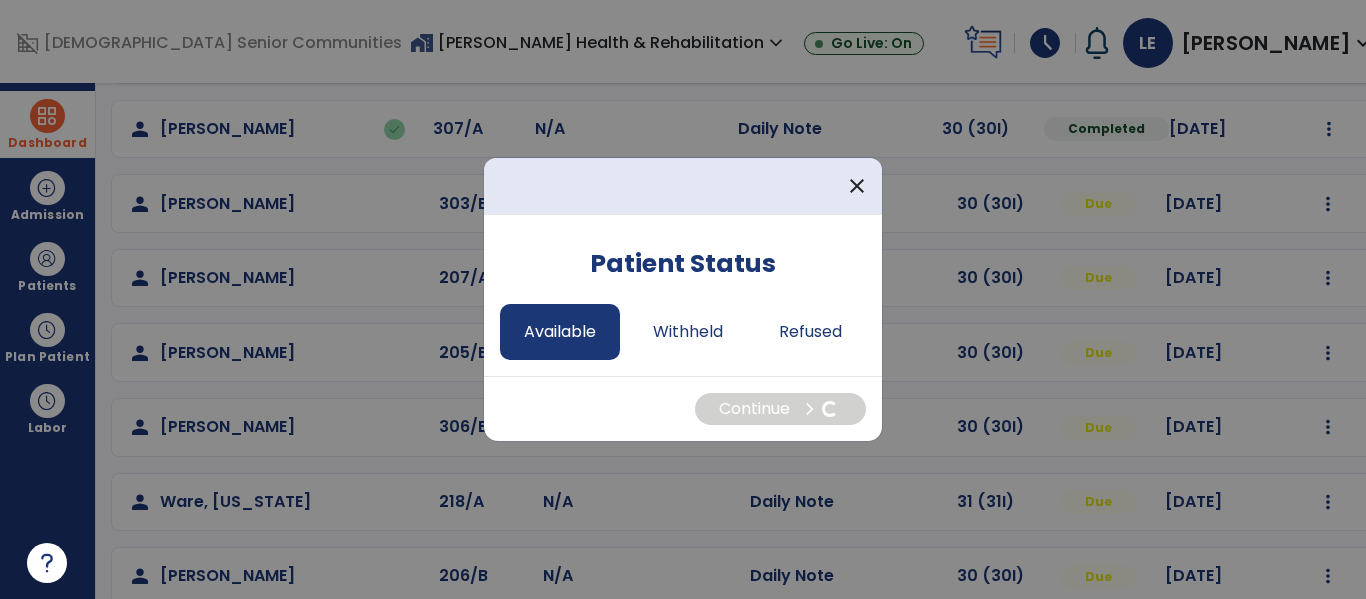 select on "*" 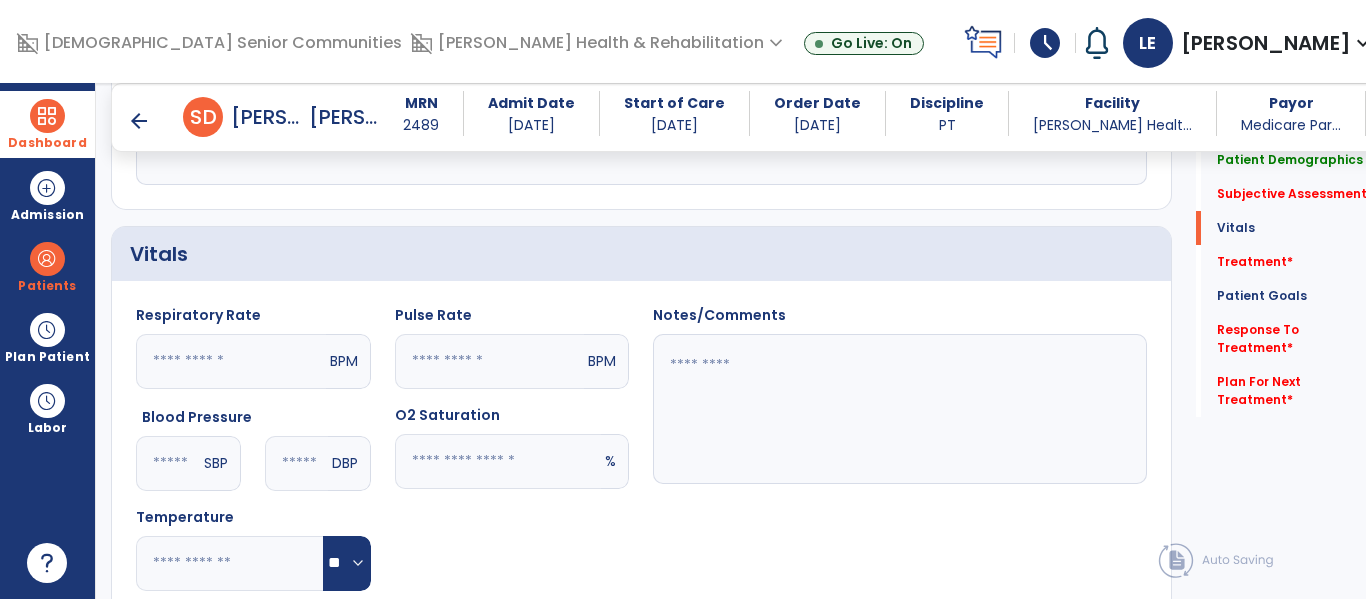 scroll, scrollTop: 676, scrollLeft: 0, axis: vertical 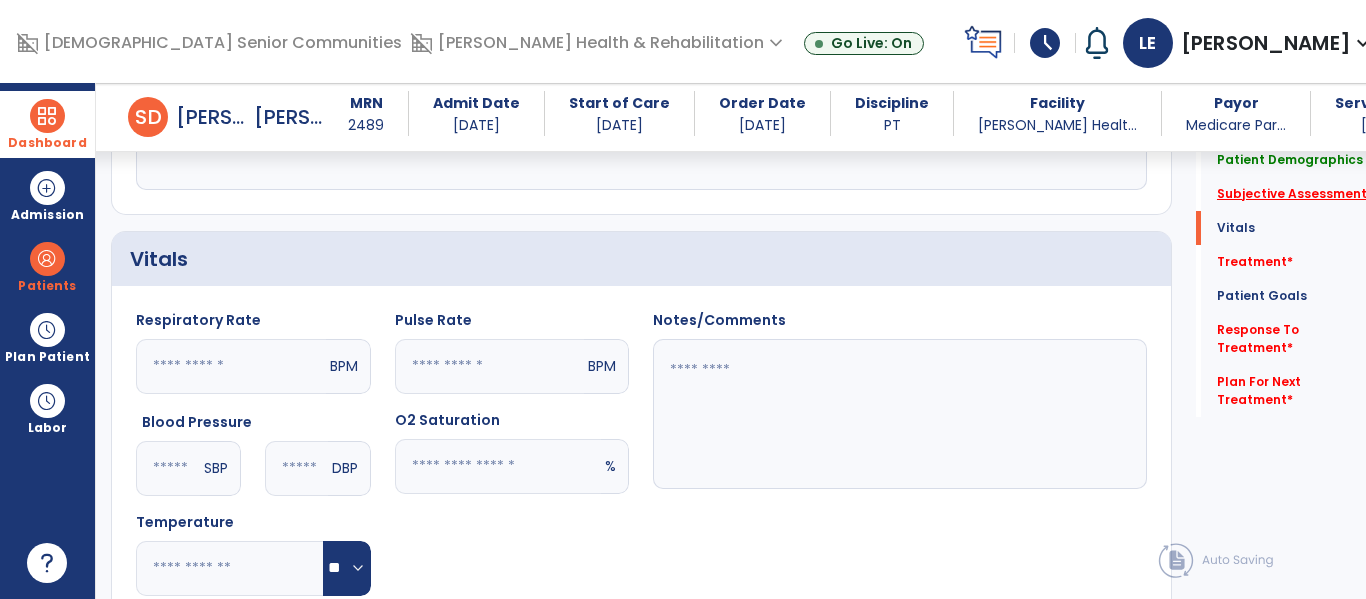 click on "Subjective Assessment   *" 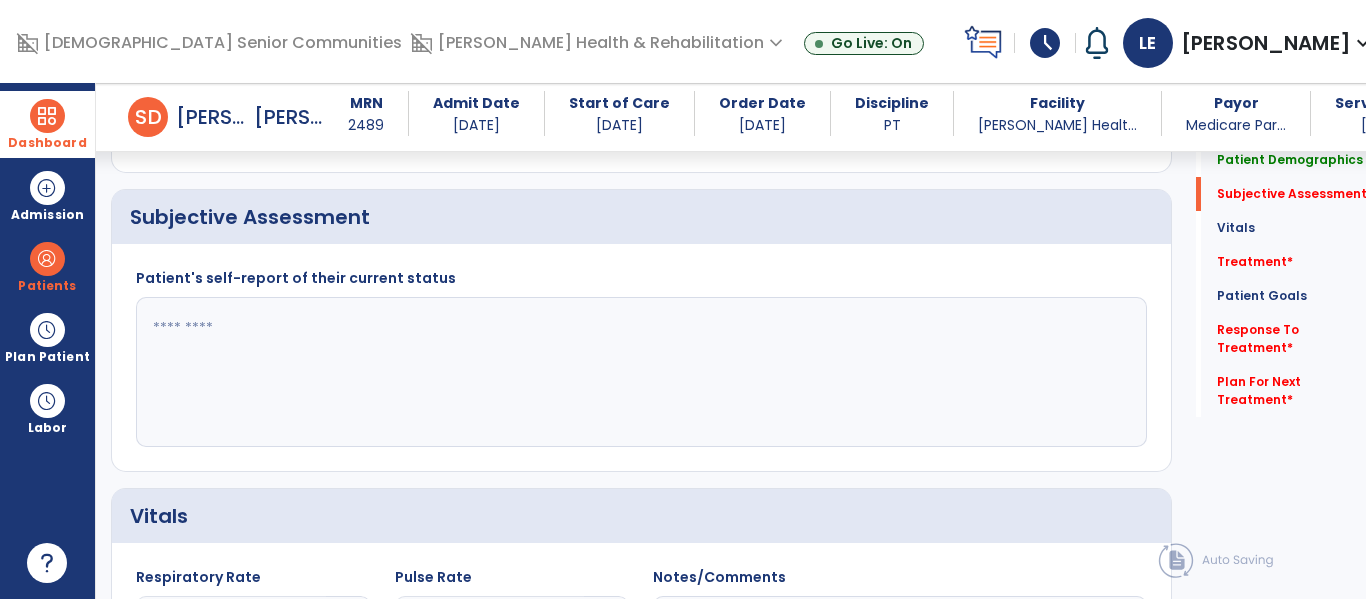 scroll, scrollTop: 408, scrollLeft: 0, axis: vertical 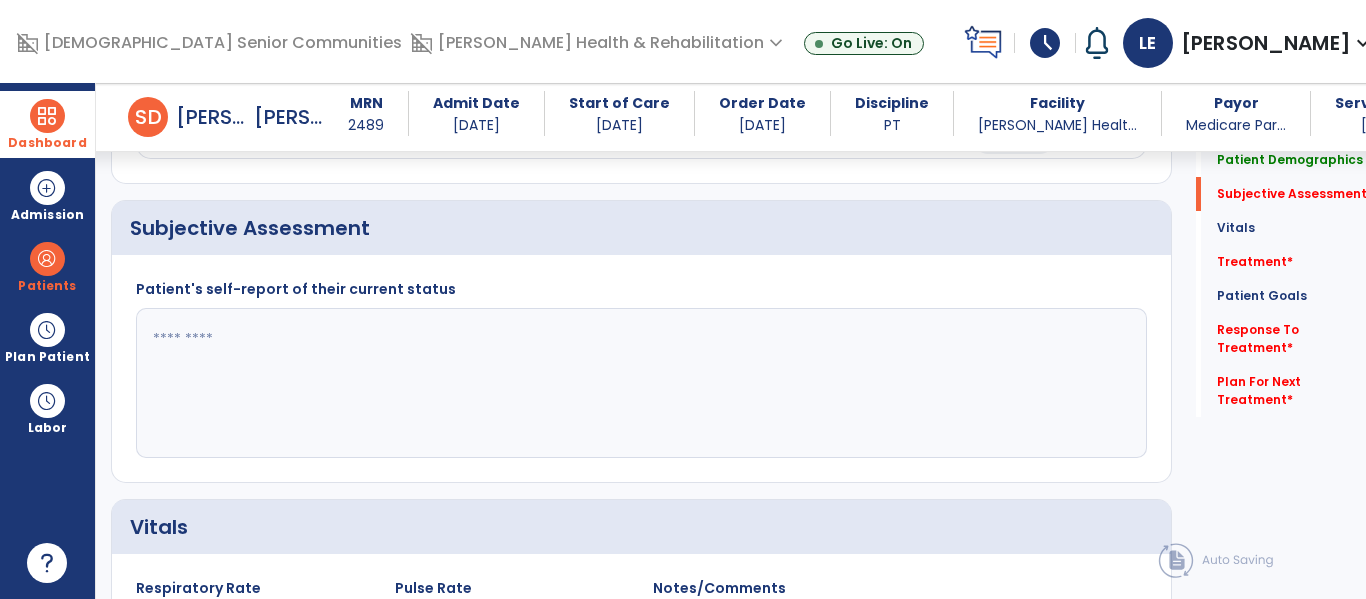 click 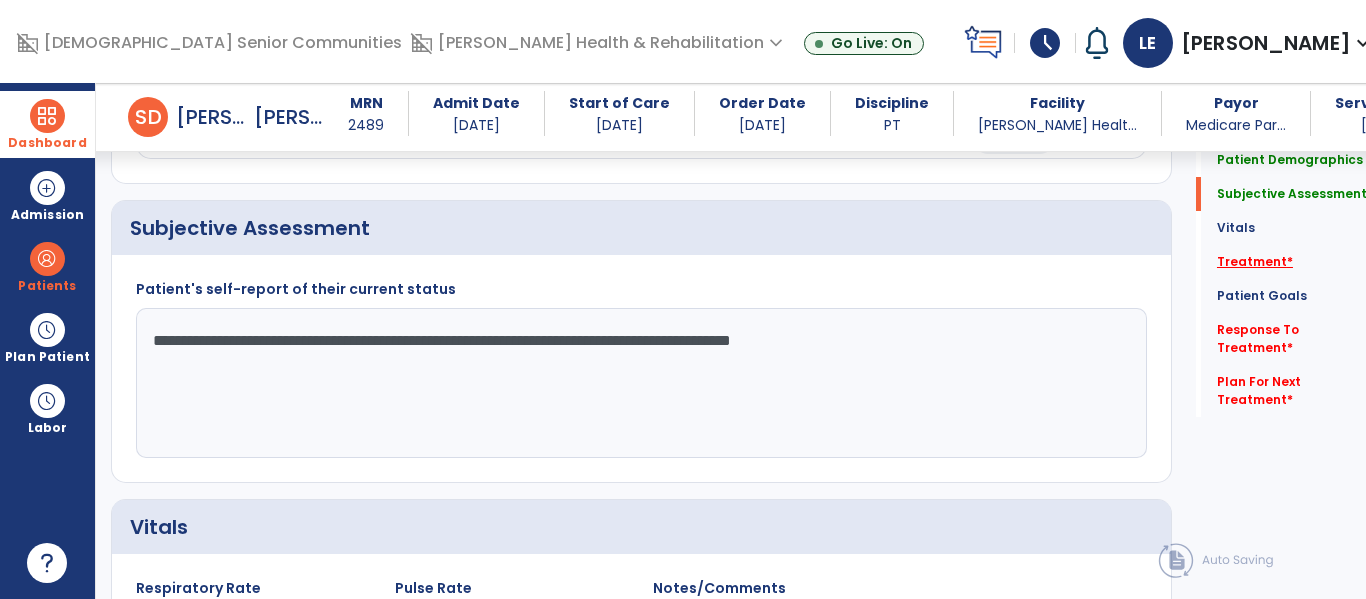 type on "**********" 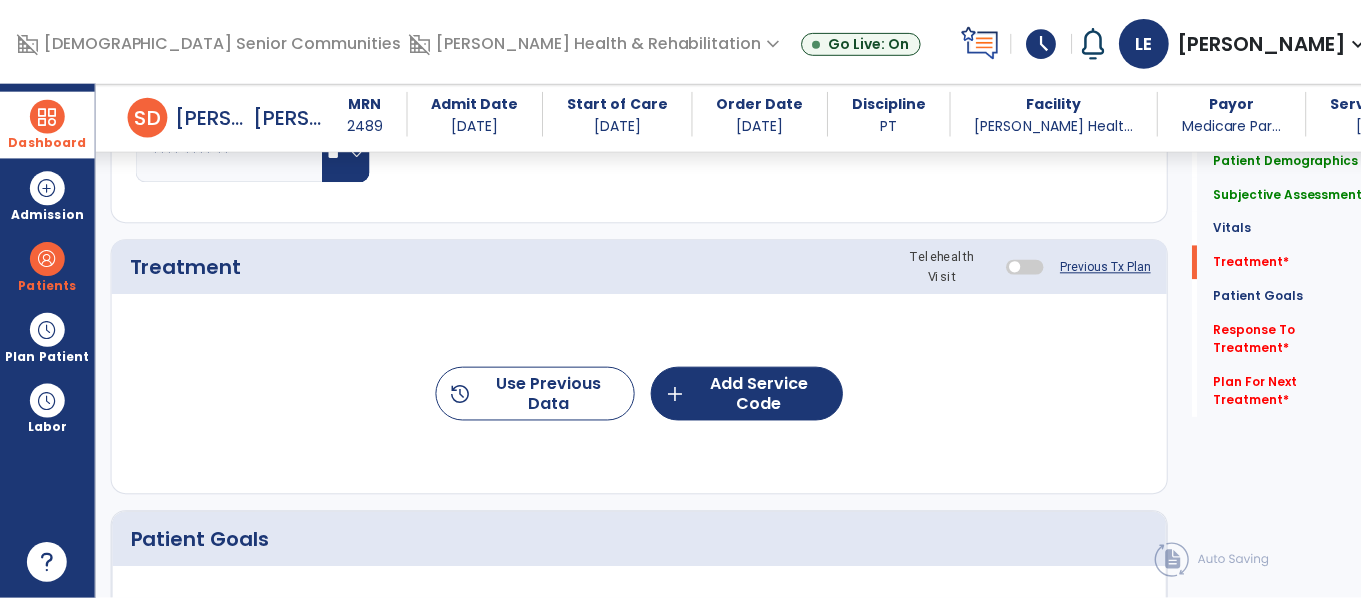 scroll, scrollTop: 1116, scrollLeft: 0, axis: vertical 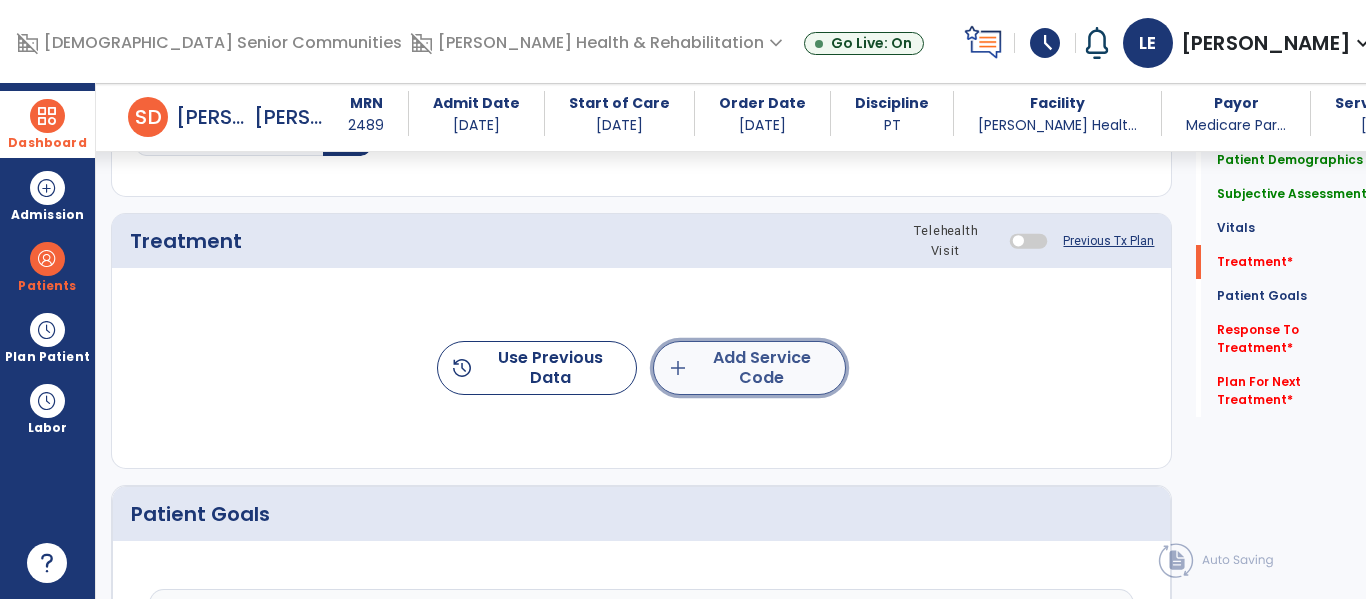 click on "add  Add Service Code" 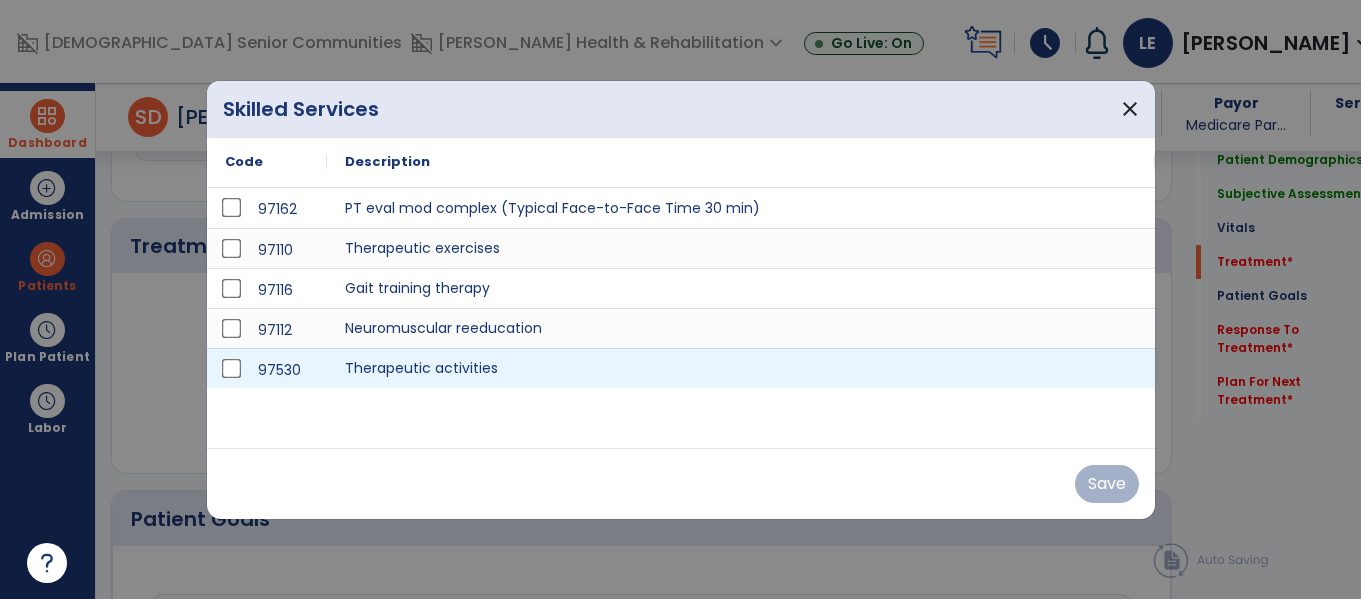 scroll, scrollTop: 1116, scrollLeft: 0, axis: vertical 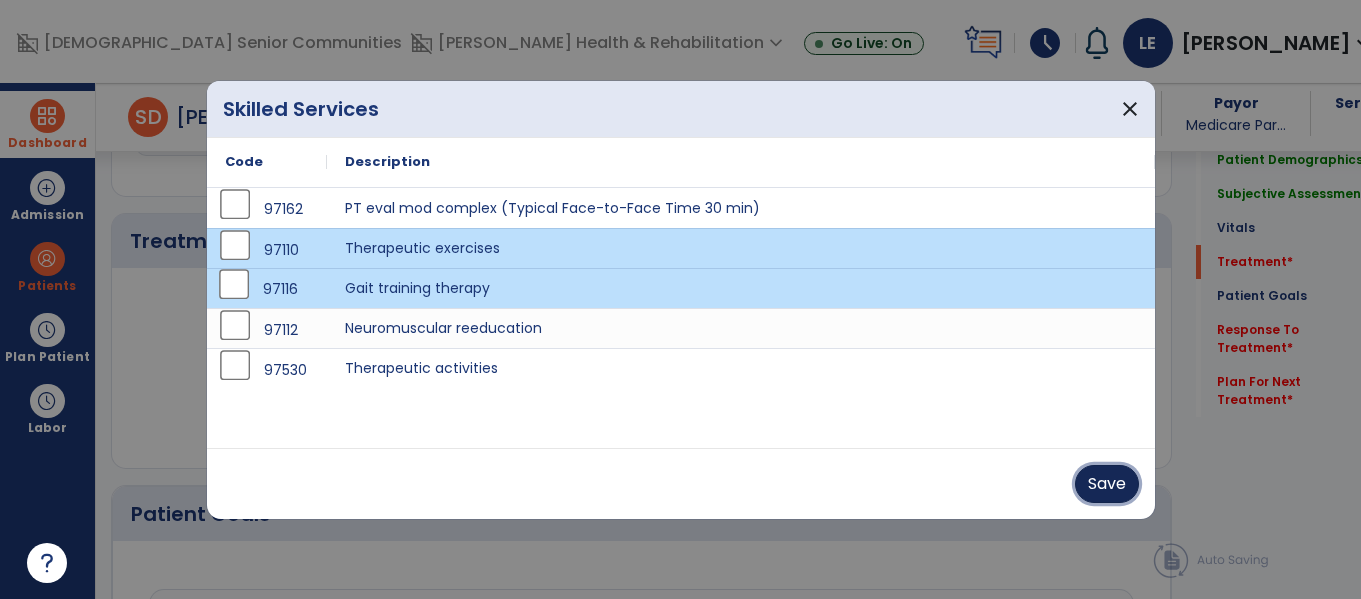 click on "Save" at bounding box center (1107, 484) 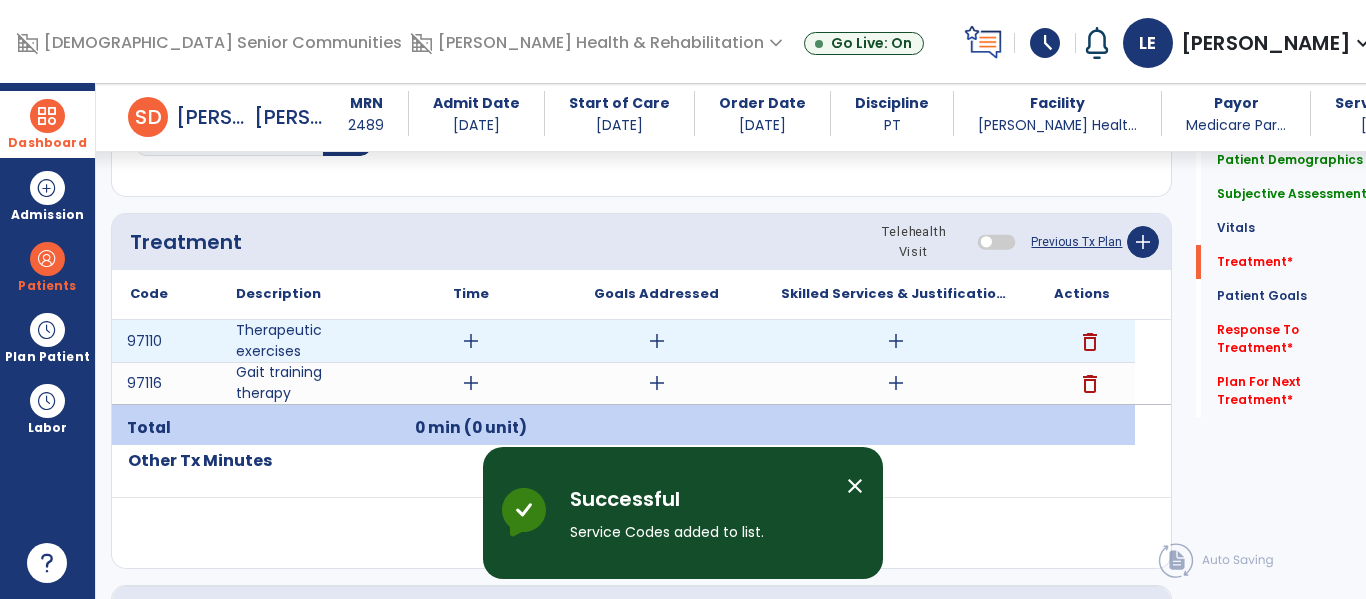 click on "add" at bounding box center [471, 341] 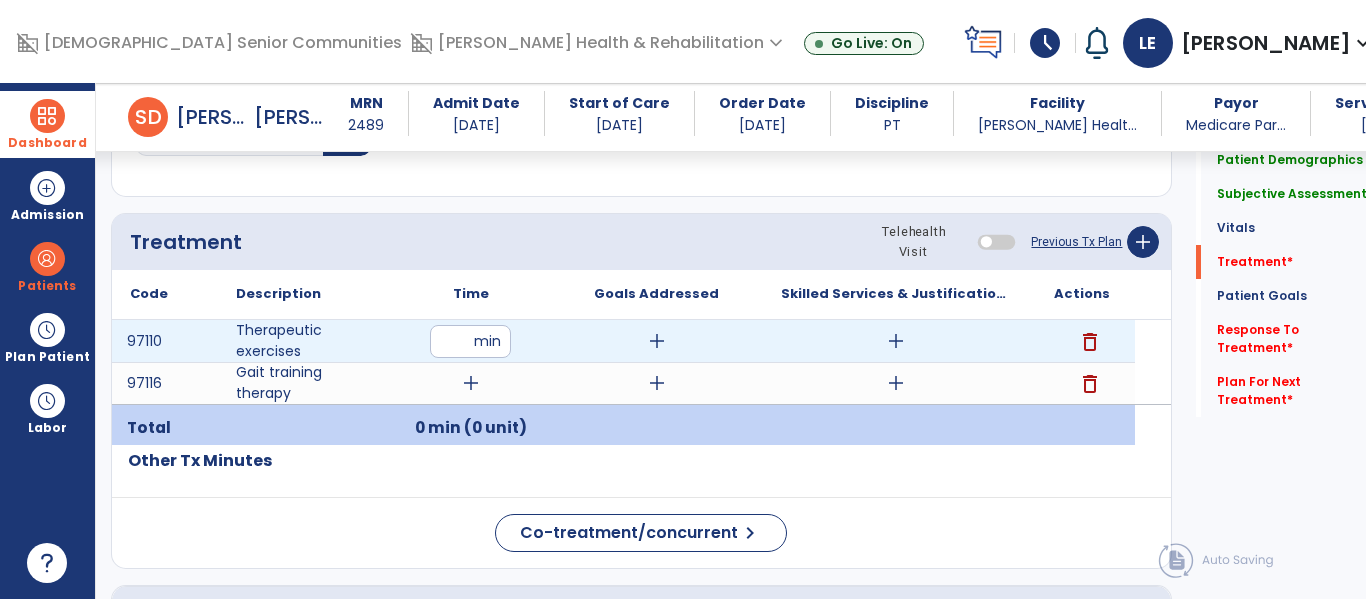 type on "**" 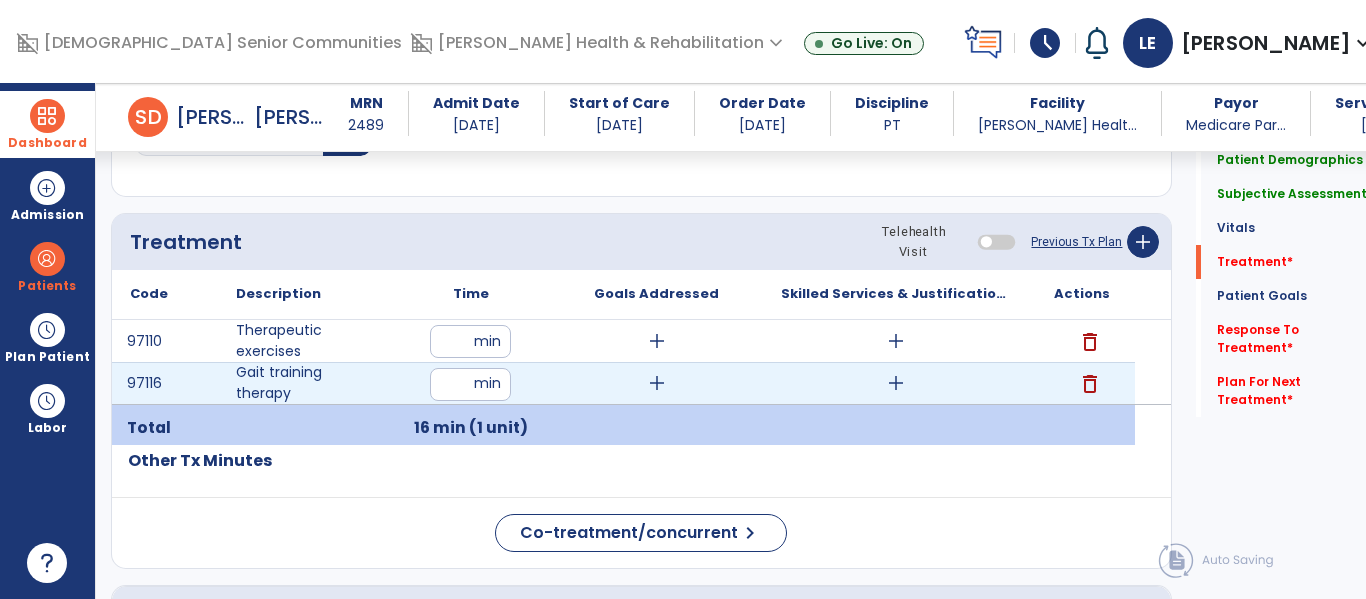 type on "**" 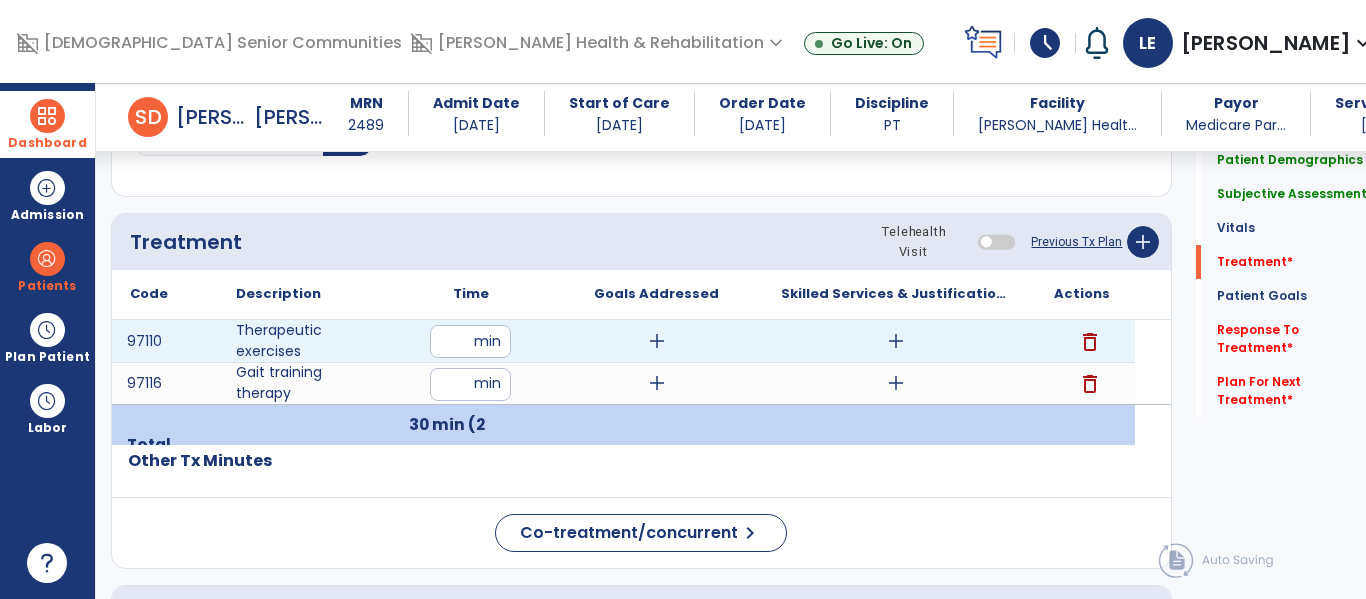 click on "add" at bounding box center [657, 341] 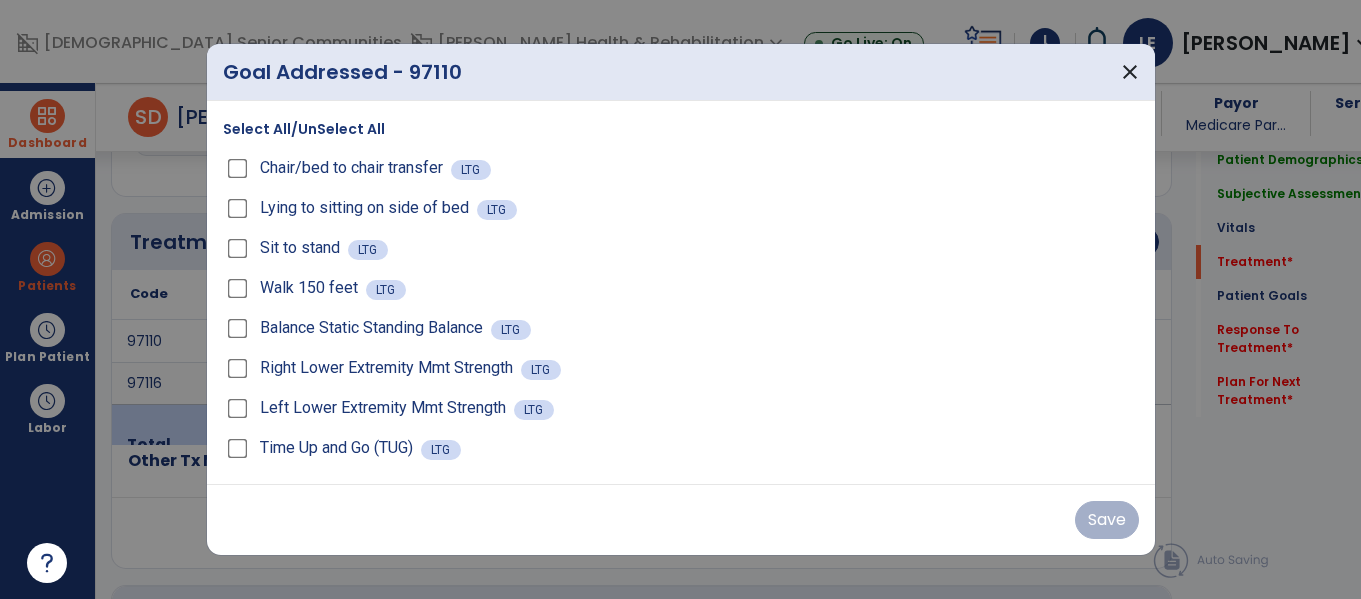 scroll, scrollTop: 1116, scrollLeft: 0, axis: vertical 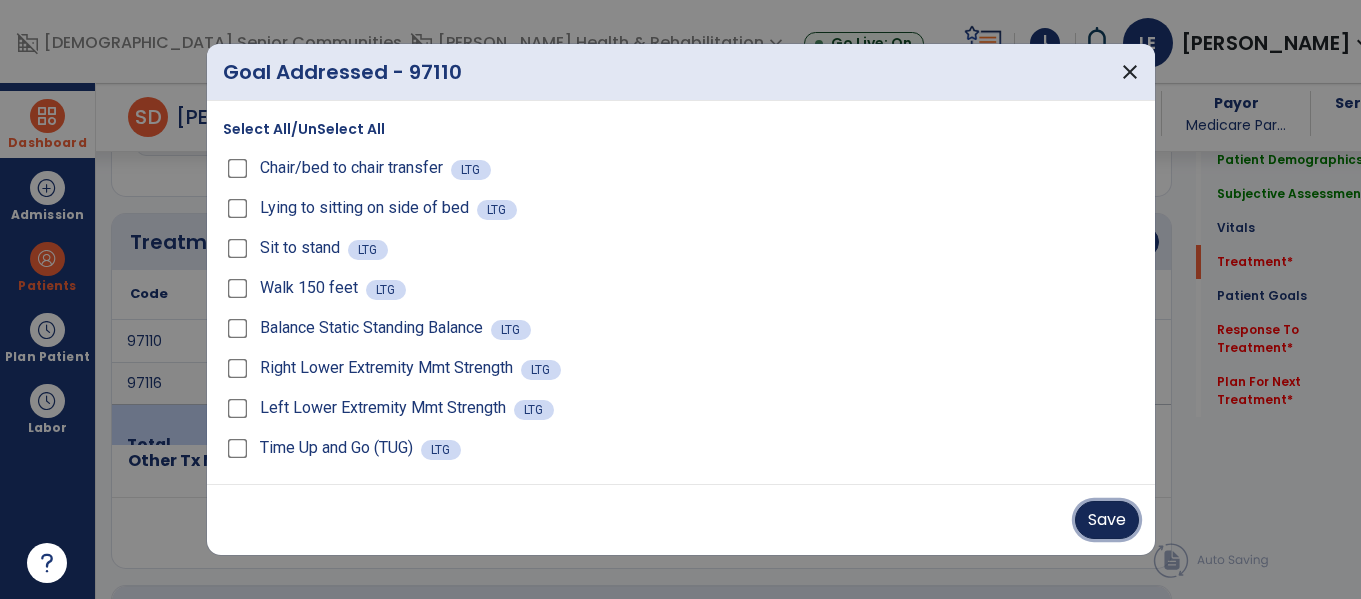click on "Save" at bounding box center (1107, 520) 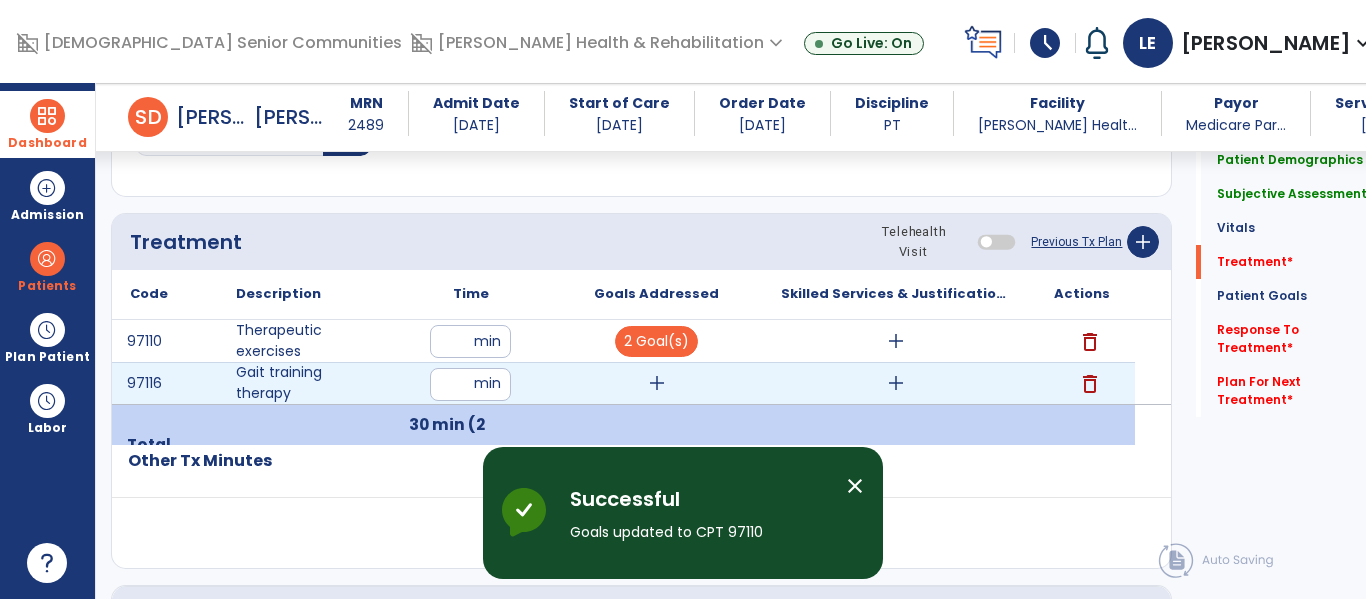 click on "add" at bounding box center [657, 383] 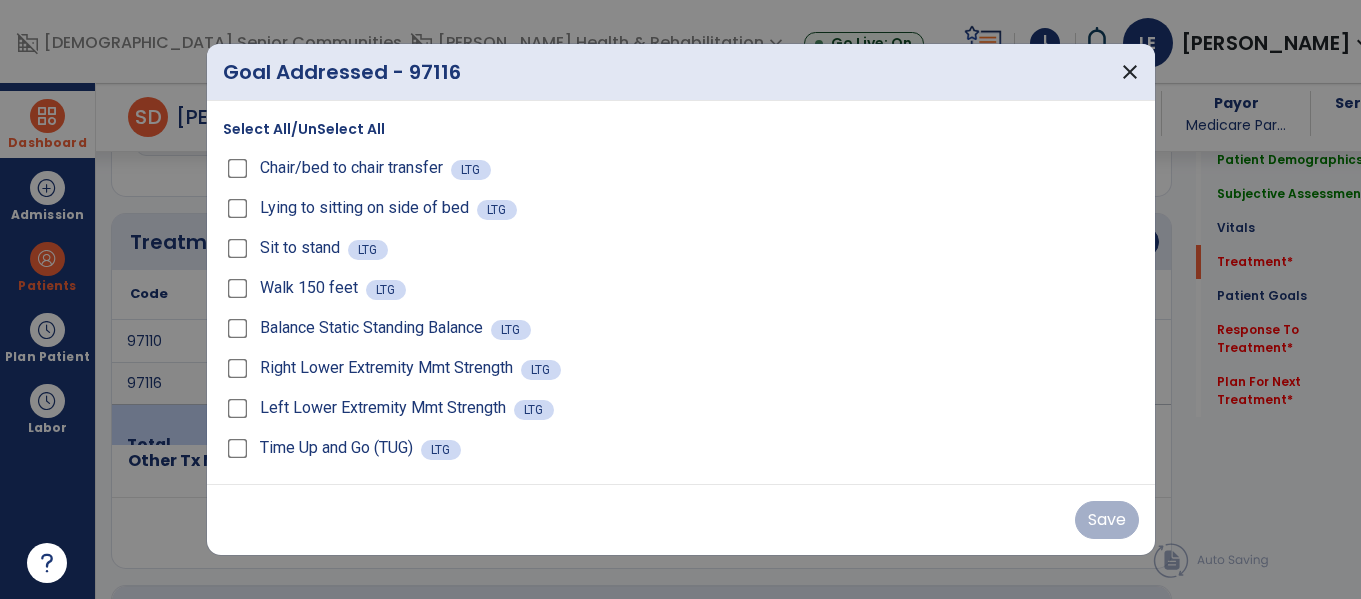 scroll, scrollTop: 1116, scrollLeft: 0, axis: vertical 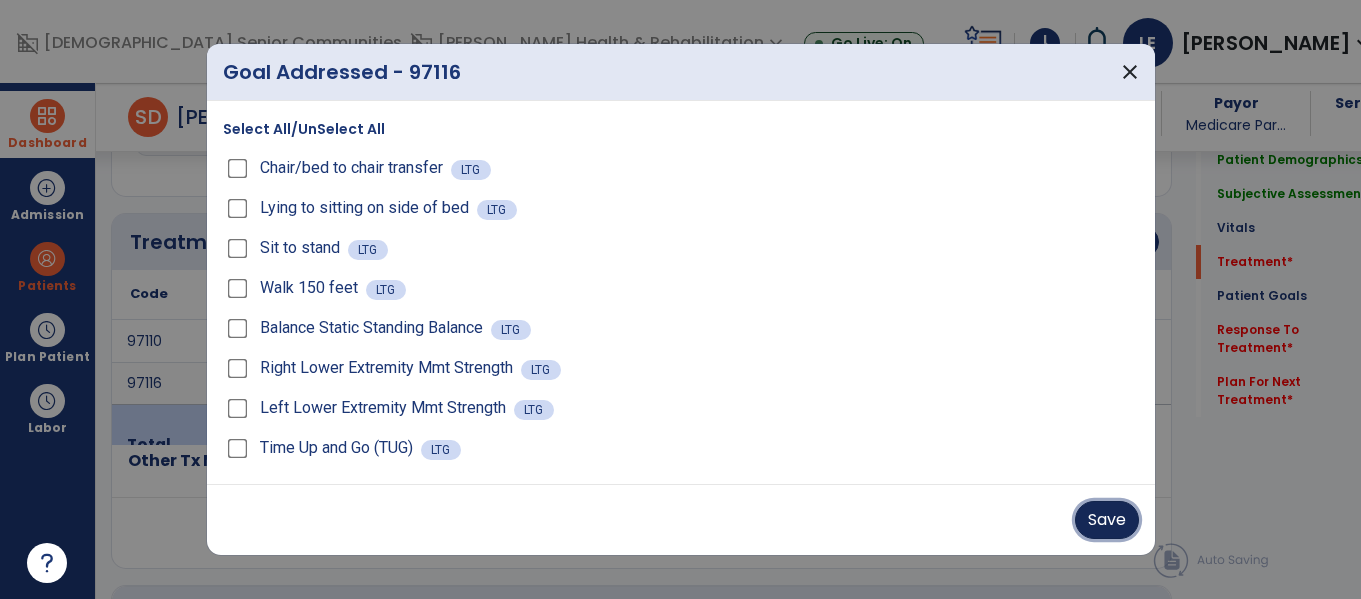click on "Save" at bounding box center [1107, 520] 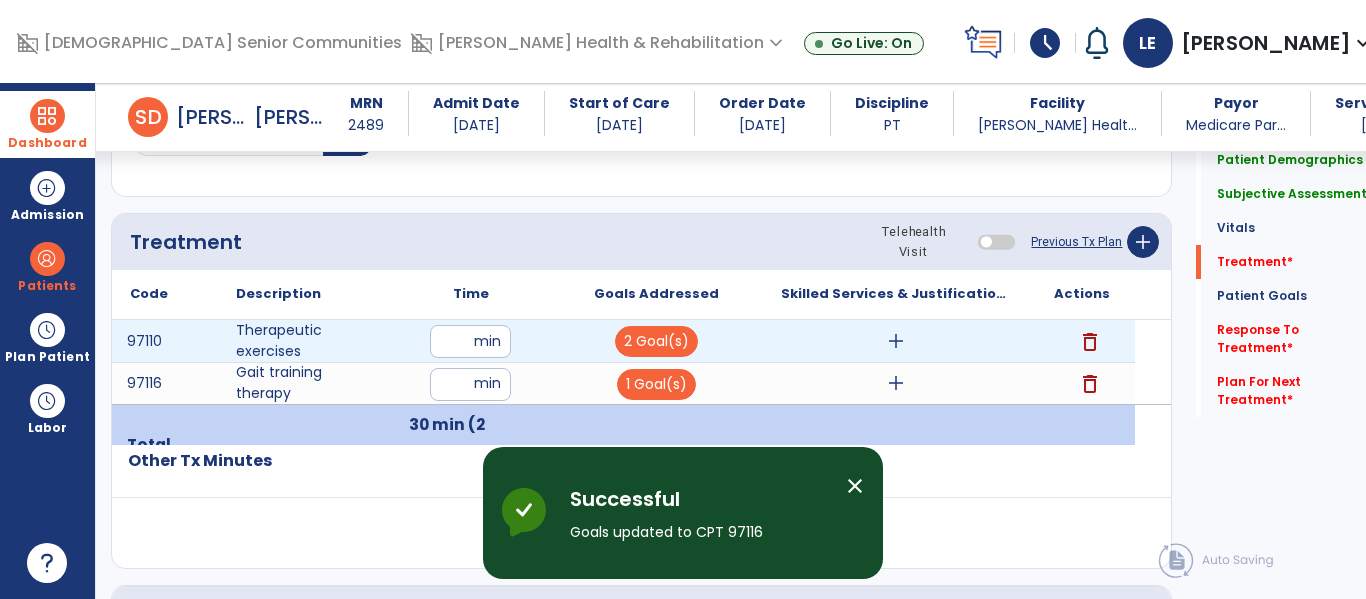 click on "add" at bounding box center [896, 341] 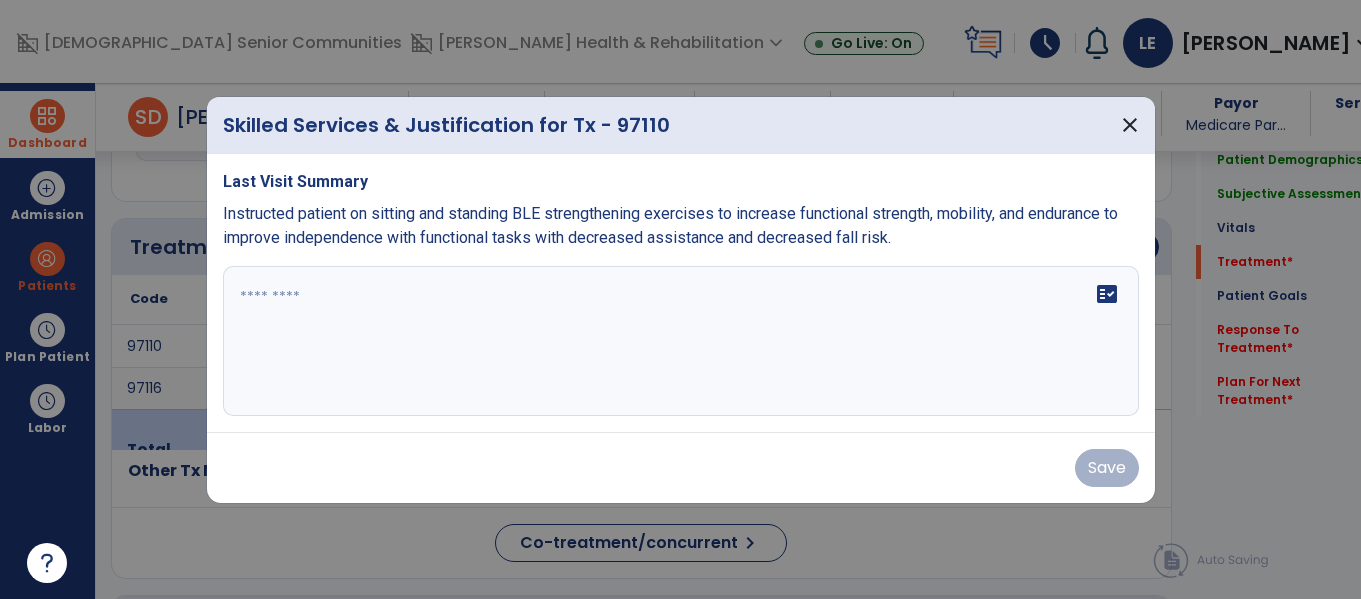 scroll, scrollTop: 1116, scrollLeft: 0, axis: vertical 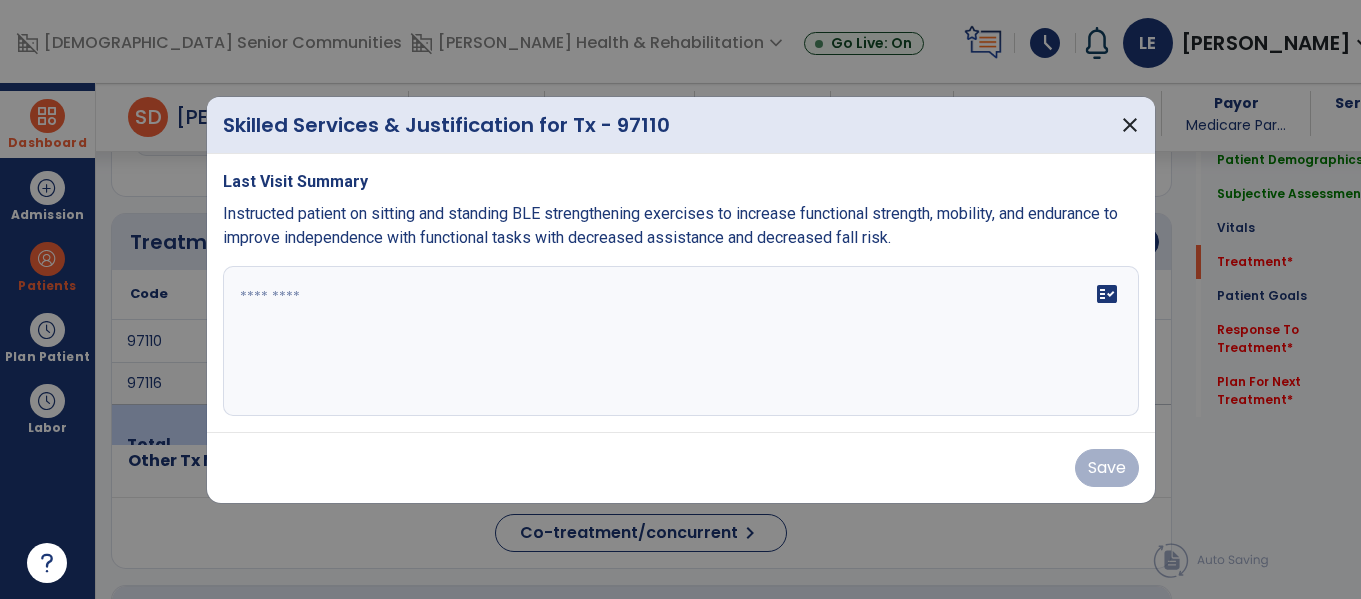 click on "fact_check" at bounding box center [681, 341] 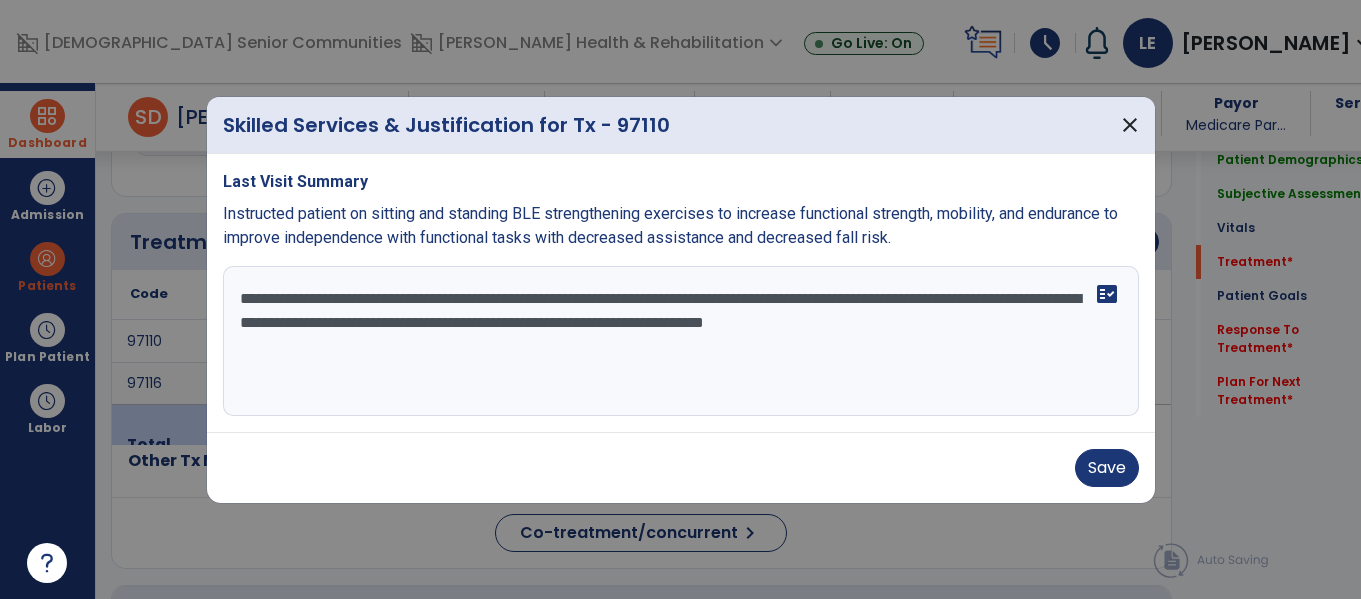 type on "**********" 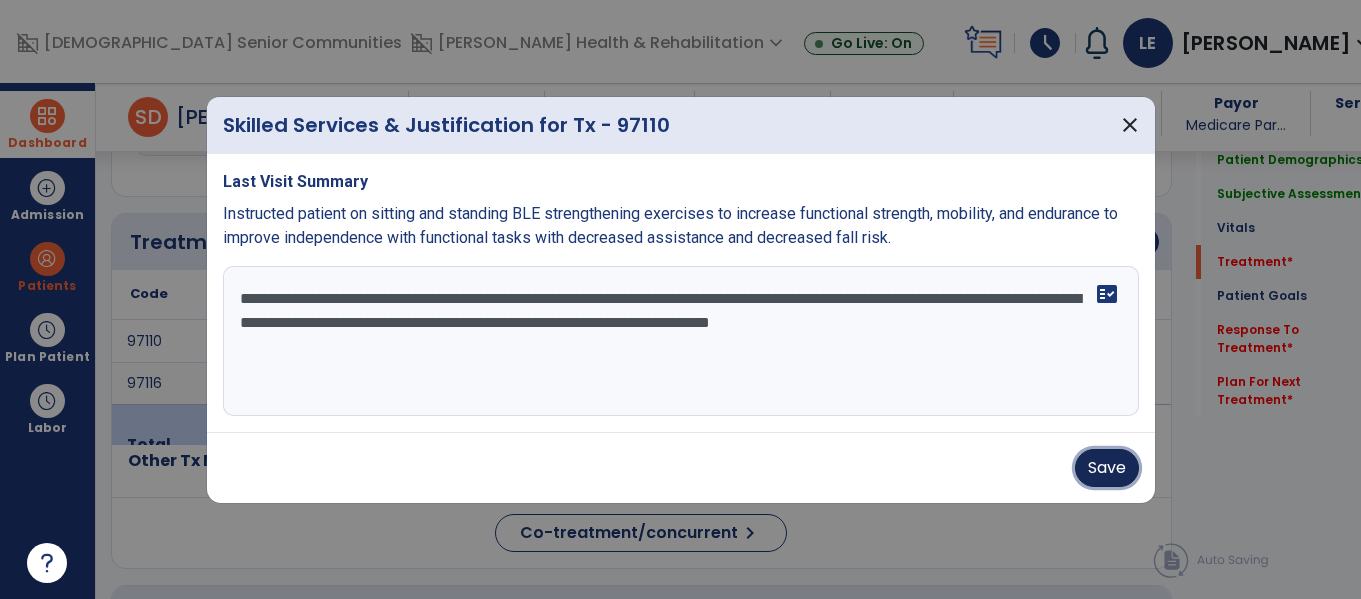 click on "Save" at bounding box center (1107, 468) 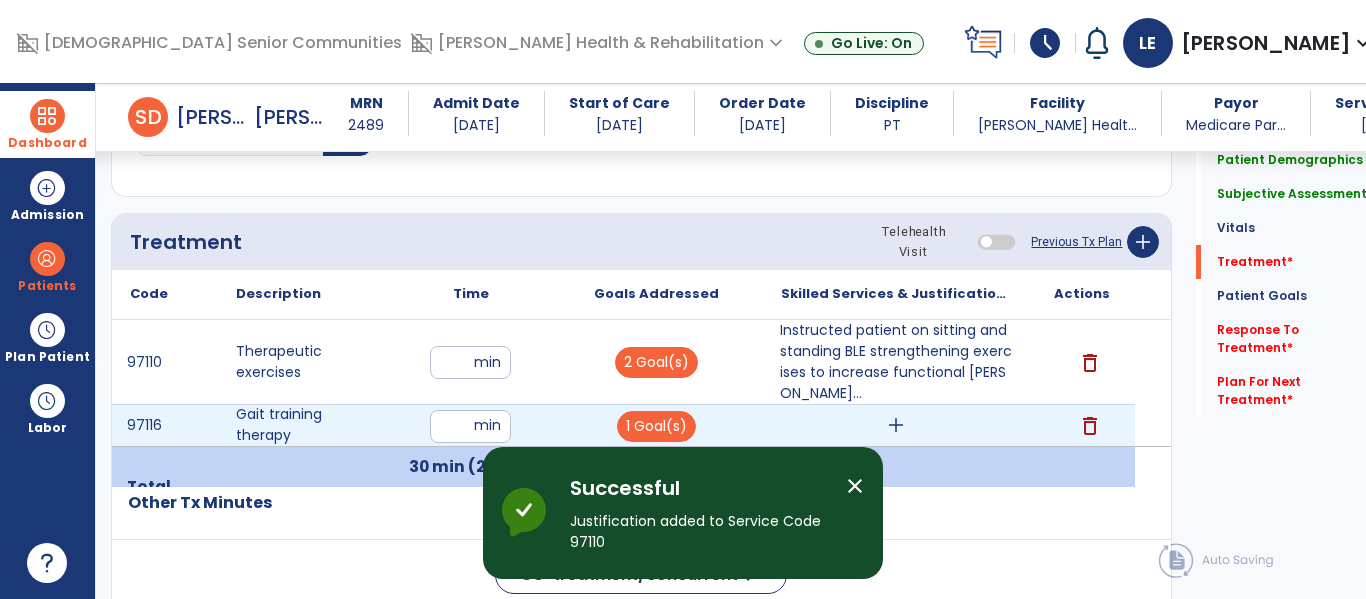 click on "add" at bounding box center (896, 425) 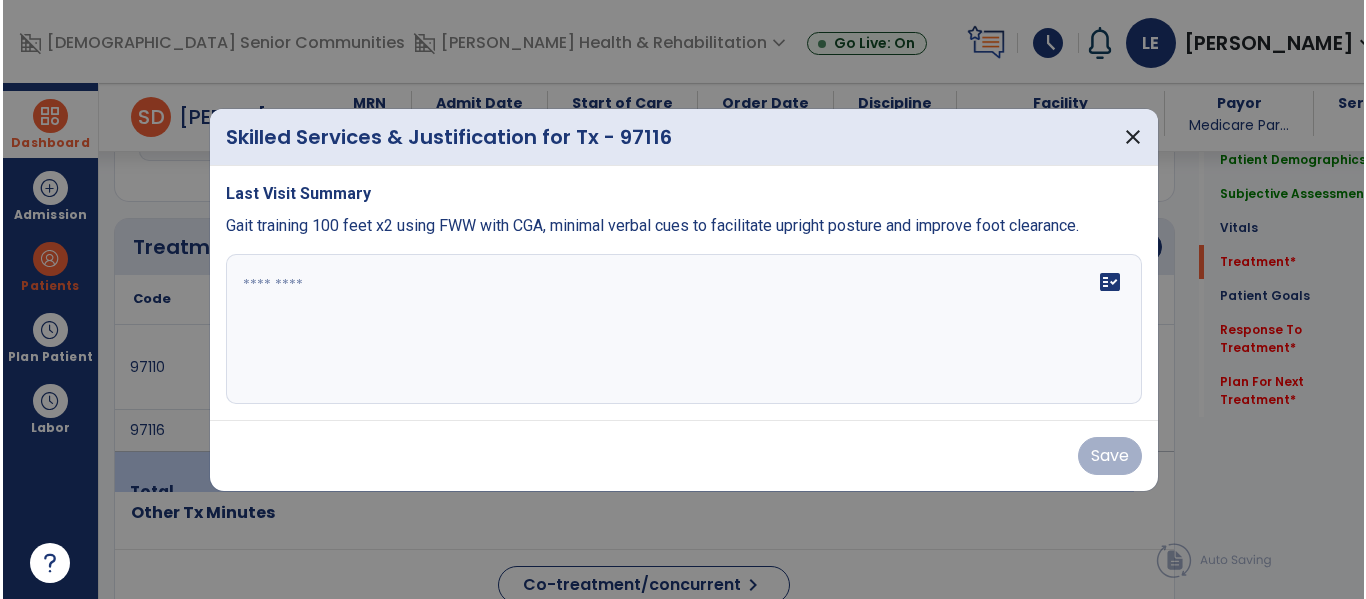scroll, scrollTop: 1116, scrollLeft: 0, axis: vertical 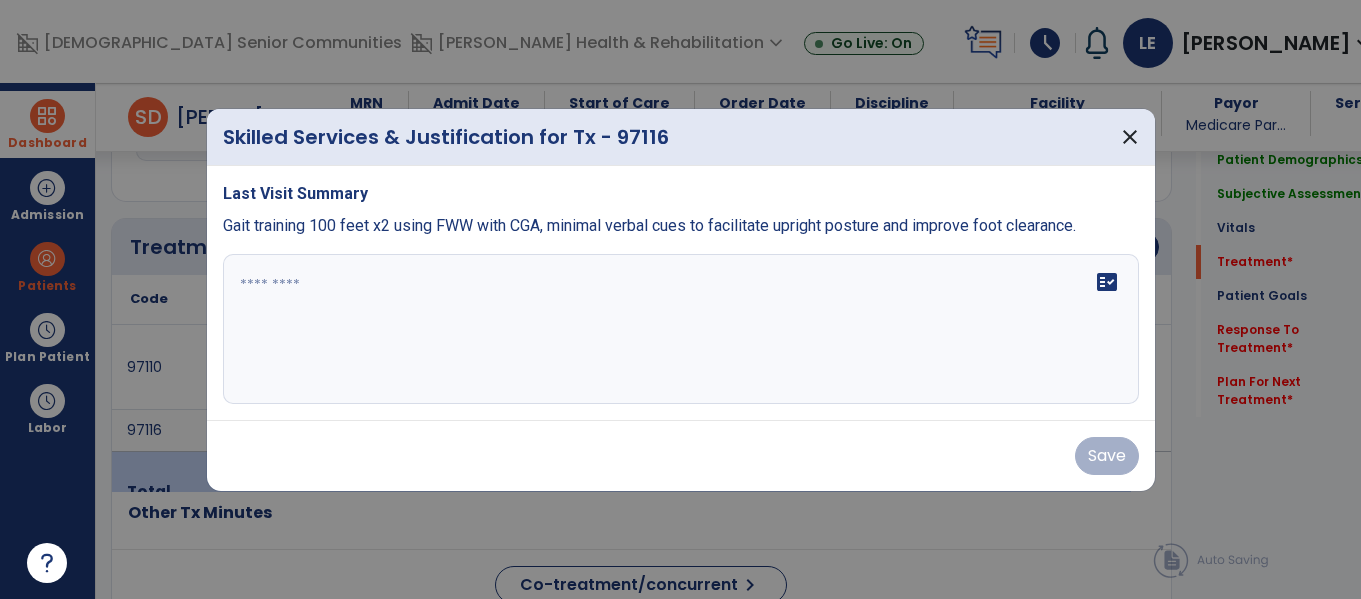 click on "fact_check" at bounding box center (681, 329) 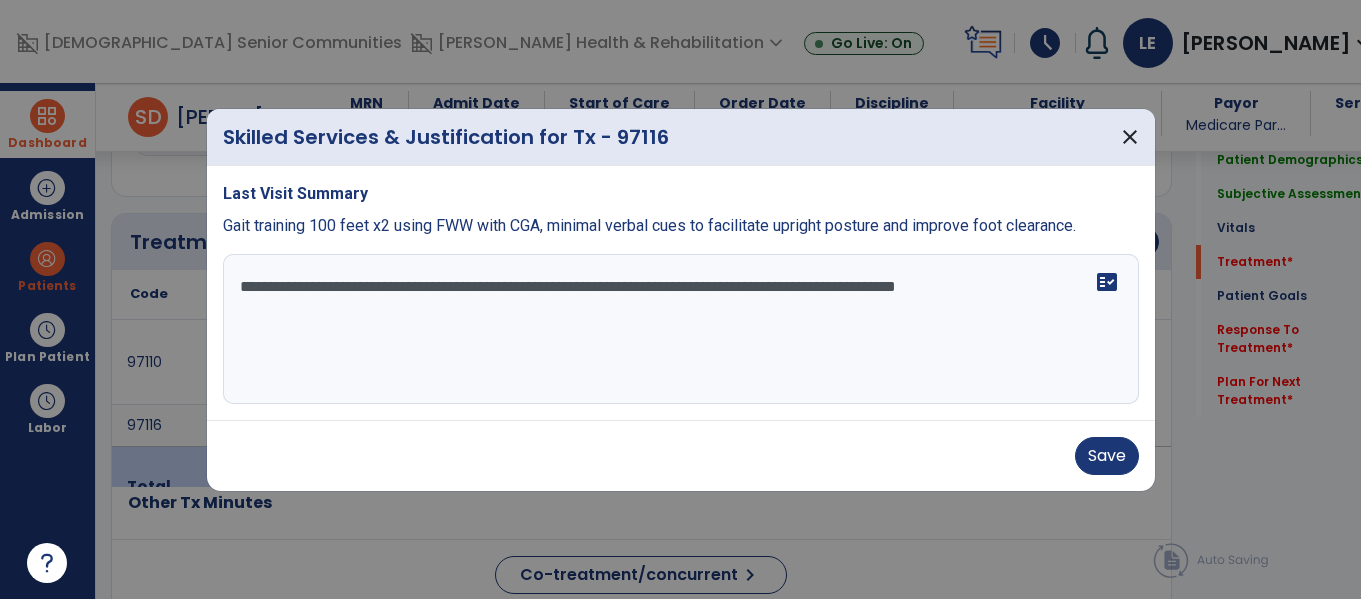 type on "**********" 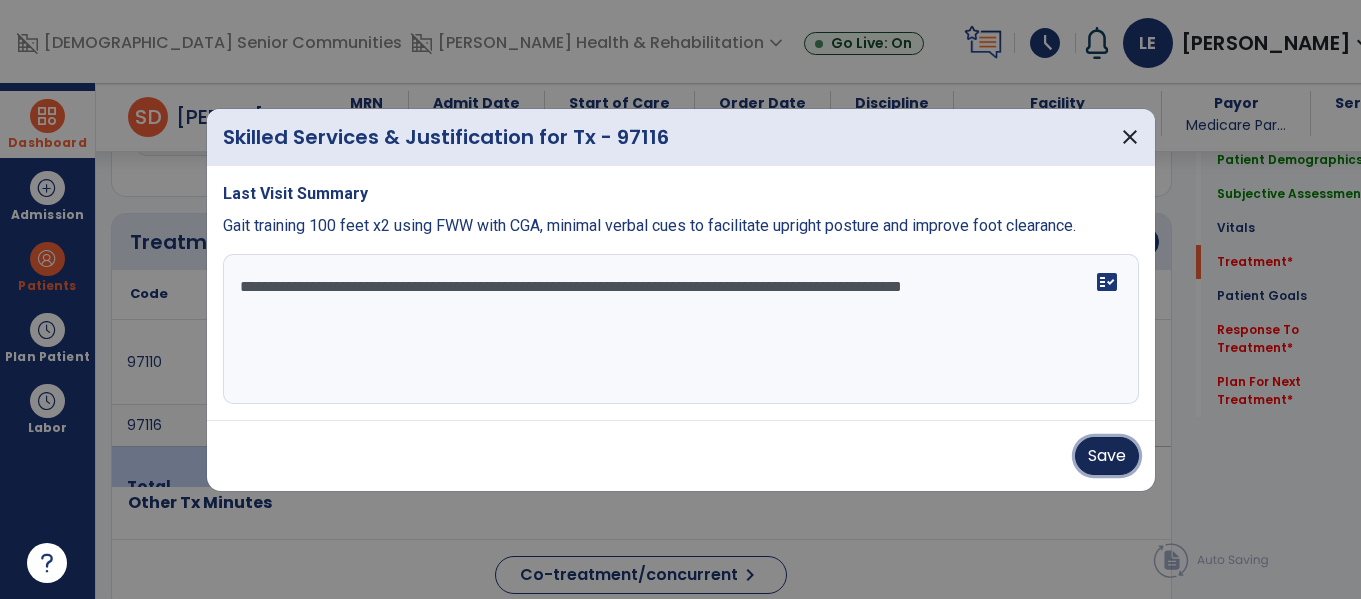 click on "Save" at bounding box center [1107, 456] 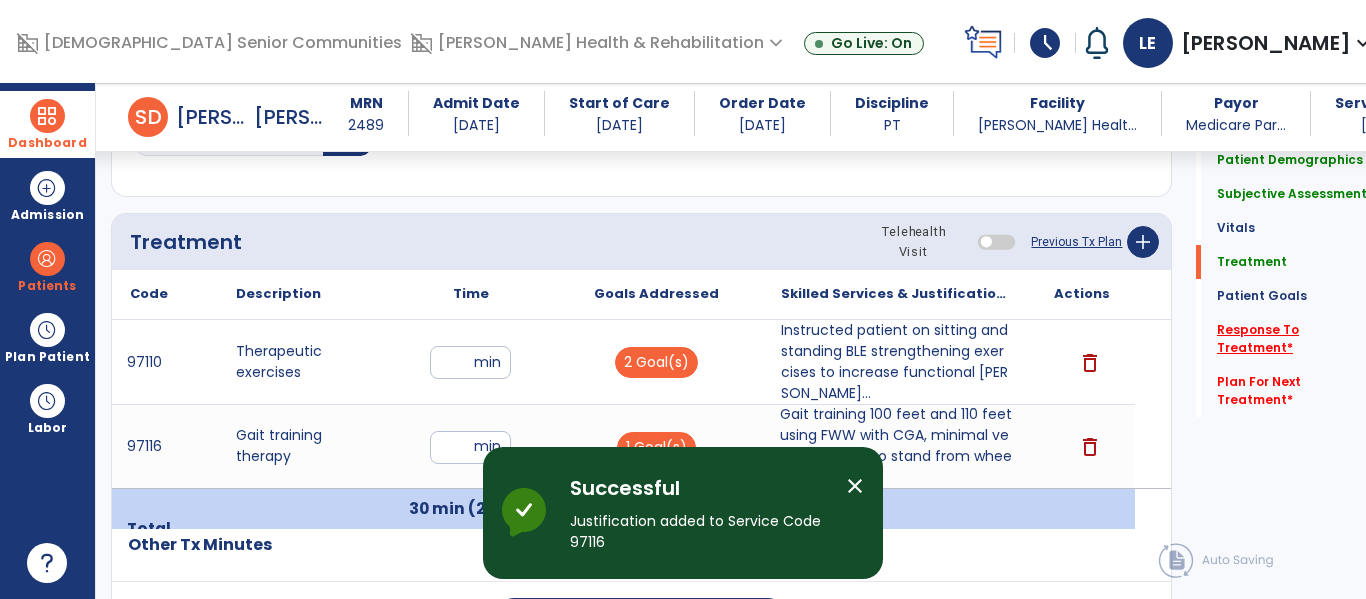 click on "Response To Treatment   *" 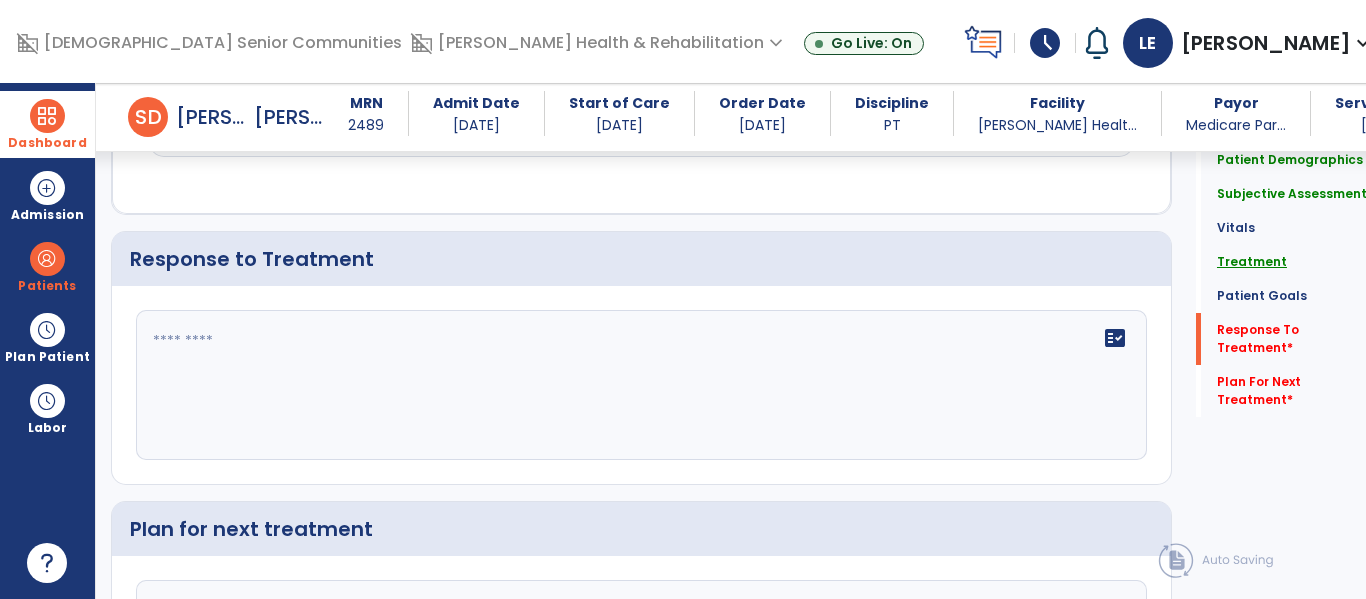 scroll, scrollTop: 3260, scrollLeft: 0, axis: vertical 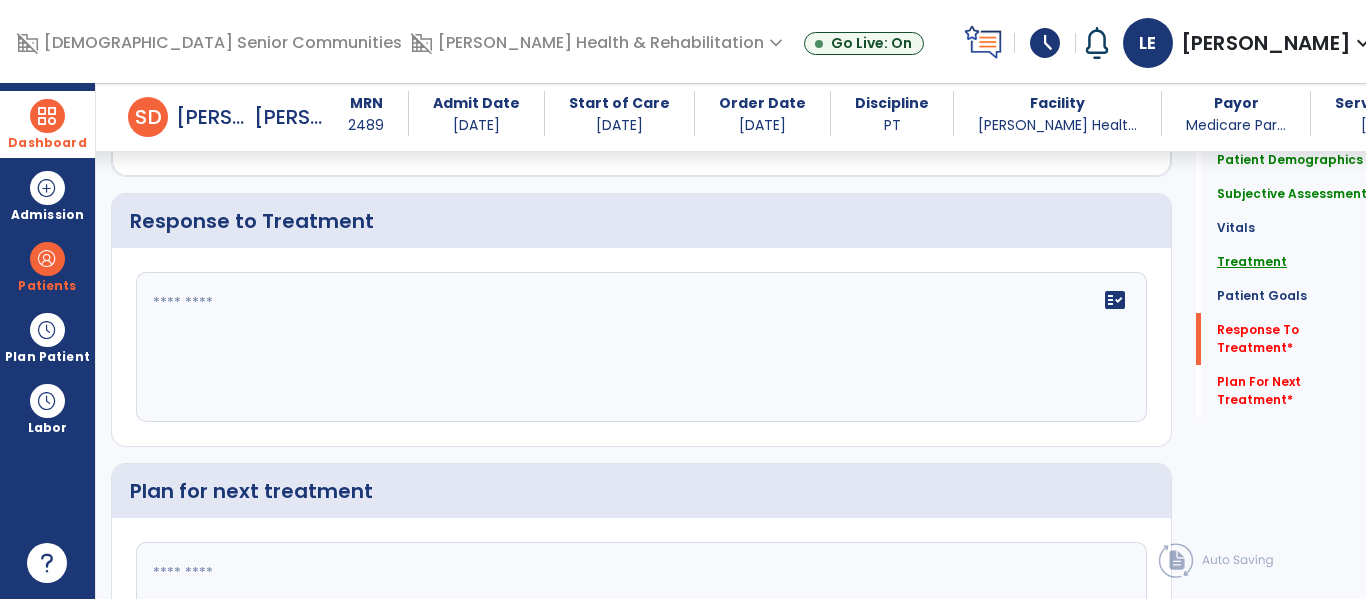 click on "Treatment" 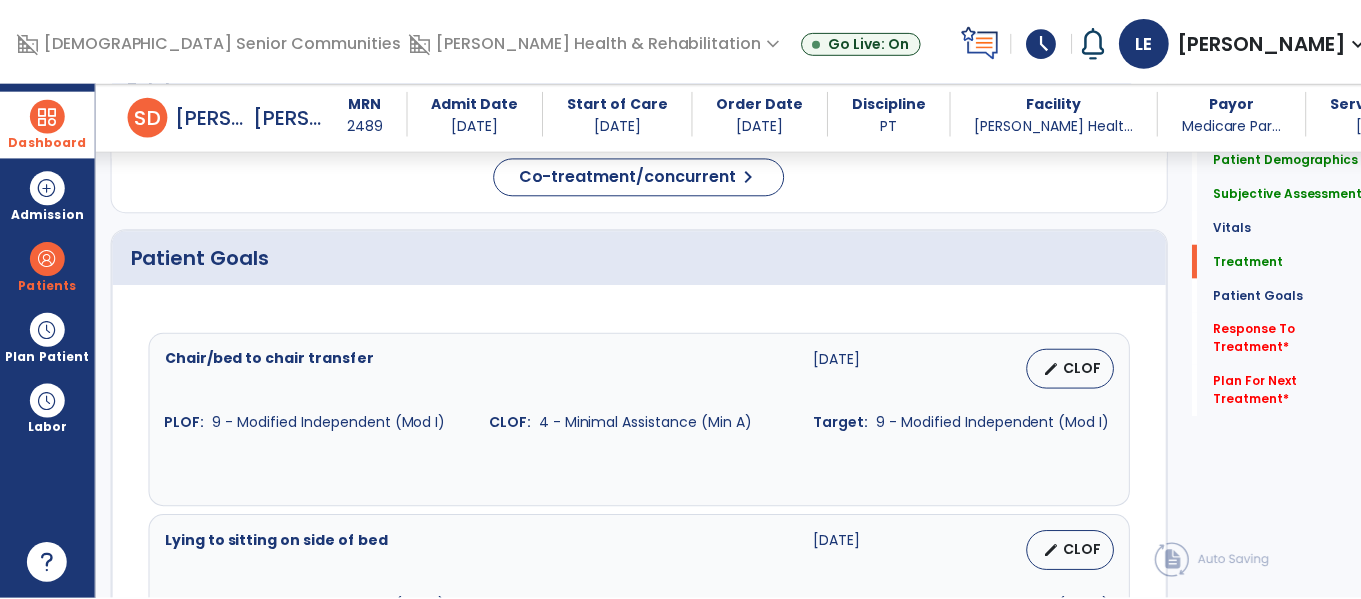 scroll, scrollTop: 1208, scrollLeft: 0, axis: vertical 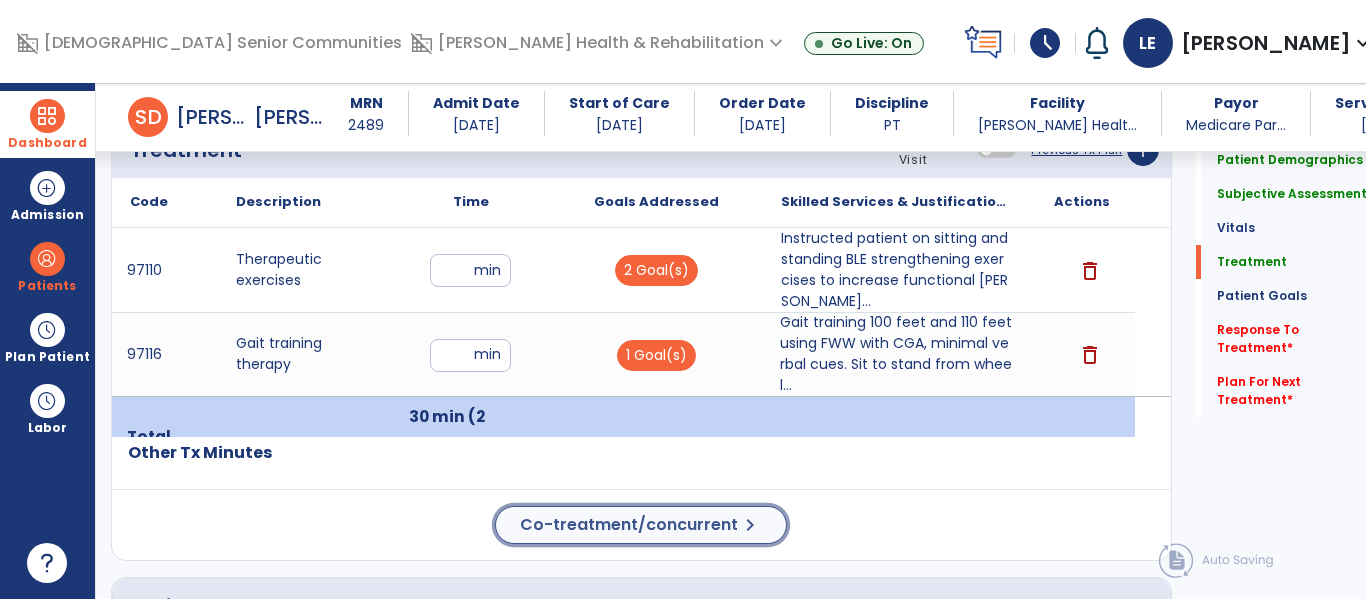 click on "Co-treatment/concurrent" 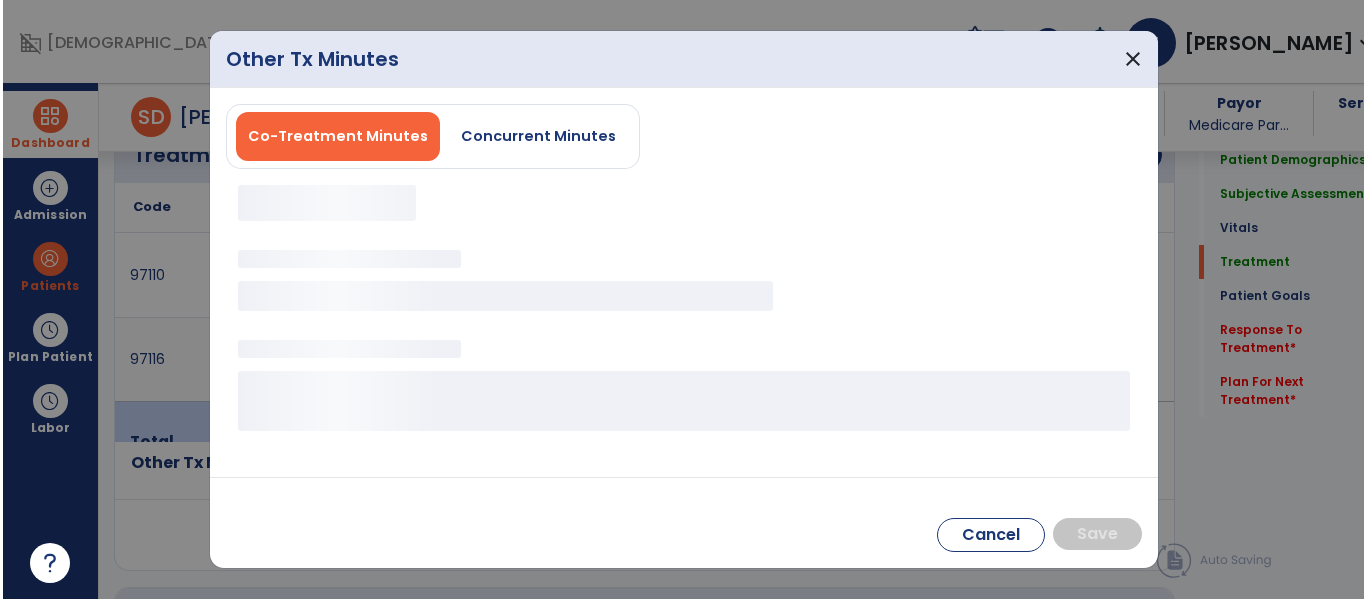 scroll, scrollTop: 1208, scrollLeft: 0, axis: vertical 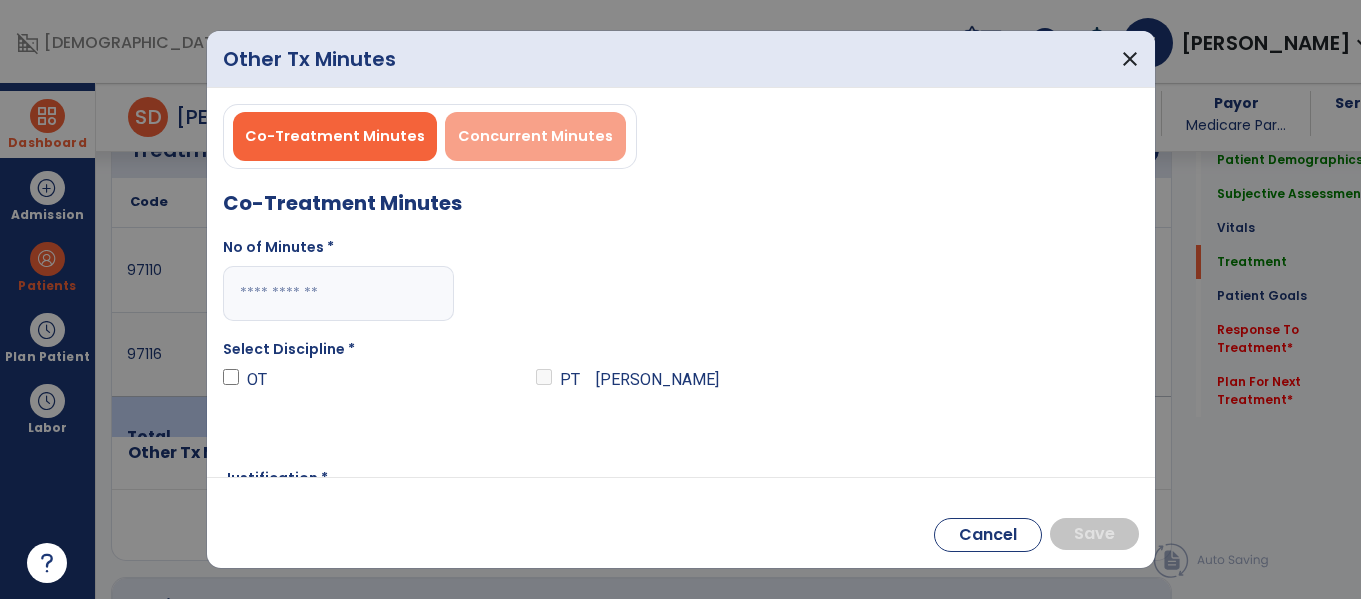 click on "Concurrent Minutes" at bounding box center [535, 136] 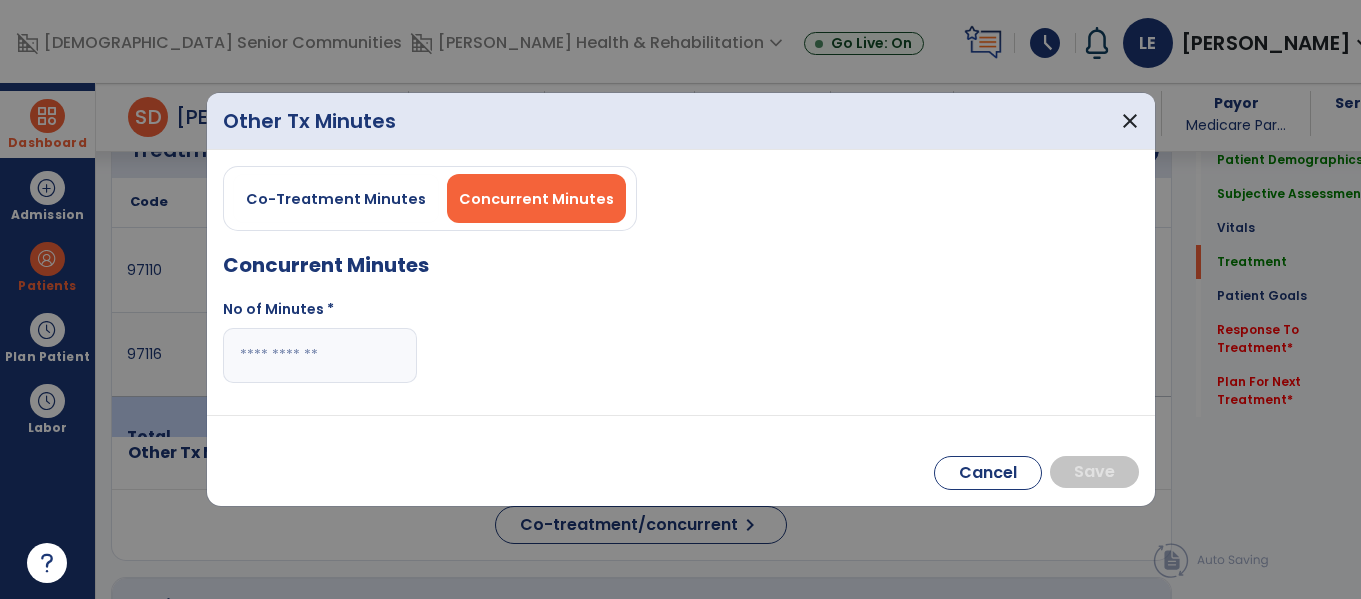 click at bounding box center (320, 355) 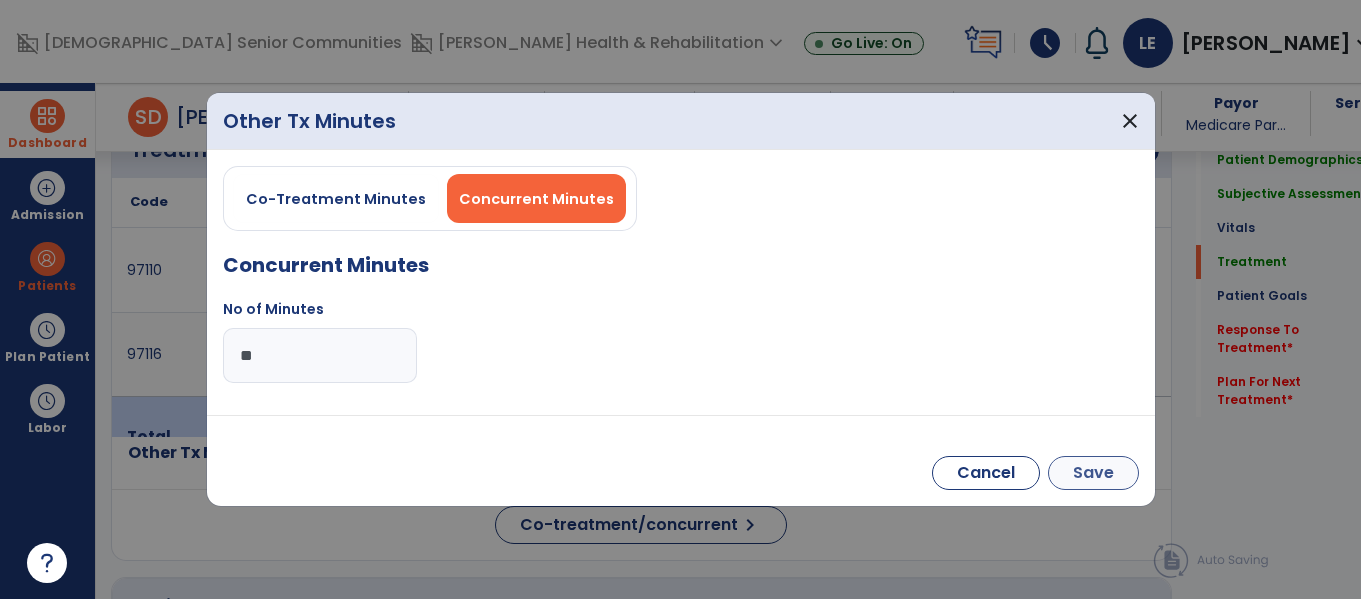 type on "**" 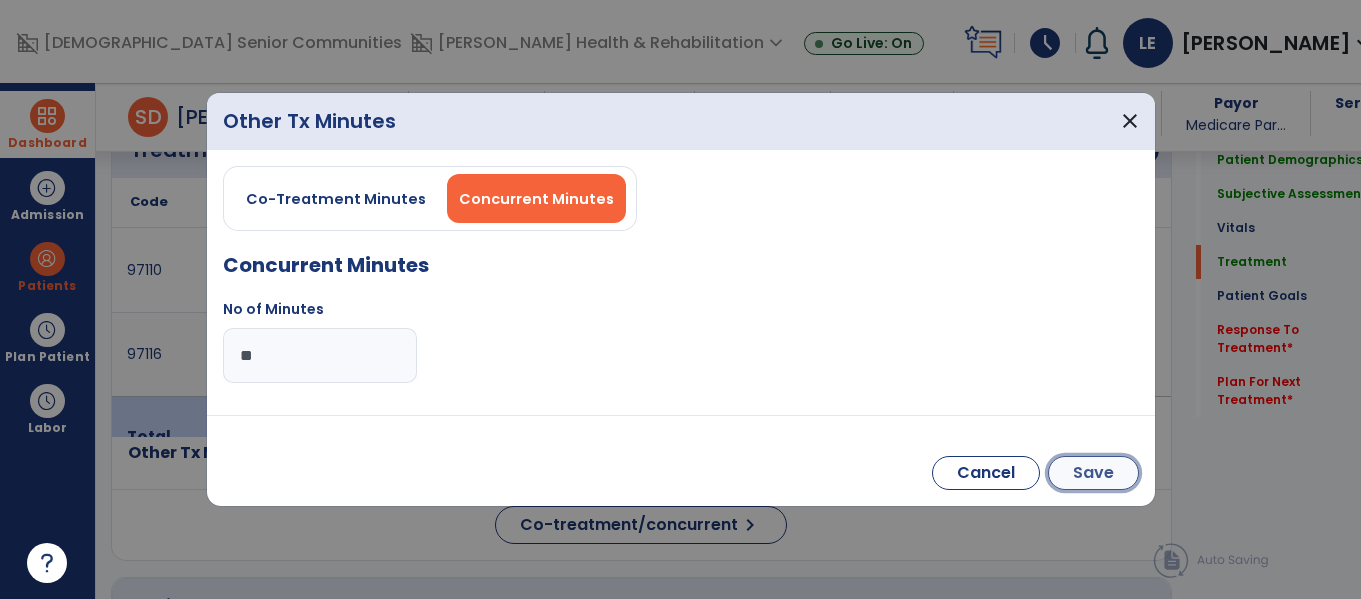 click on "Save" at bounding box center [1093, 473] 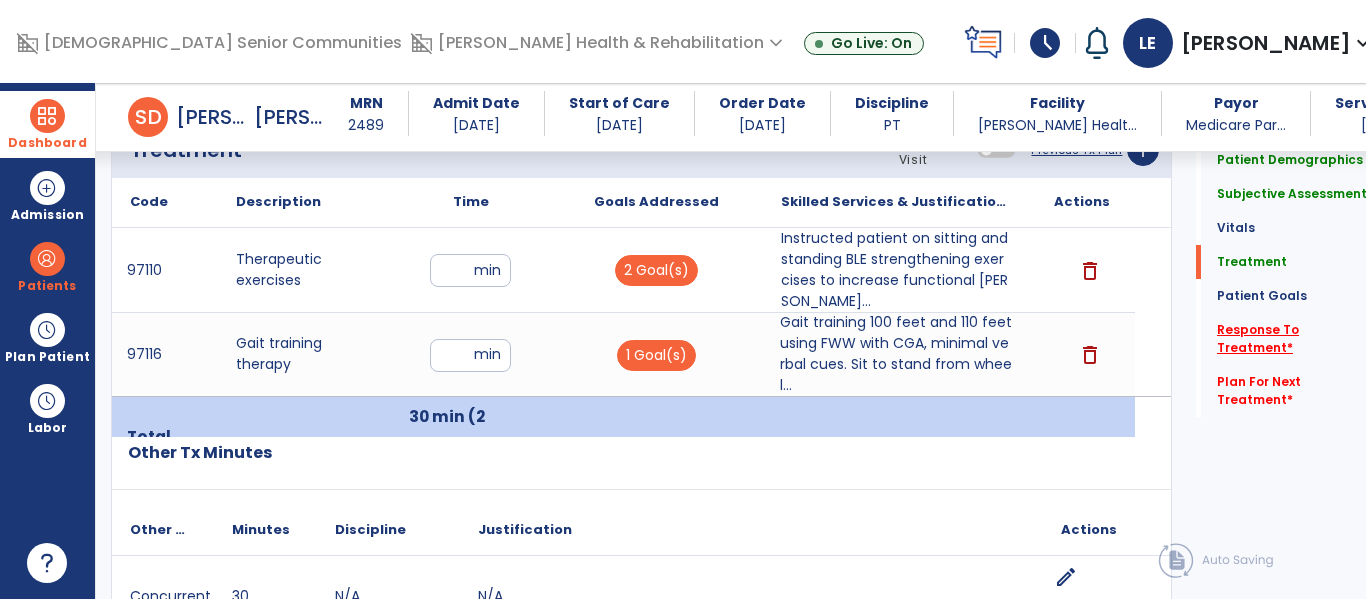 click on "Response To Treatment   *" 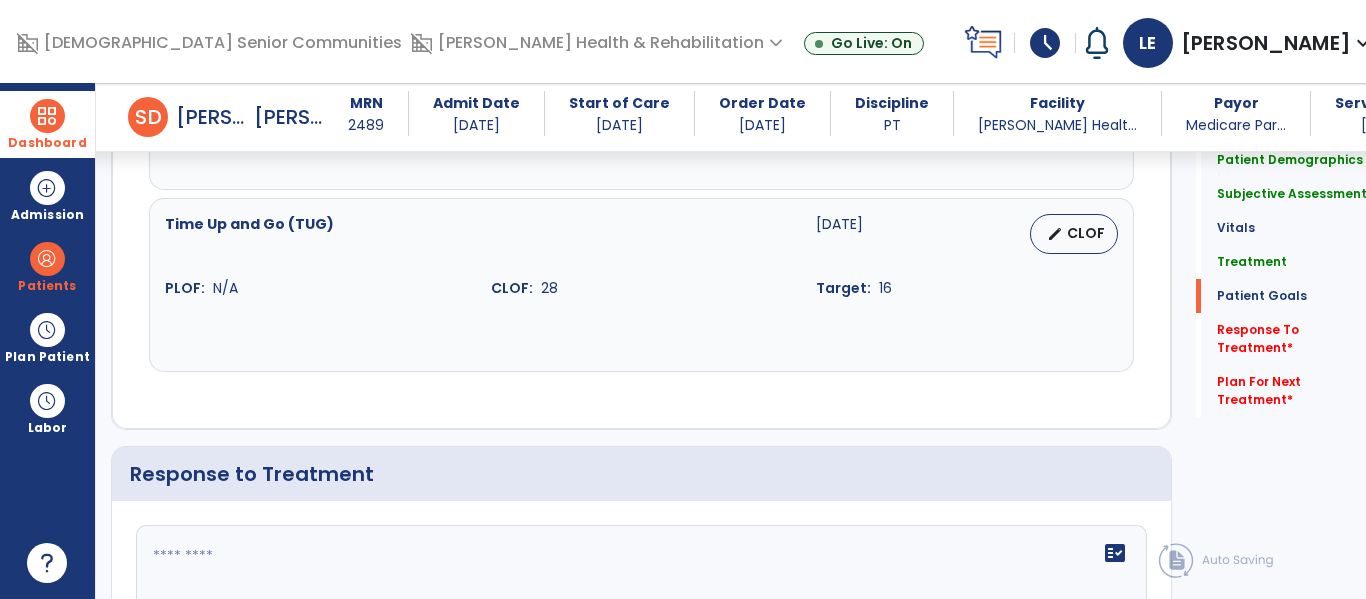 scroll, scrollTop: 3376, scrollLeft: 0, axis: vertical 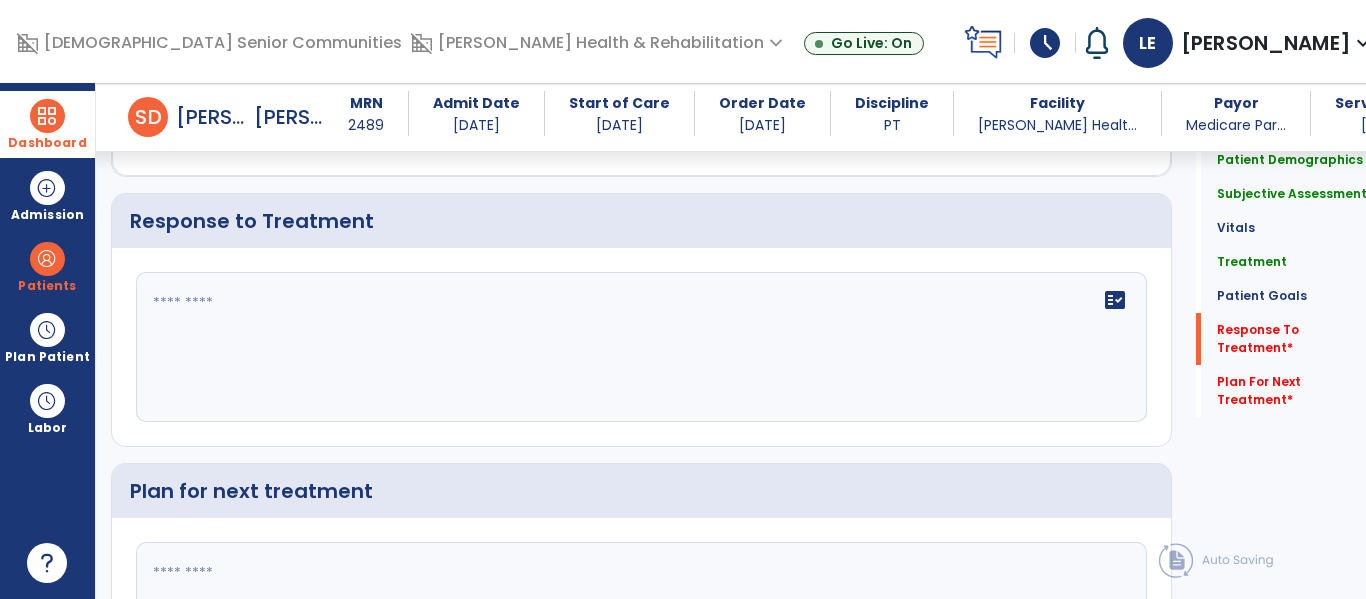 click on "fact_check" 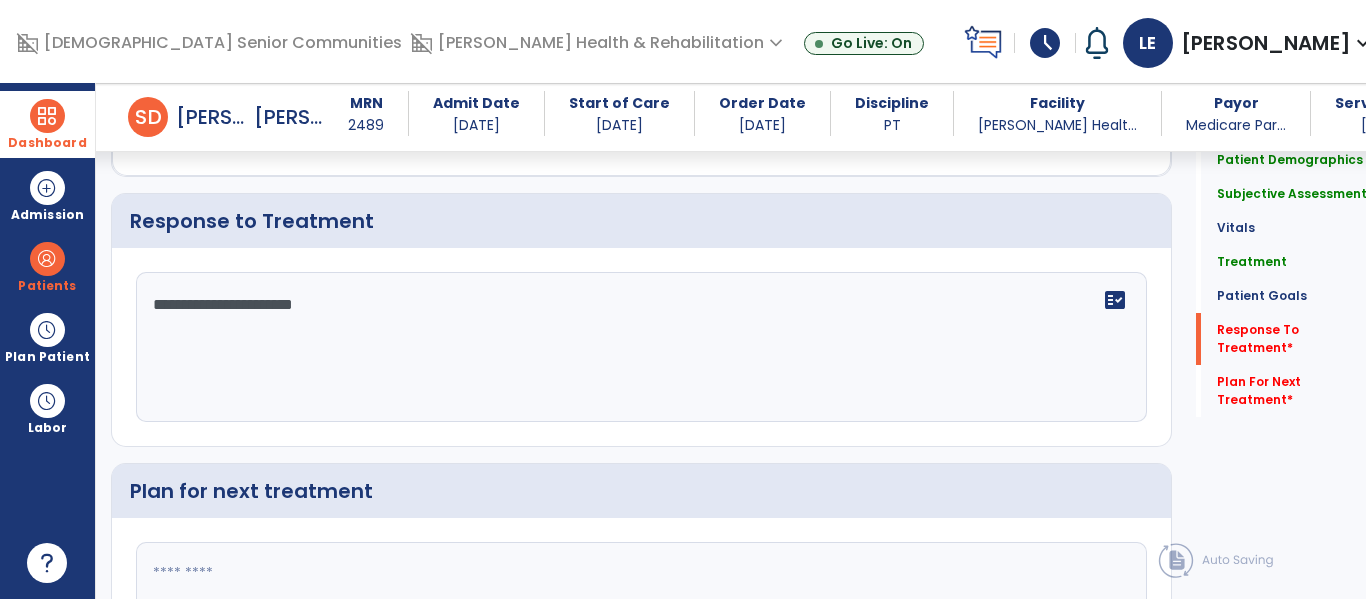 scroll, scrollTop: 3581, scrollLeft: 0, axis: vertical 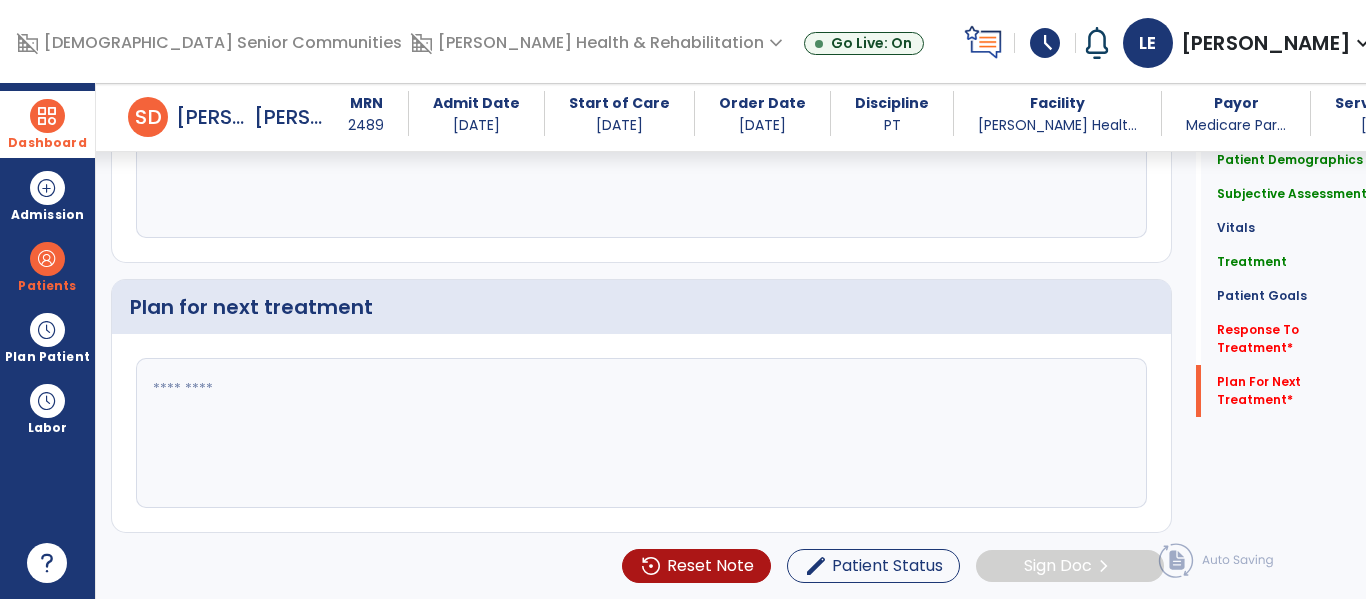 type on "**********" 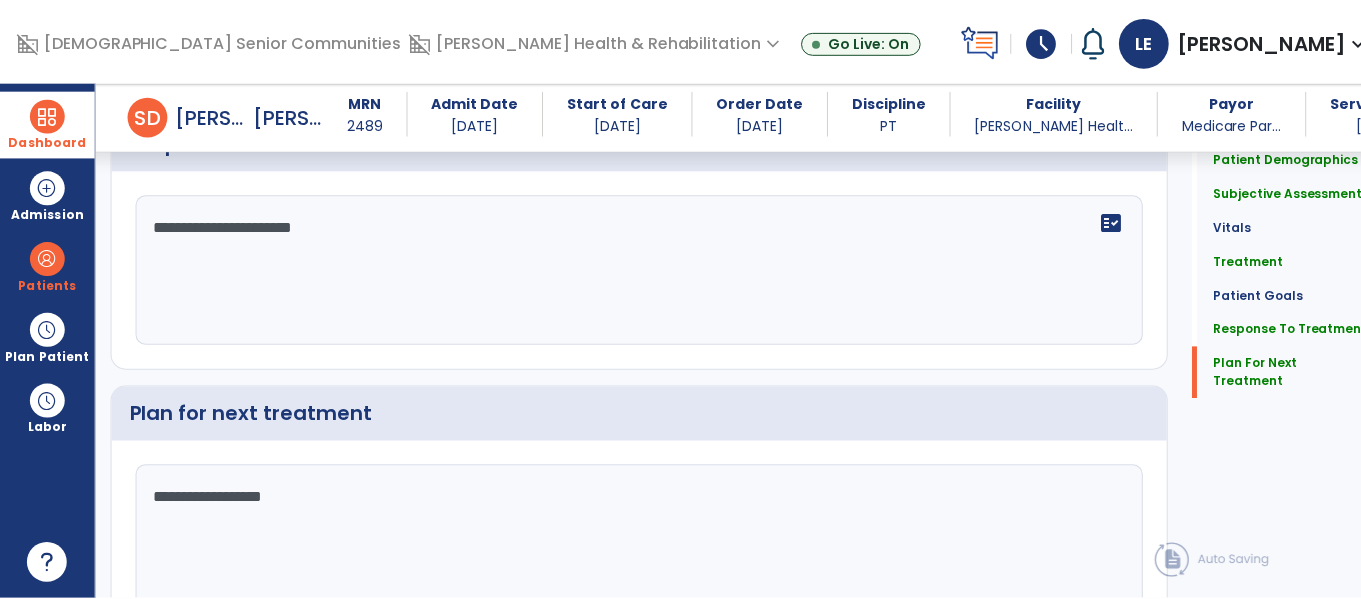scroll, scrollTop: 3581, scrollLeft: 0, axis: vertical 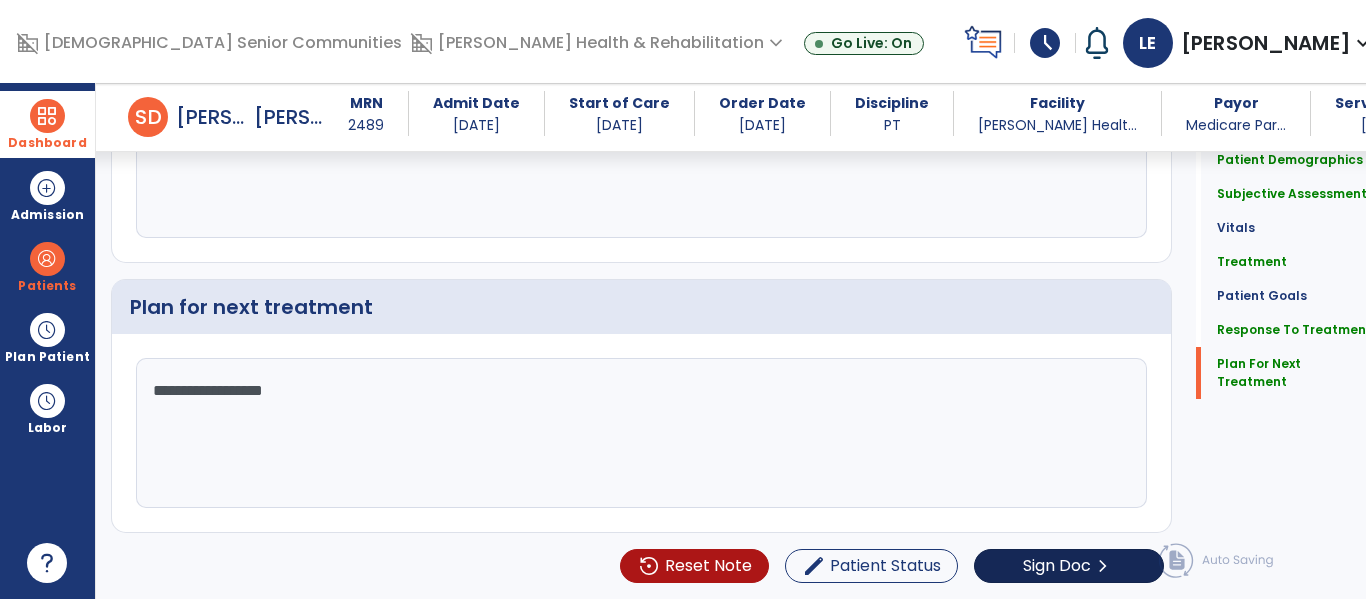 type on "**********" 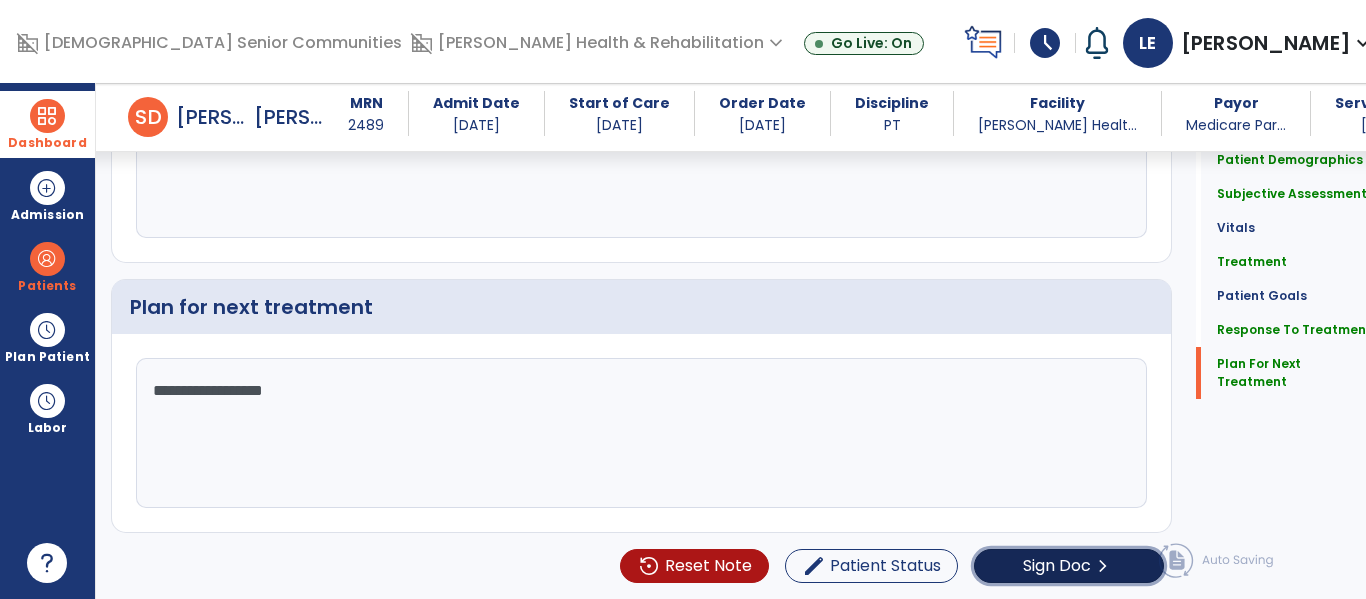 click on "Sign Doc" 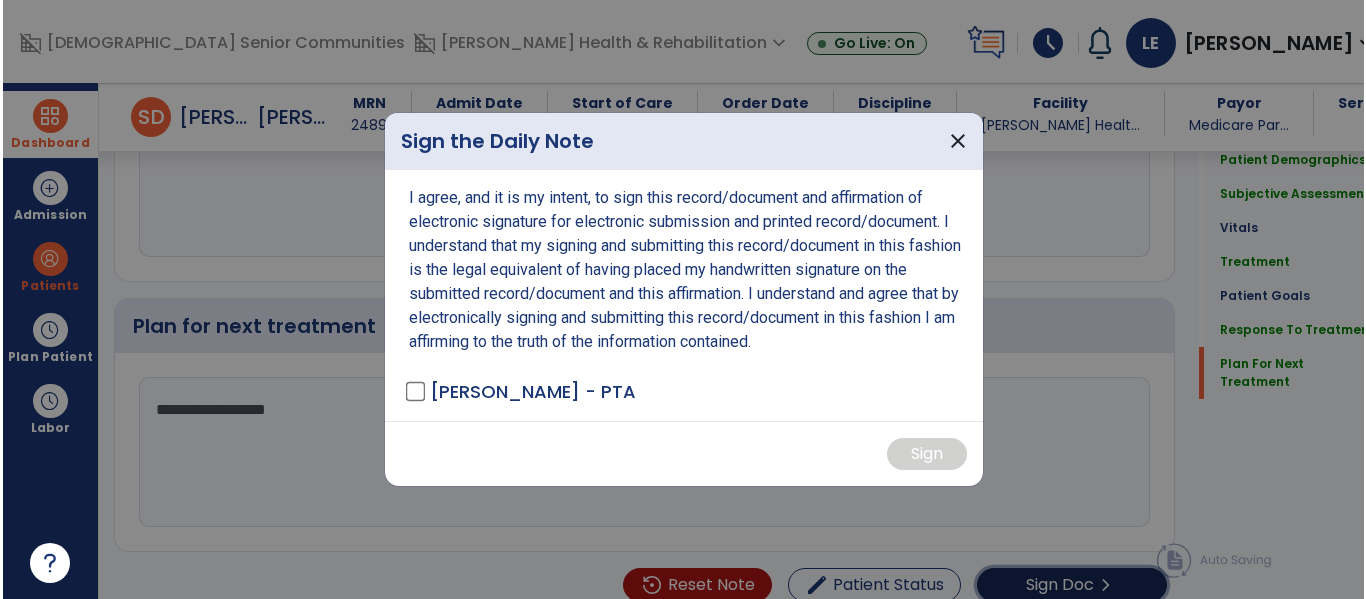 scroll, scrollTop: 3621, scrollLeft: 0, axis: vertical 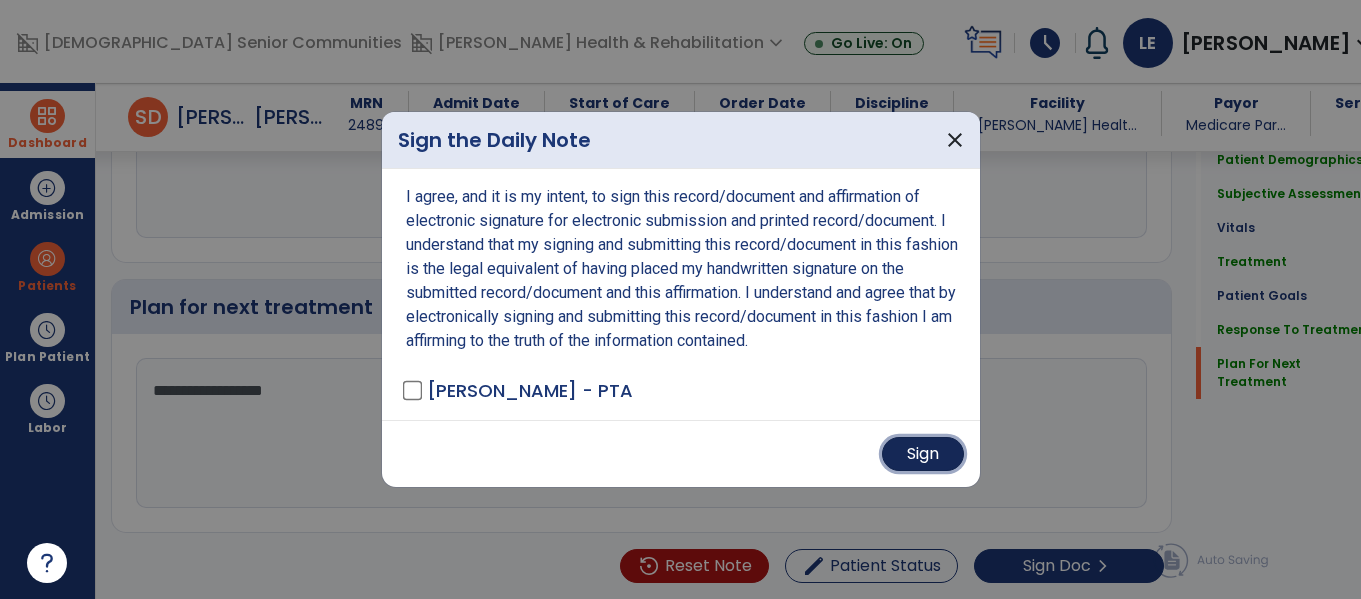 click on "Sign" at bounding box center [923, 454] 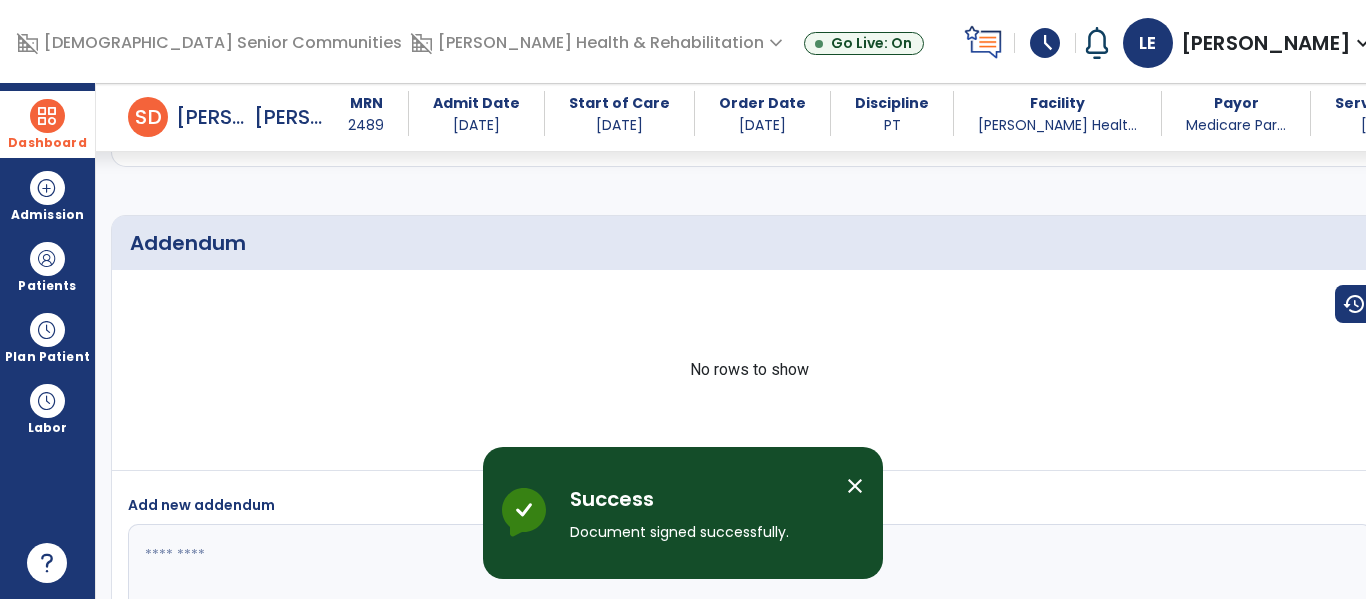 scroll, scrollTop: 4277, scrollLeft: 0, axis: vertical 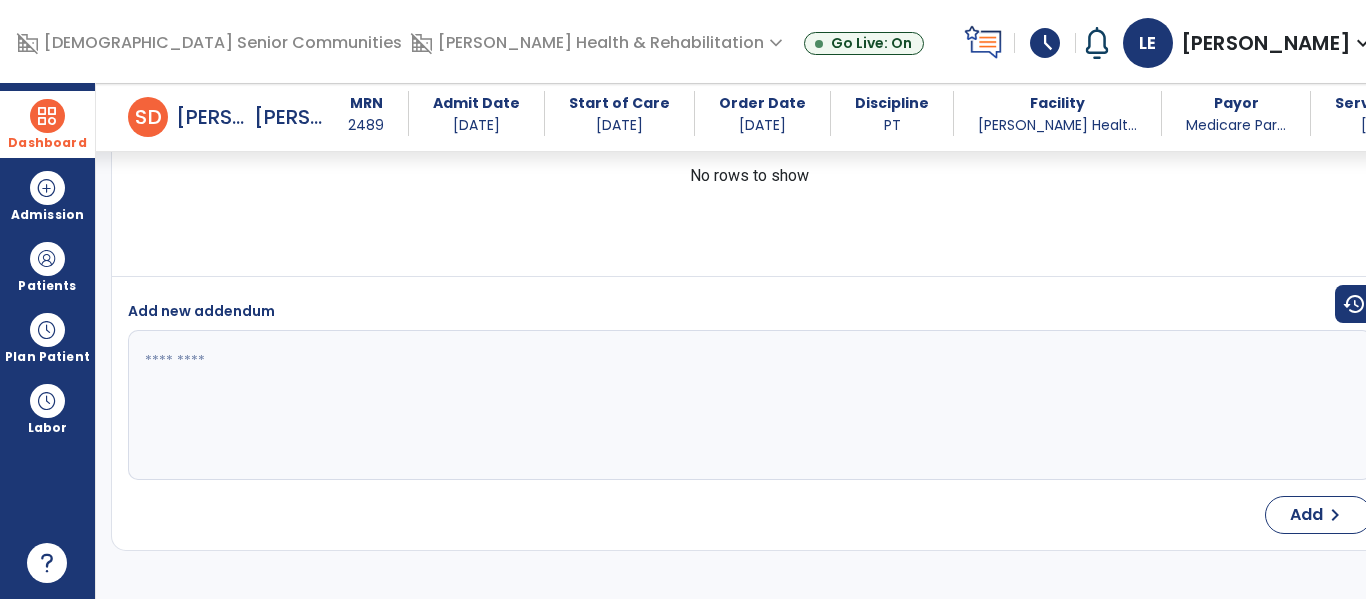 click at bounding box center (47, 116) 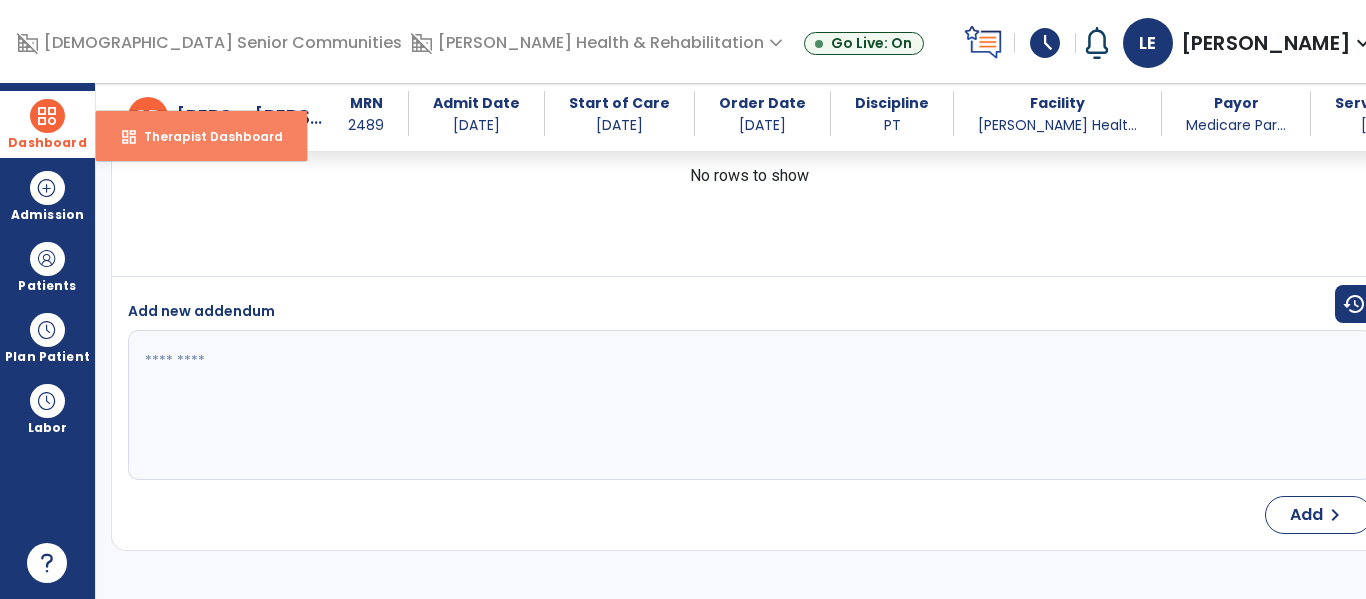 click on "dashboard" at bounding box center (129, 137) 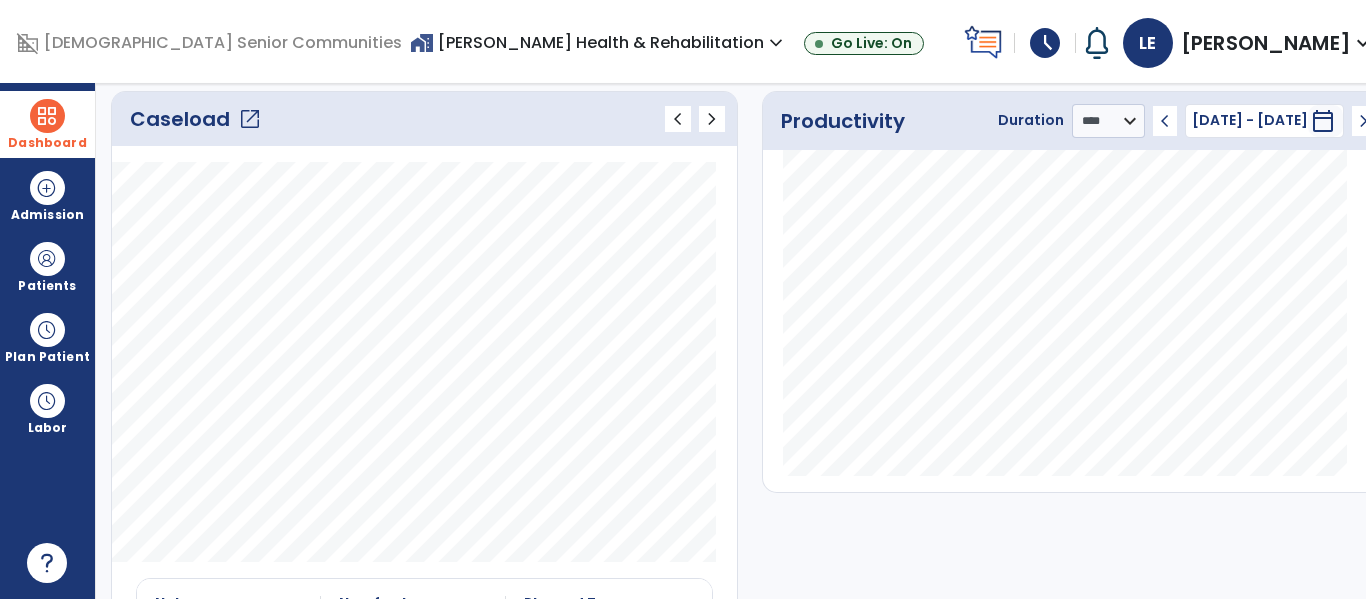 scroll, scrollTop: 0, scrollLeft: 0, axis: both 